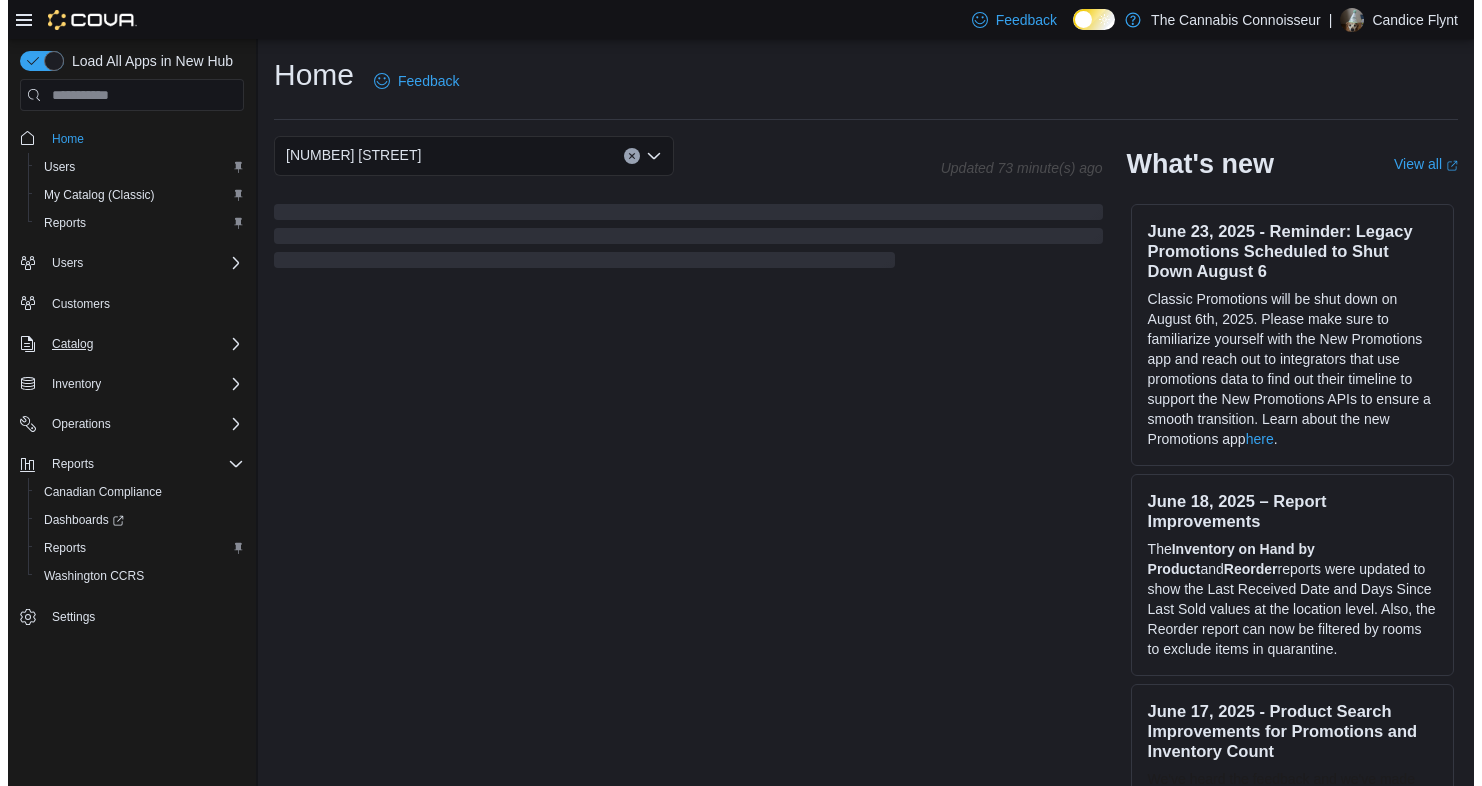scroll, scrollTop: 0, scrollLeft: 0, axis: both 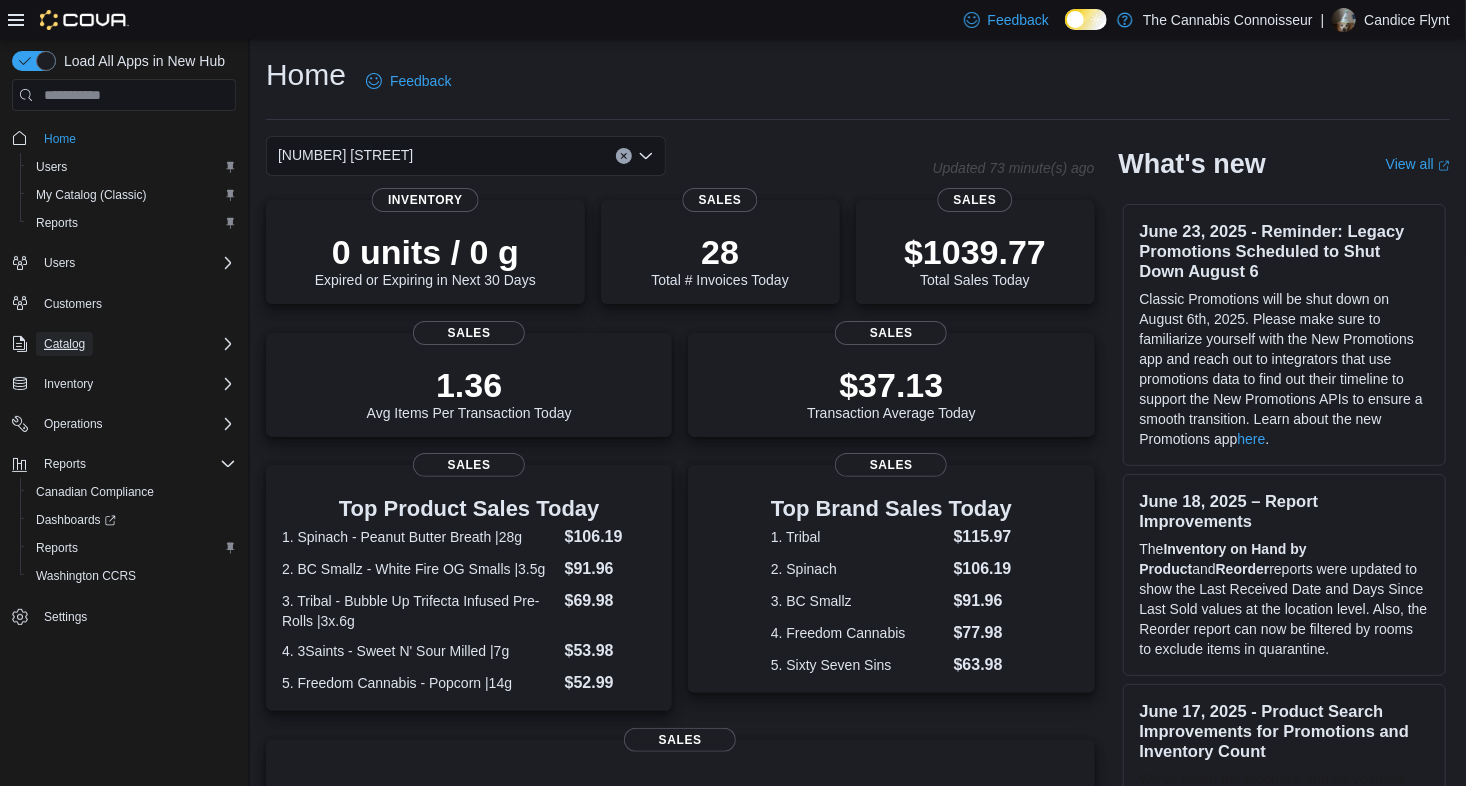 click on "Catalog" at bounding box center (64, 344) 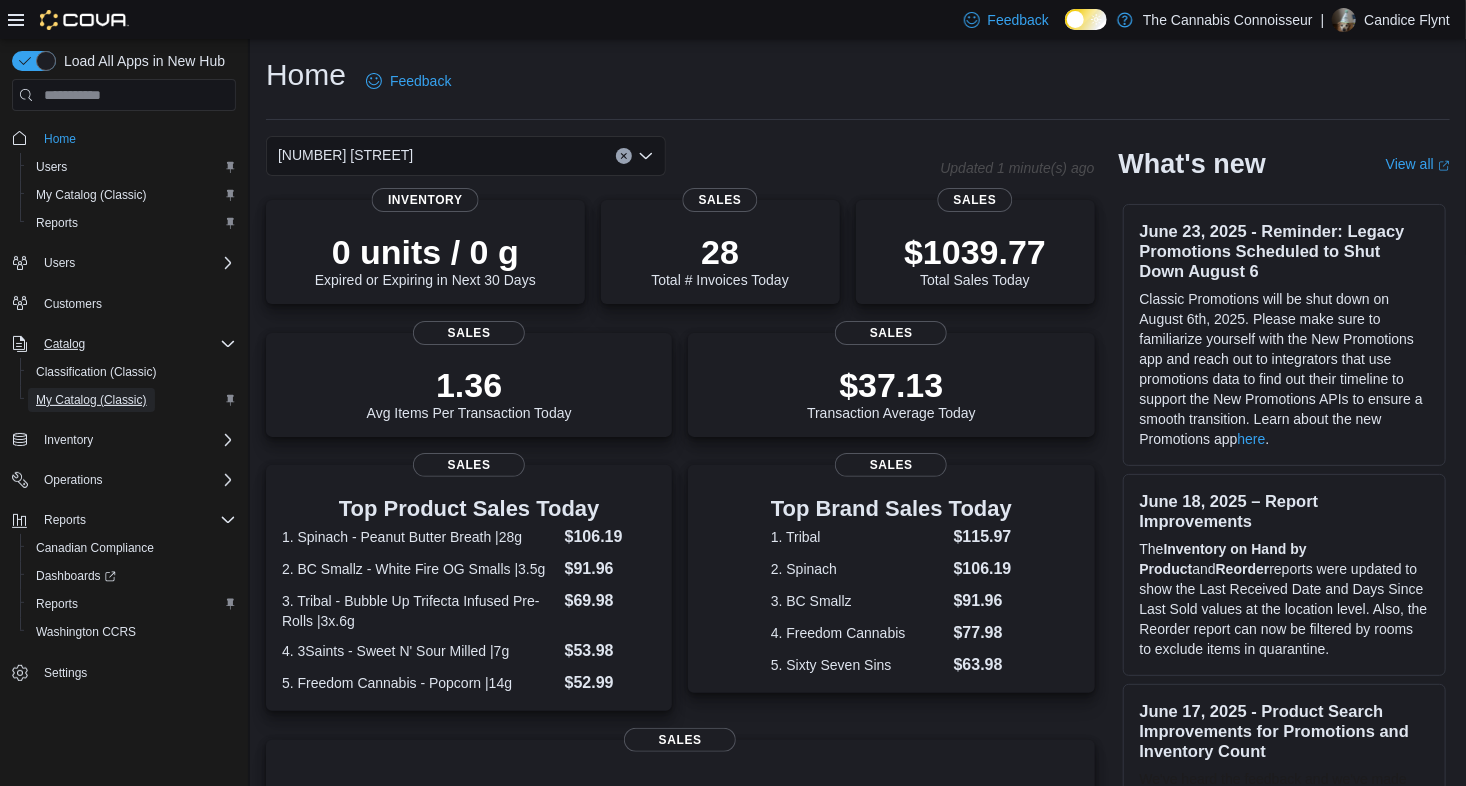 click on "My Catalog (Classic)" at bounding box center (91, 400) 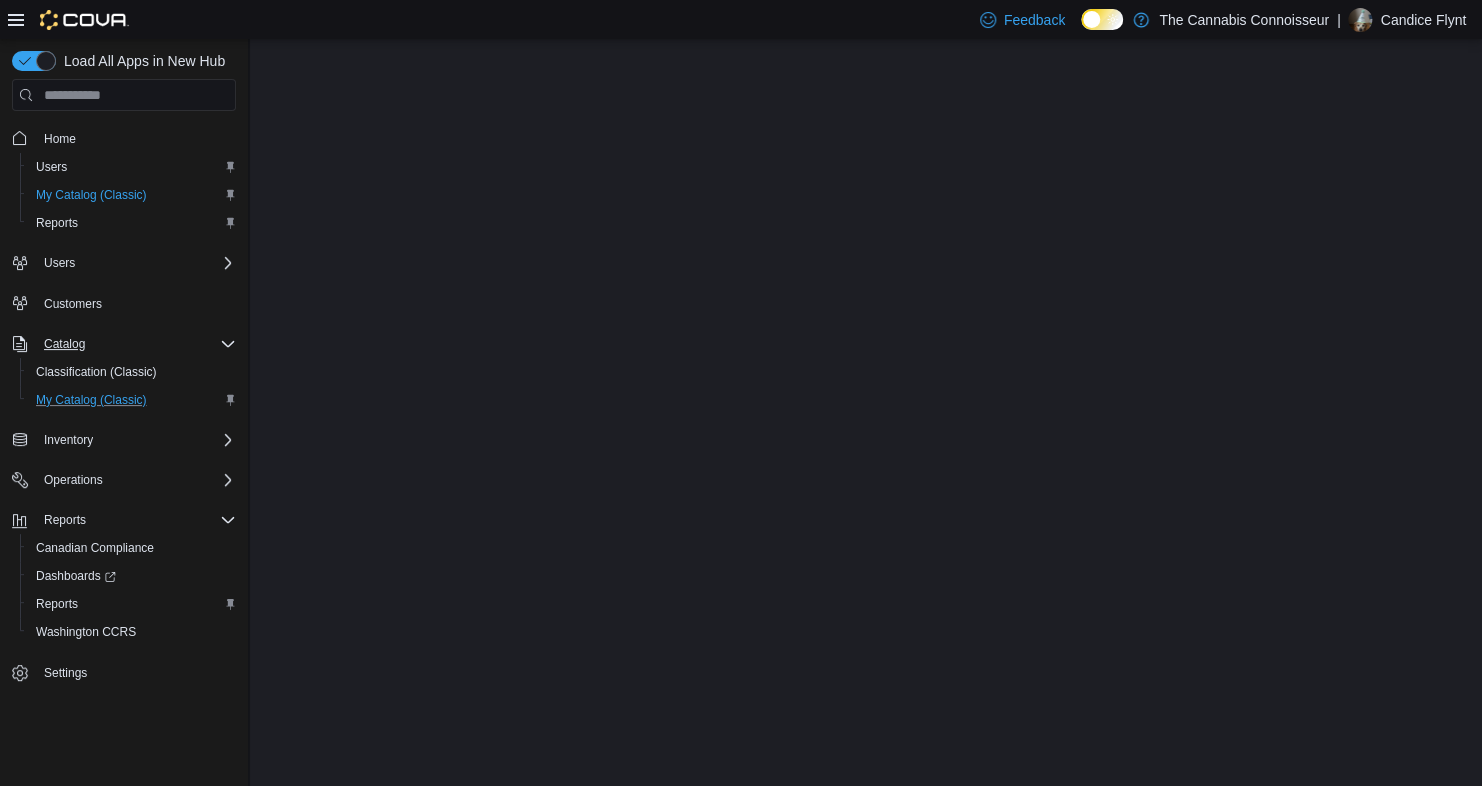 scroll, scrollTop: 0, scrollLeft: 0, axis: both 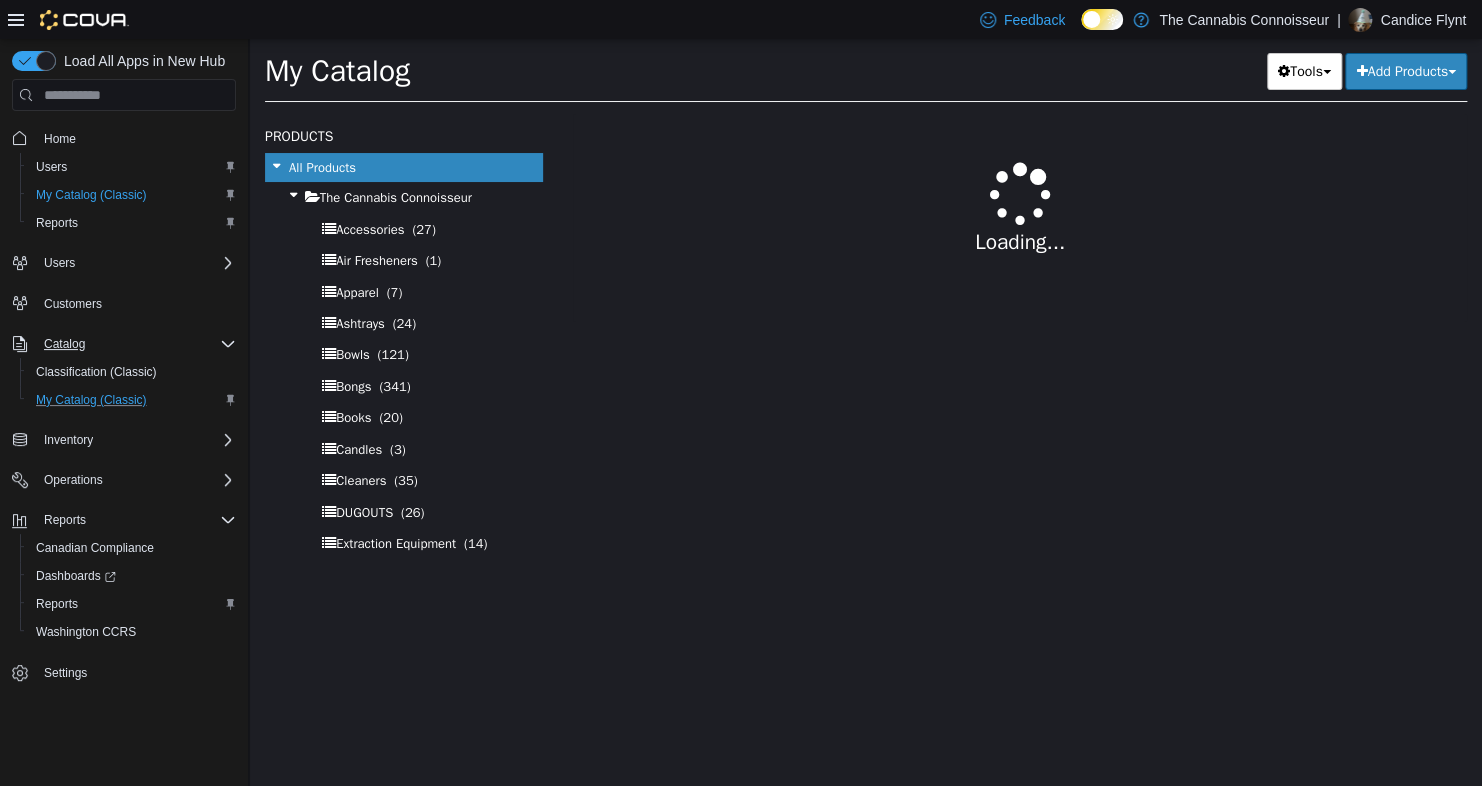 select on "**********" 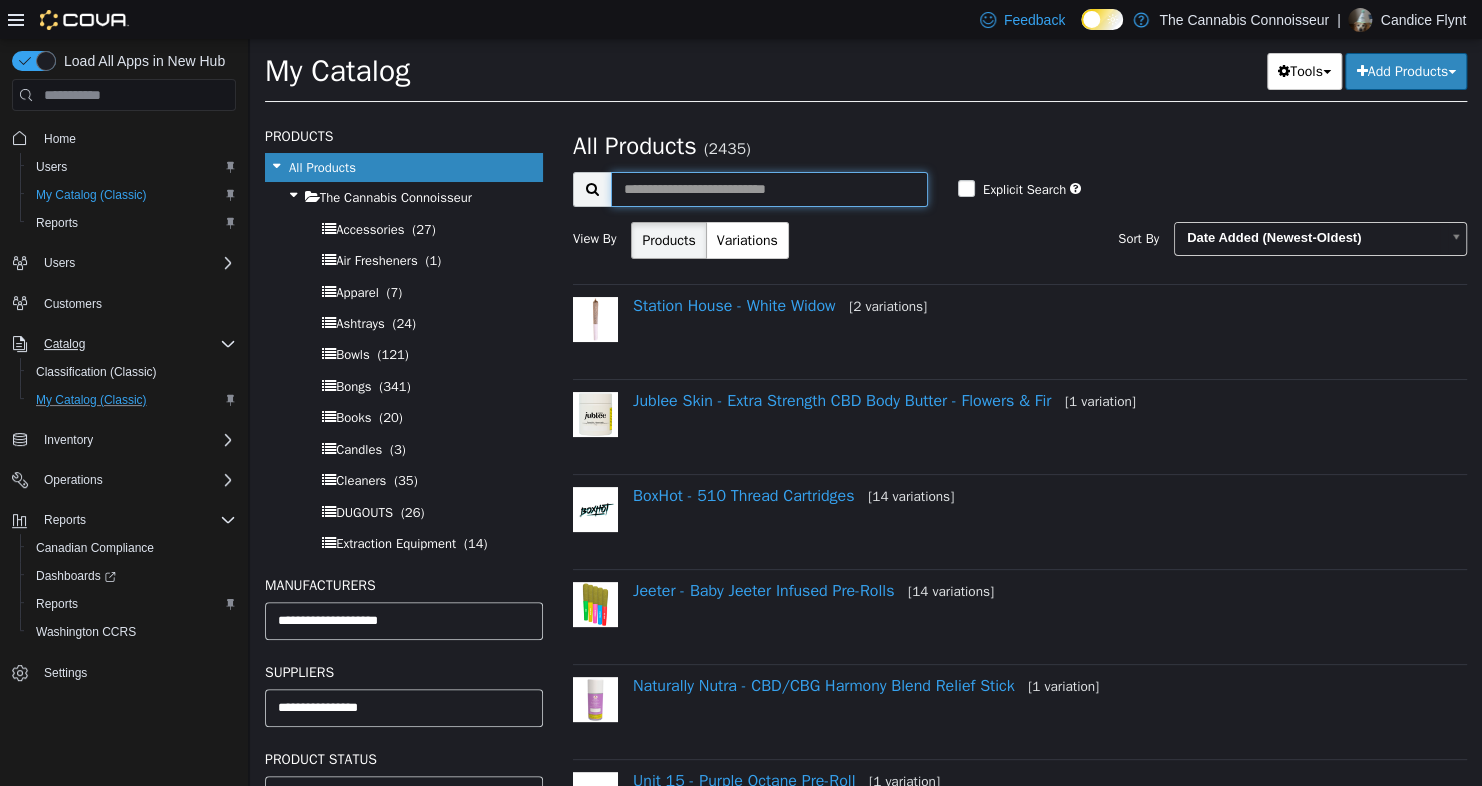 click at bounding box center (769, 189) 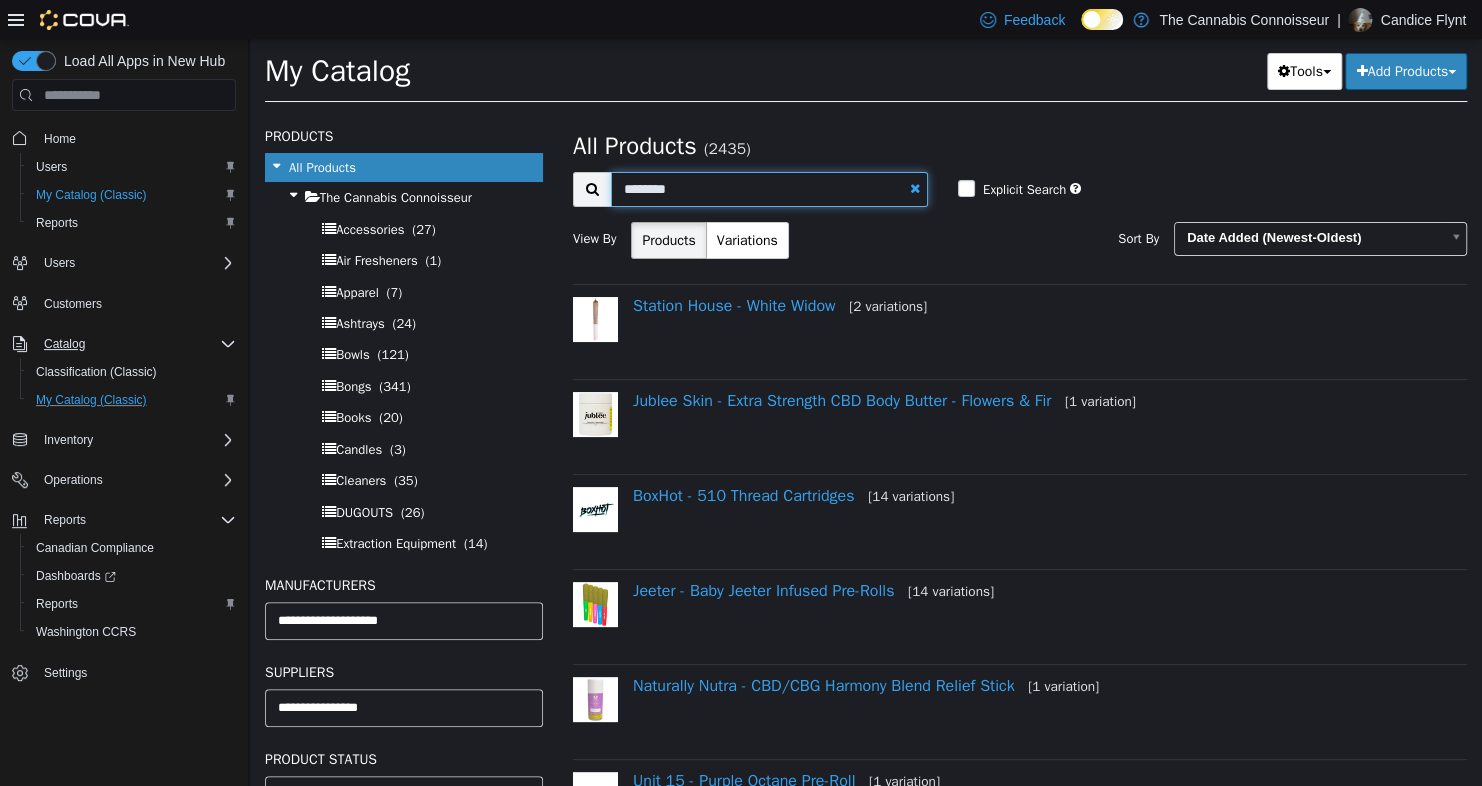 type on "********" 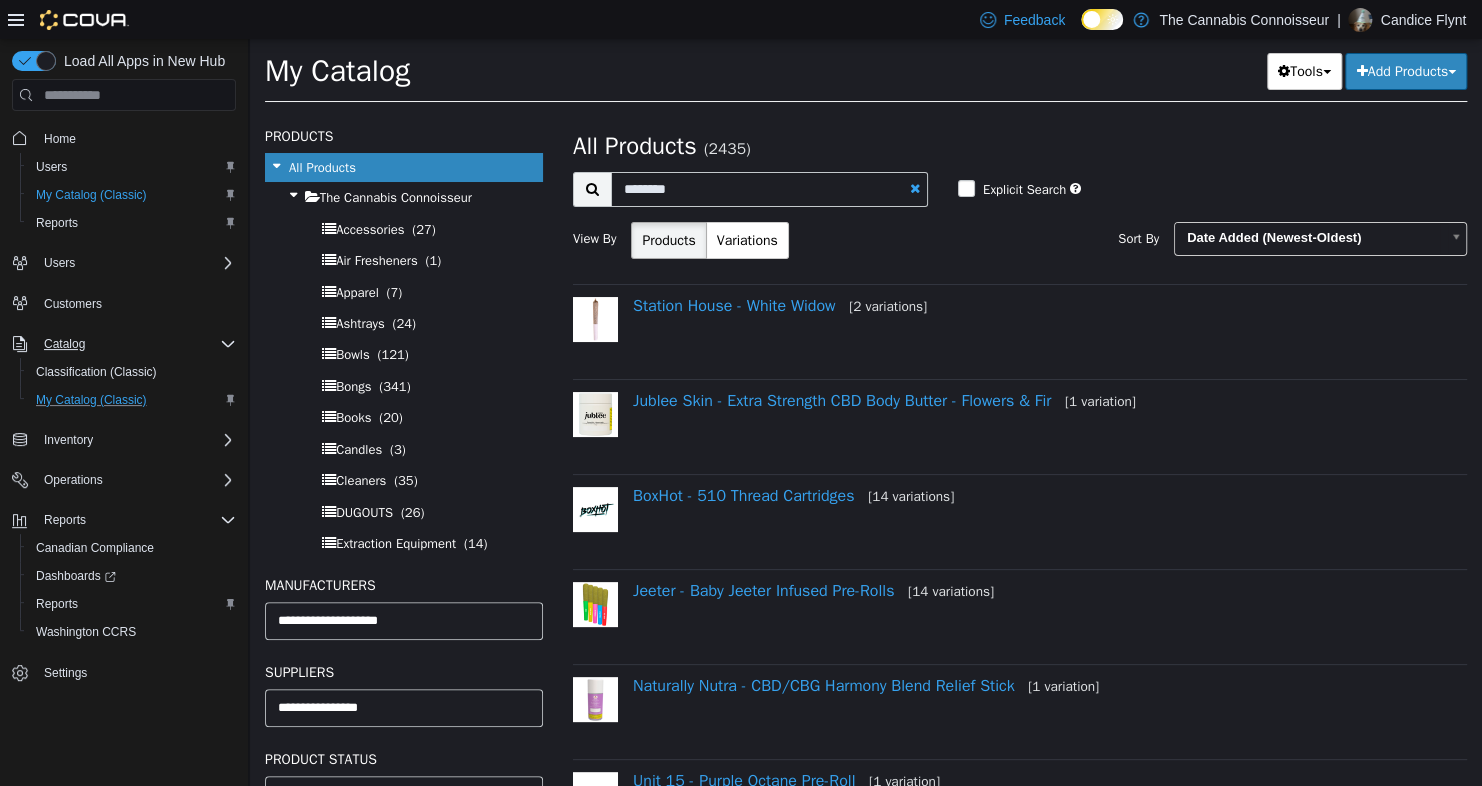 select on "**********" 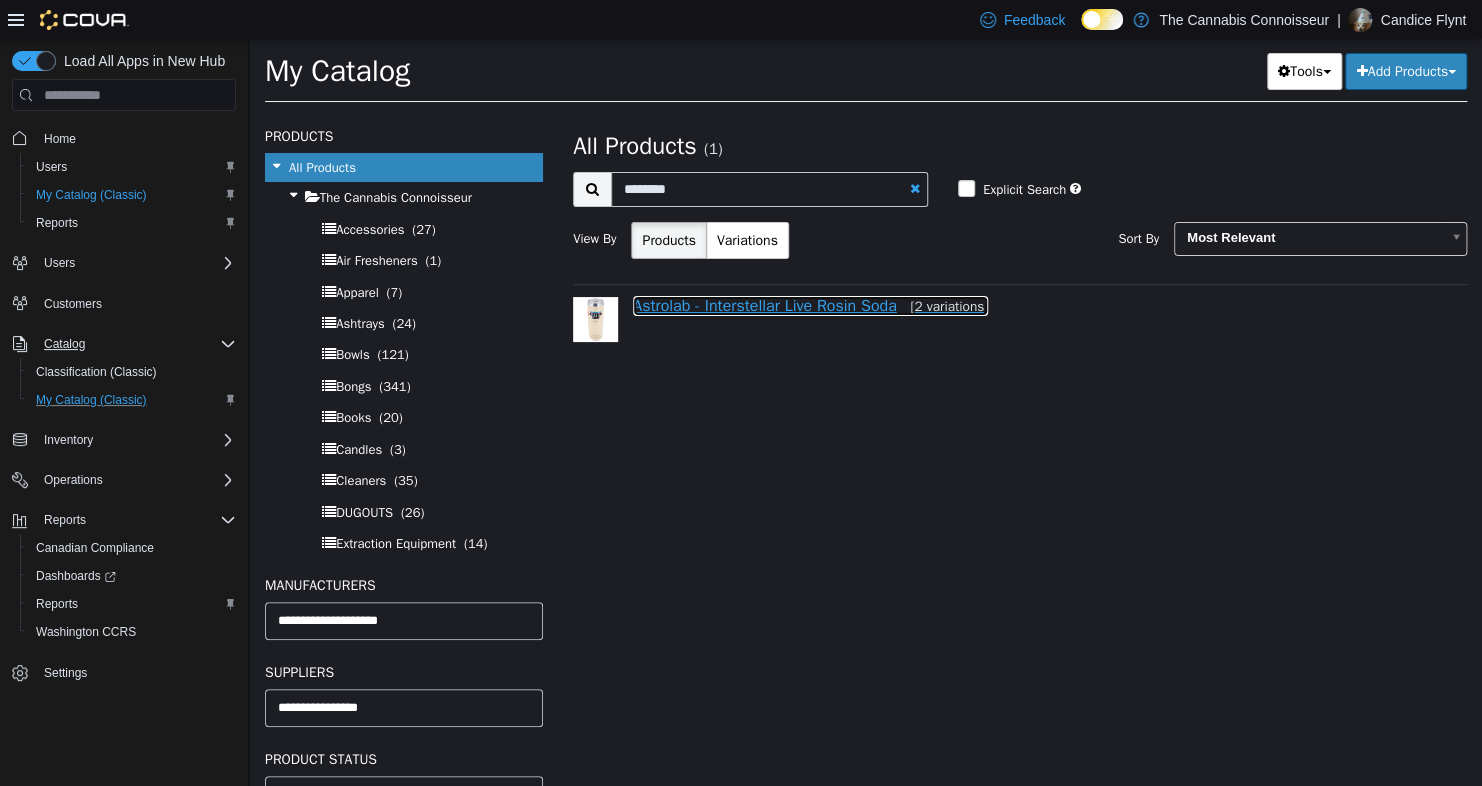 click on "Astrolab - Interstellar Live Rosin Soda
[2 variations]" at bounding box center (810, 306) 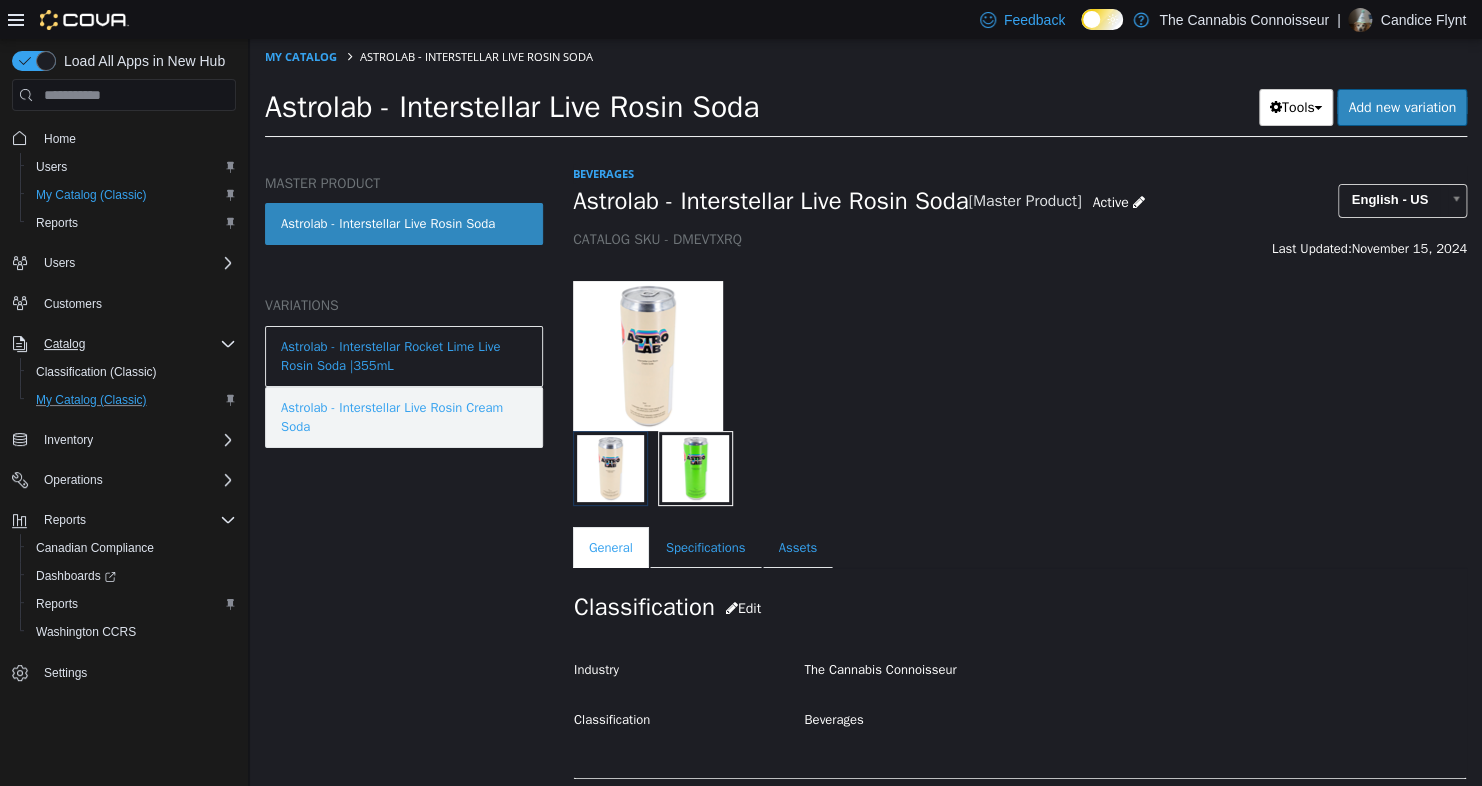click on "Astrolab - Interstellar Live Rosin Cream Soda" at bounding box center (404, 417) 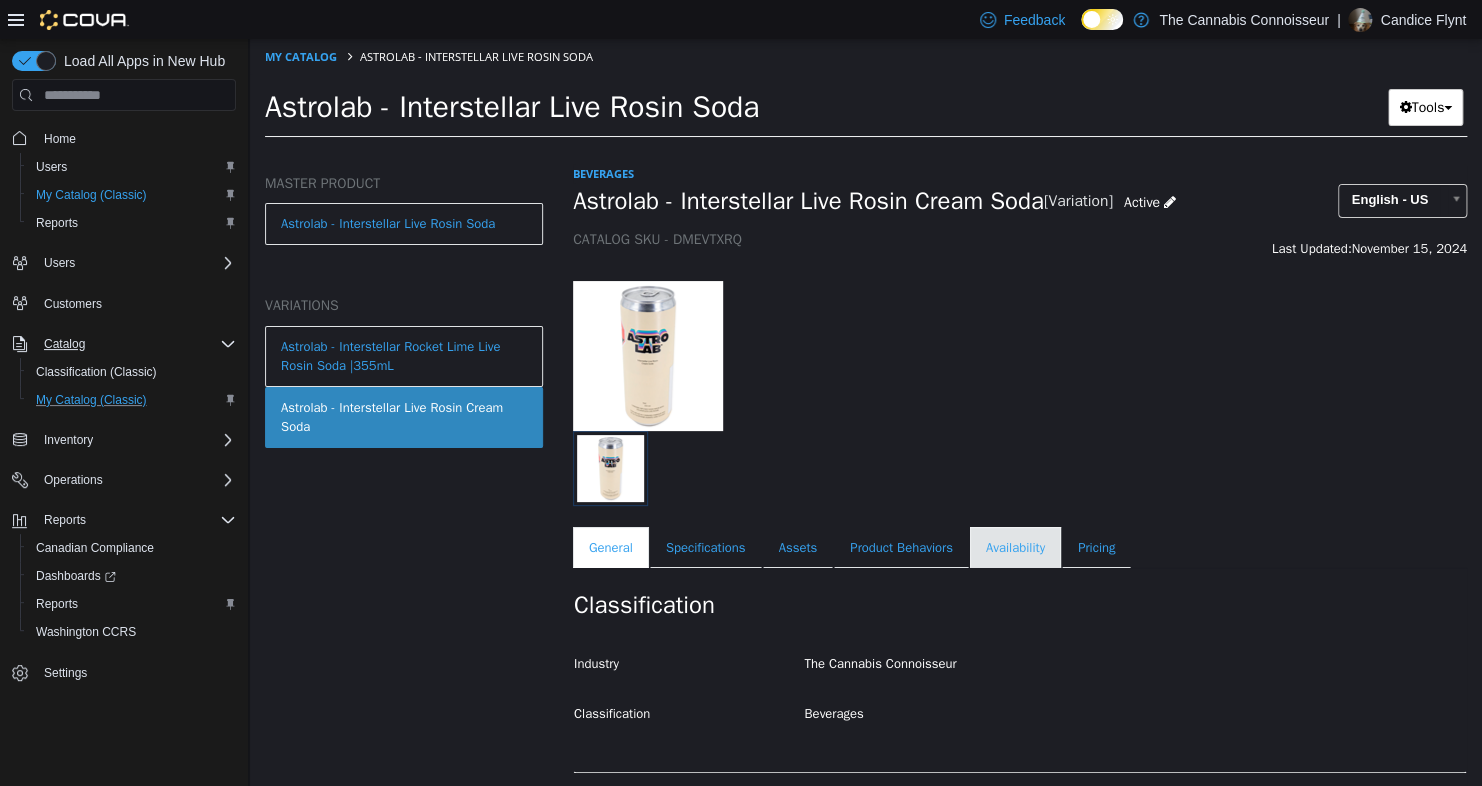 click on "Availability" at bounding box center [1015, 548] 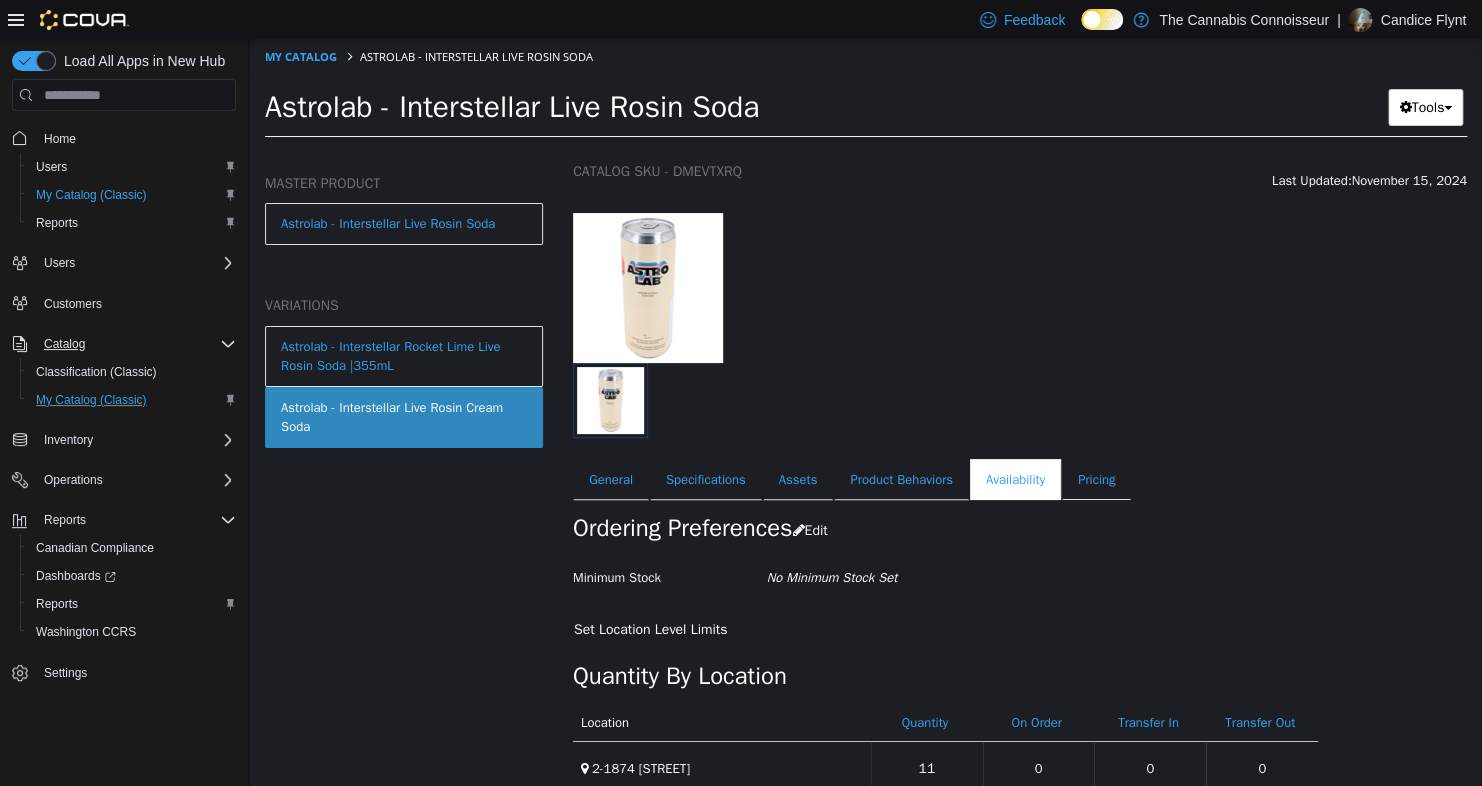 scroll, scrollTop: 151, scrollLeft: 0, axis: vertical 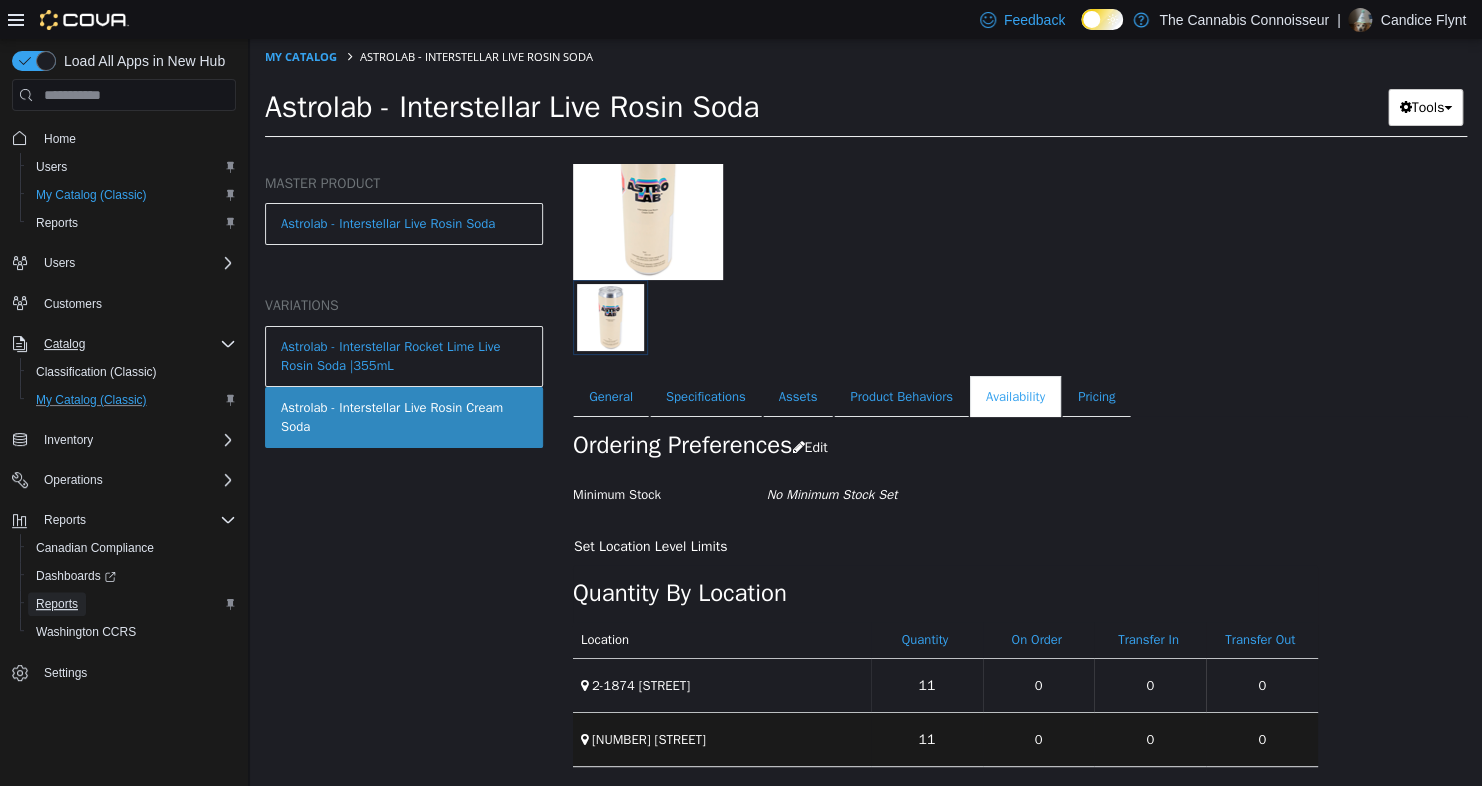 click on "Reports" at bounding box center (57, 604) 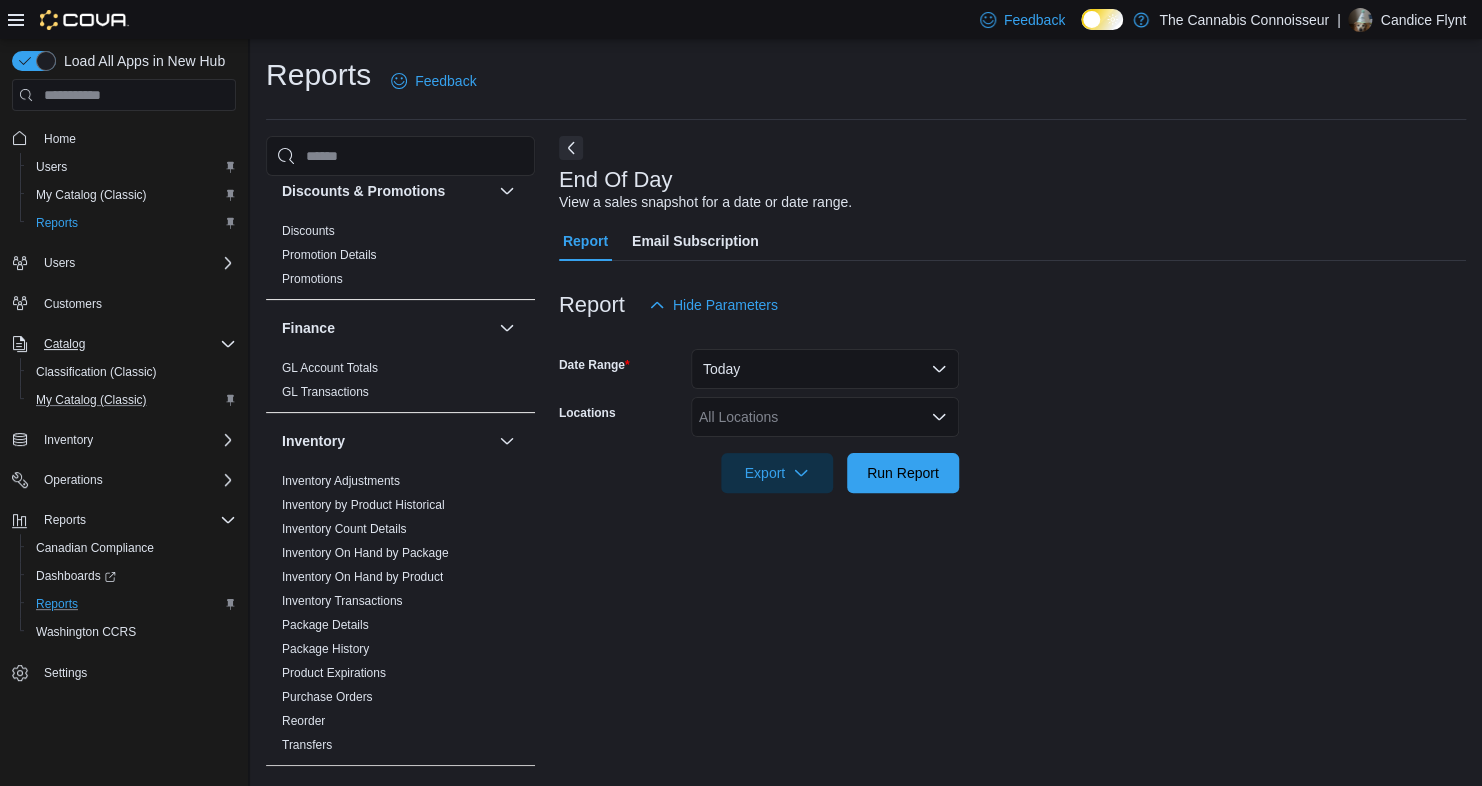 scroll, scrollTop: 500, scrollLeft: 0, axis: vertical 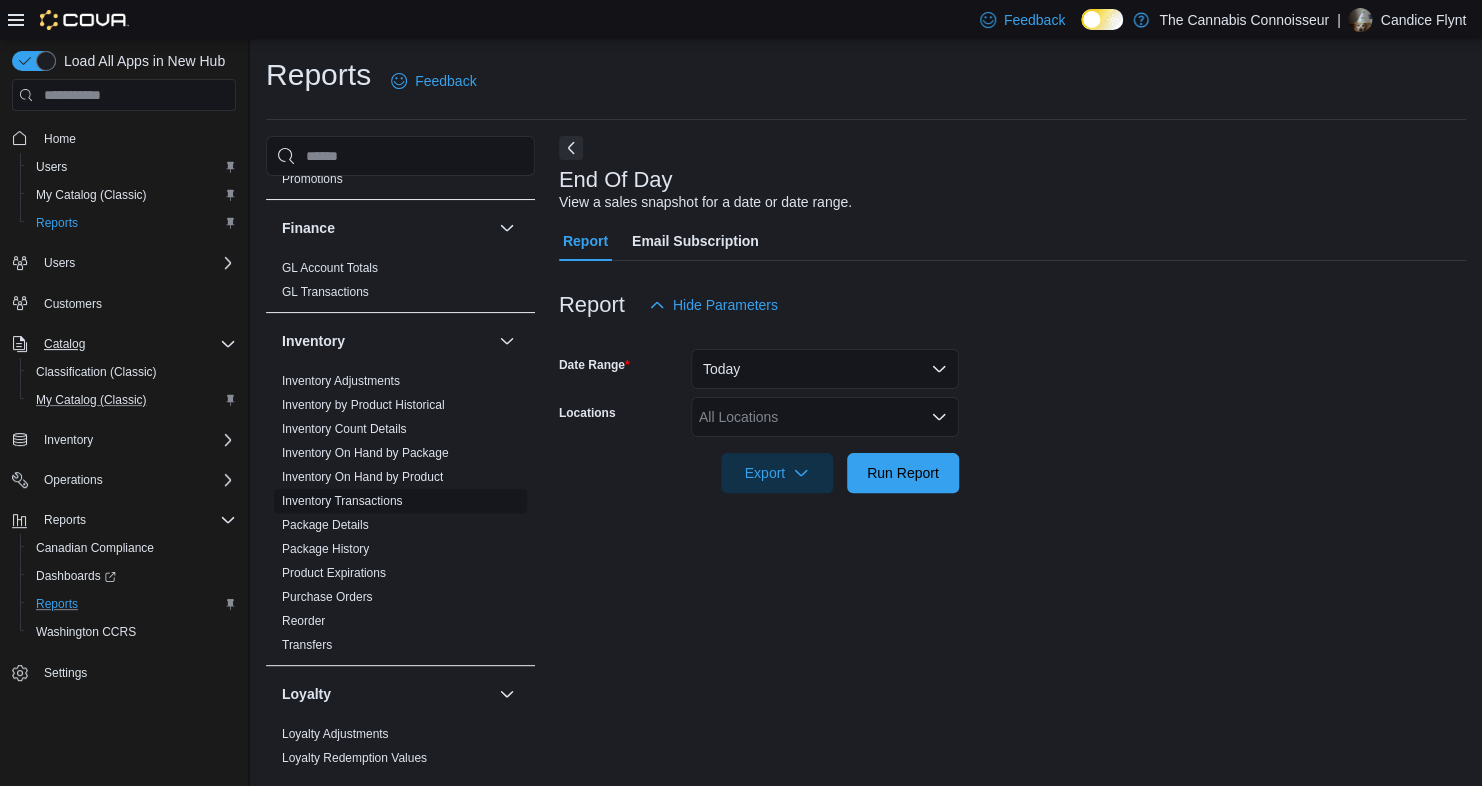 click on "Inventory Transactions" at bounding box center (342, 501) 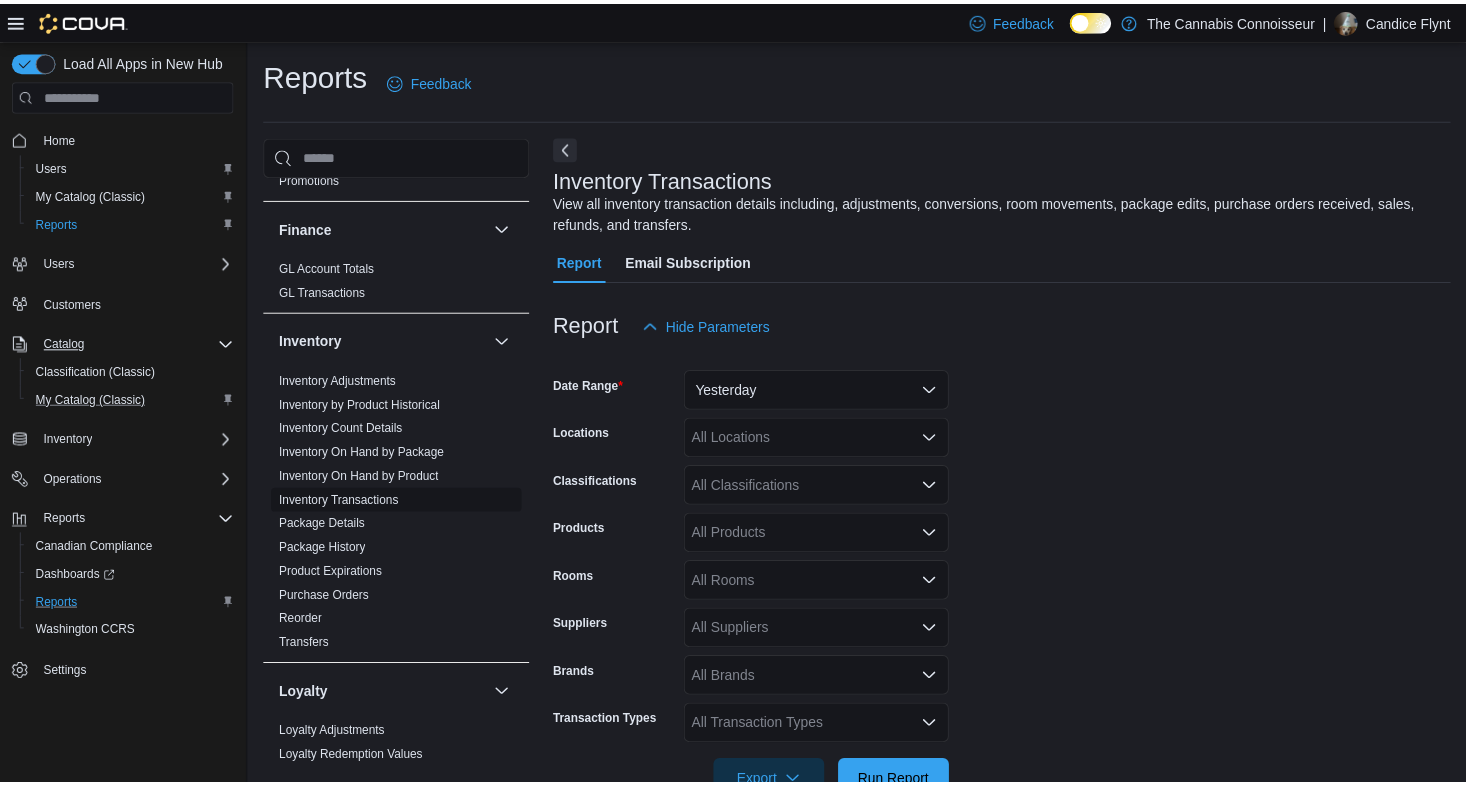scroll, scrollTop: 56, scrollLeft: 0, axis: vertical 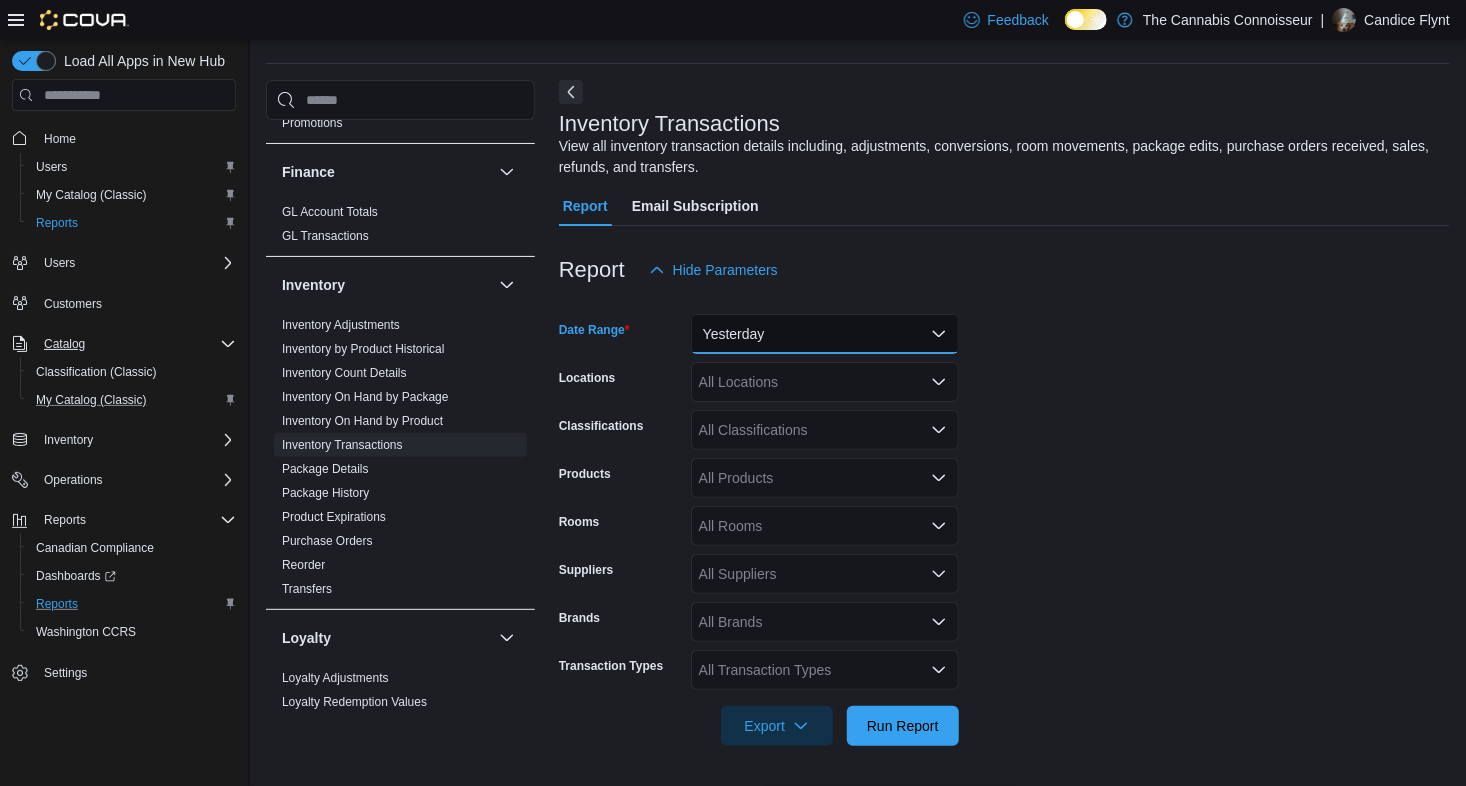 click on "Yesterday" at bounding box center [825, 334] 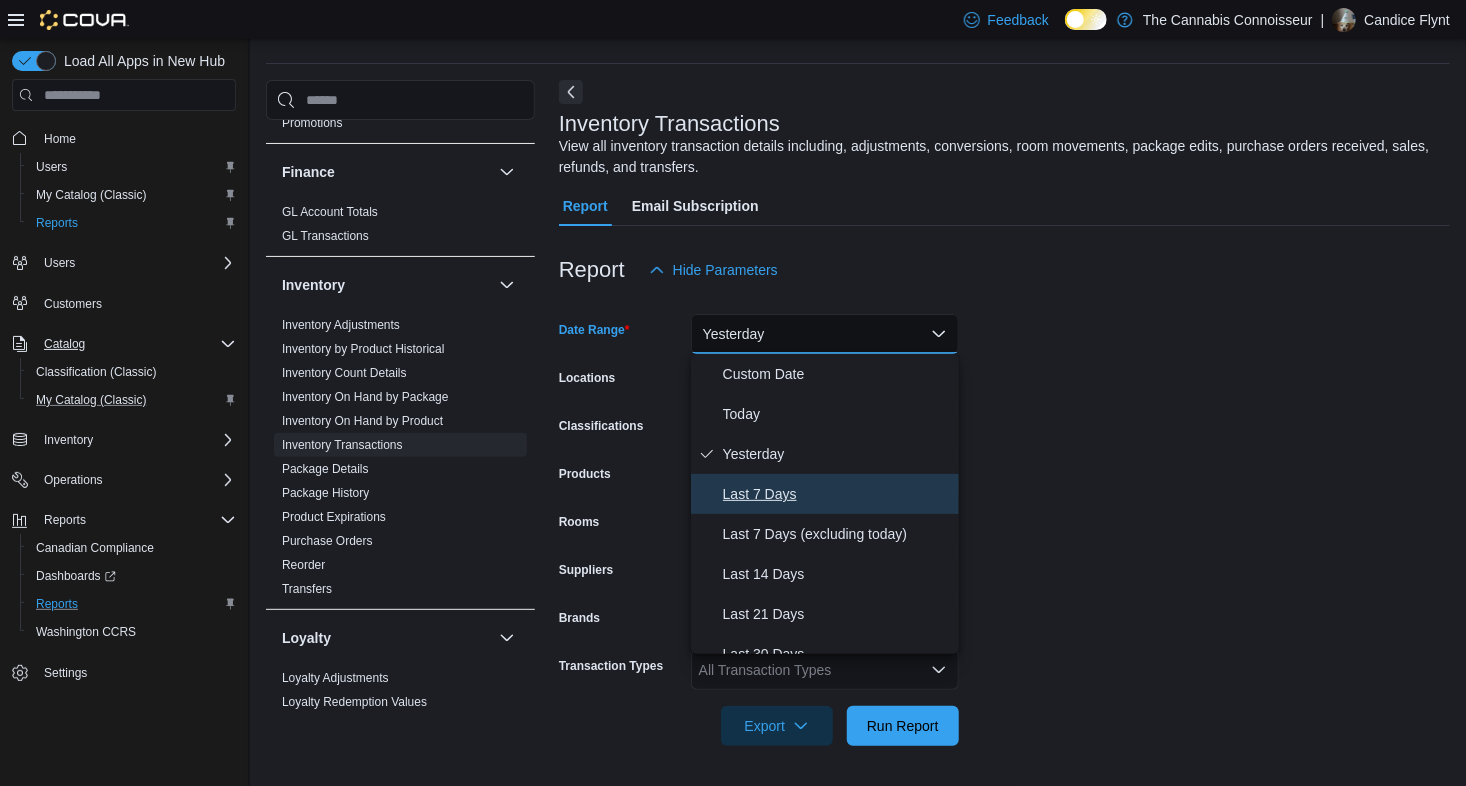 click on "Last 7 Days" at bounding box center [837, 494] 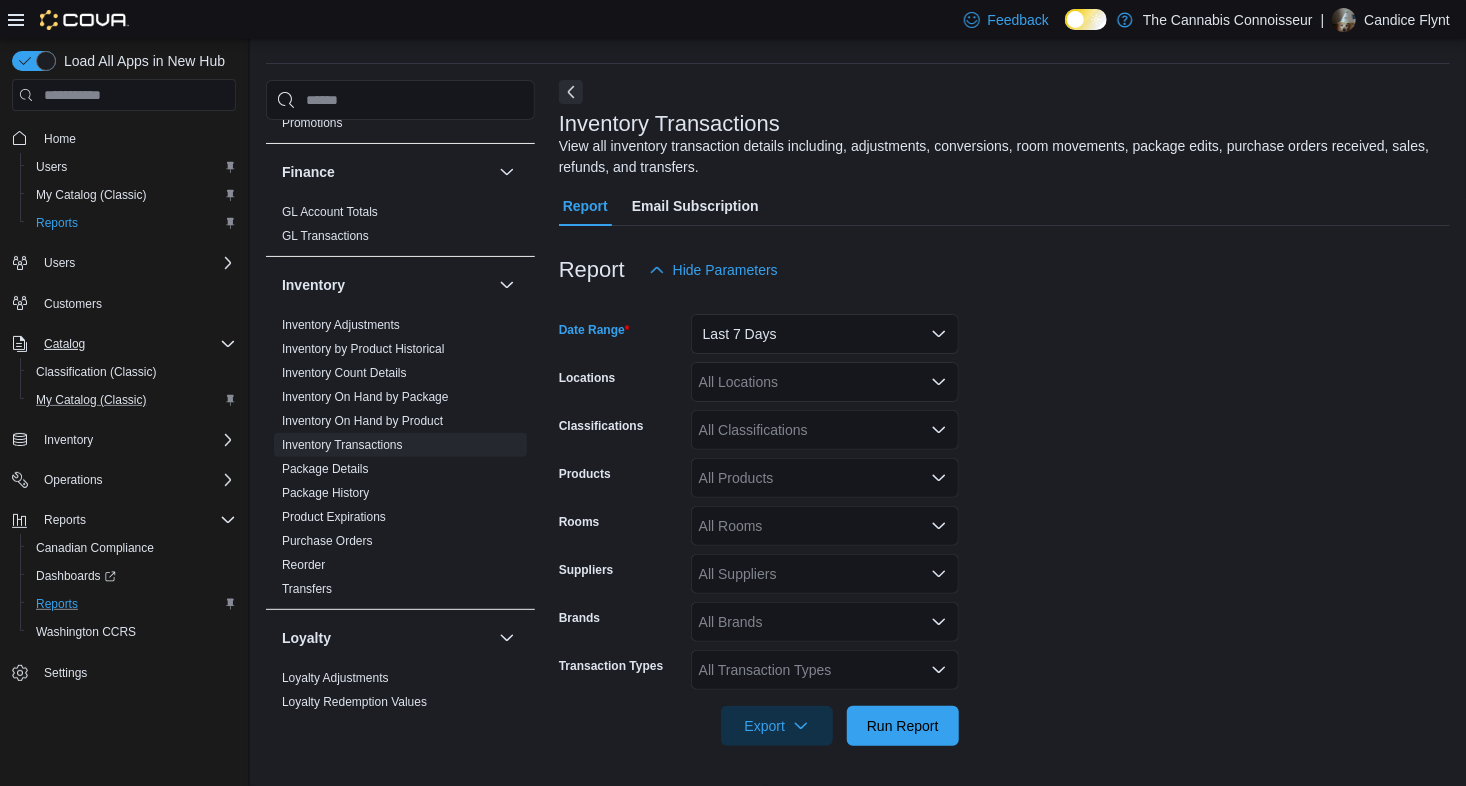 click on "All Locations" at bounding box center [825, 382] 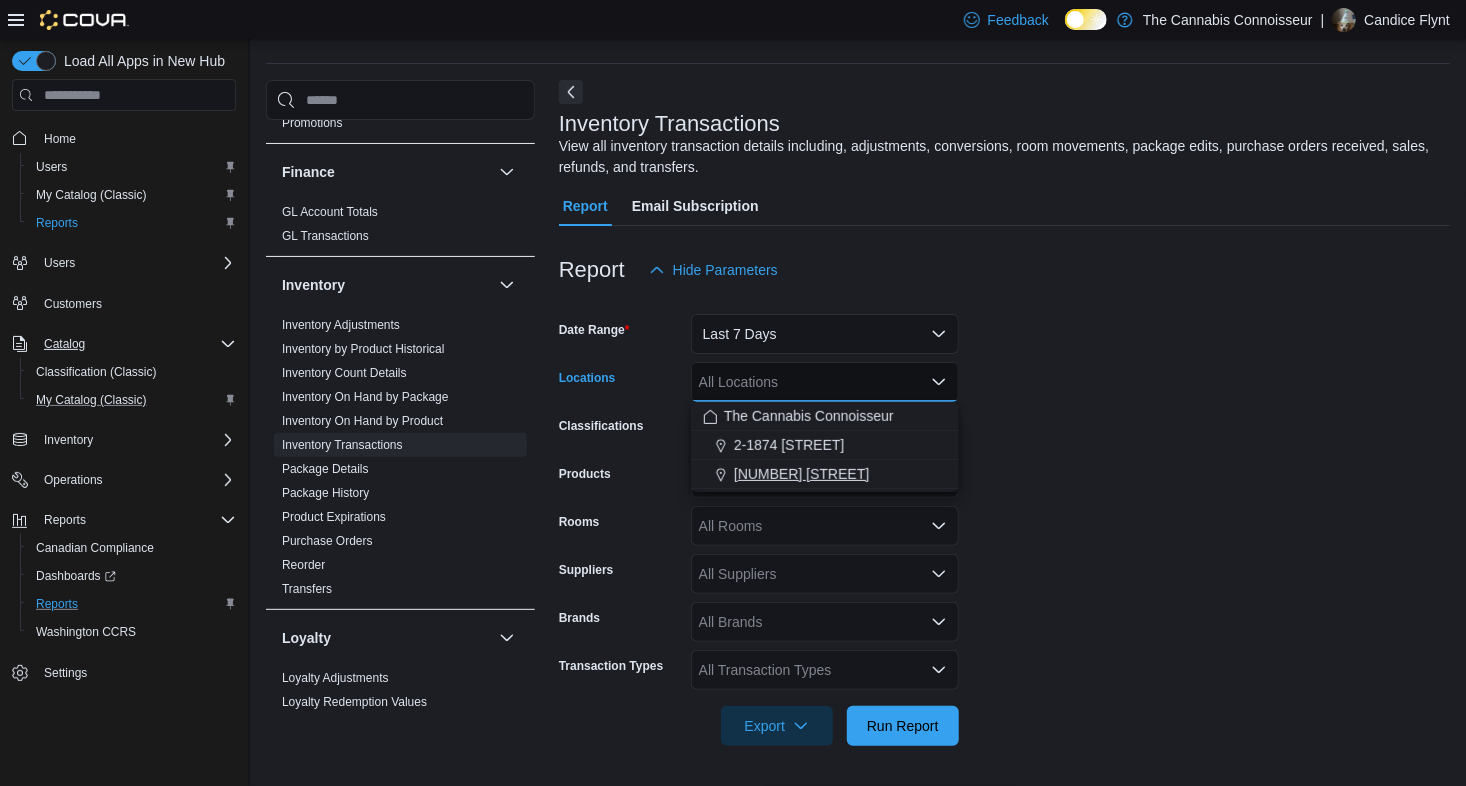 click on "[NUMBER] [STREET]" at bounding box center [801, 474] 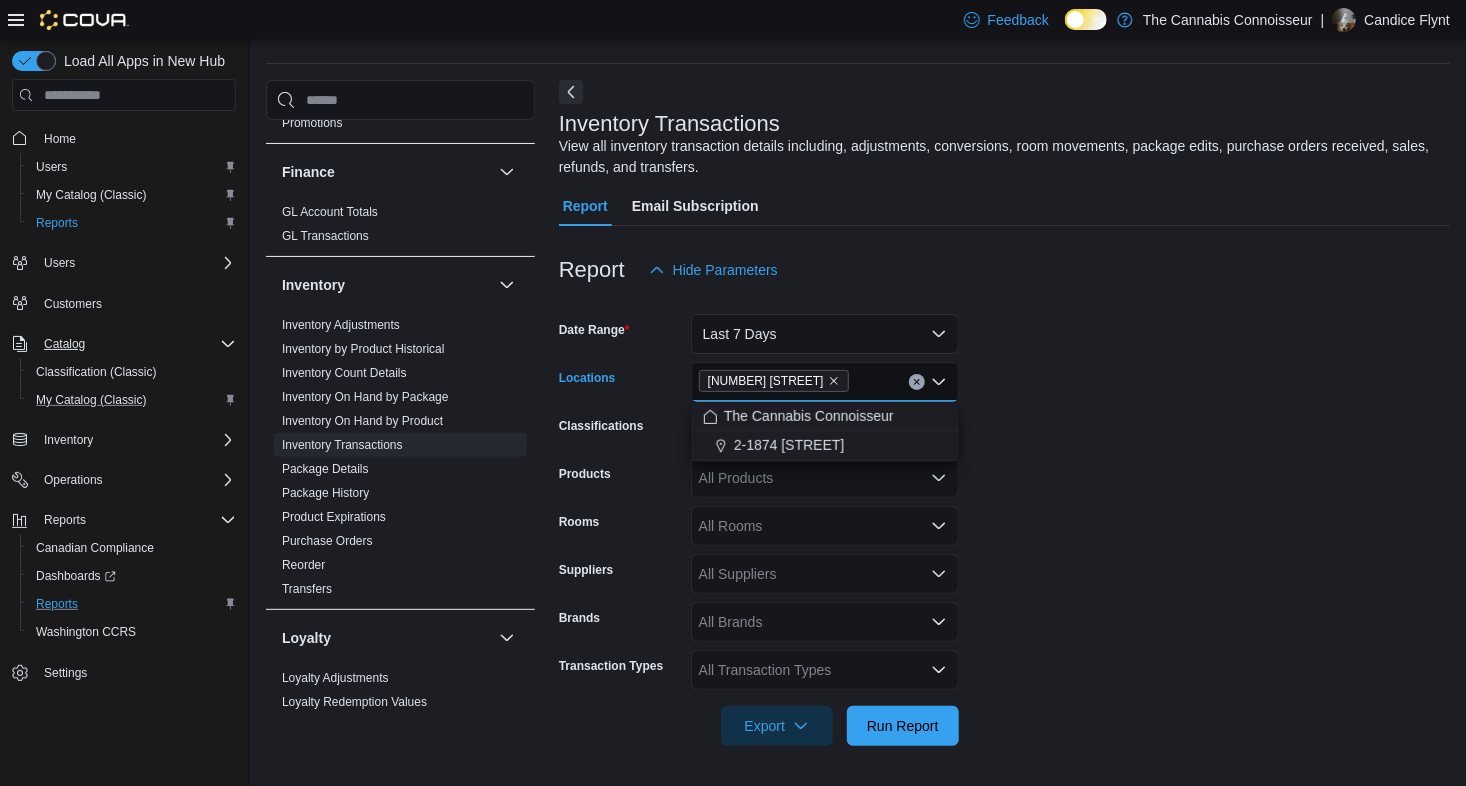 click on "Date Range Last 7 Days Locations [NUMBER] [STREET]. Combo box. Selected. [NUMBER] [STREET].. Press Backspace to delete [NUMBER] [STREET].. Combo box input. All Locations. Type some text or, to display a list of choices, press Down Arrow. To exit the list of choices, press Escape. Classifications All Classifications Products All Products Rooms All Rooms Suppliers All Suppliers Brands All Brands Transaction Types All Transaction Types Export  Run Report" at bounding box center (1004, 518) 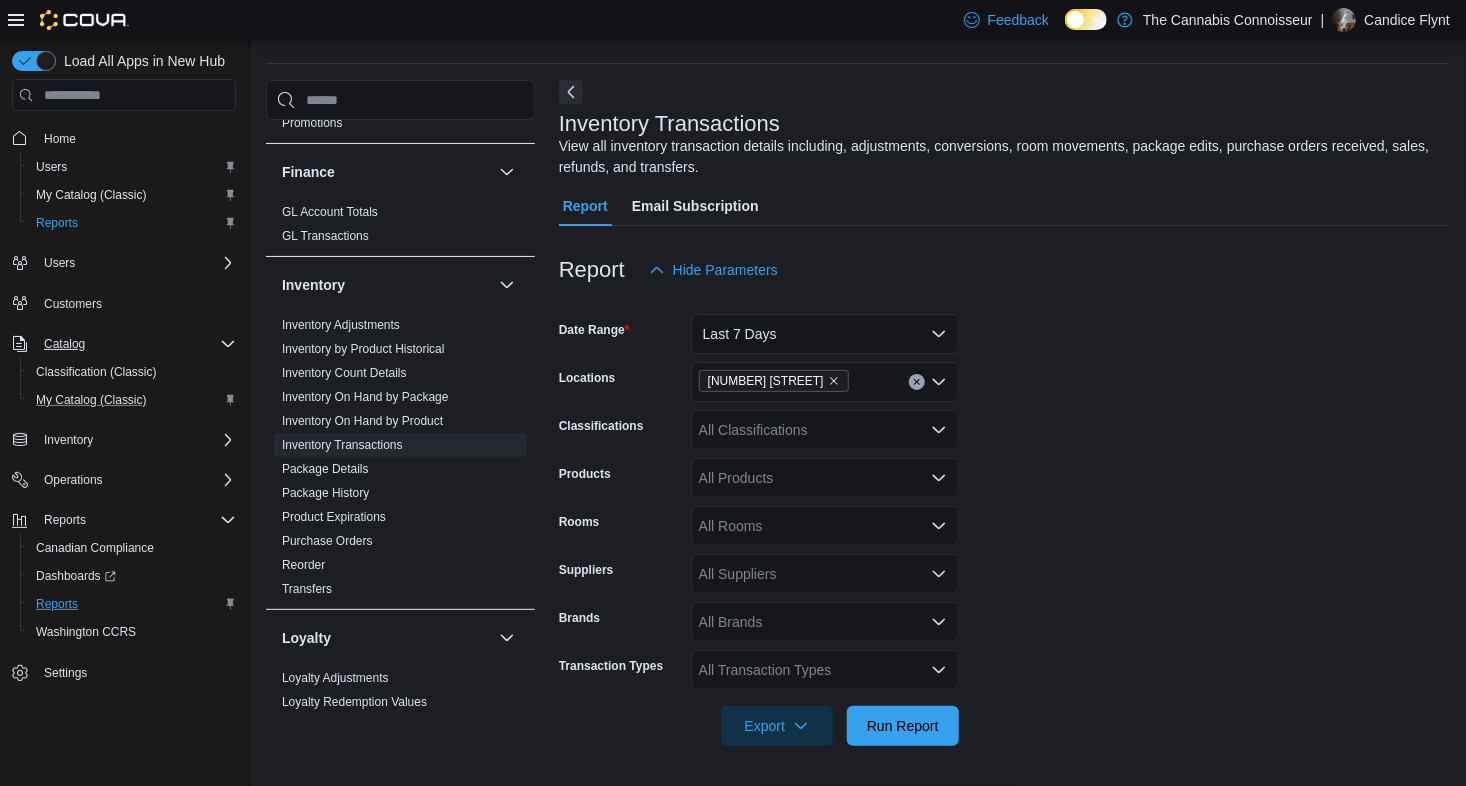 click on "All Products" at bounding box center (825, 478) 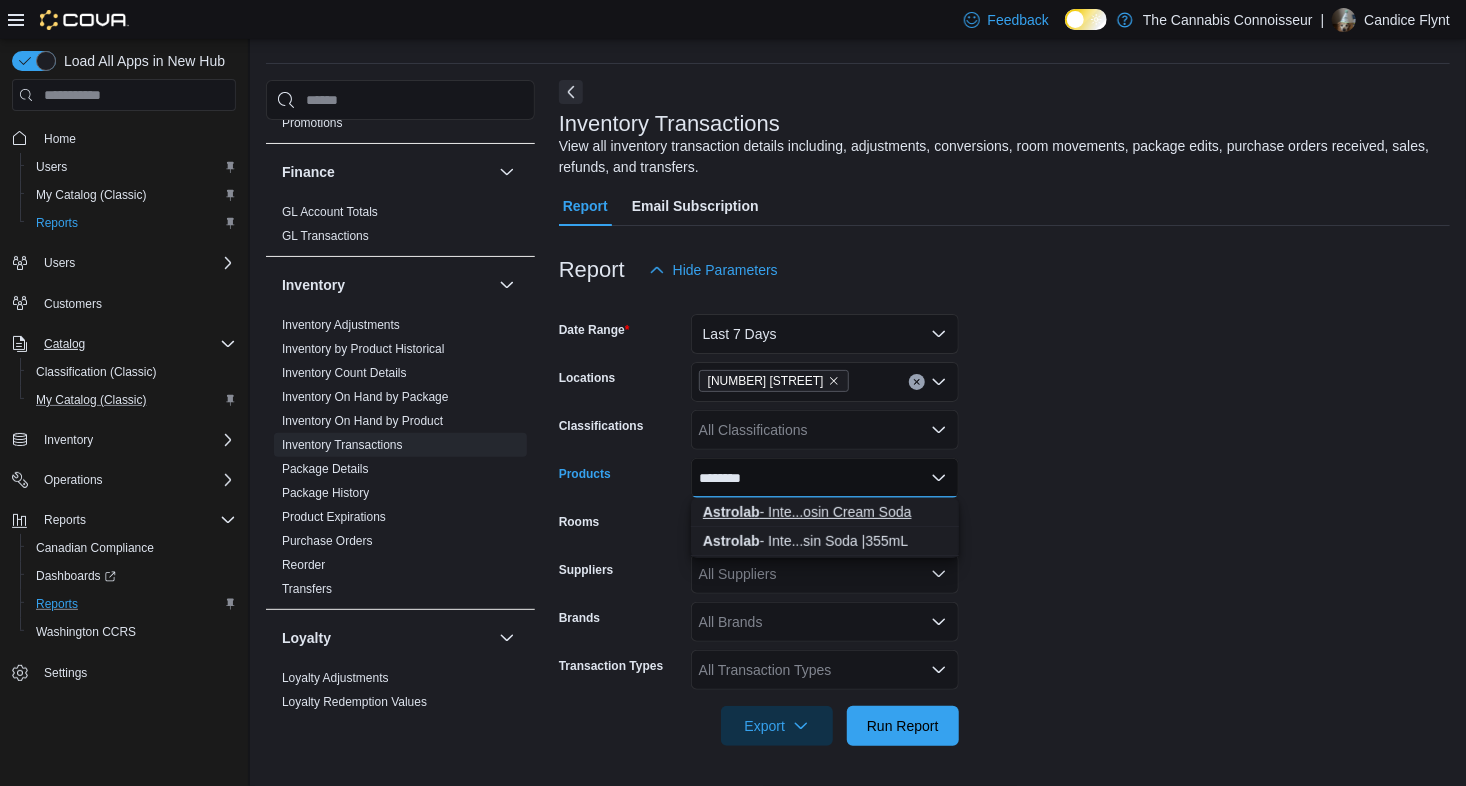 type on "********" 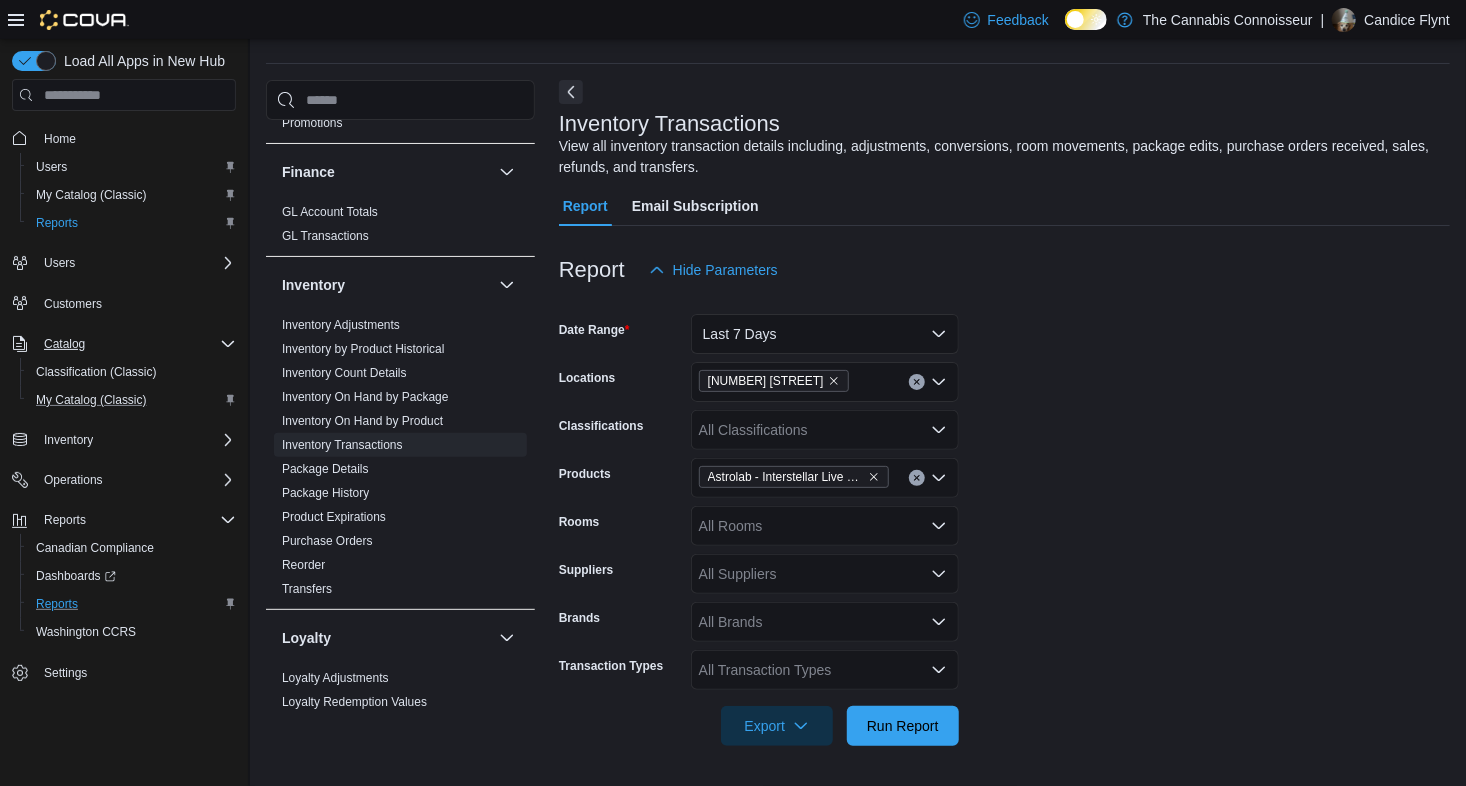 click on "Date Range Last 7 Days Locations [ADDRESS], [CITY], [STATE] Classifications All Classifications Products Astrolab - Interstellar Live Rosin Cream Soda Rooms All Rooms Suppliers All Suppliers Brands All Brands Transaction Types All Transaction Types Export  Run Report" at bounding box center [1004, 518] 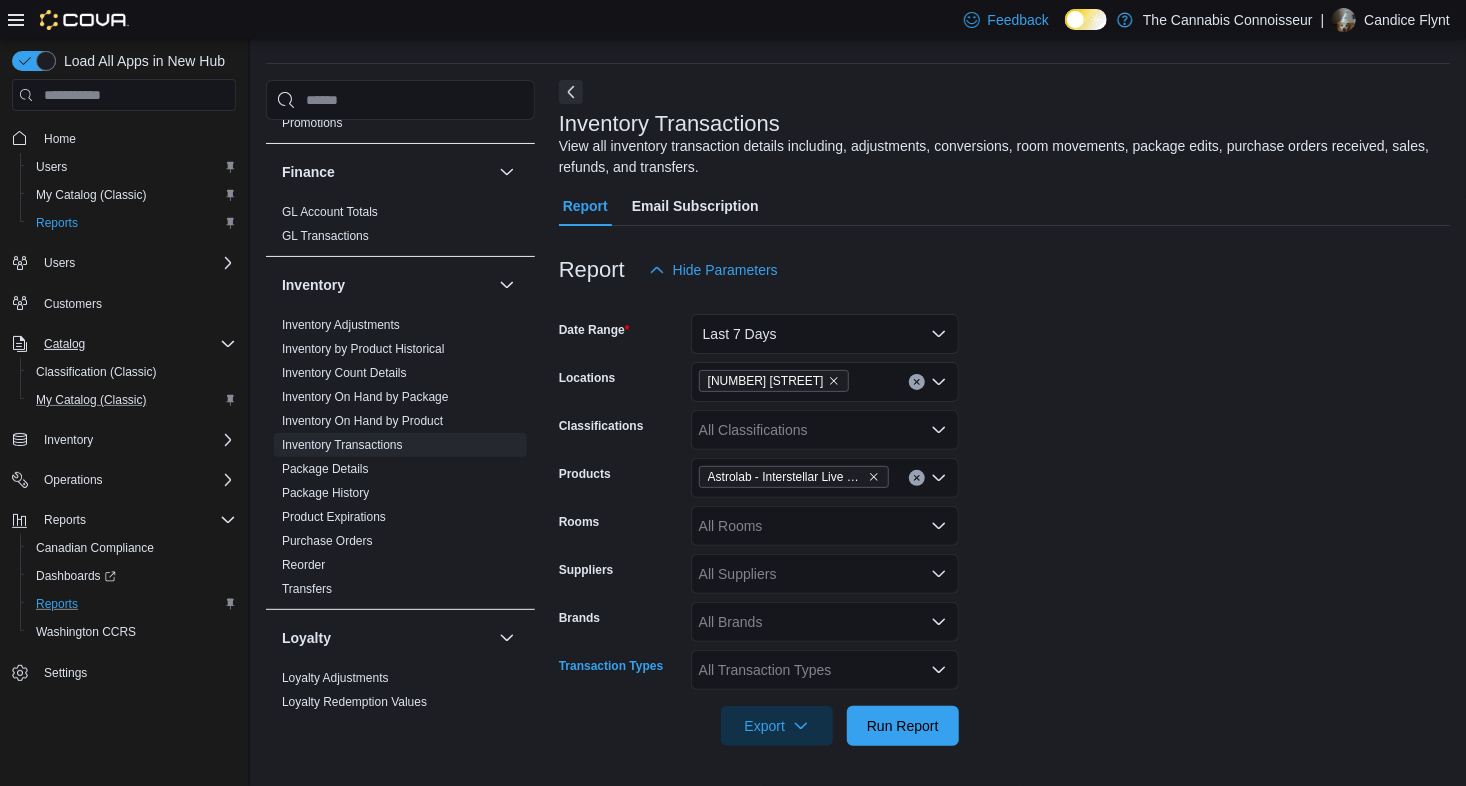 click on "All Transaction Types" at bounding box center (825, 670) 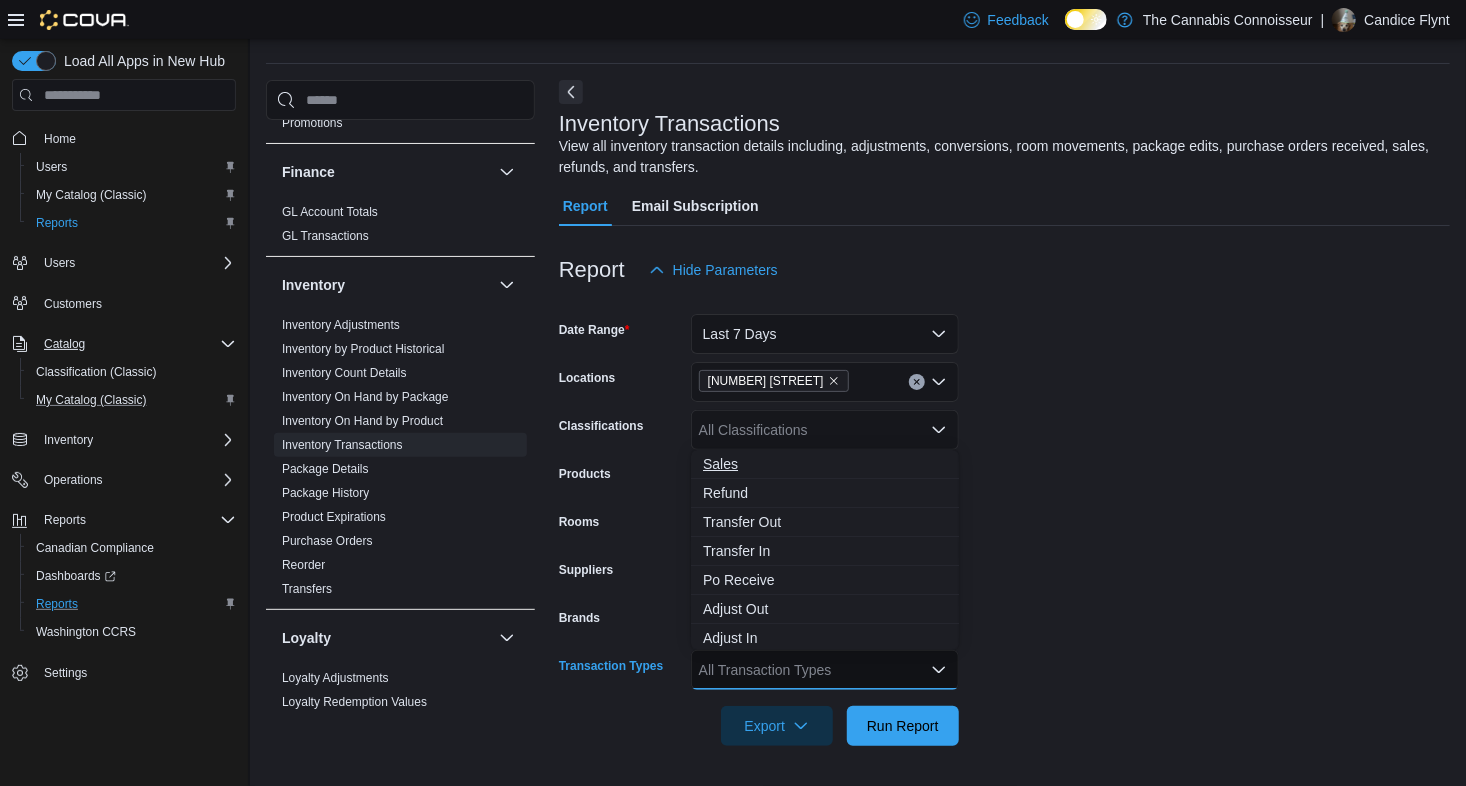 click on "Sales" at bounding box center (825, 464) 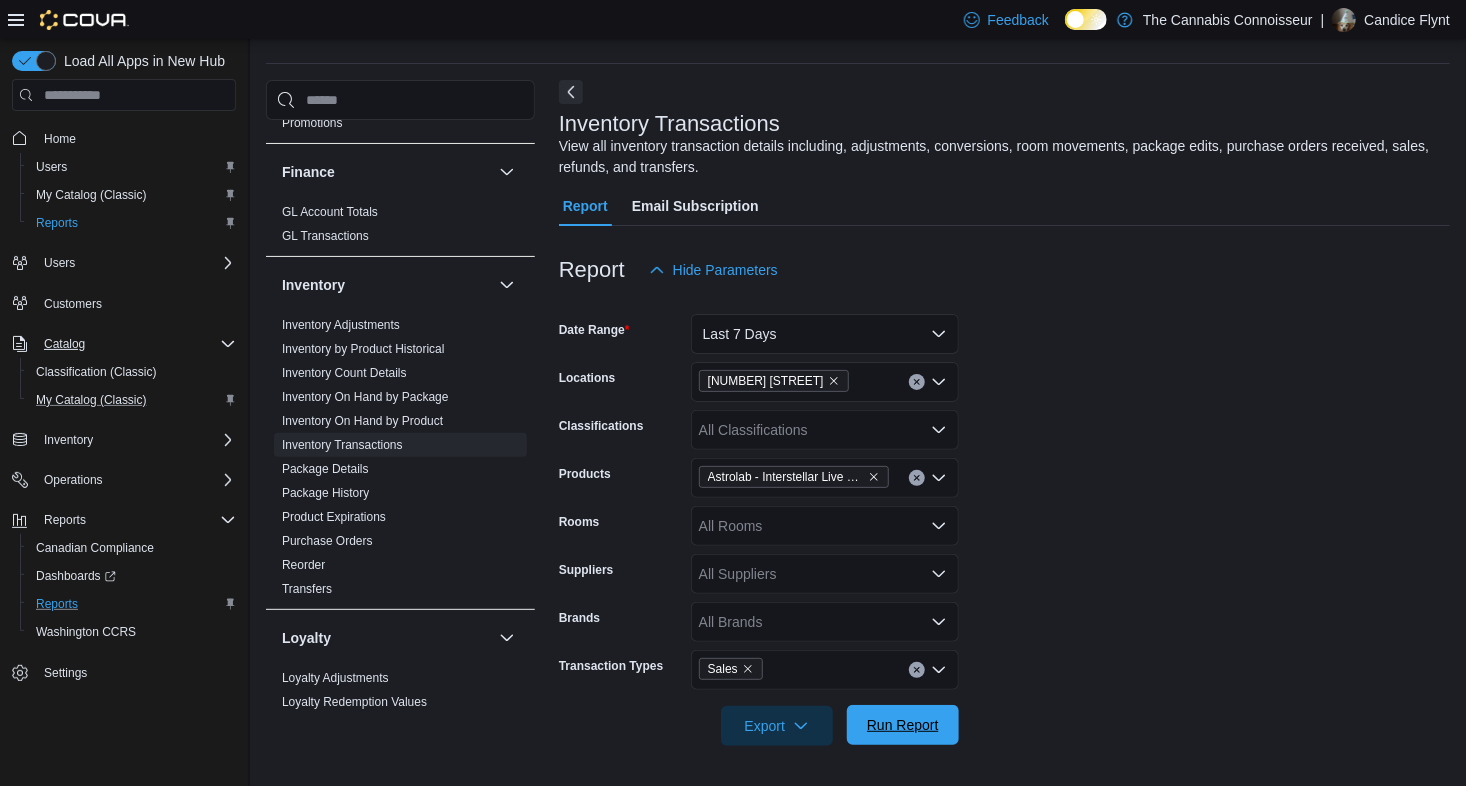 click on "Run Report" at bounding box center [903, 725] 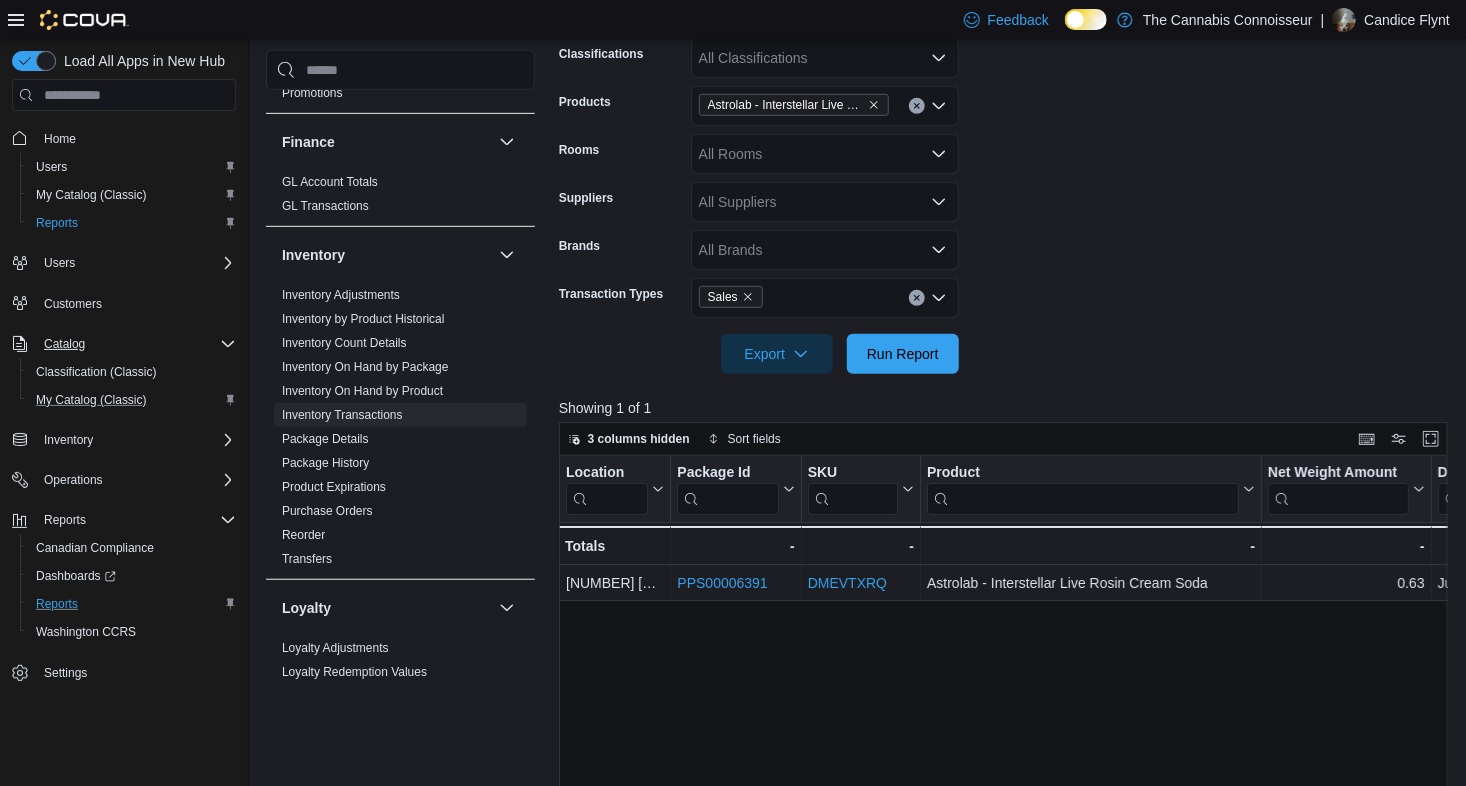 scroll, scrollTop: 708, scrollLeft: 0, axis: vertical 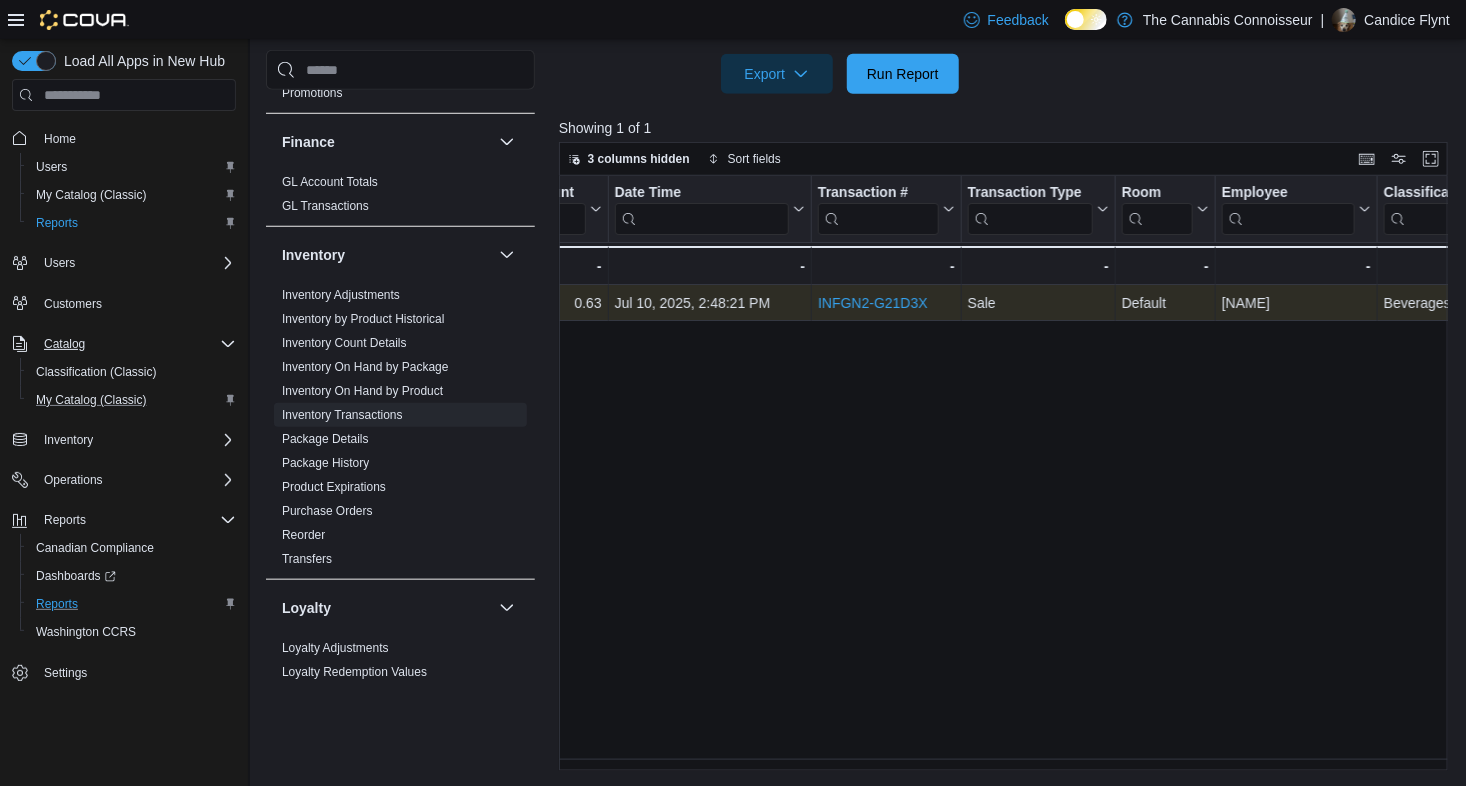 click on "INFGN2-G21D3X" at bounding box center [873, 303] 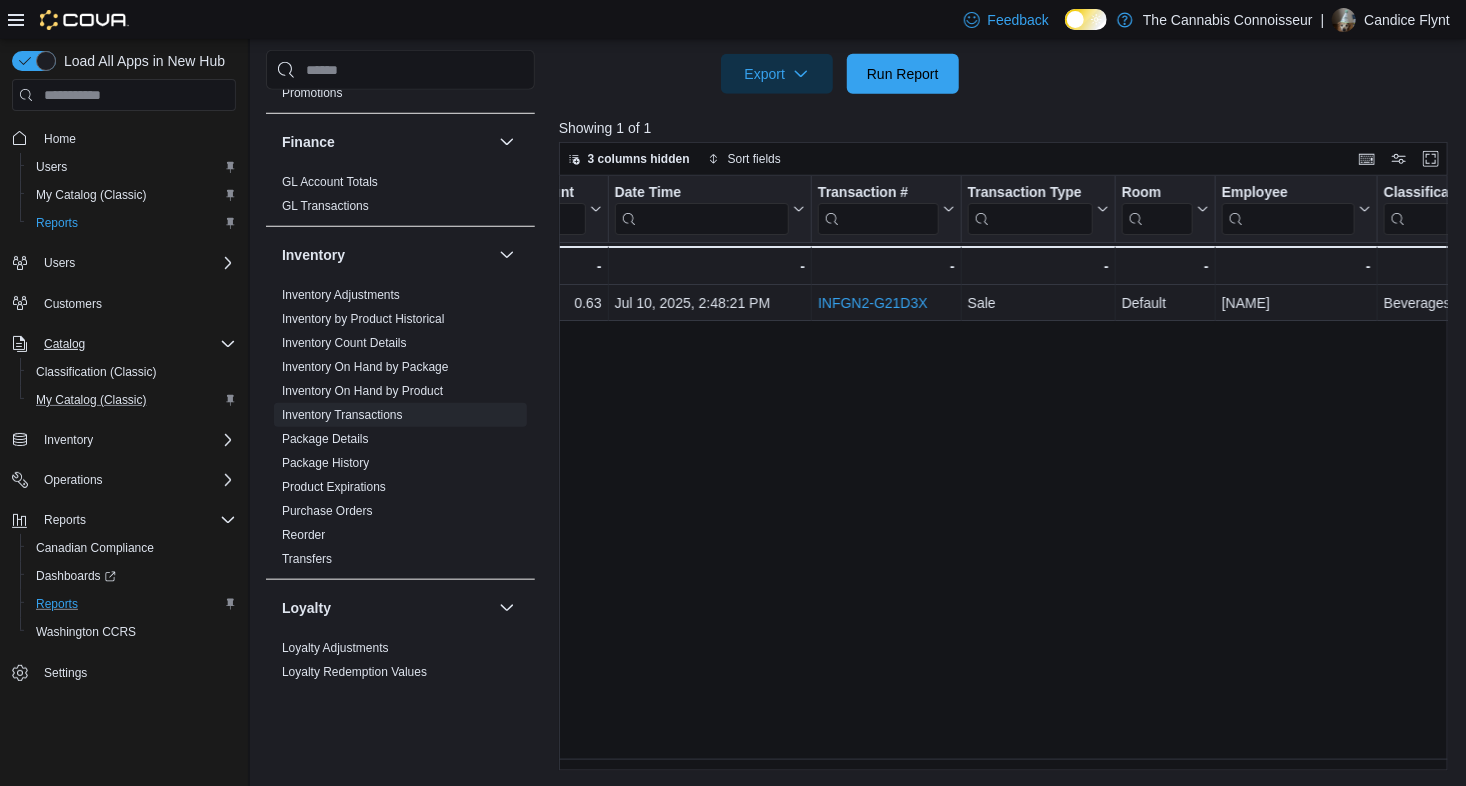 scroll, scrollTop: 0, scrollLeft: 0, axis: both 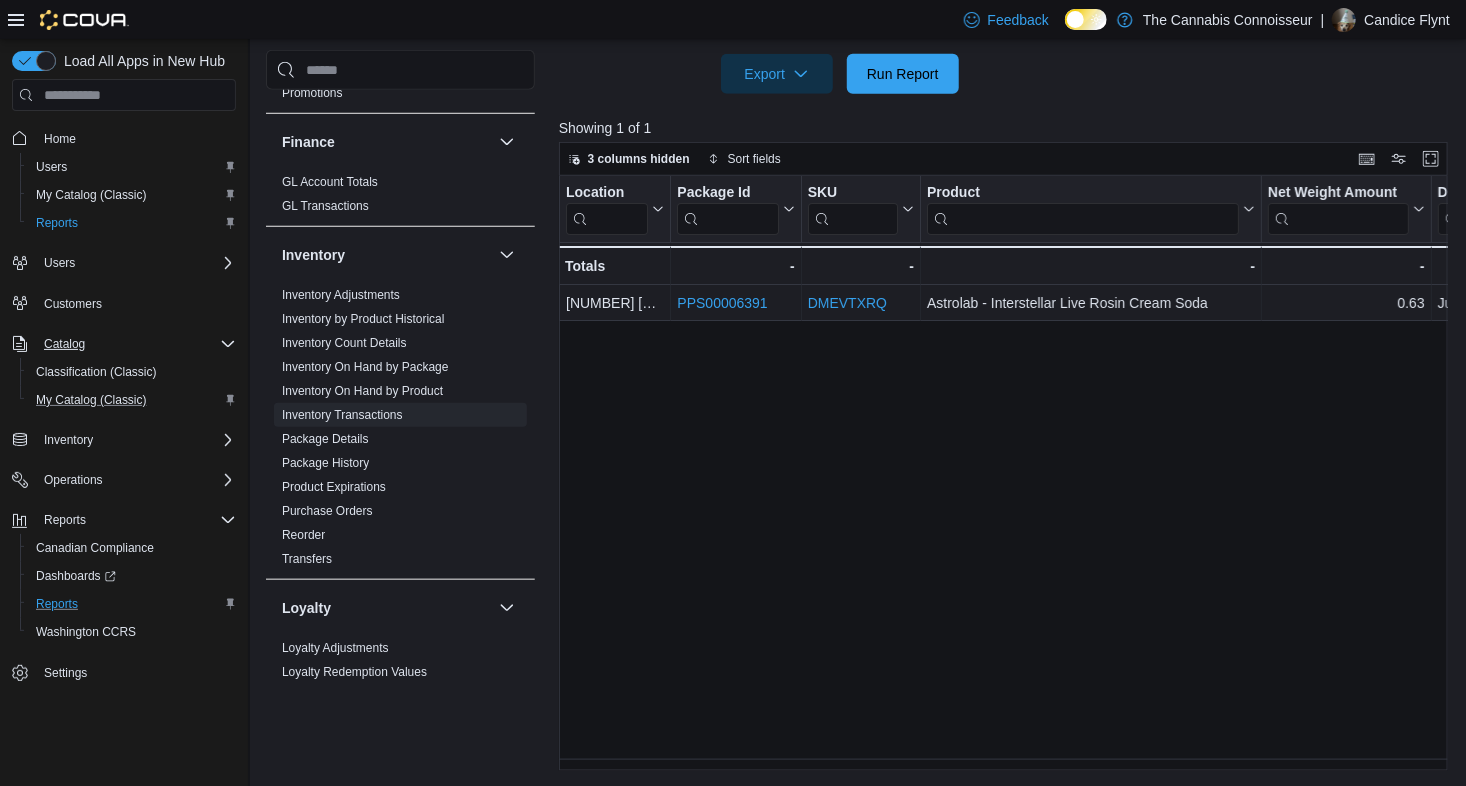 drag, startPoint x: 800, startPoint y: 530, endPoint x: 710, endPoint y: 478, distance: 103.94229 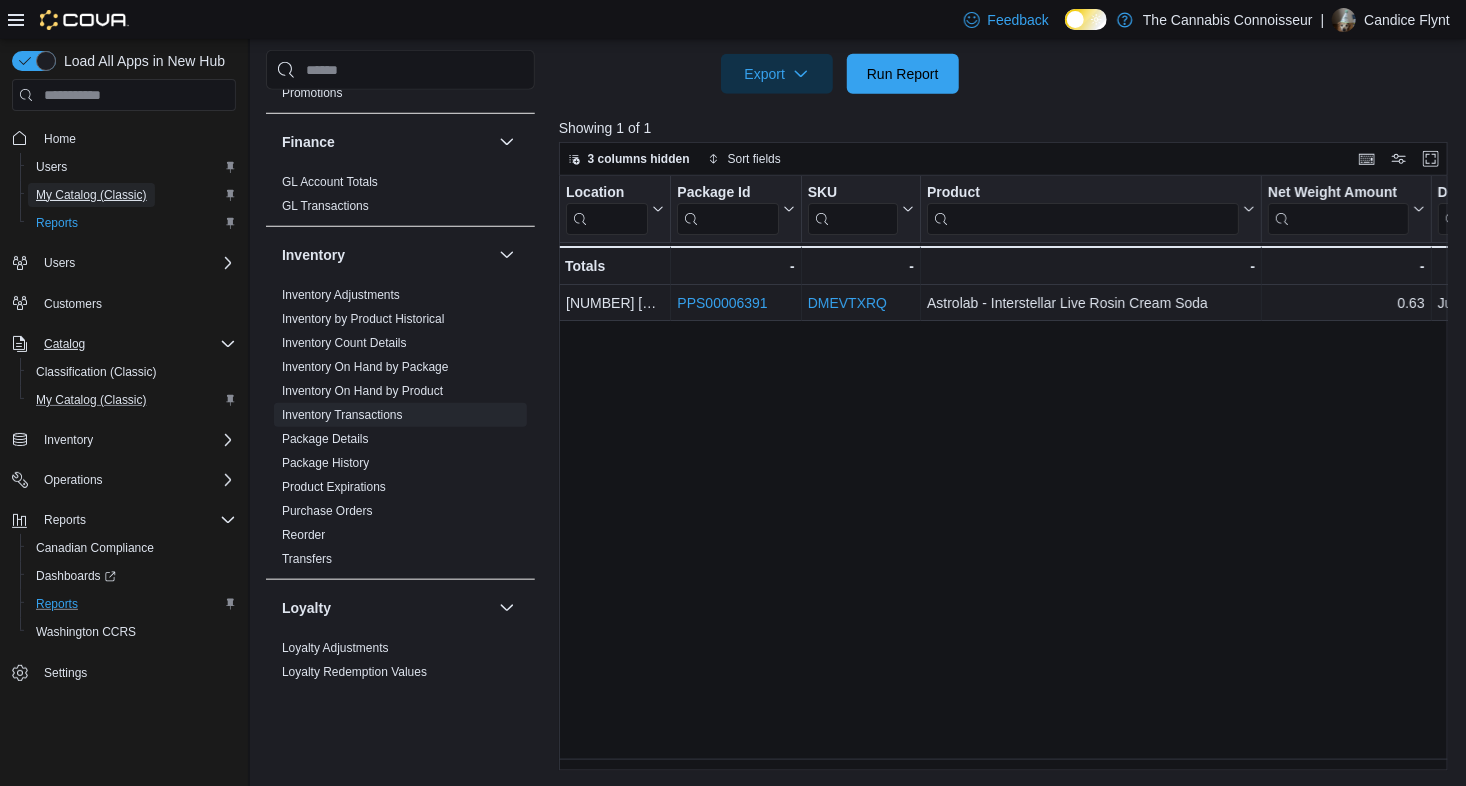 click on "My Catalog (Classic)" at bounding box center [91, 195] 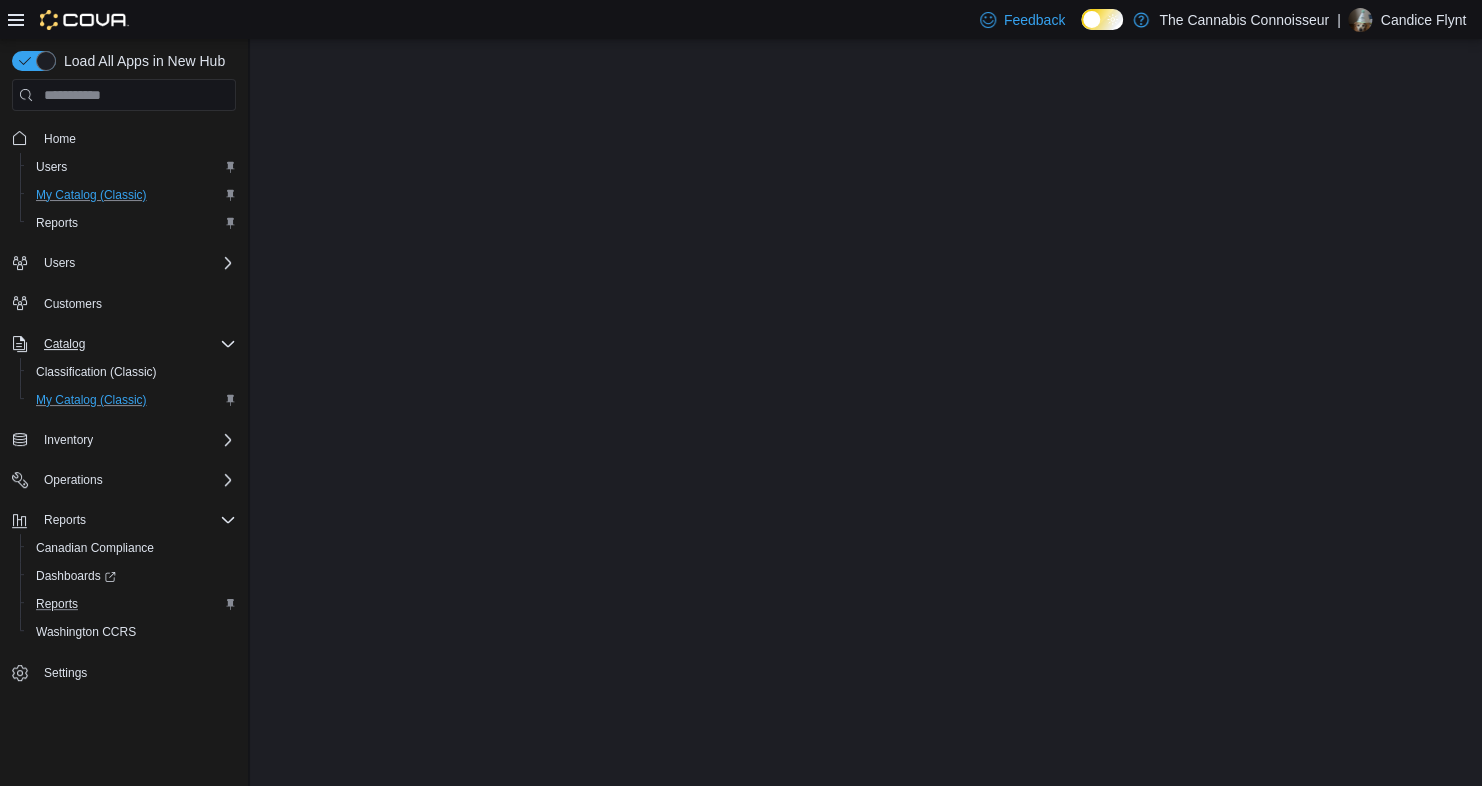 scroll, scrollTop: 0, scrollLeft: 0, axis: both 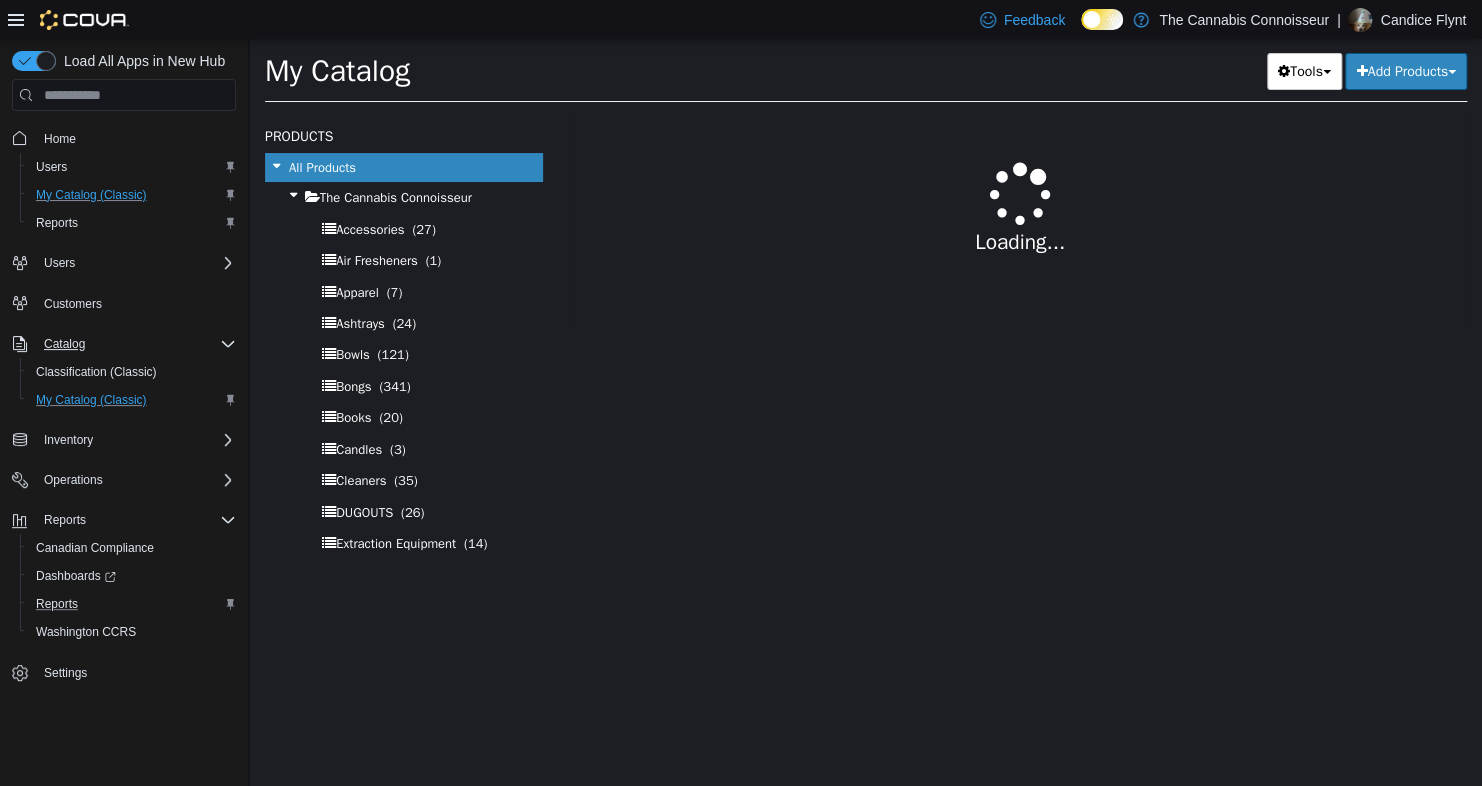 select on "**********" 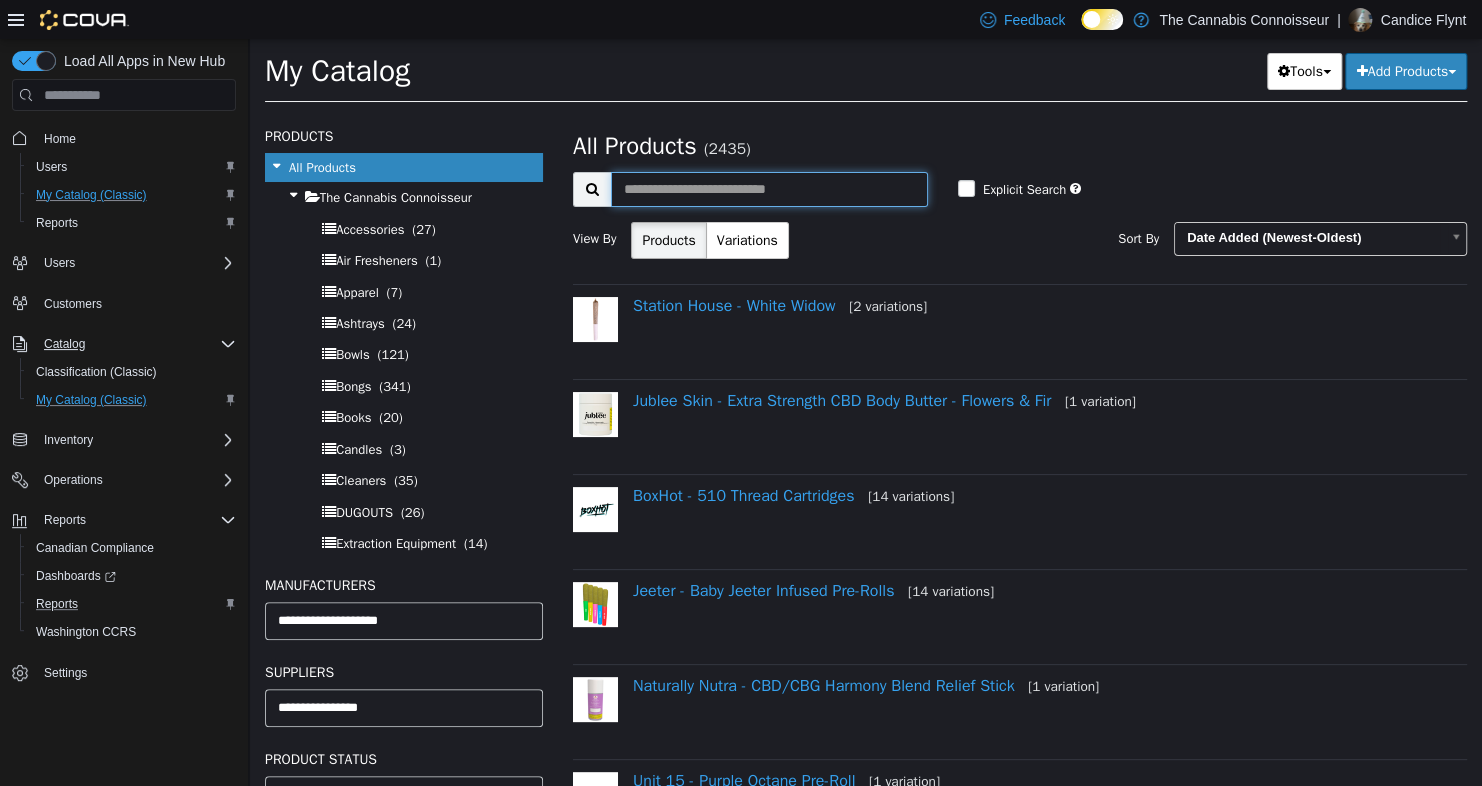 click at bounding box center [769, 189] 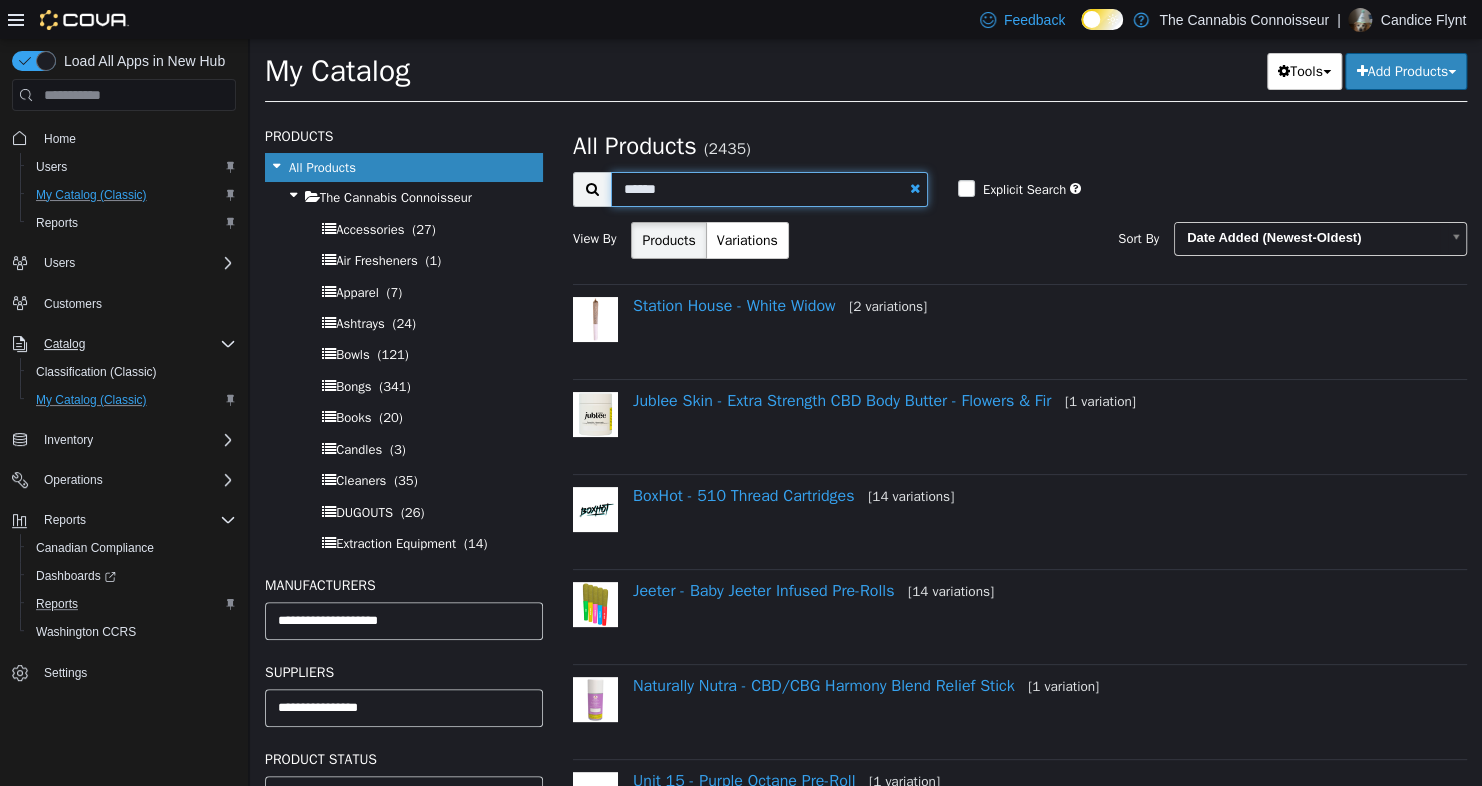type on "******" 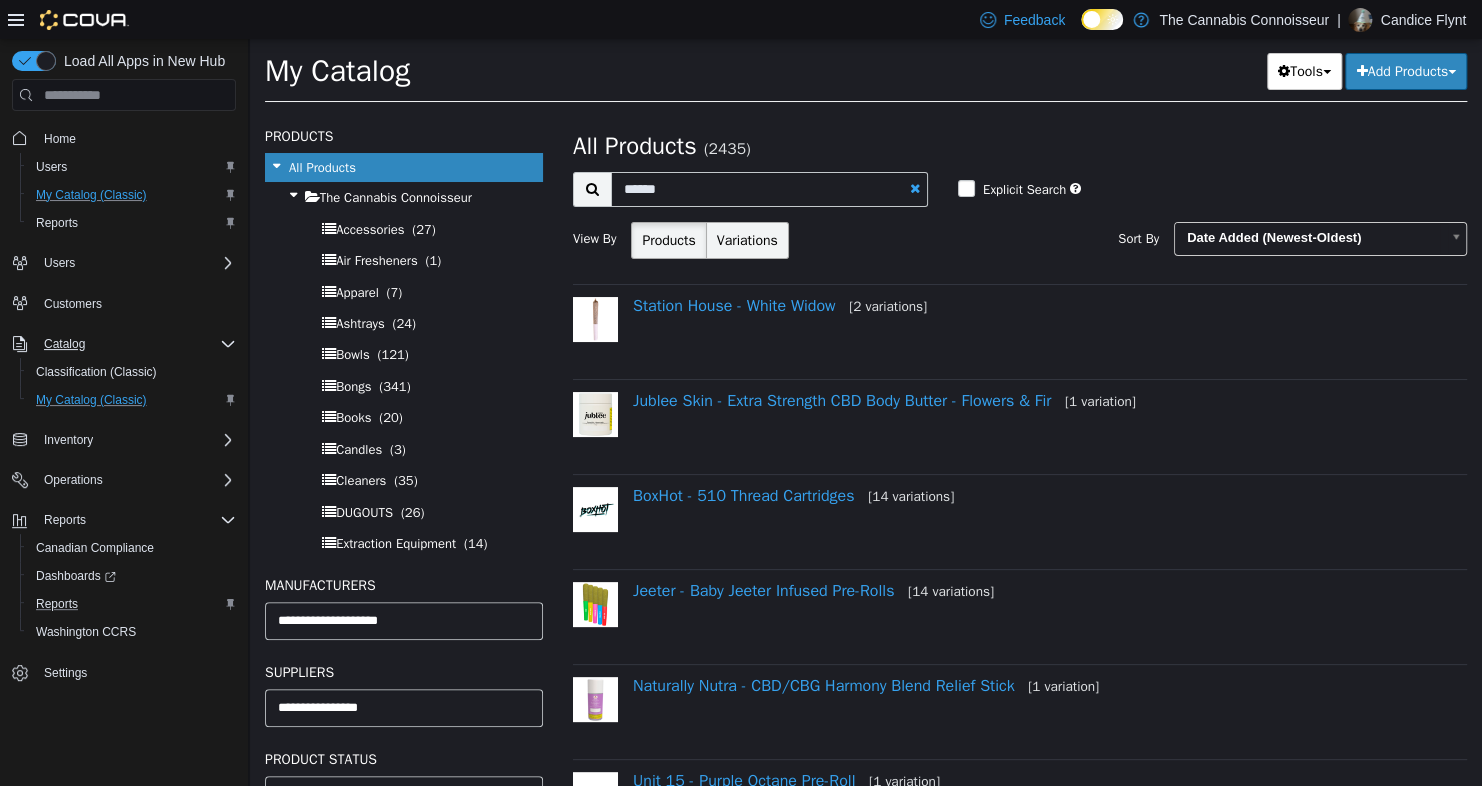 select on "**********" 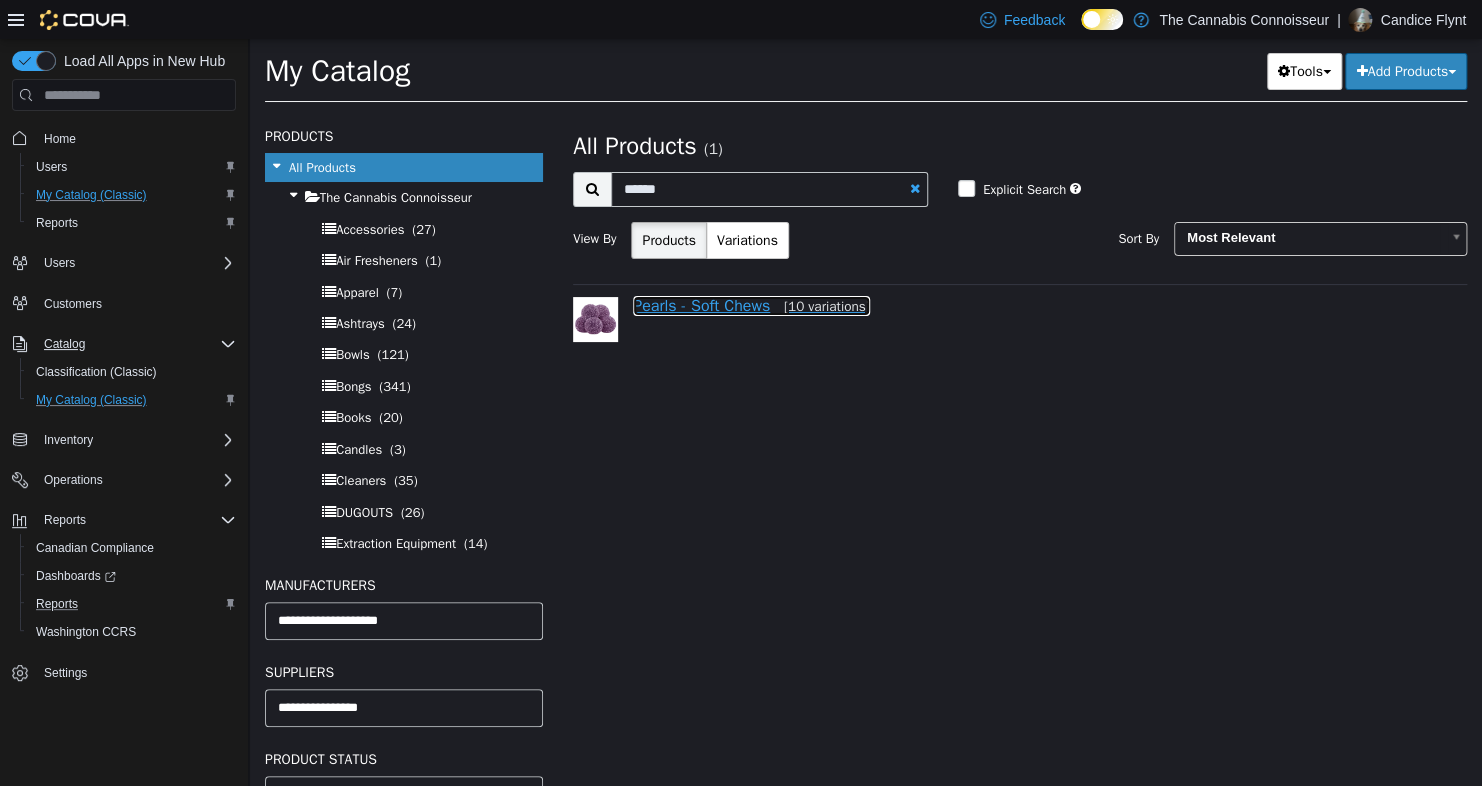 click on "Pearls - Soft Chews
[10 variations]" at bounding box center (751, 306) 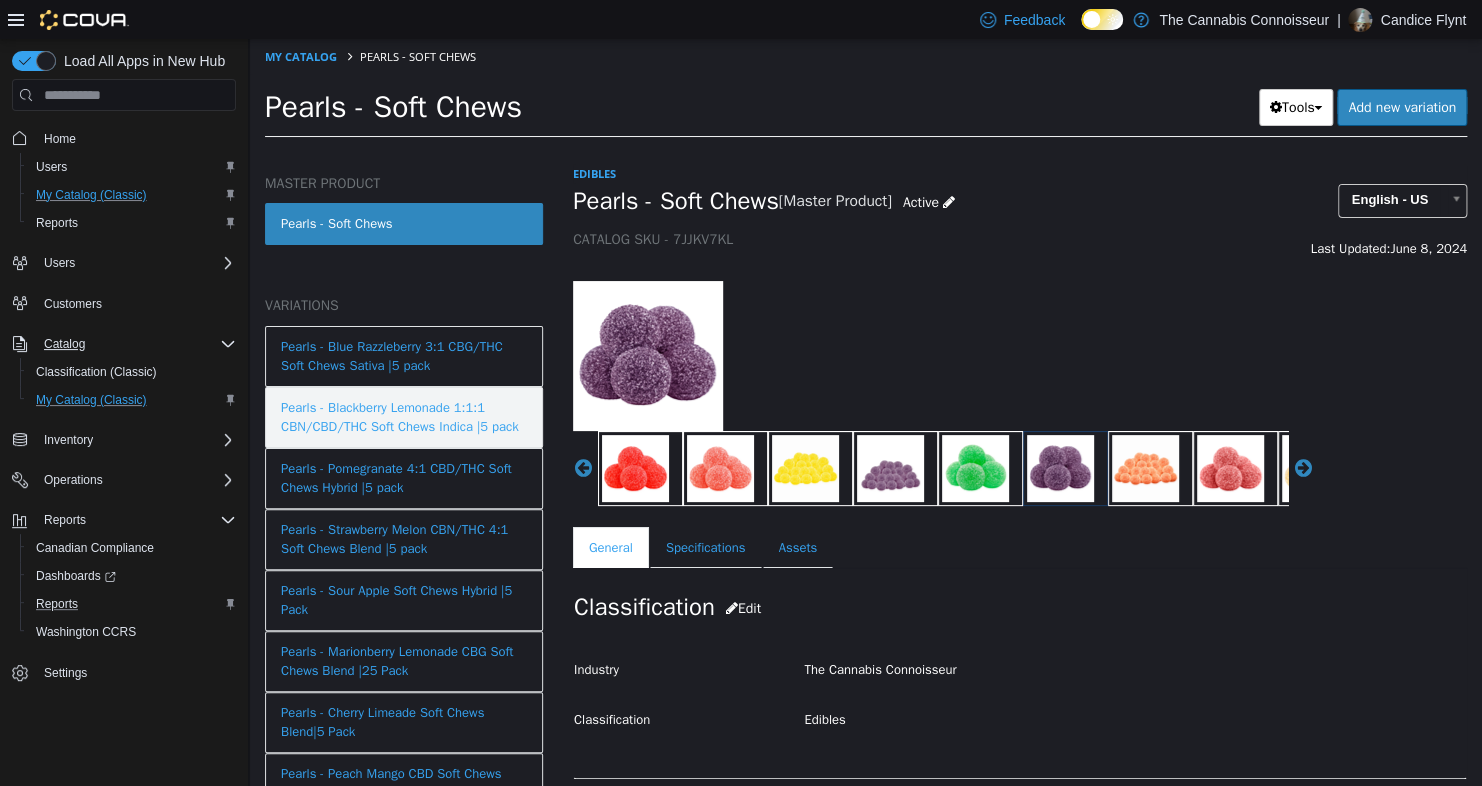 click on "Pearls - Blackberry Lemonade 1:1:1 CBN/CBD/THC Soft Chews Indica |5 pack" at bounding box center [404, 417] 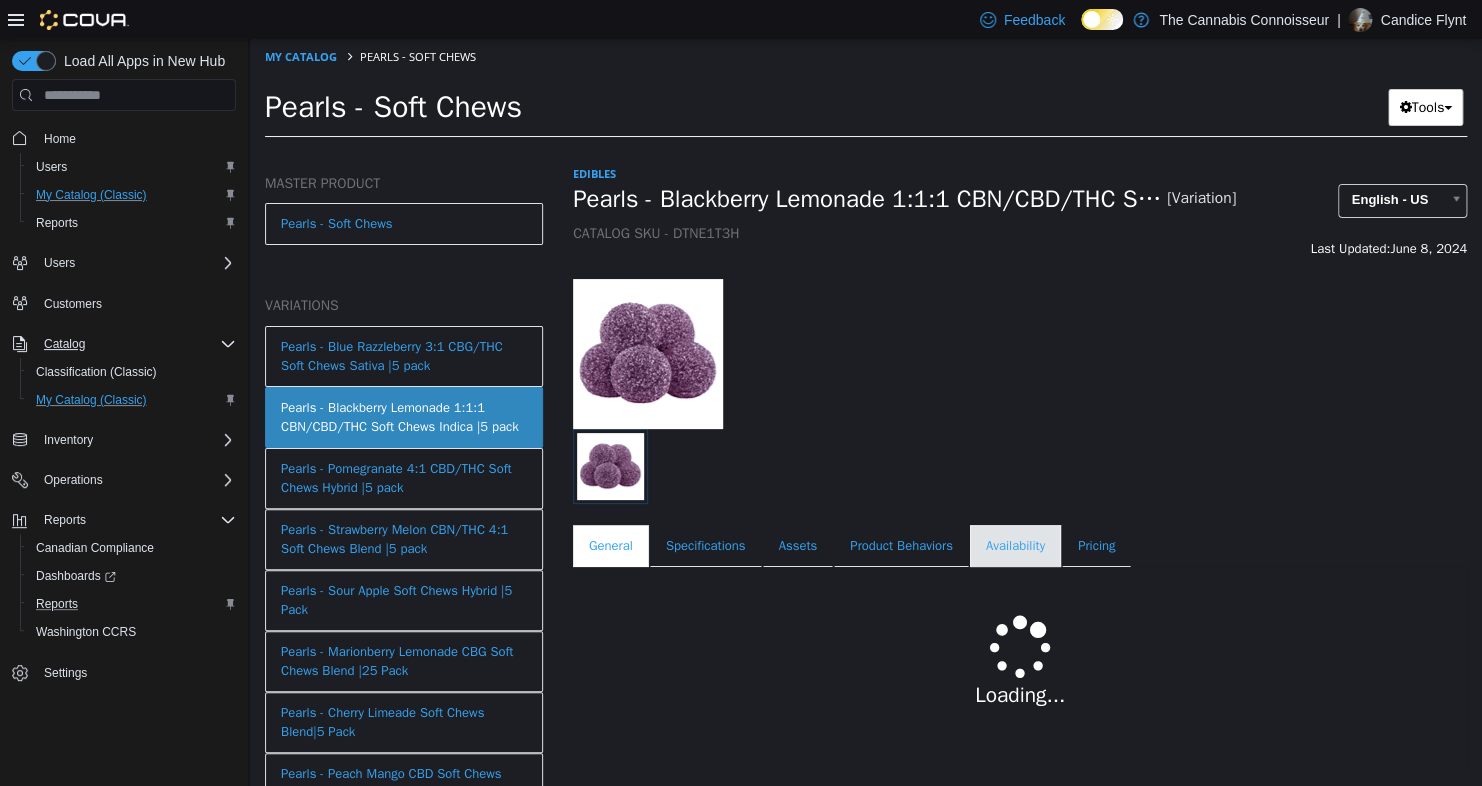 click on "Availability" at bounding box center (1015, 546) 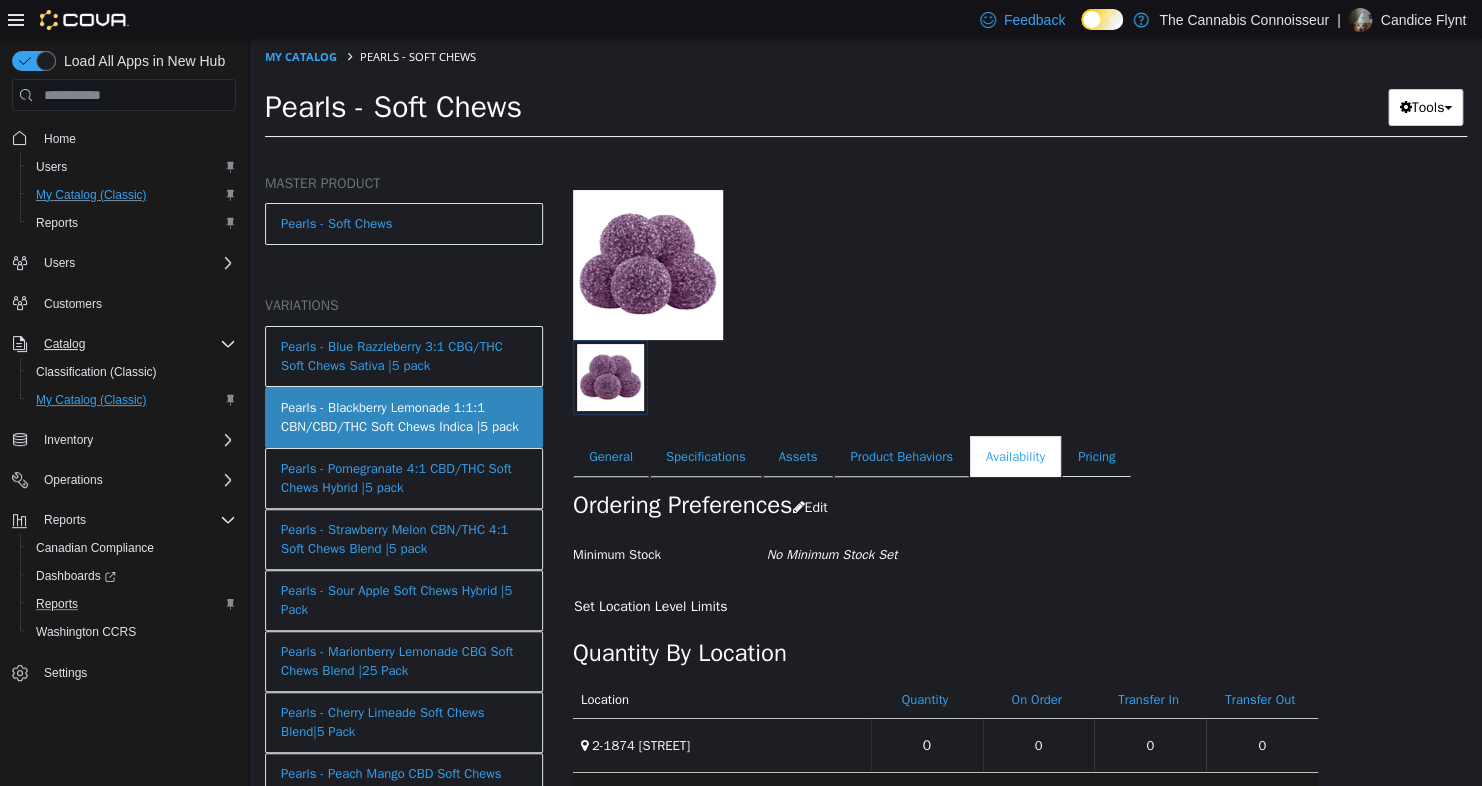 scroll, scrollTop: 151, scrollLeft: 0, axis: vertical 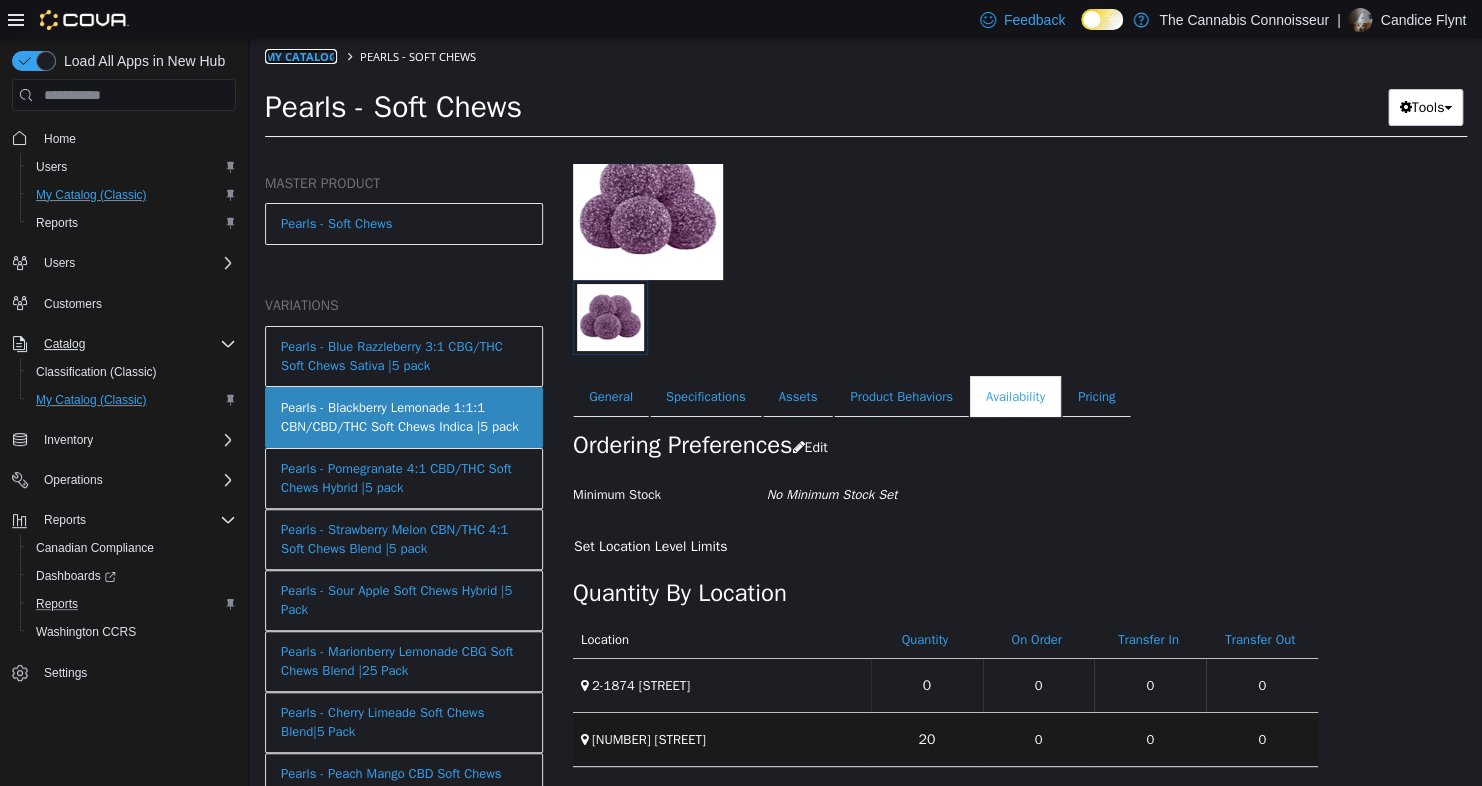 click on "My Catalog" at bounding box center [301, 56] 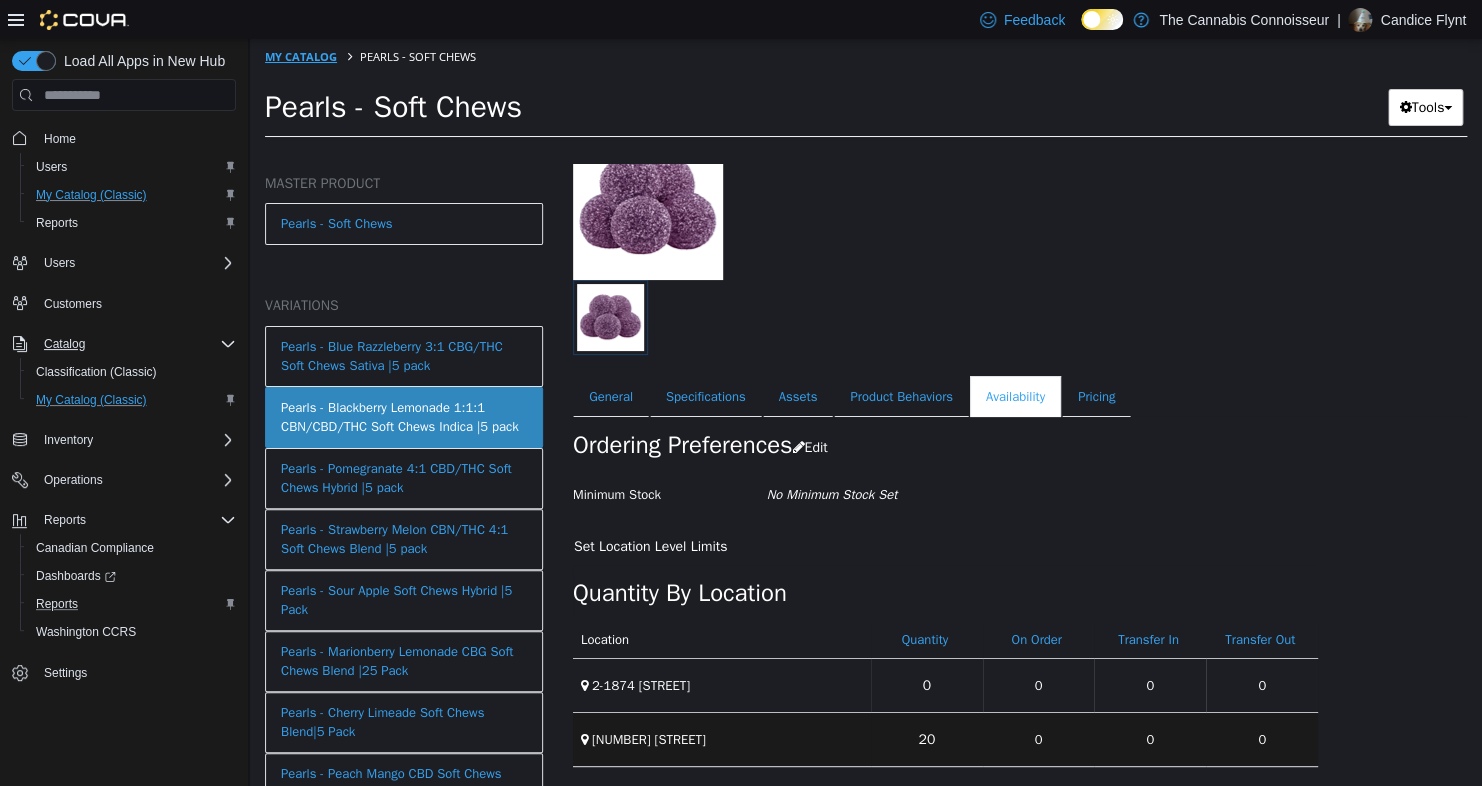 select on "**********" 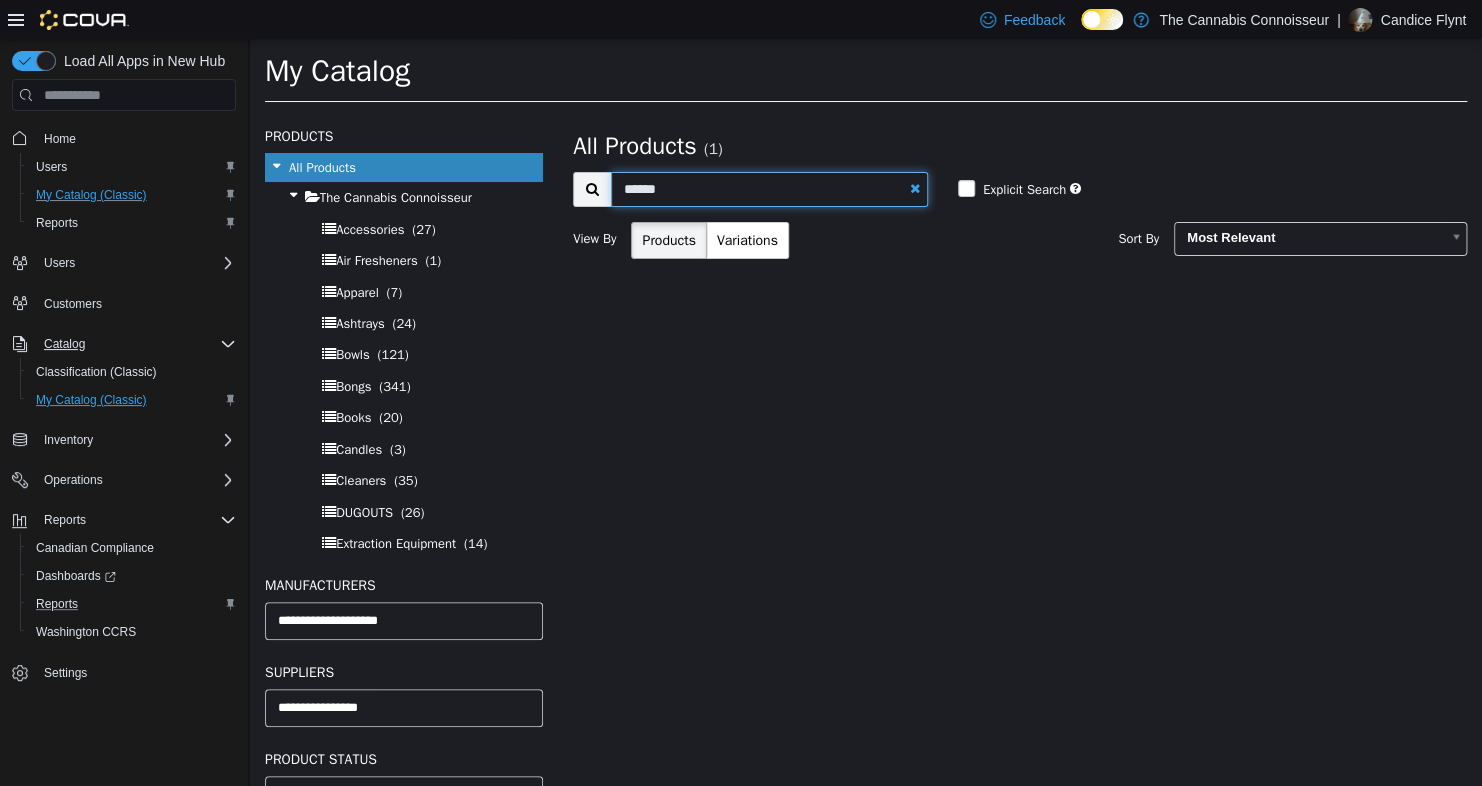 click on "******" at bounding box center (769, 189) 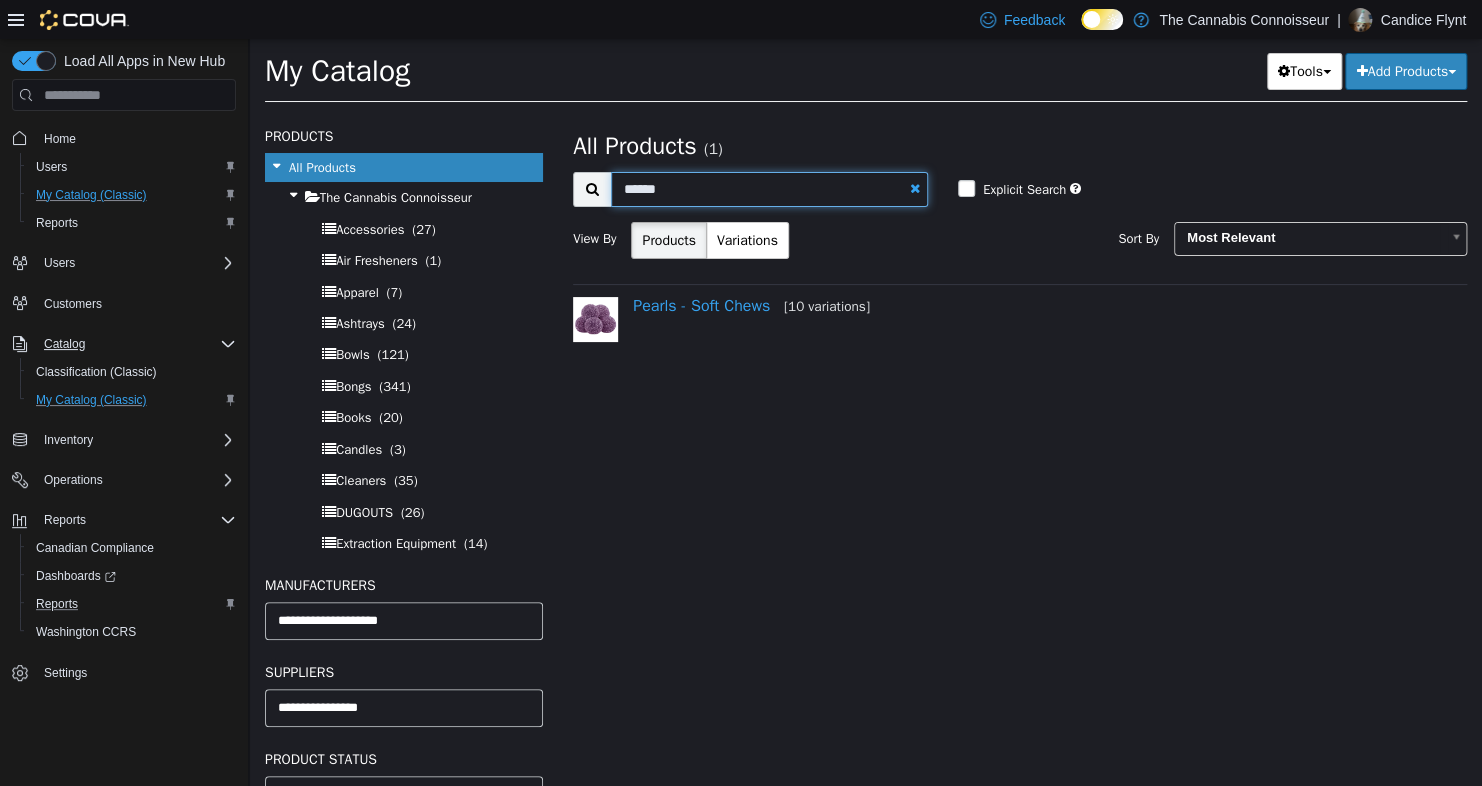 click on "******" at bounding box center [769, 189] 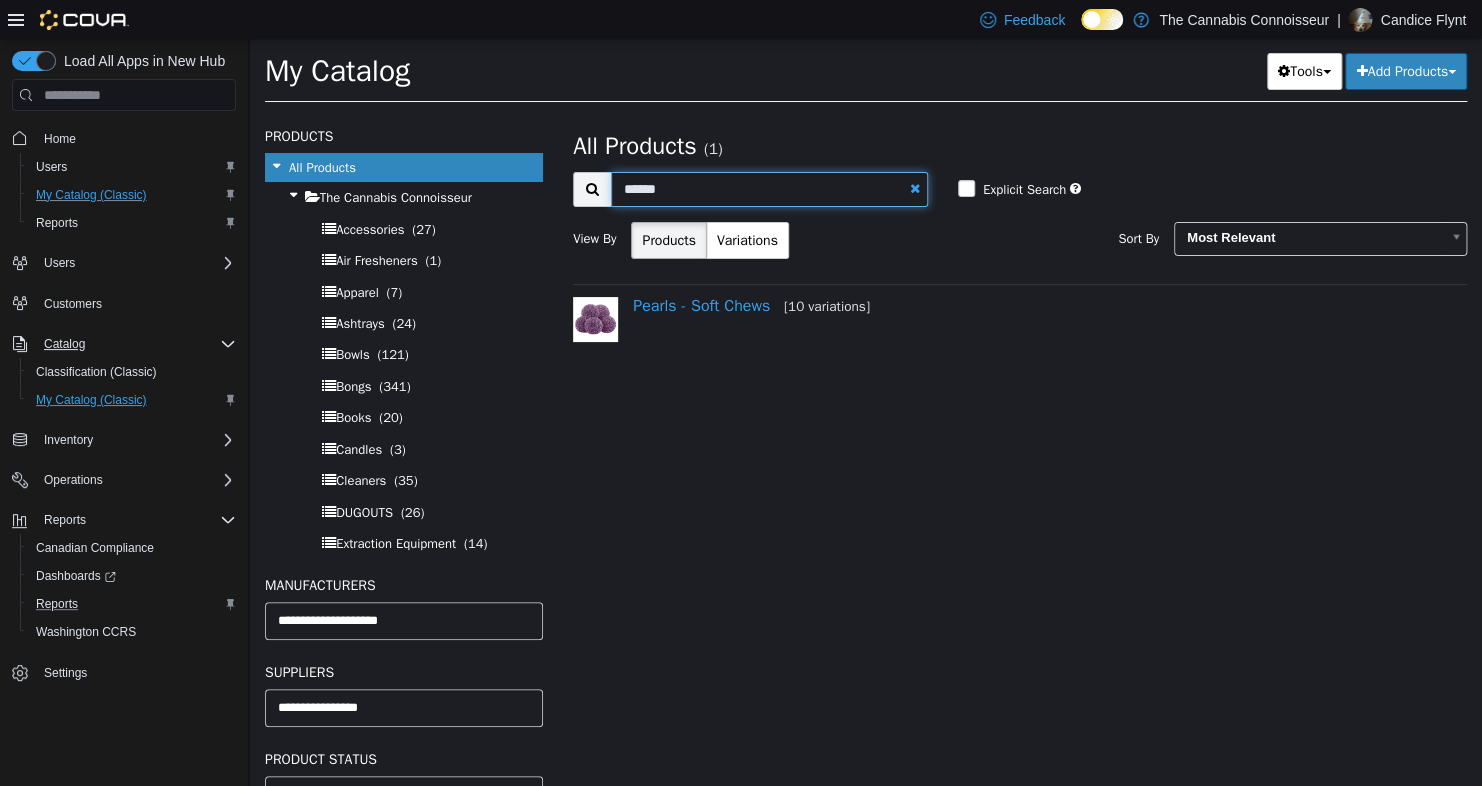 type on "******" 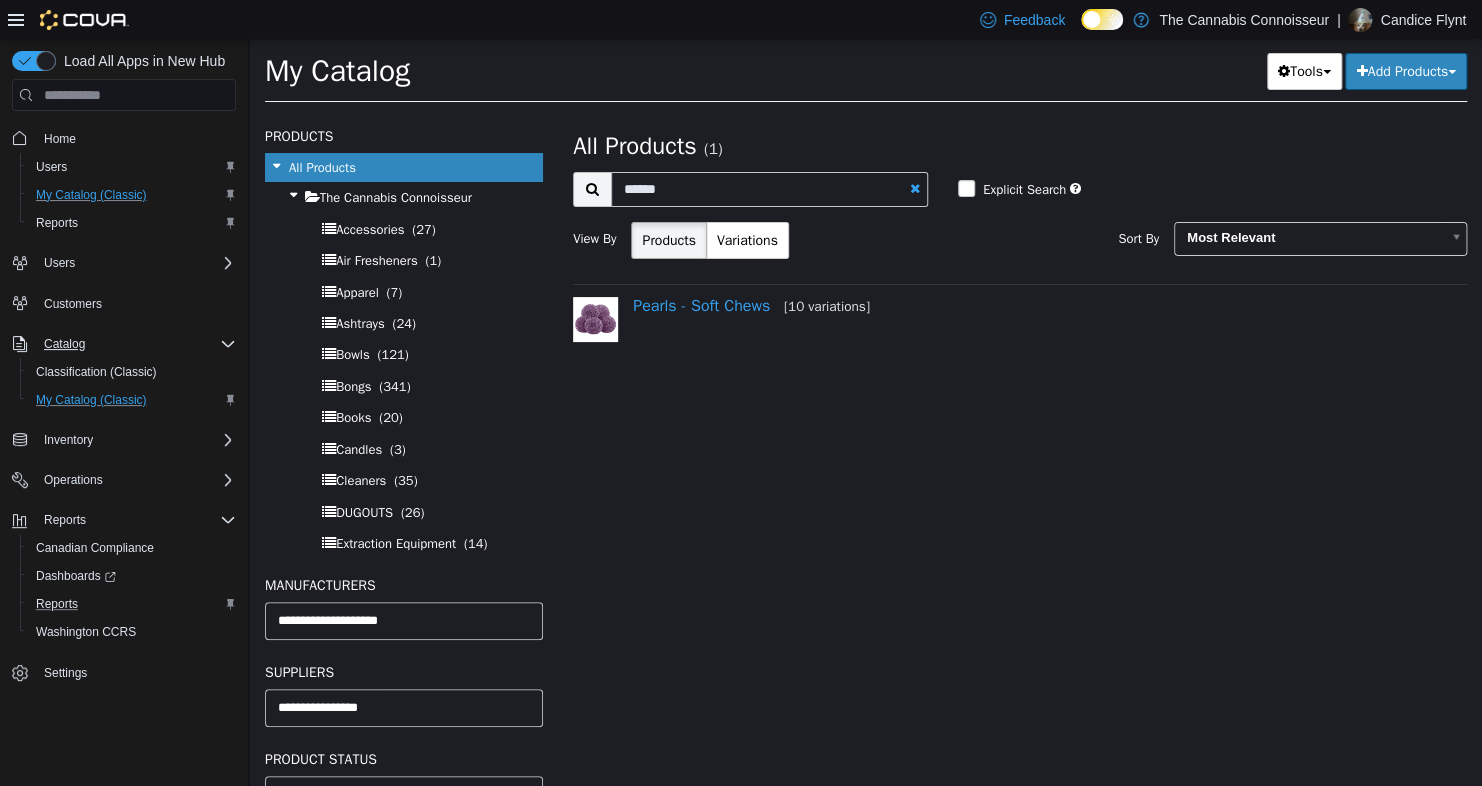 select on "**********" 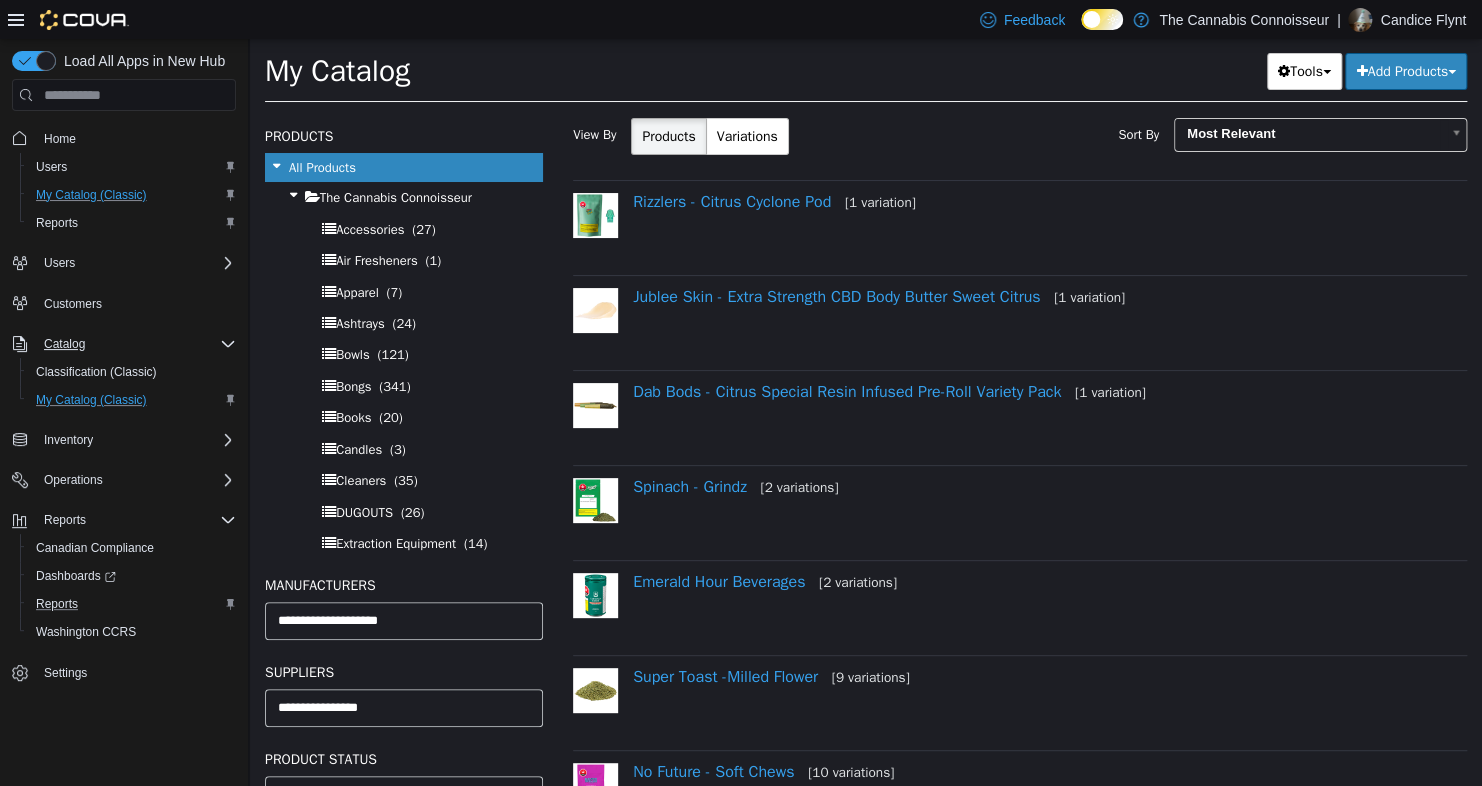 scroll, scrollTop: 0, scrollLeft: 0, axis: both 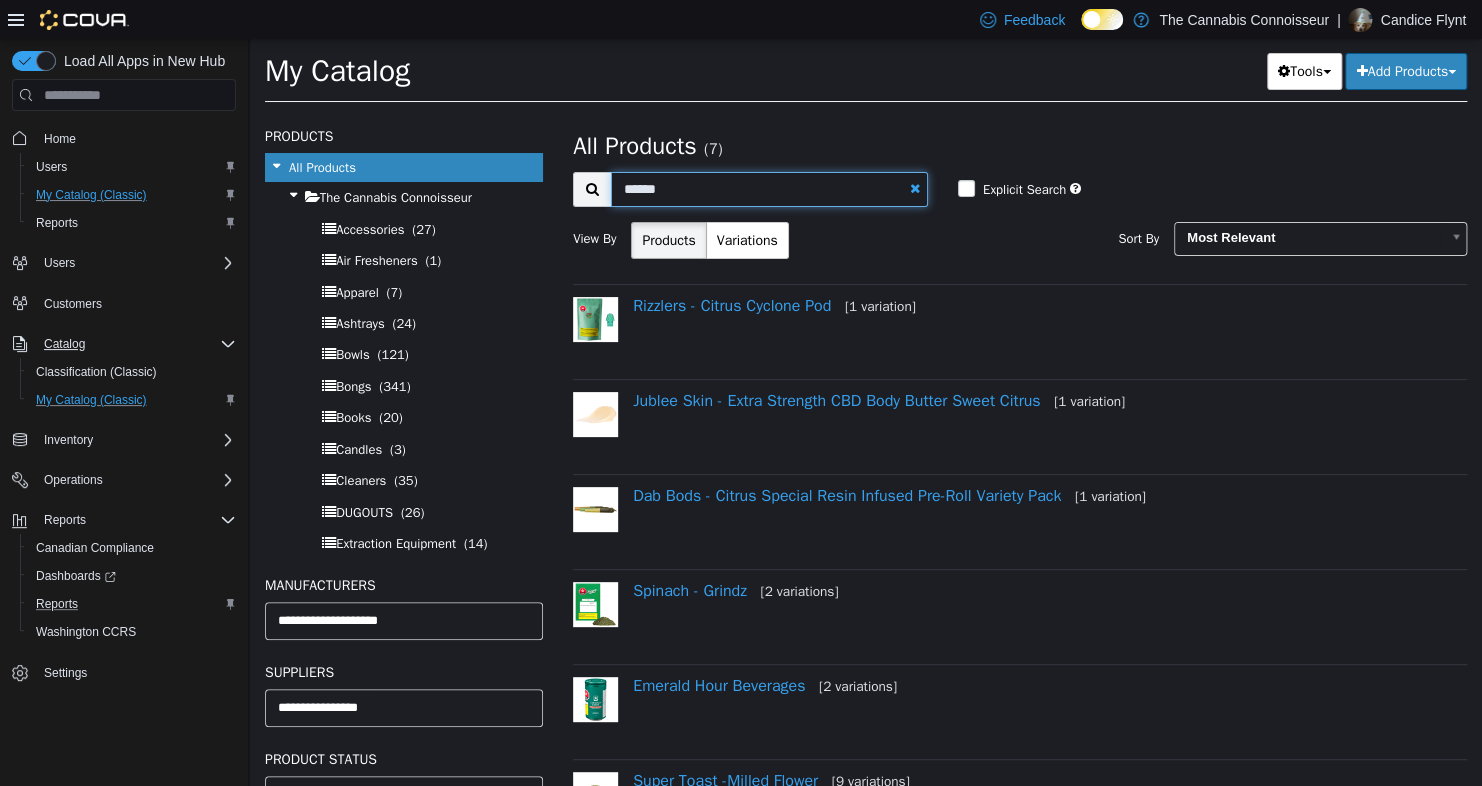 click on "******" at bounding box center (769, 189) 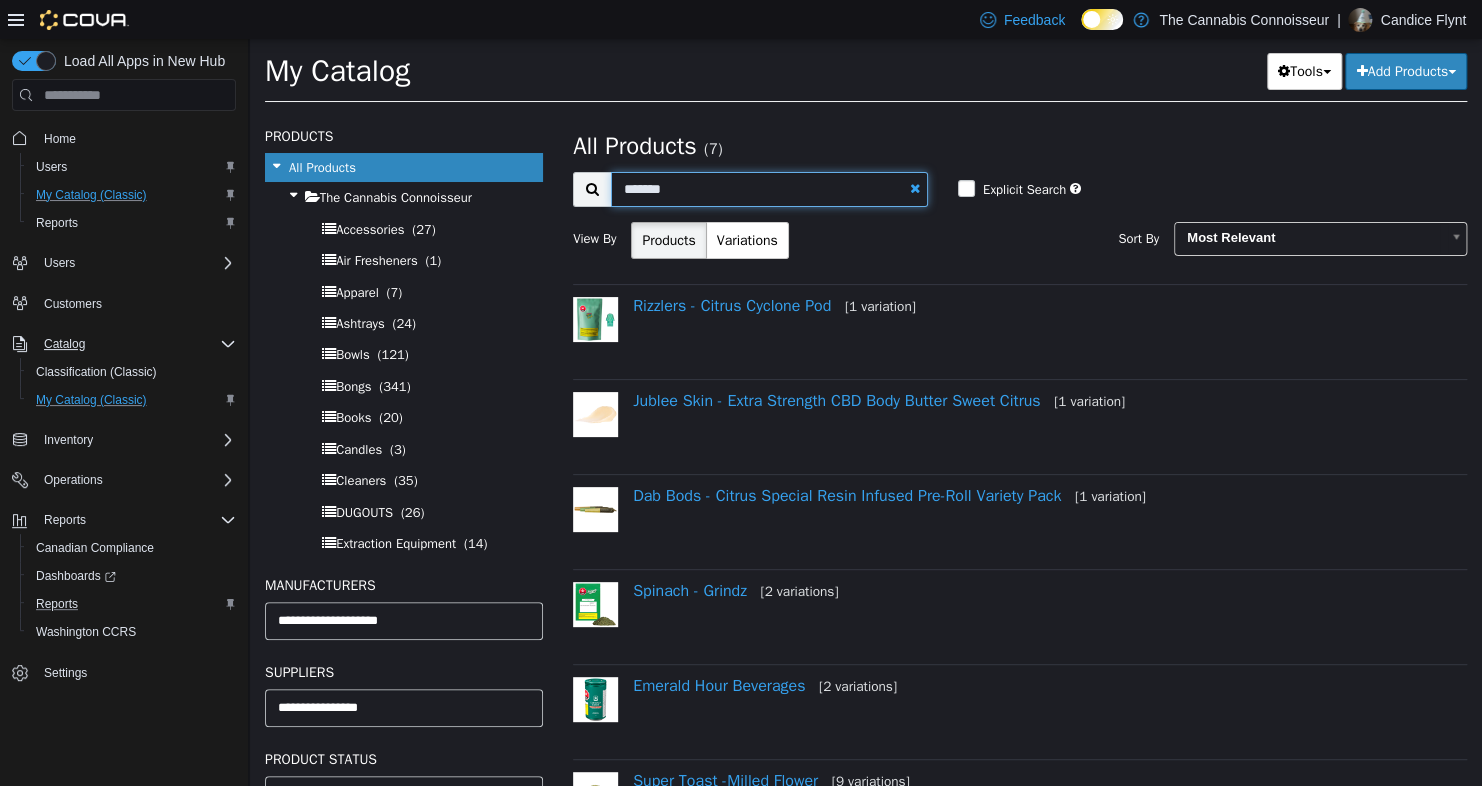 type on "*******" 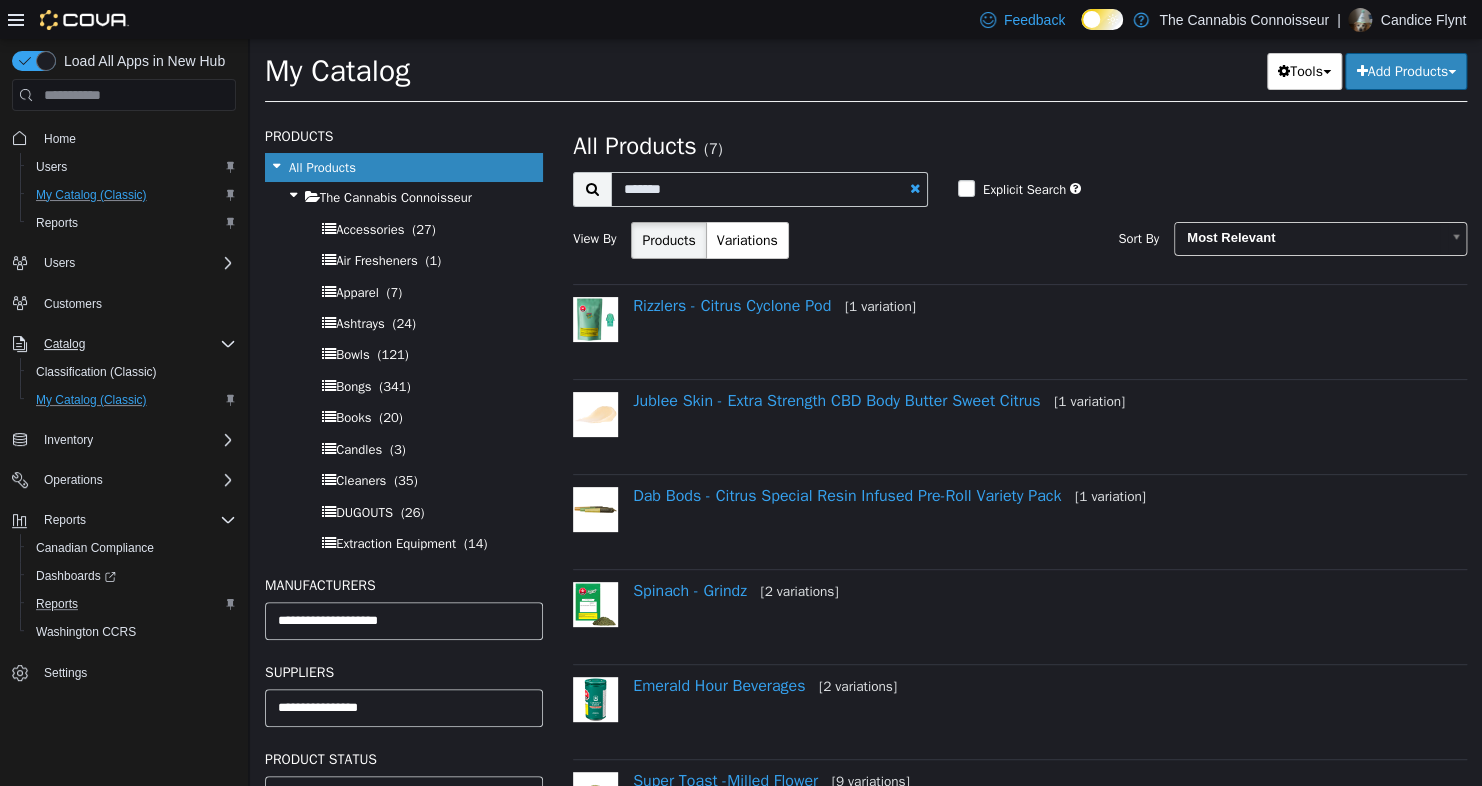 select on "**********" 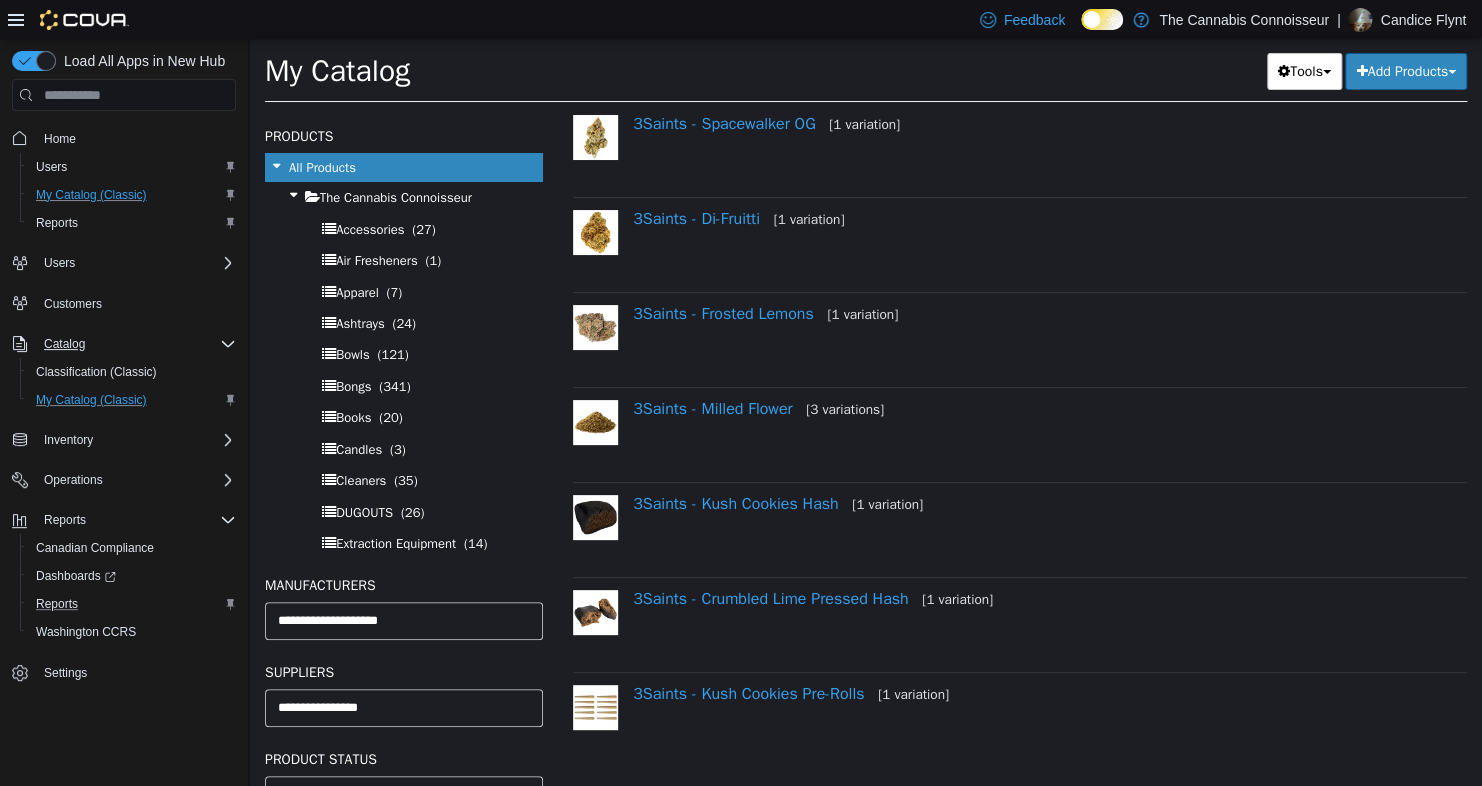 scroll, scrollTop: 672, scrollLeft: 0, axis: vertical 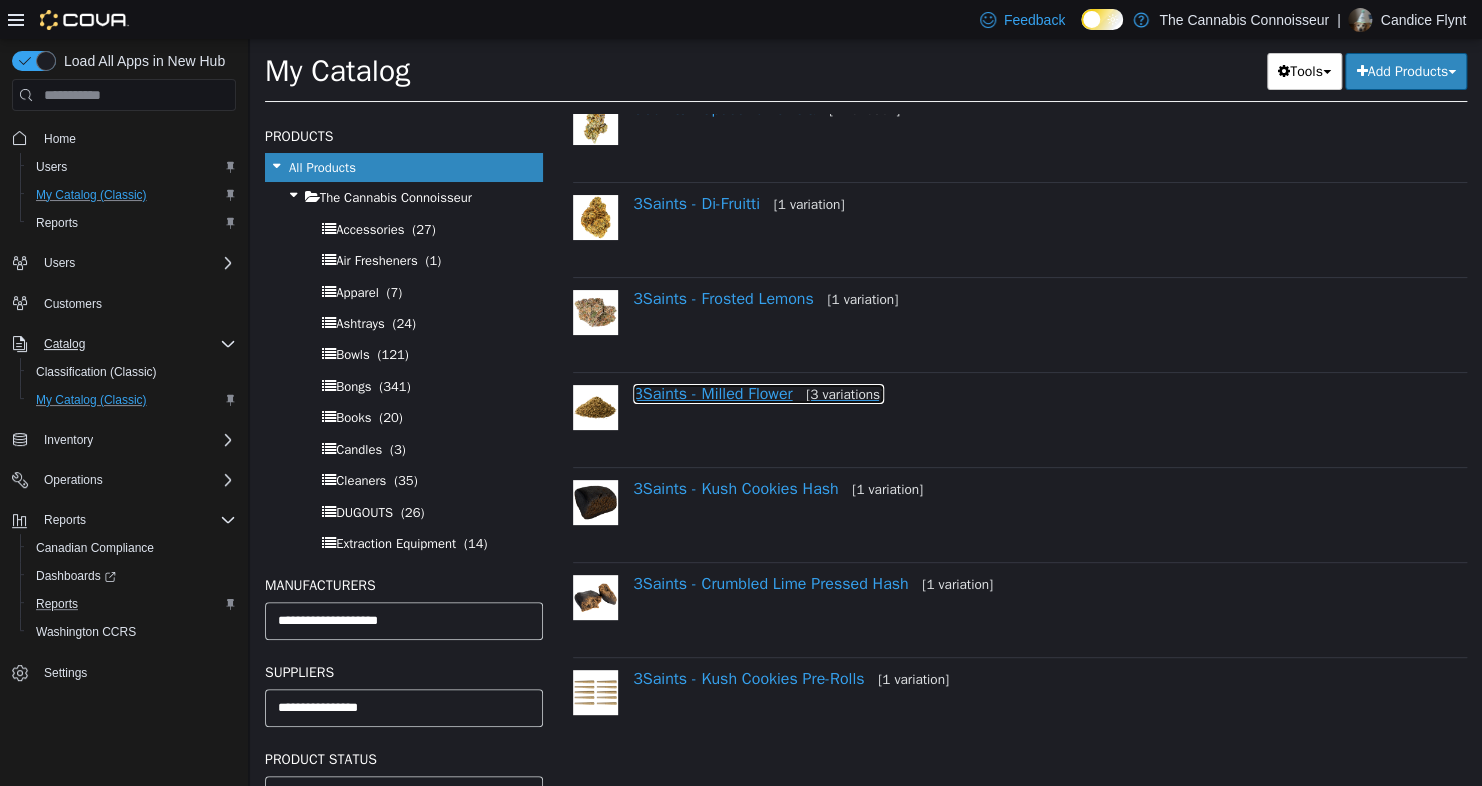 click on "3Saints - Milled Flower
[3 variations]" at bounding box center (758, 394) 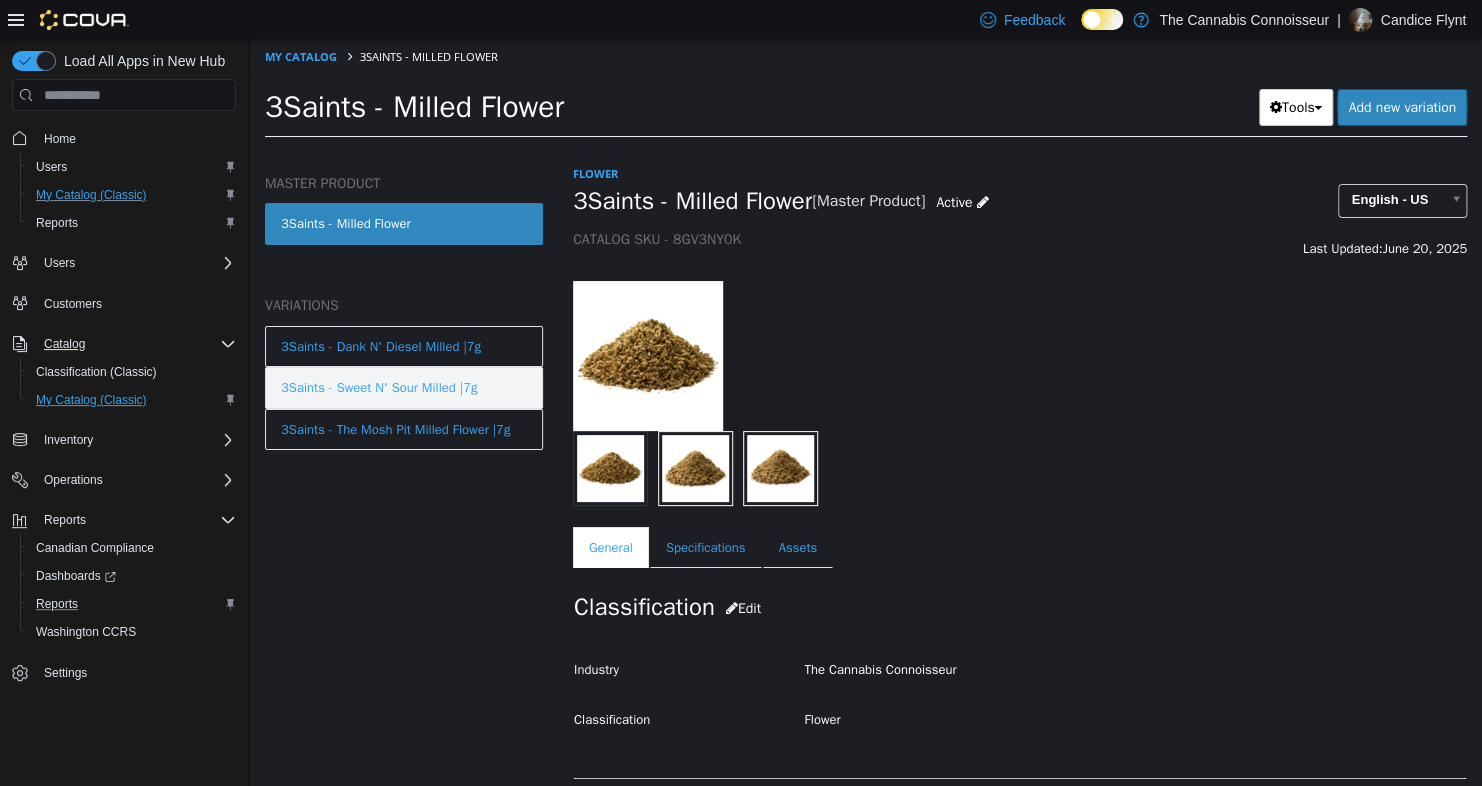 click on "3Saints - Sweet N' Sour Milled |7g" at bounding box center [379, 388] 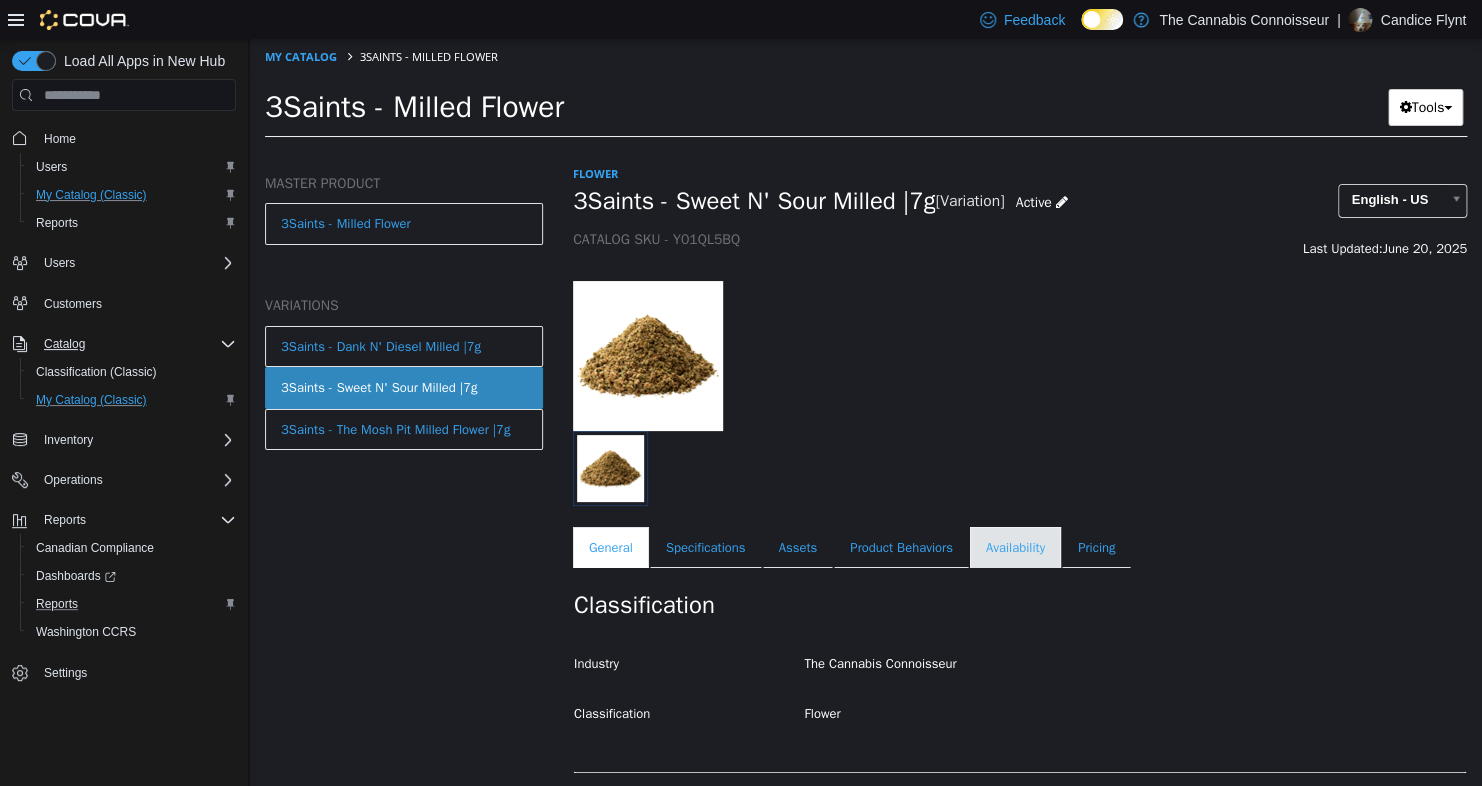 click on "Availability" at bounding box center (1015, 548) 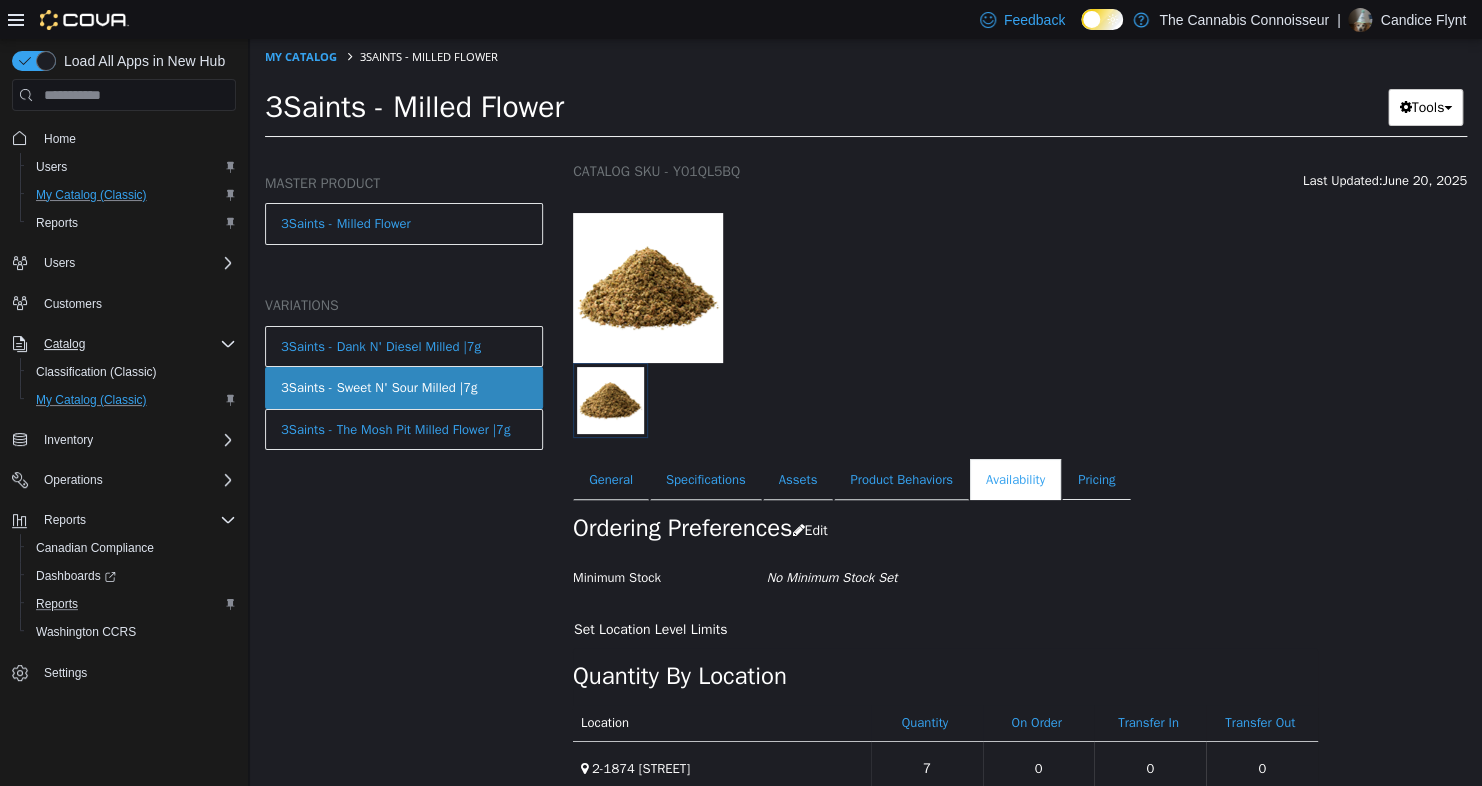 scroll, scrollTop: 151, scrollLeft: 0, axis: vertical 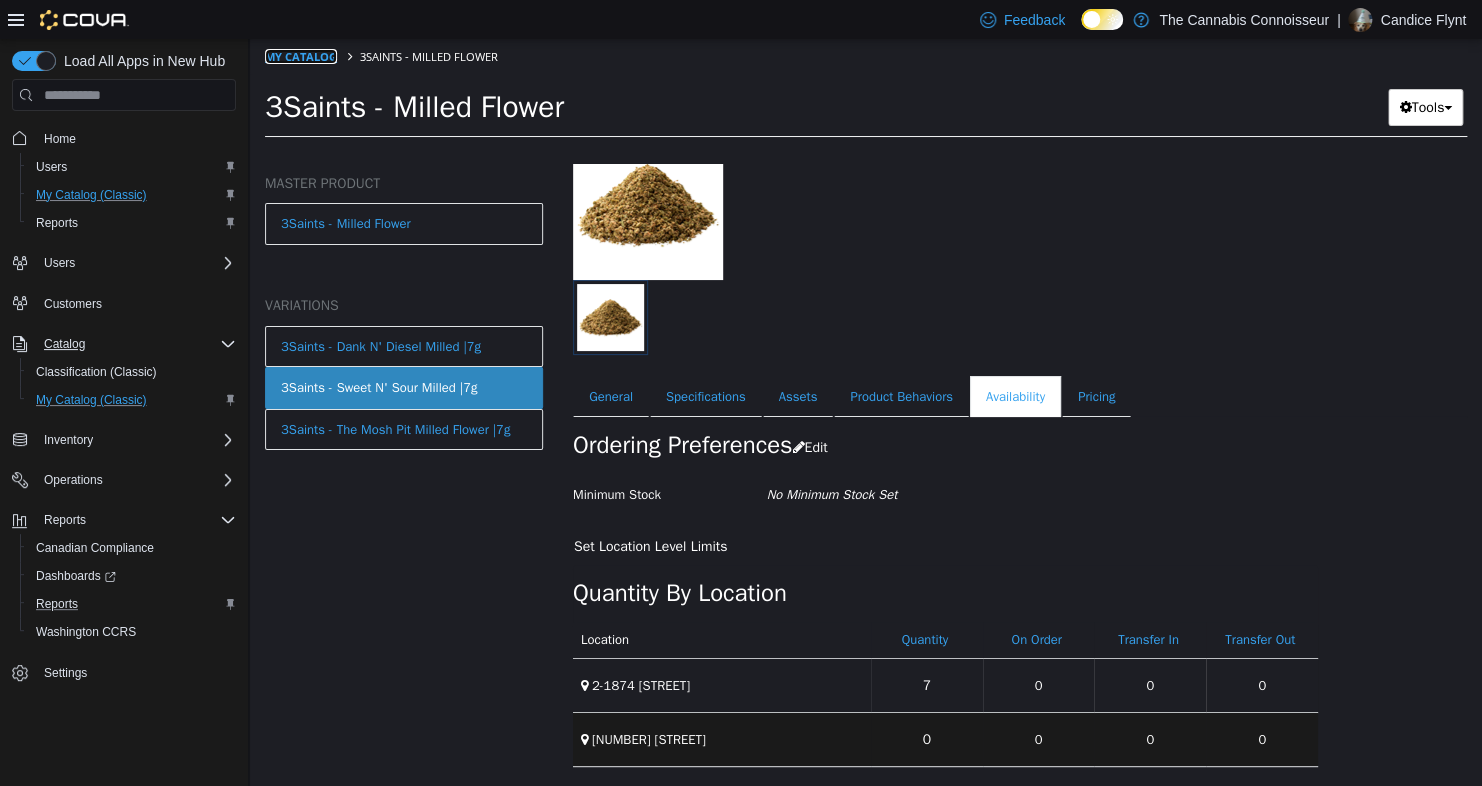 click on "My Catalog" at bounding box center (301, 56) 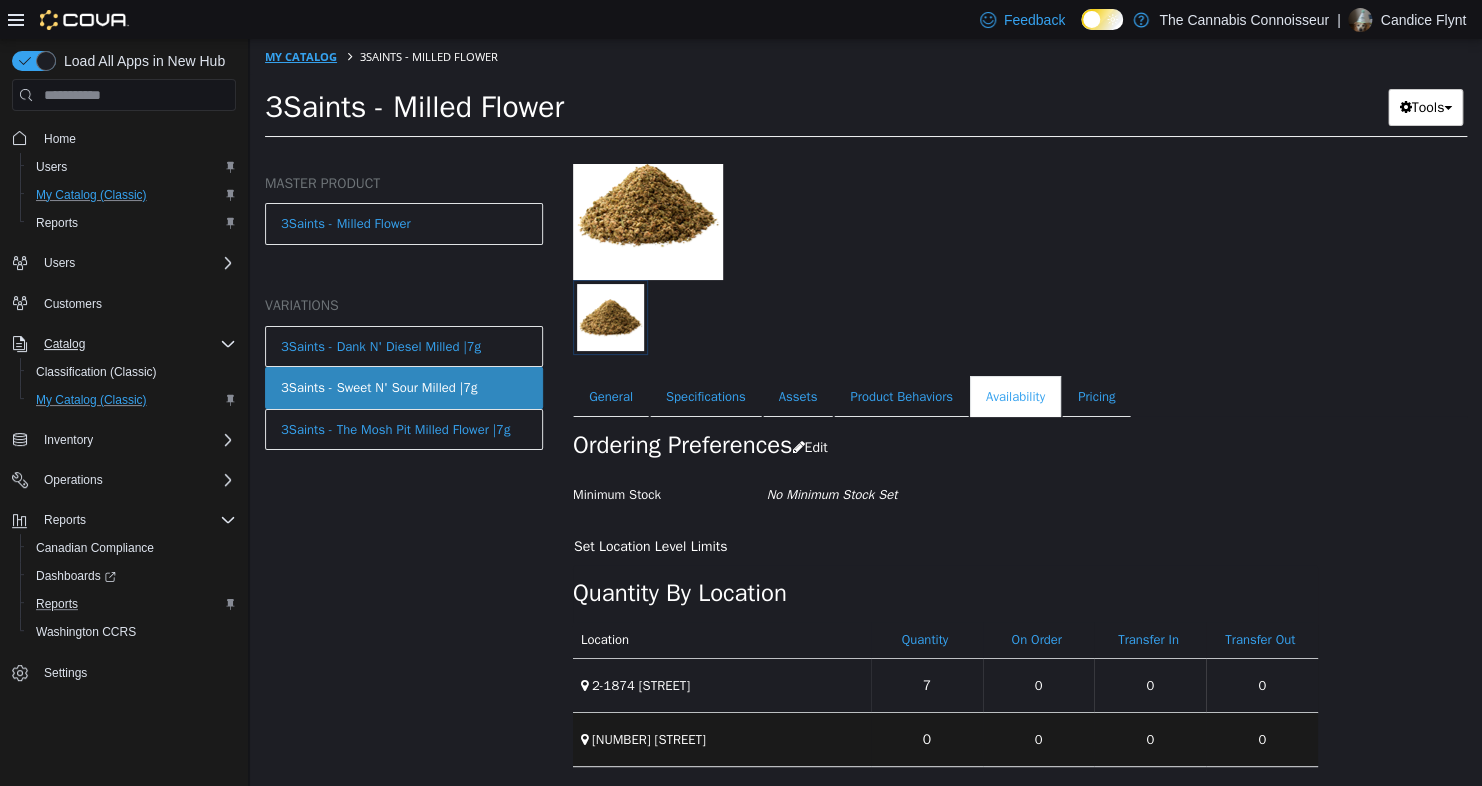 select on "**********" 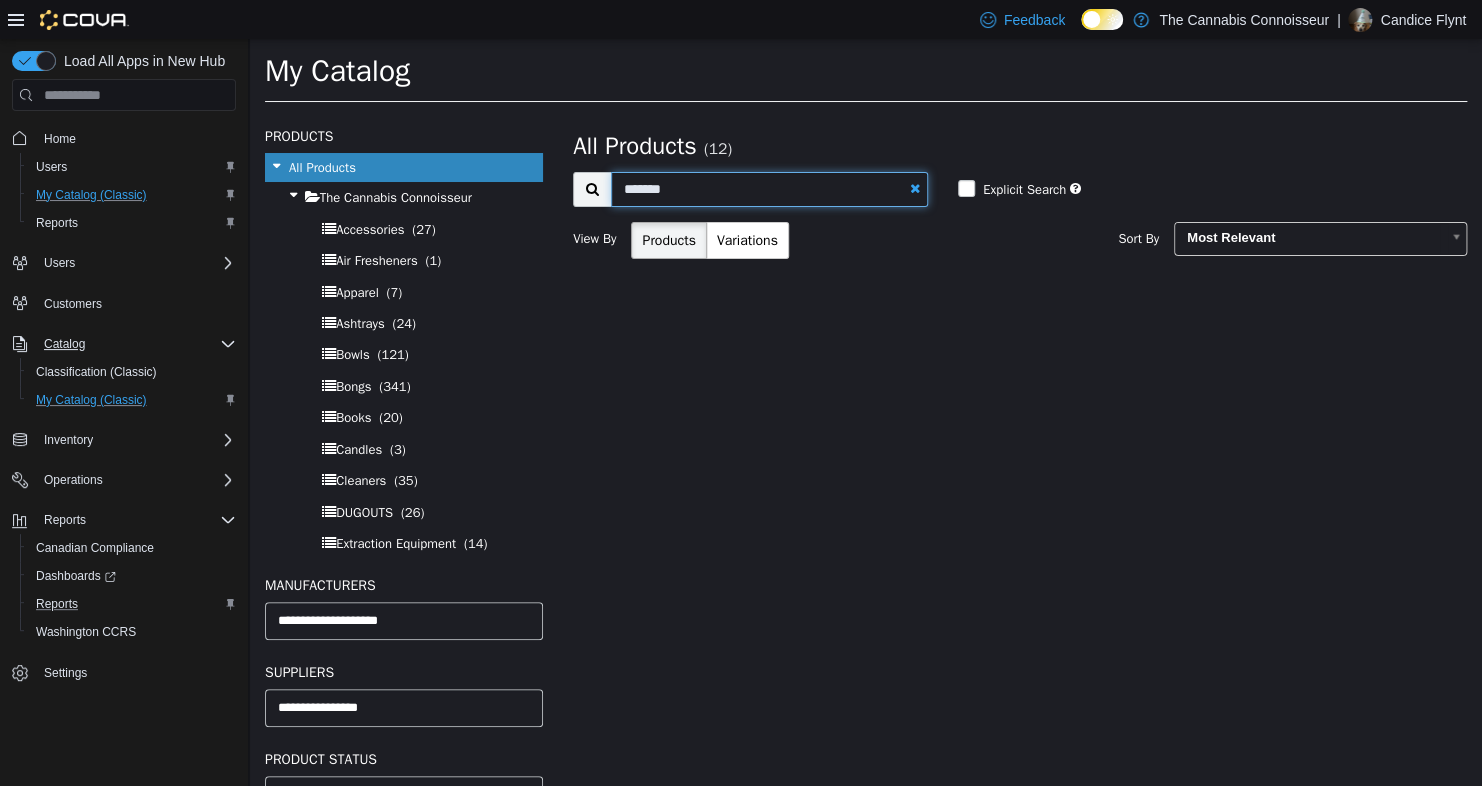 click on "*******" at bounding box center (769, 189) 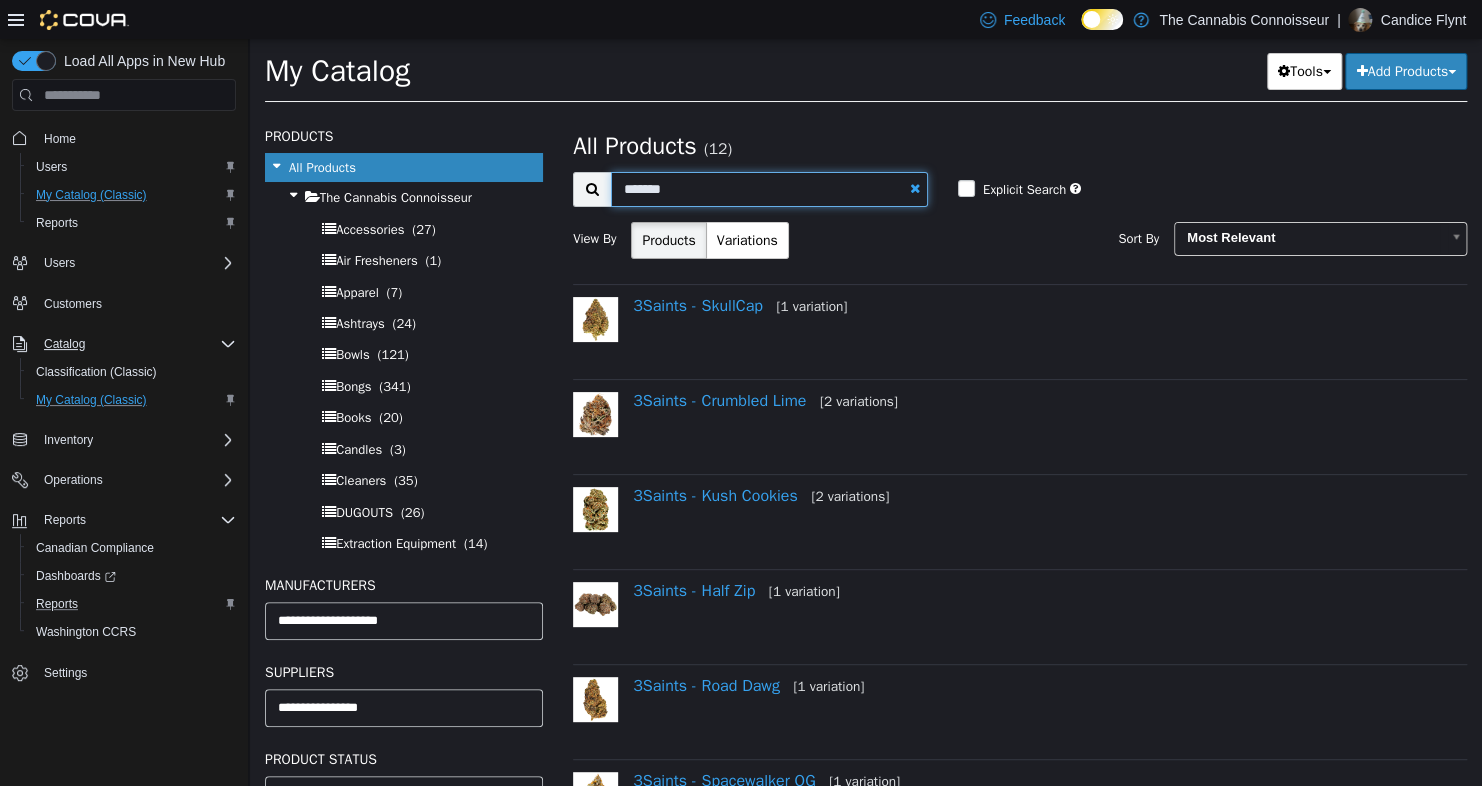 click on "*******" at bounding box center (769, 189) 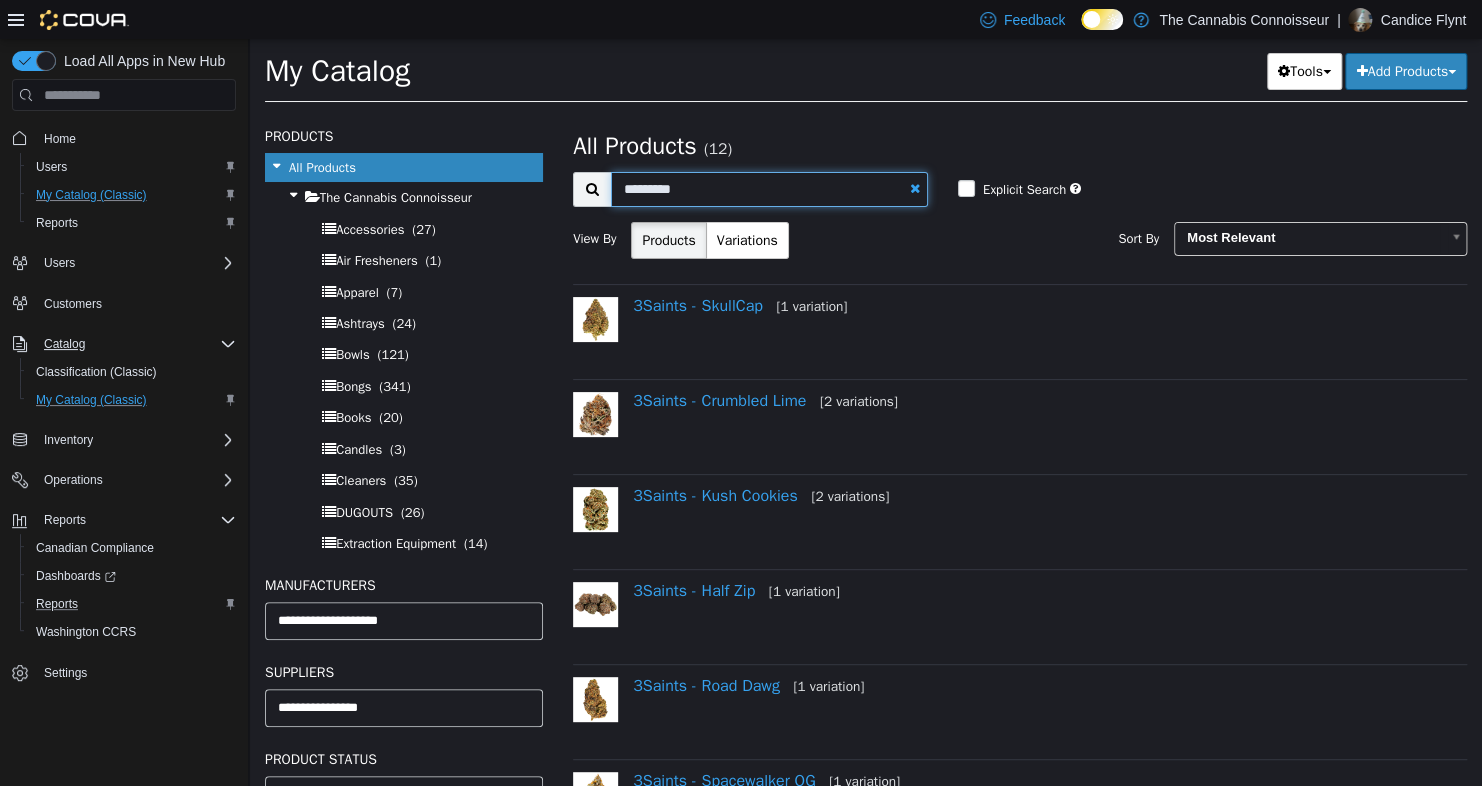 type on "*********" 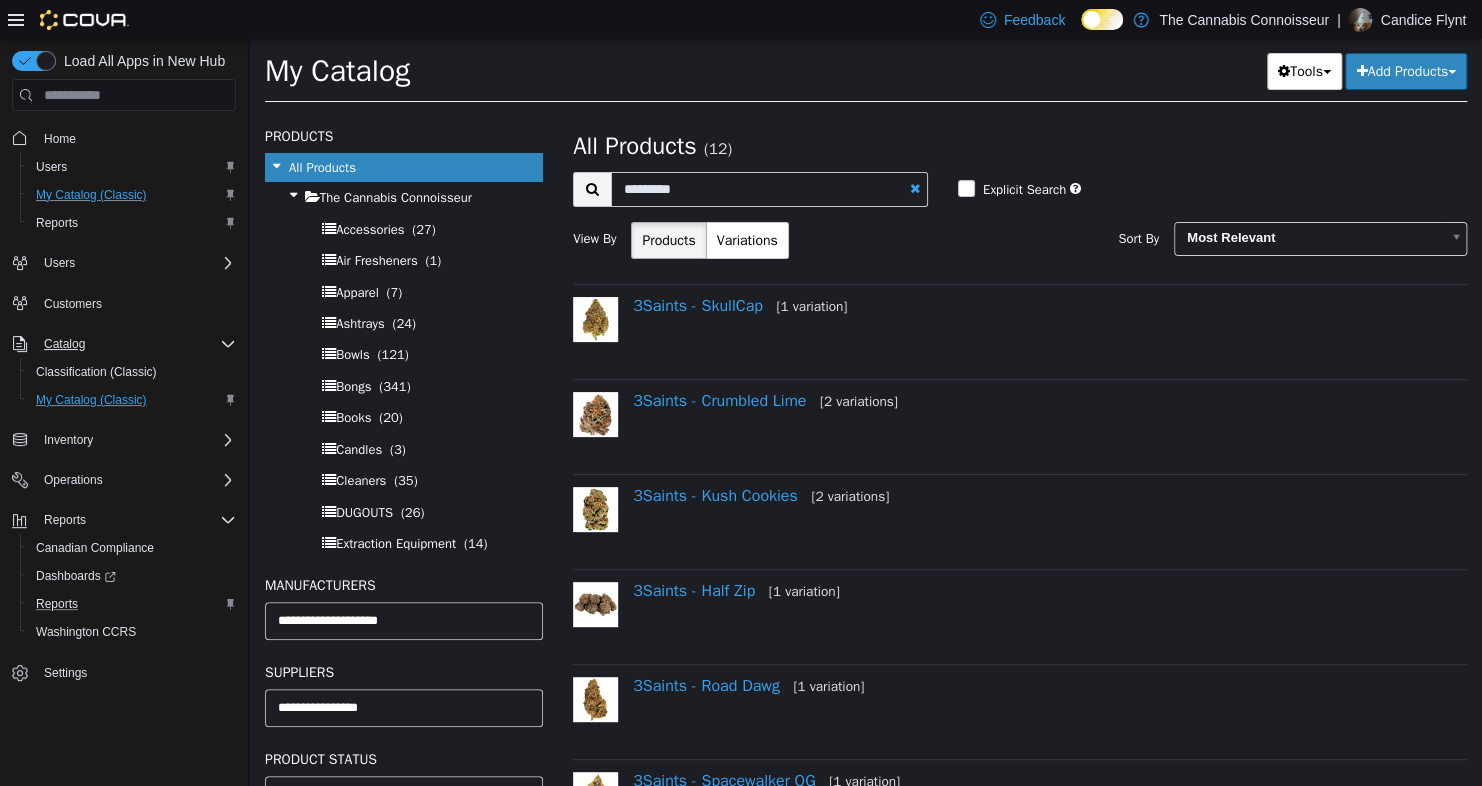 select on "**********" 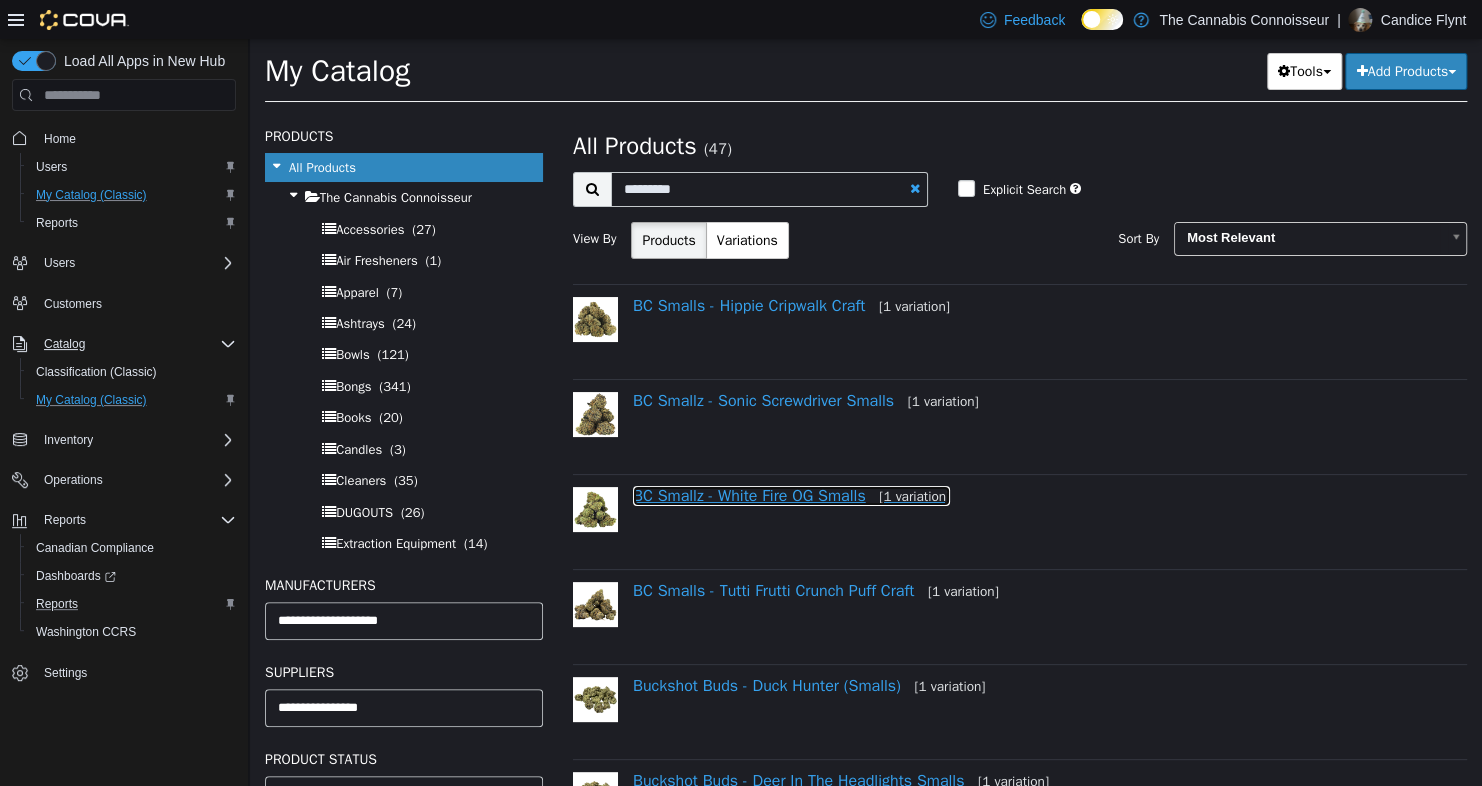 click on "BC Smallz - White Fire OG Smalls
[1 variation]" at bounding box center [791, 496] 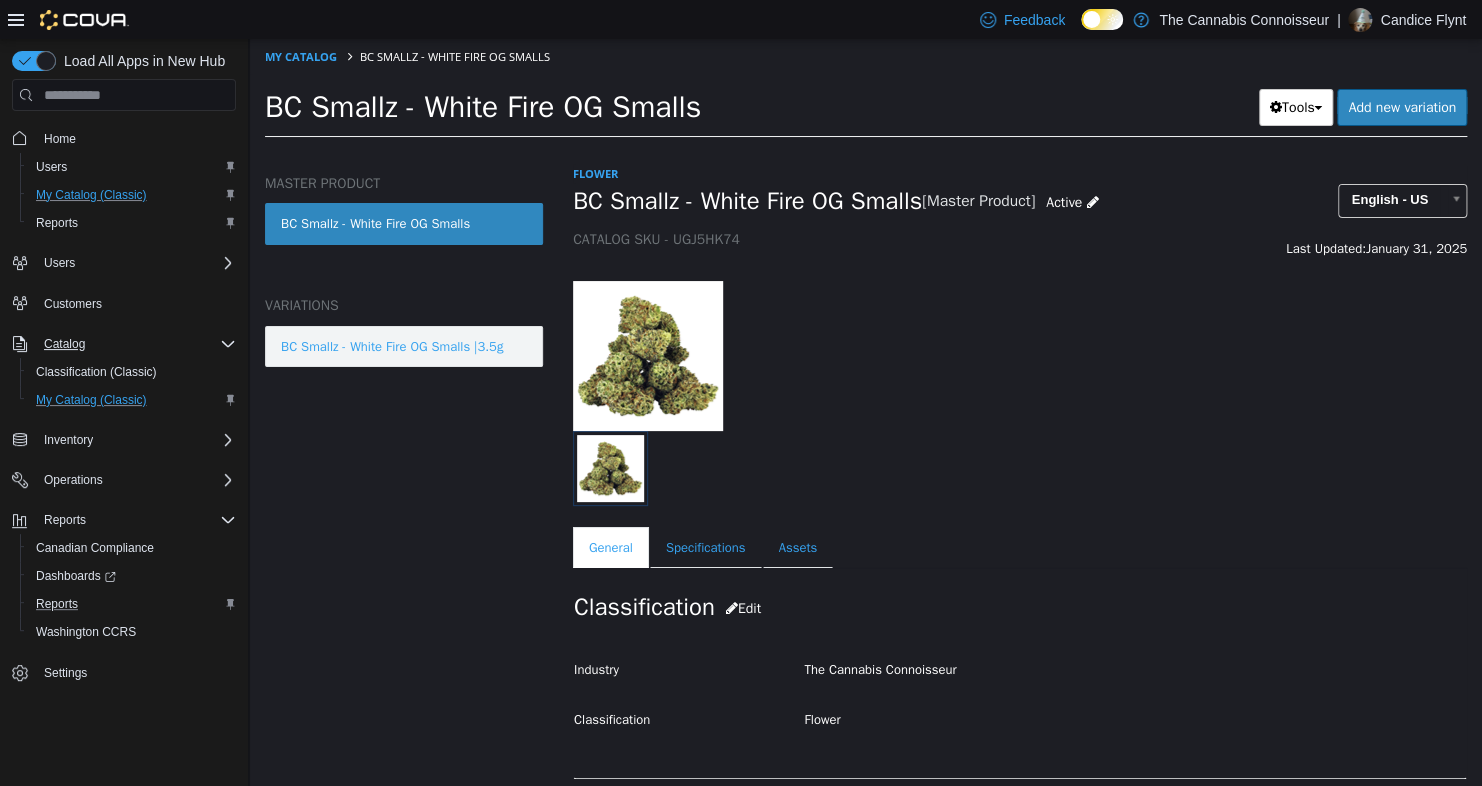 click on "BC Smallz - White Fire OG Smalls |3.5g" at bounding box center (404, 347) 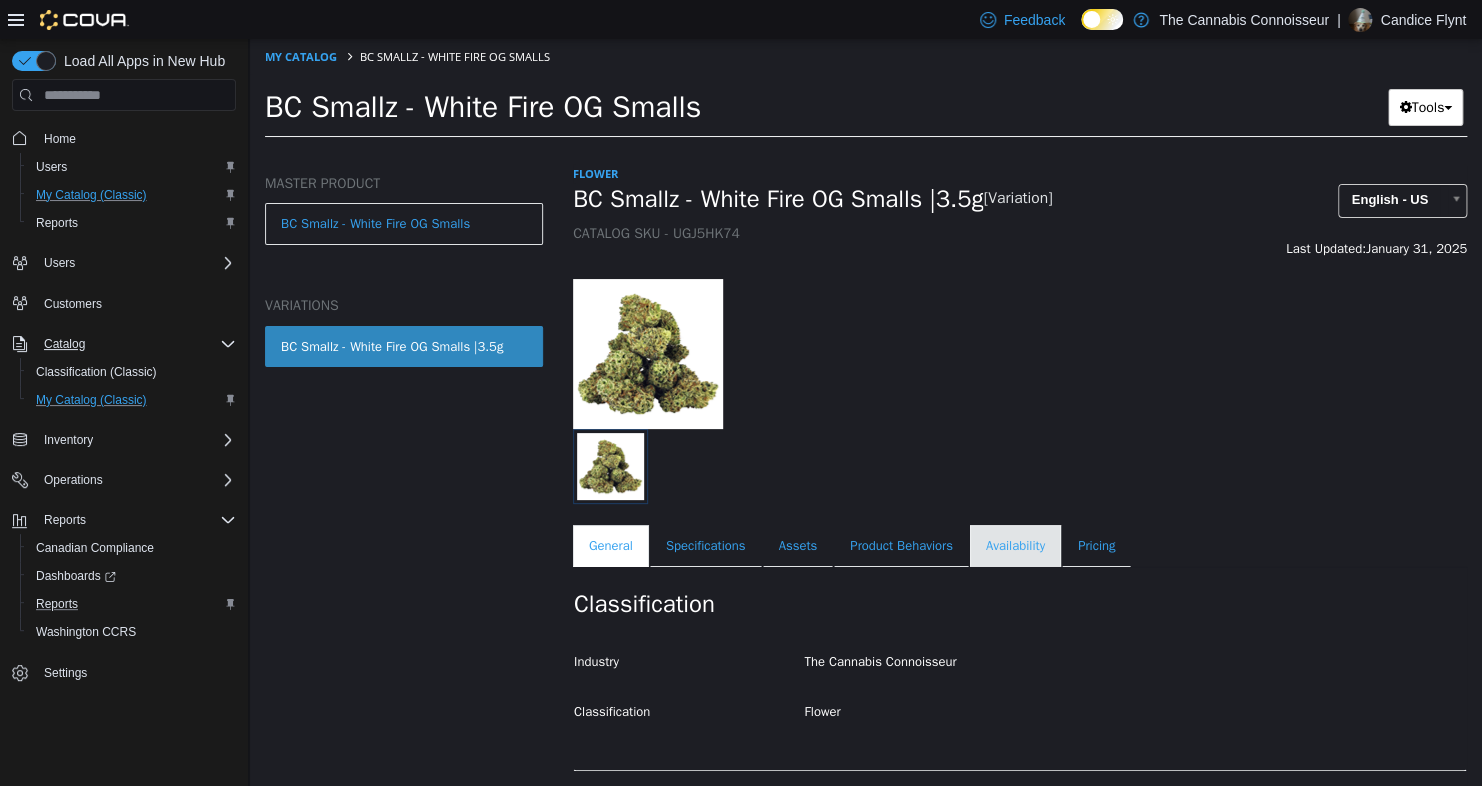 click on "Availability" at bounding box center (1015, 546) 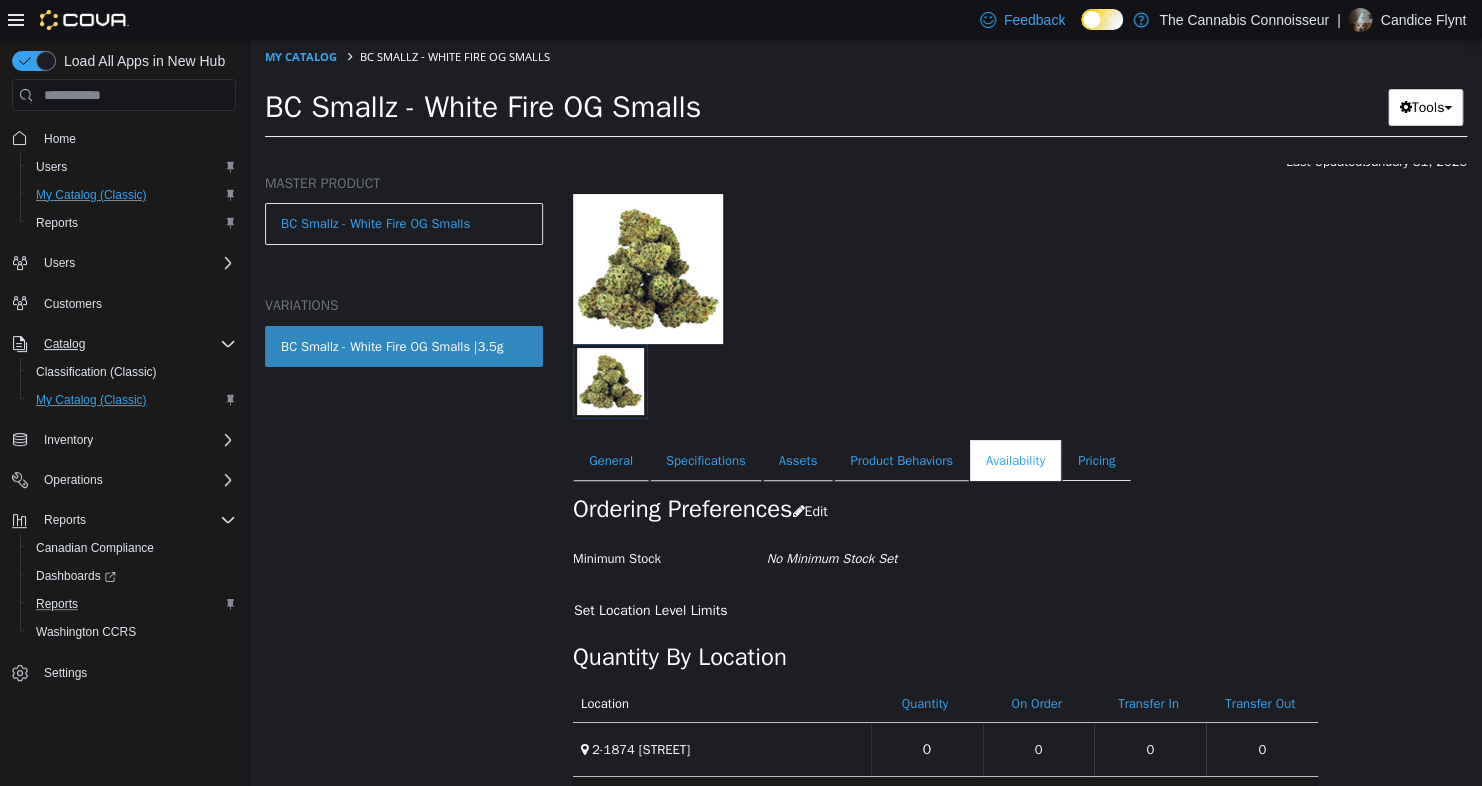 scroll, scrollTop: 51, scrollLeft: 0, axis: vertical 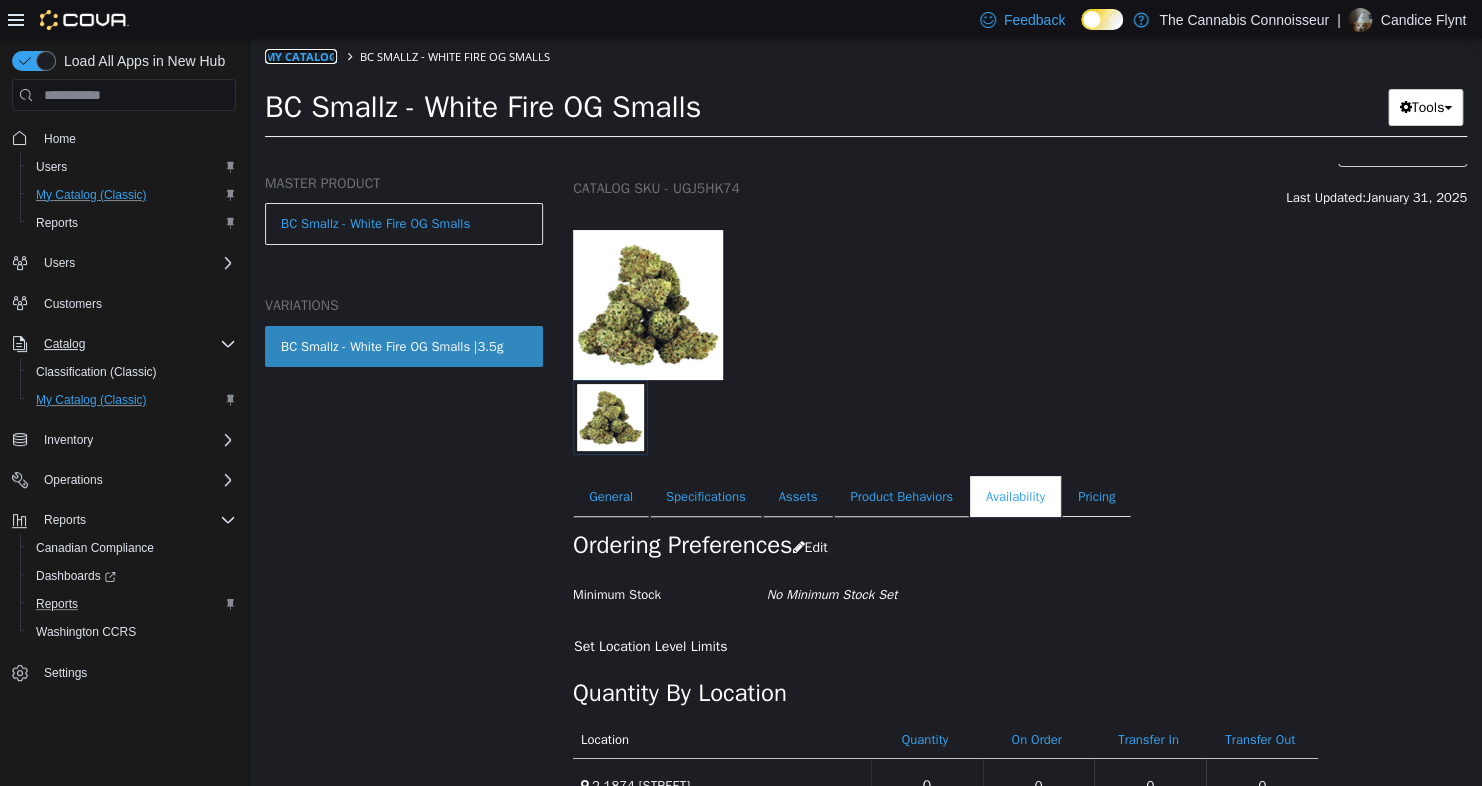 click on "My Catalog" at bounding box center [301, 56] 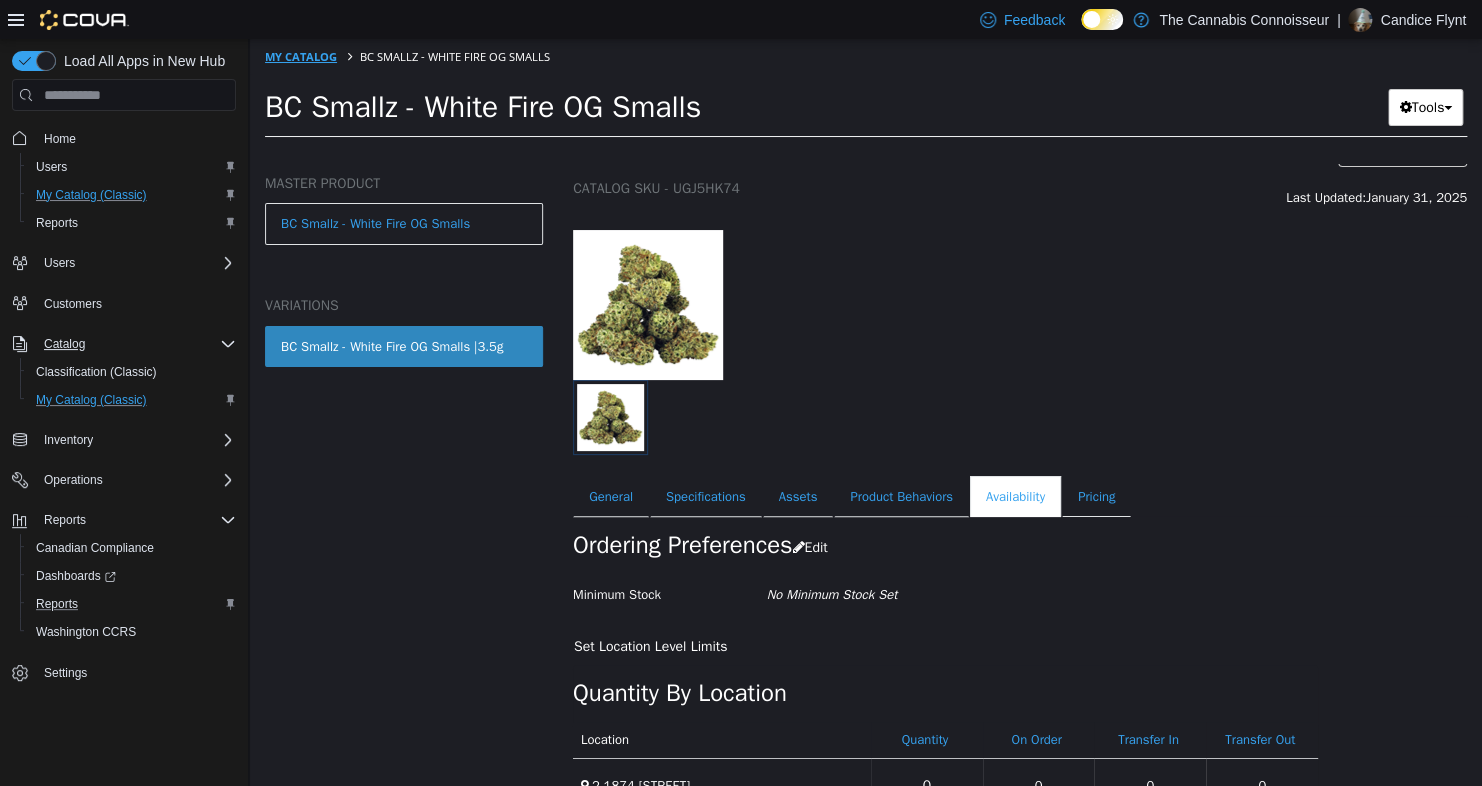 select on "**********" 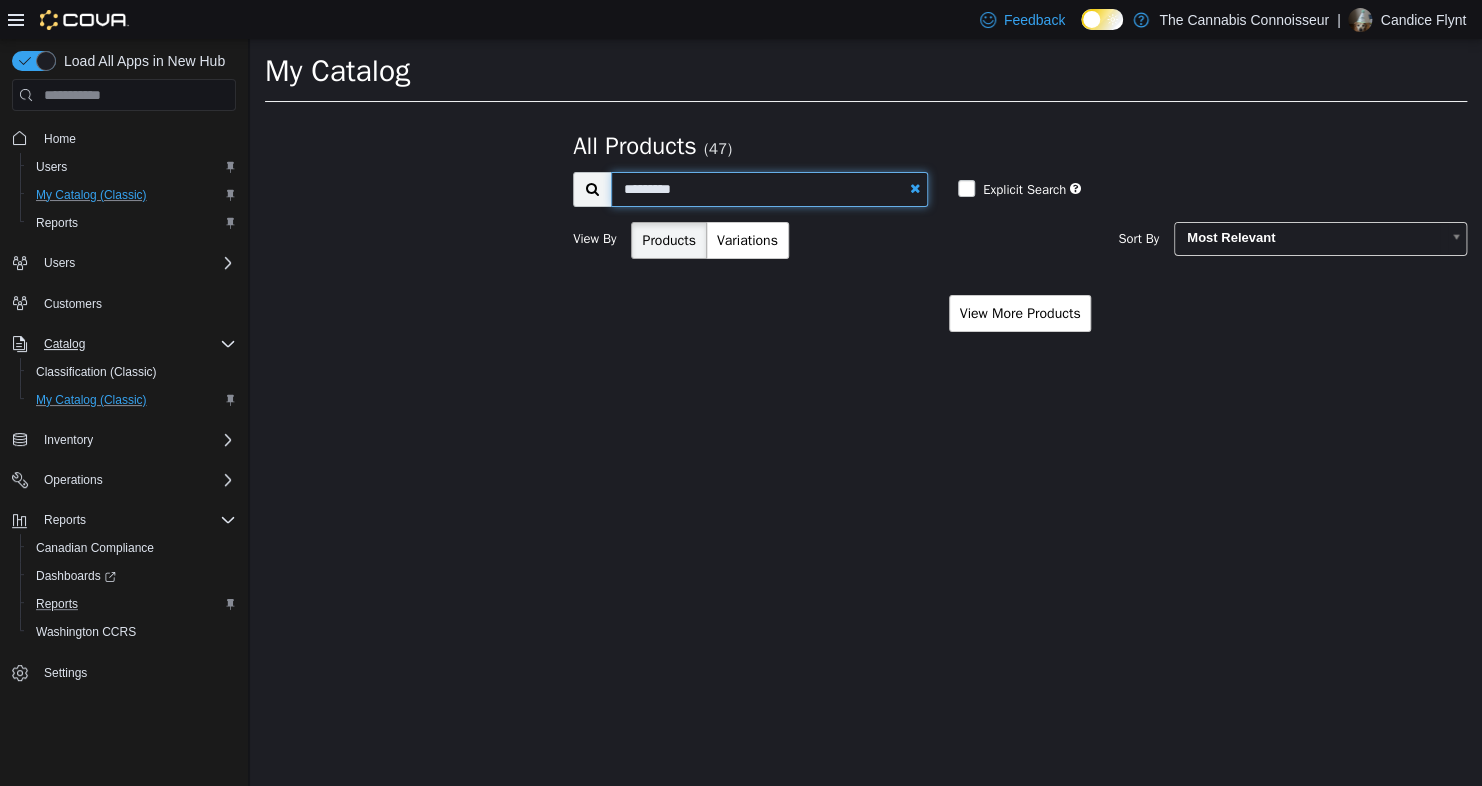 click on "*********" at bounding box center (769, 189) 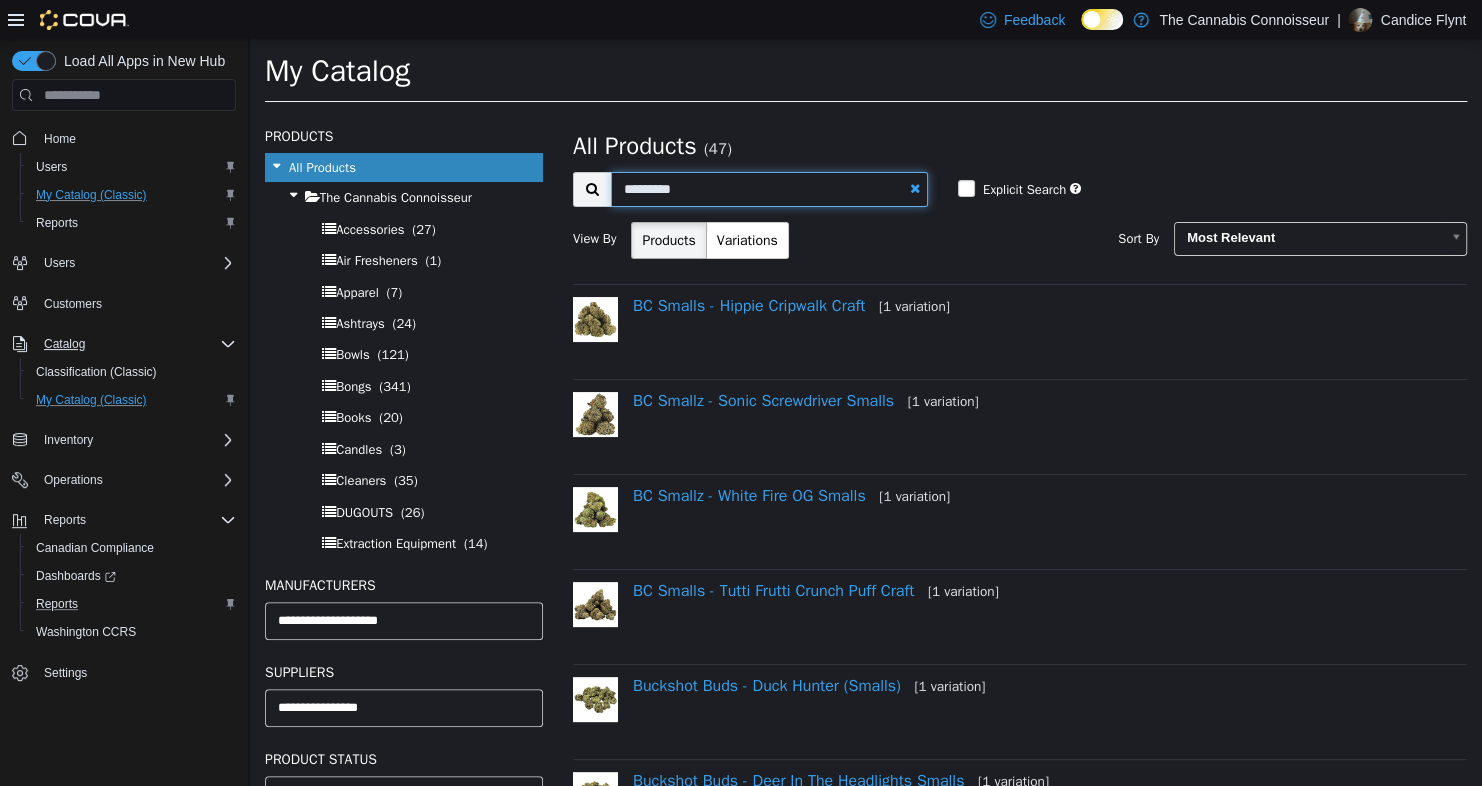 click on "*********" at bounding box center (769, 189) 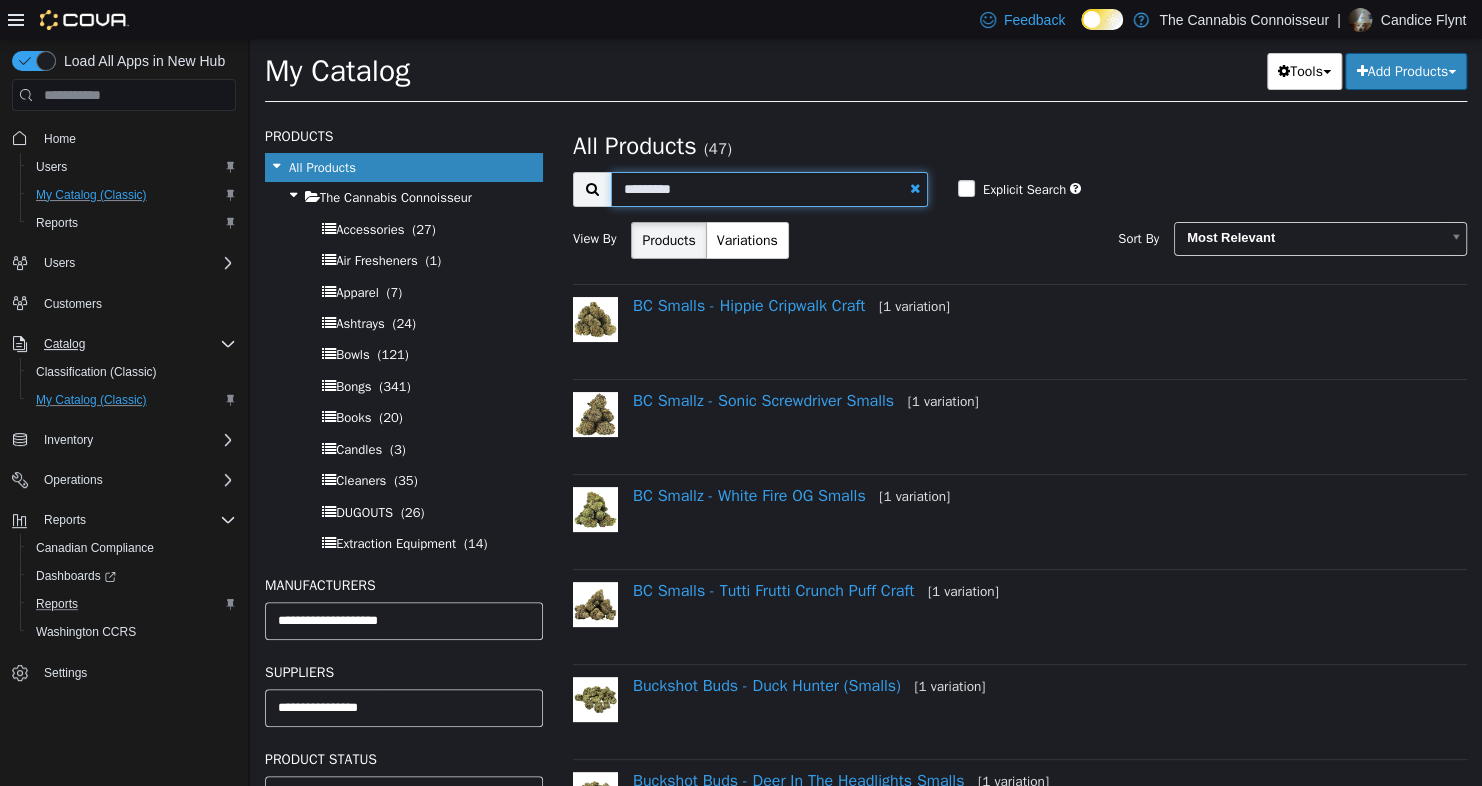 click on "*********" at bounding box center (769, 189) 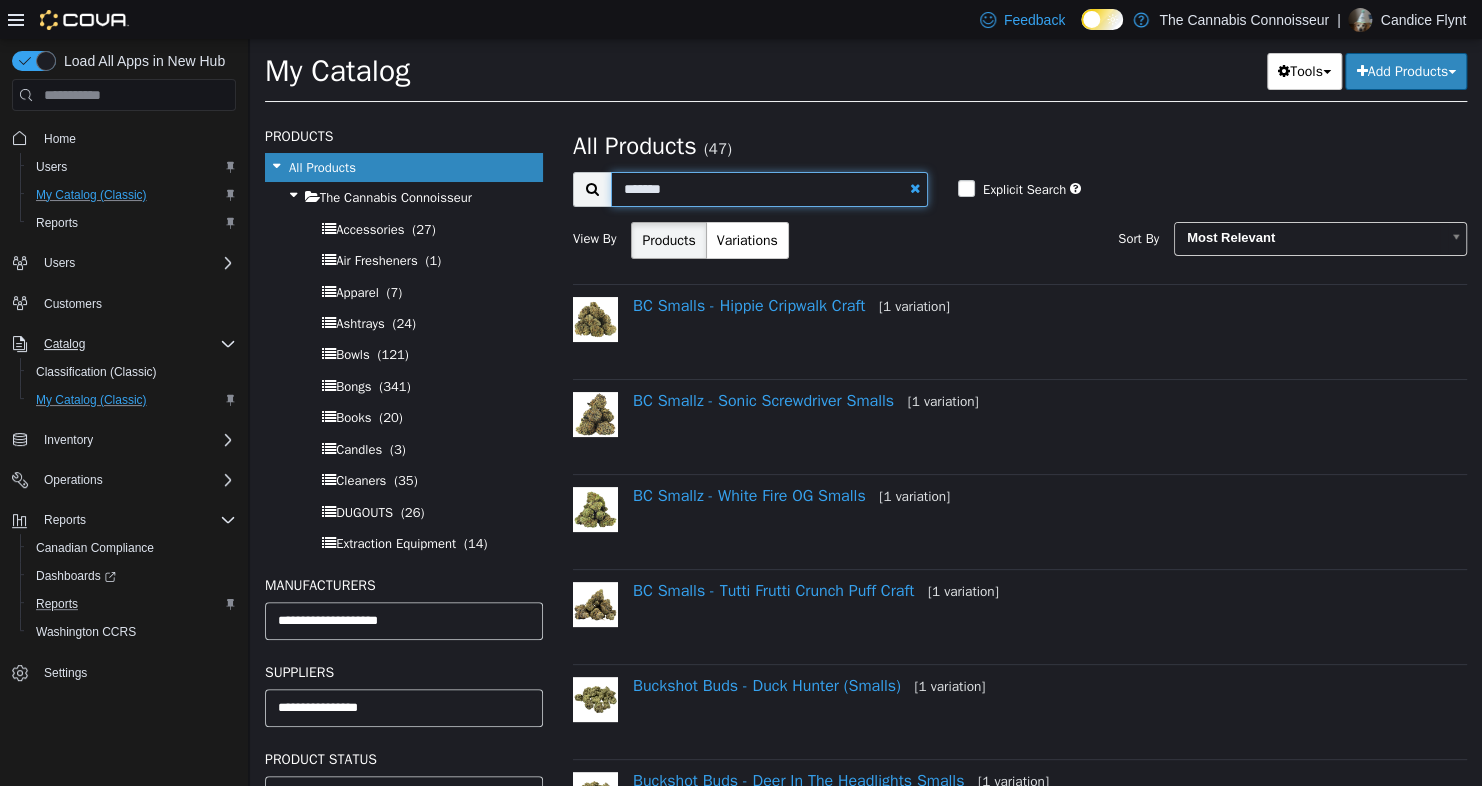 type on "*******" 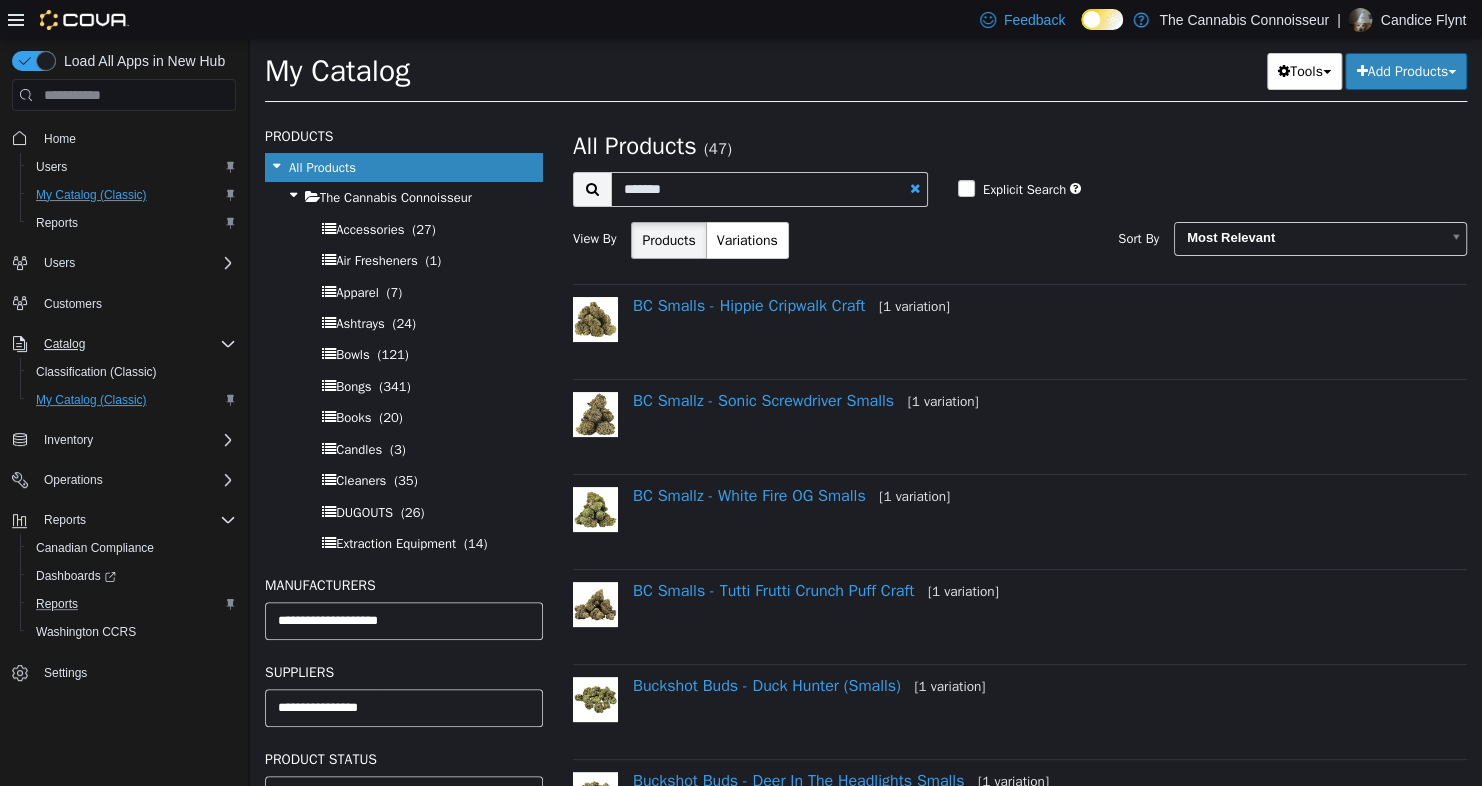 select on "**********" 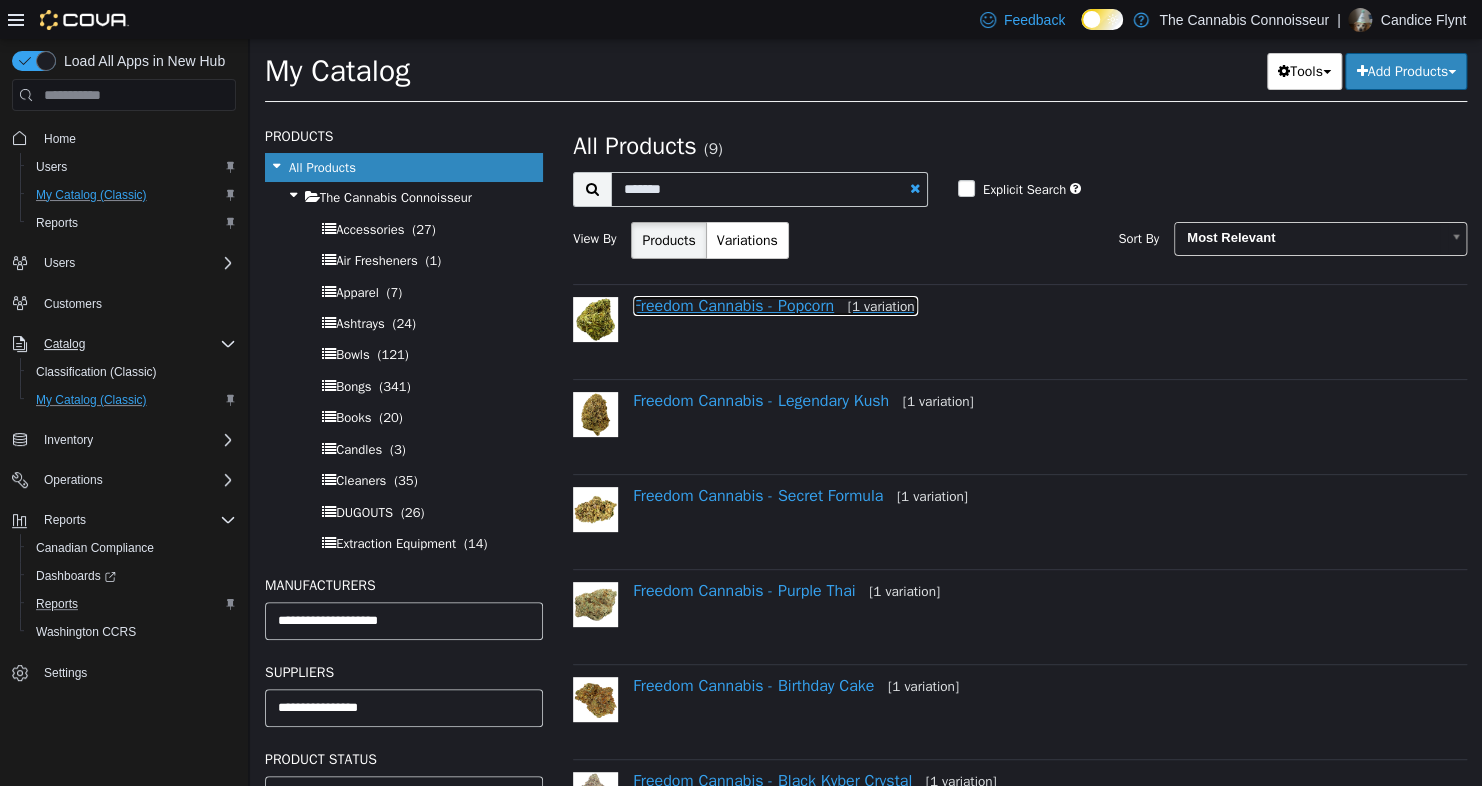 click on "Freedom Cannabis - Popcorn
[1 variation]" at bounding box center [775, 306] 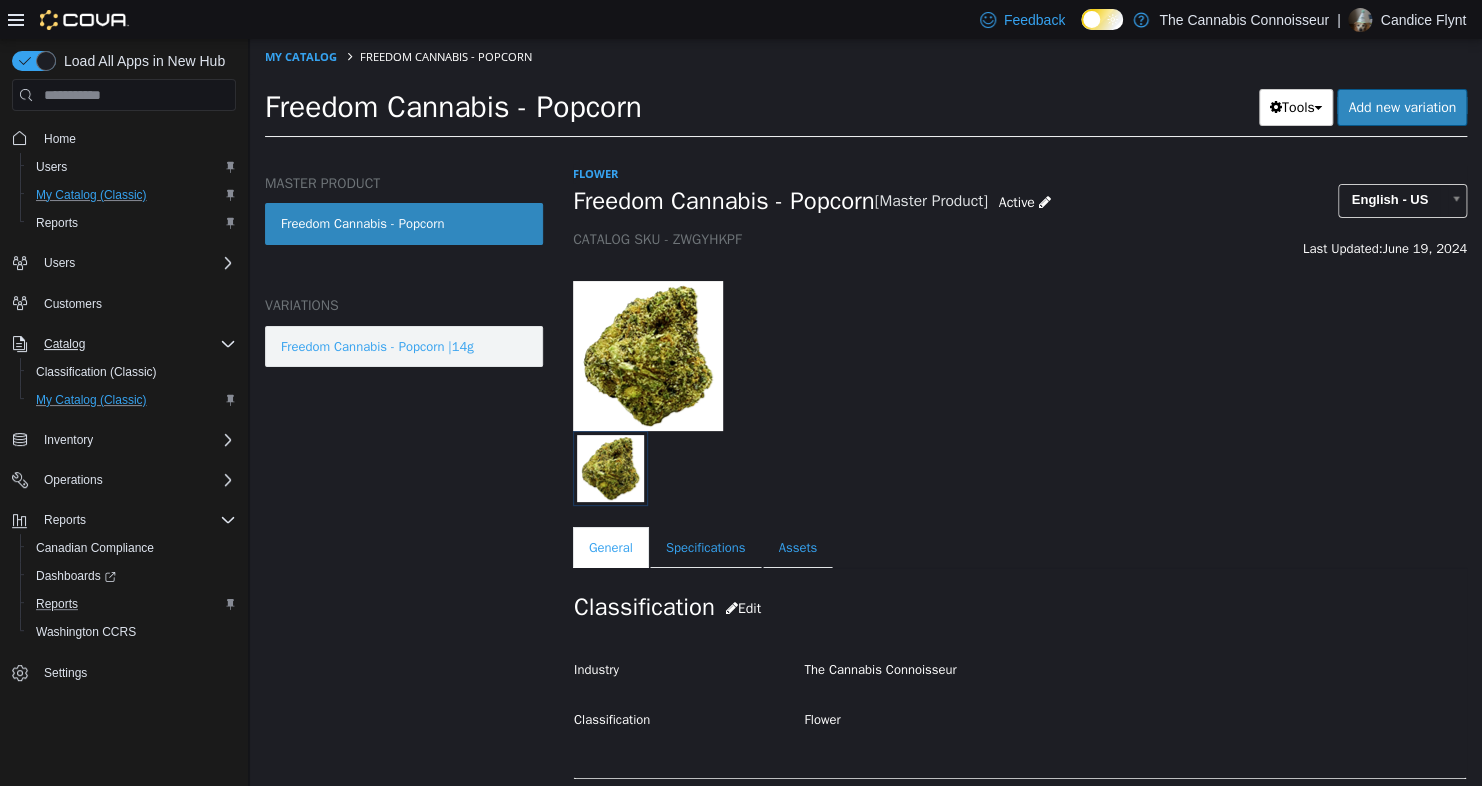 click on "Freedom Cannabis - Popcorn |14g" at bounding box center (404, 347) 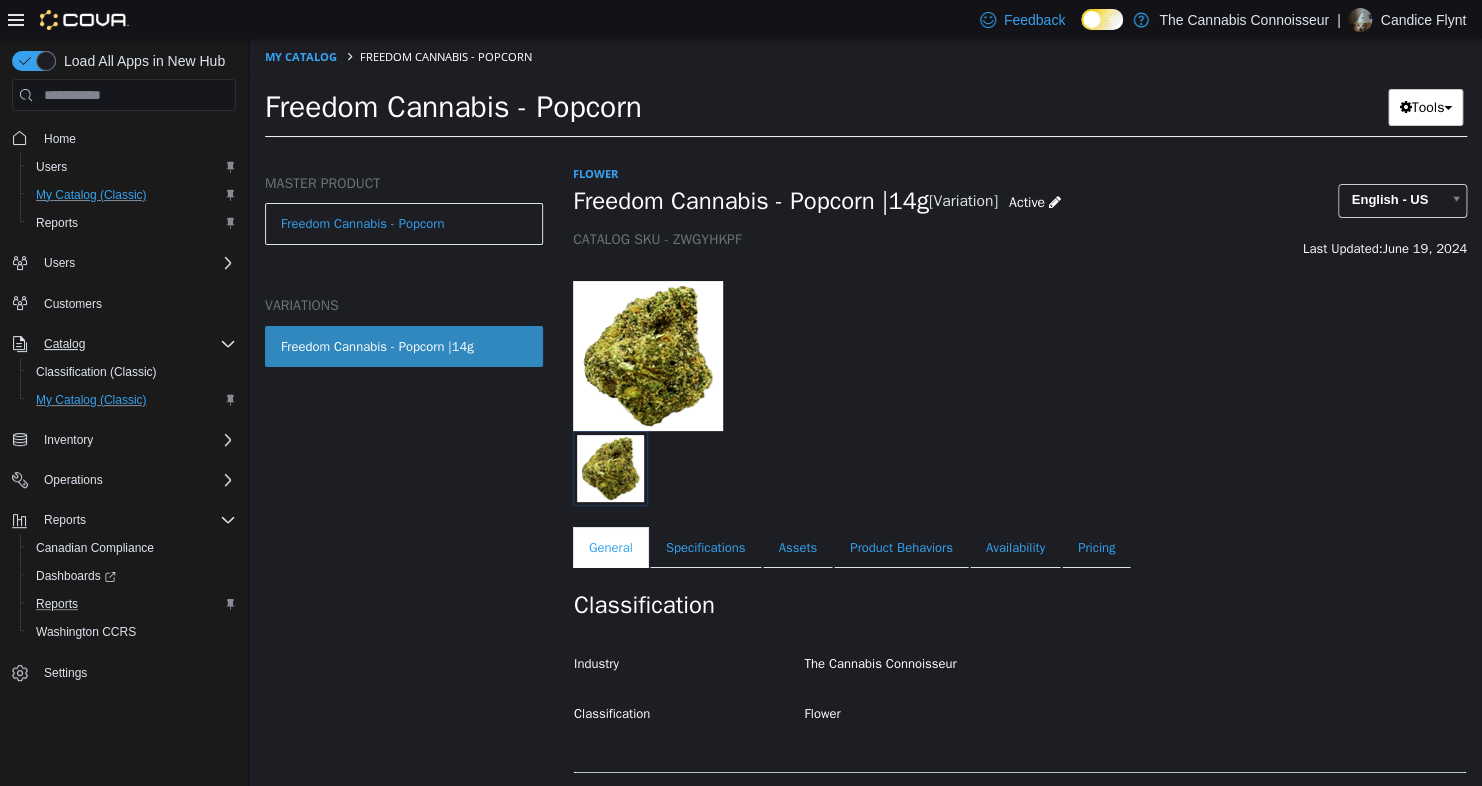 drag, startPoint x: 1022, startPoint y: 553, endPoint x: 953, endPoint y: 464, distance: 112.61439 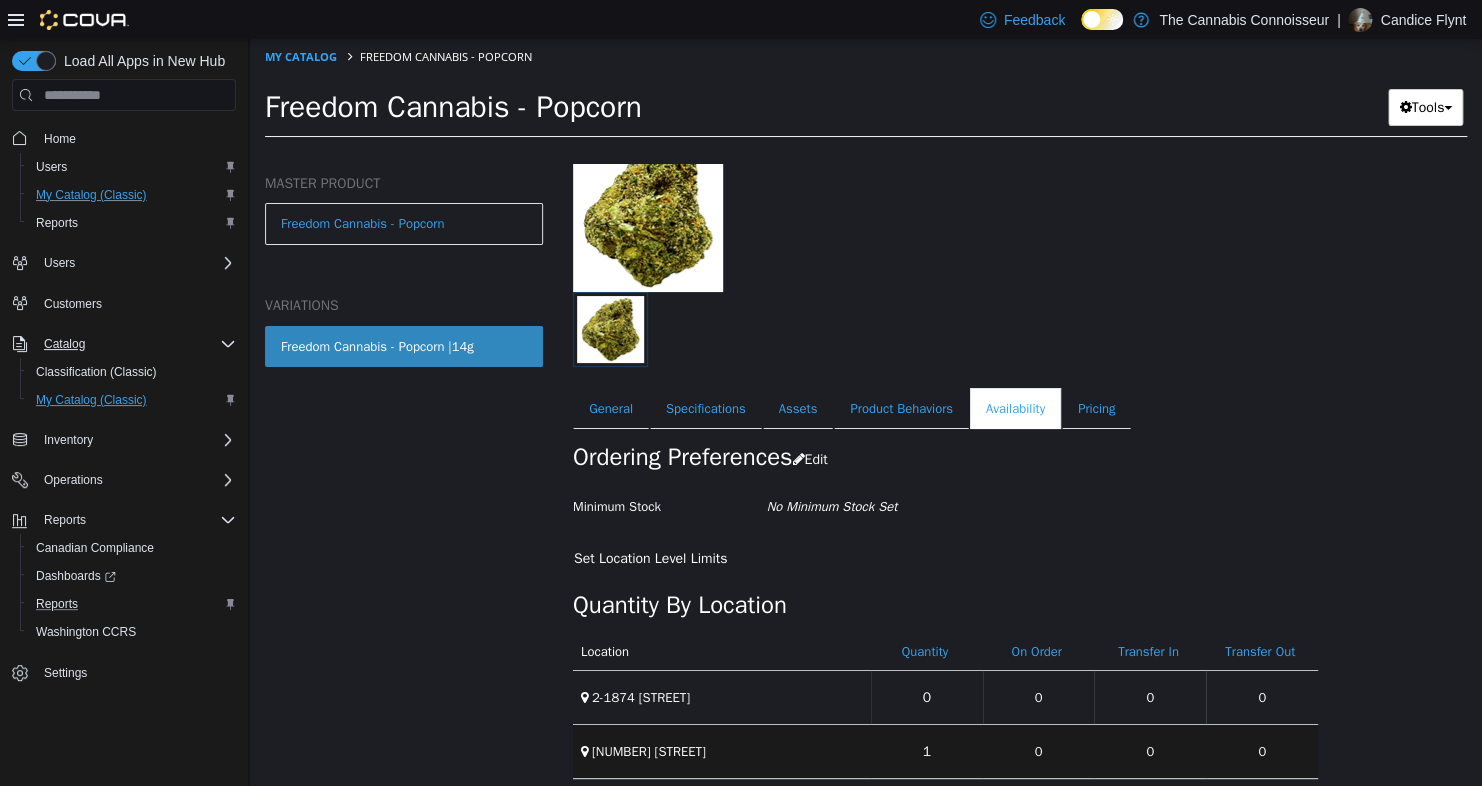 scroll, scrollTop: 151, scrollLeft: 0, axis: vertical 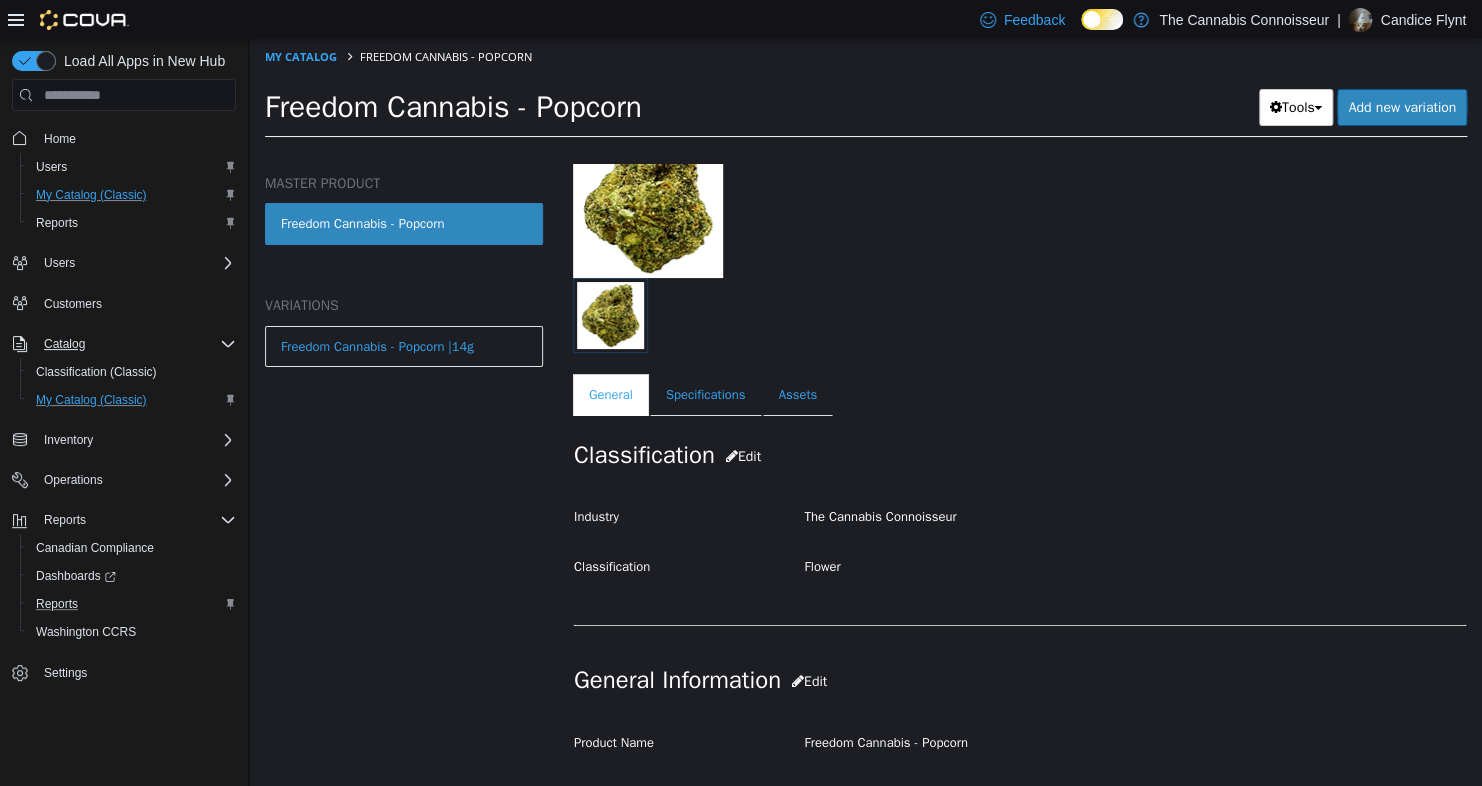select on "**********" 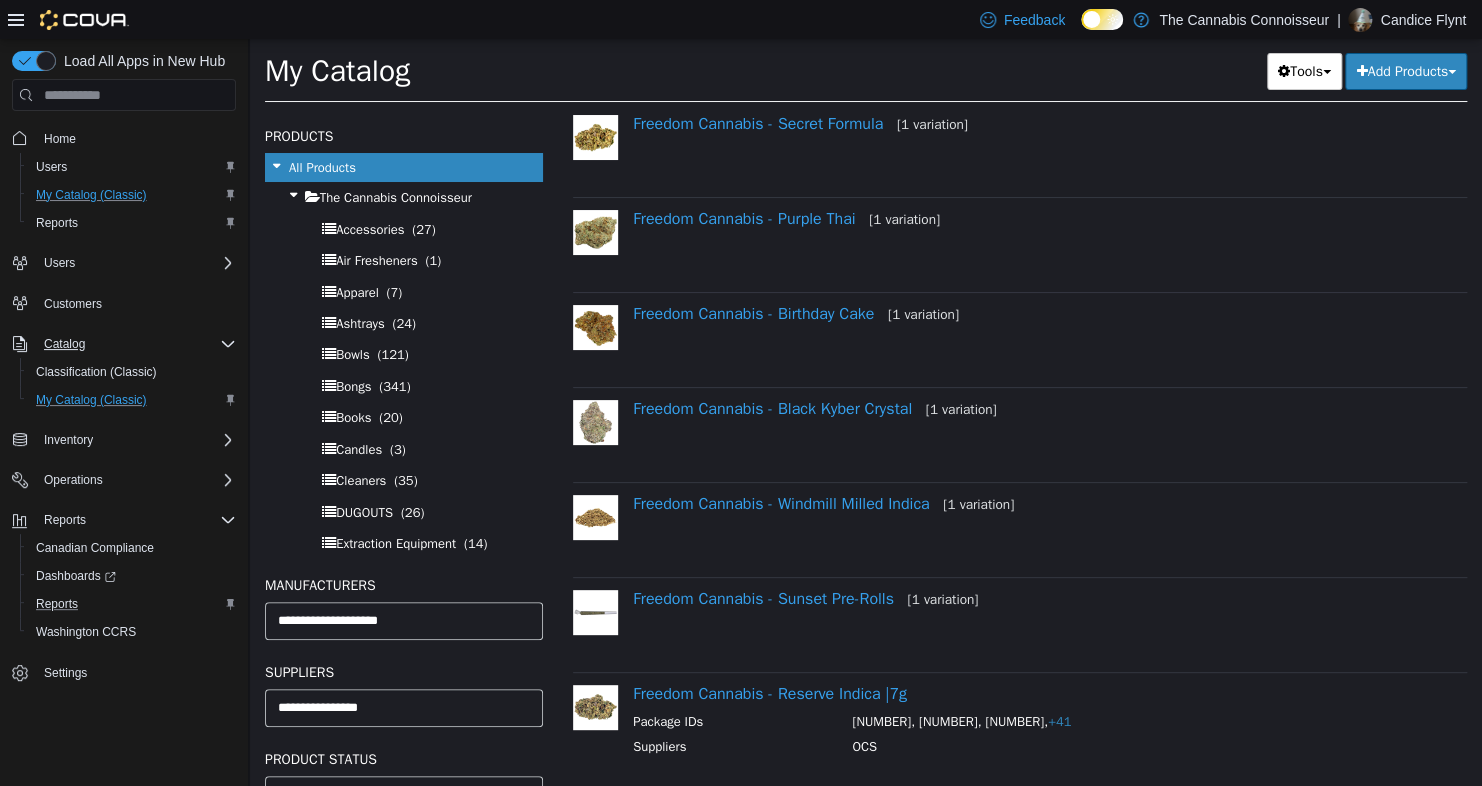 scroll, scrollTop: 400, scrollLeft: 0, axis: vertical 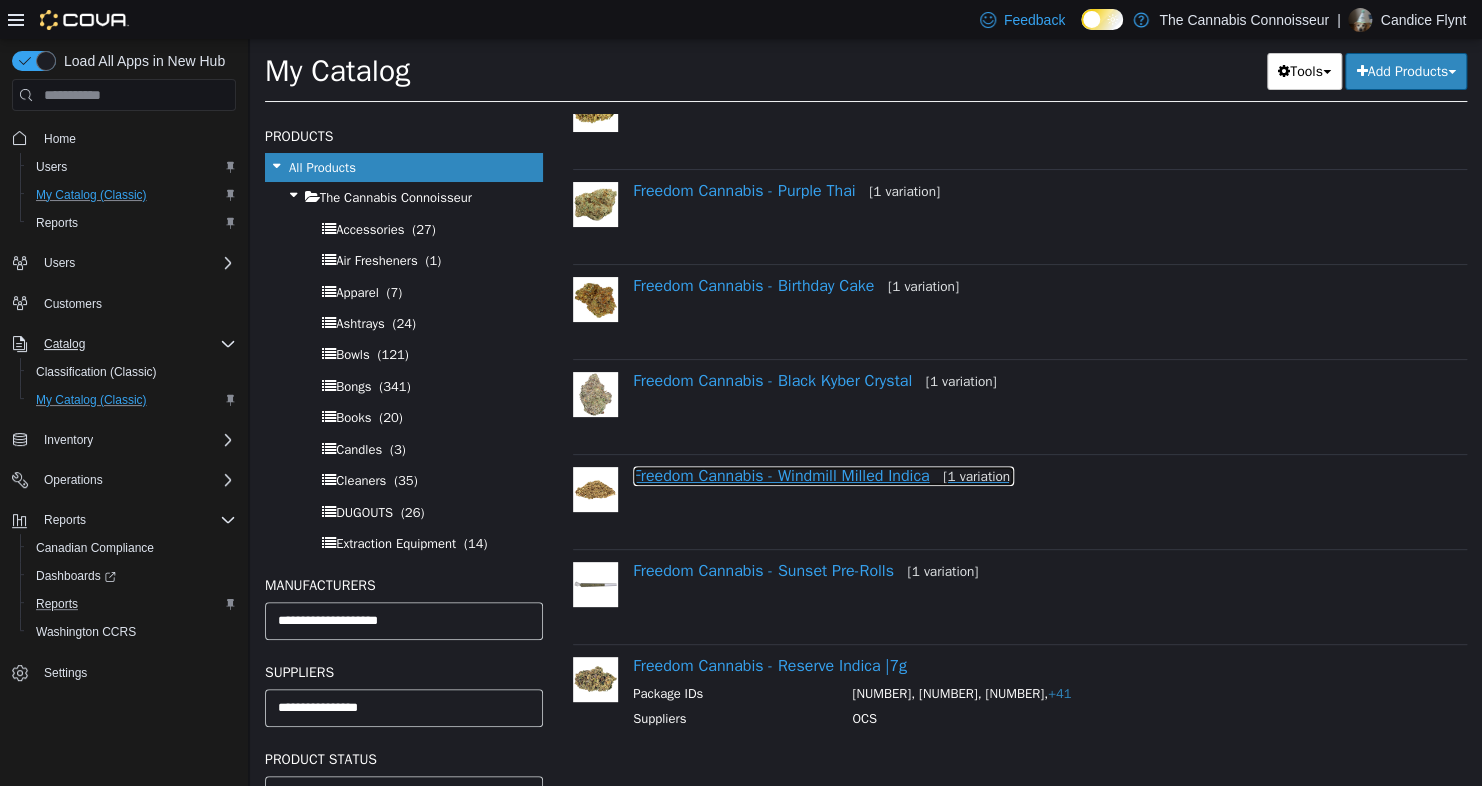 click on "Freedom Cannabis - Windmill Milled Indica
[1 variation]" at bounding box center (823, 476) 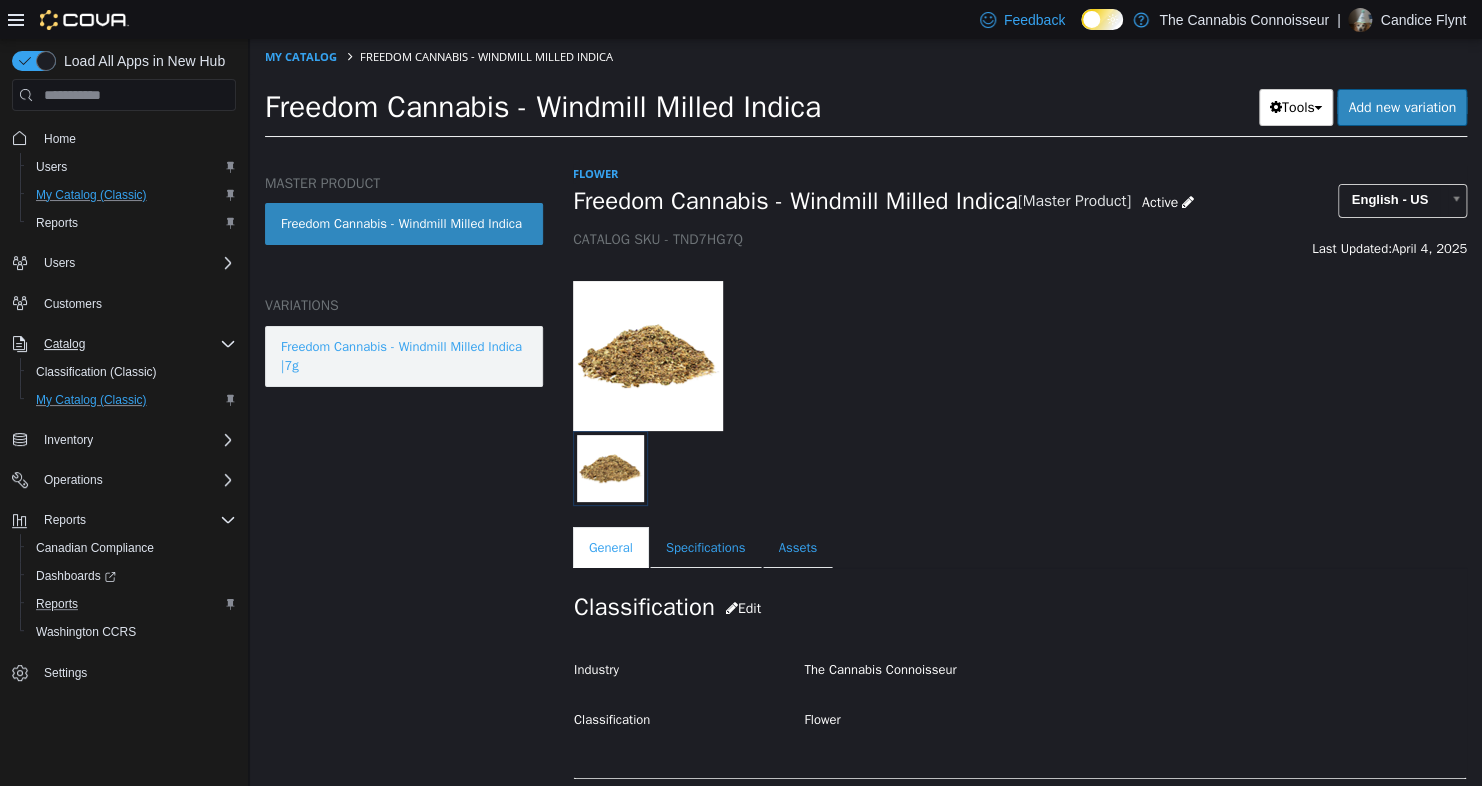 click on "Freedom Cannabis - Windmill Milled Indica |7g" at bounding box center [404, 356] 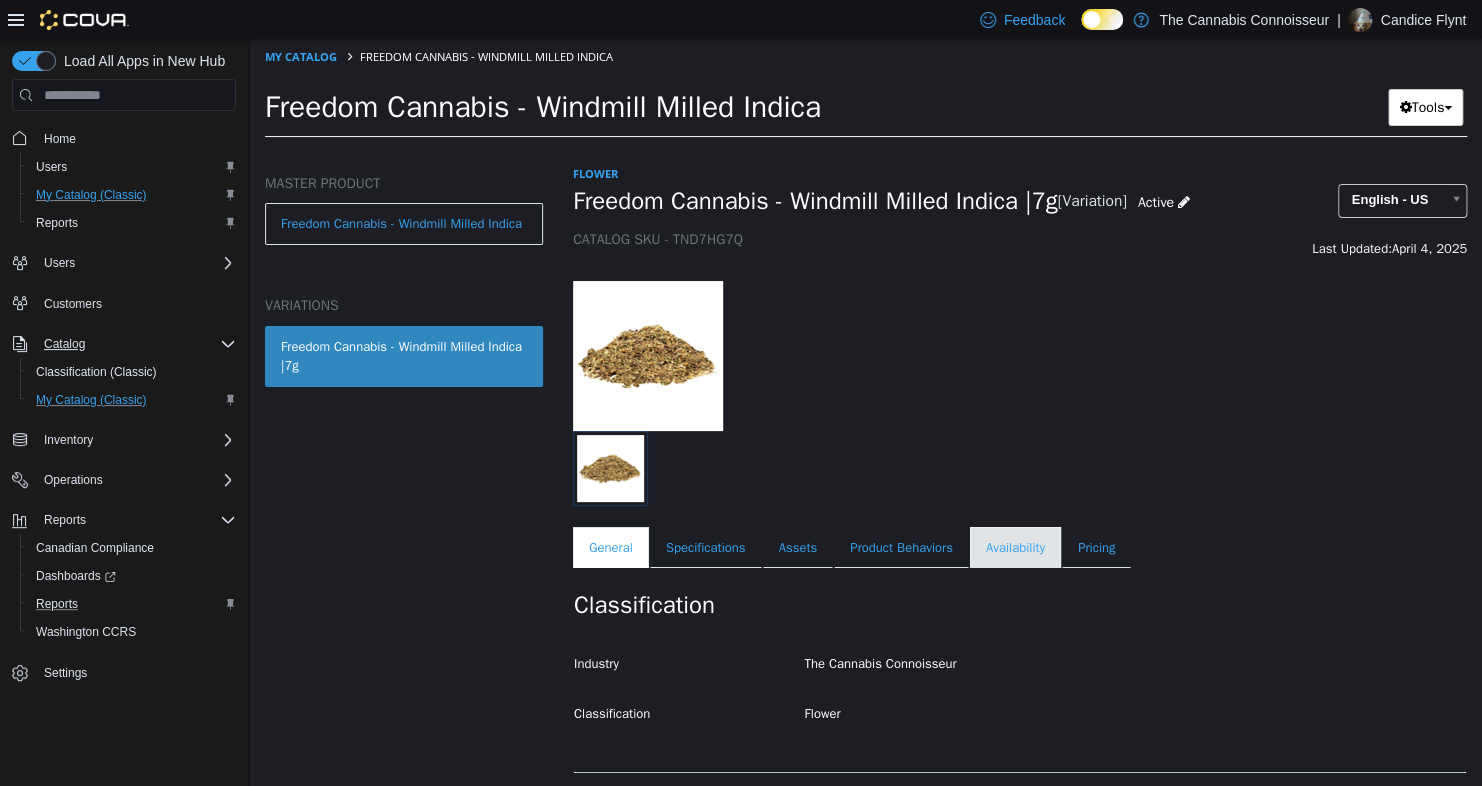 click on "Availability" at bounding box center [1015, 548] 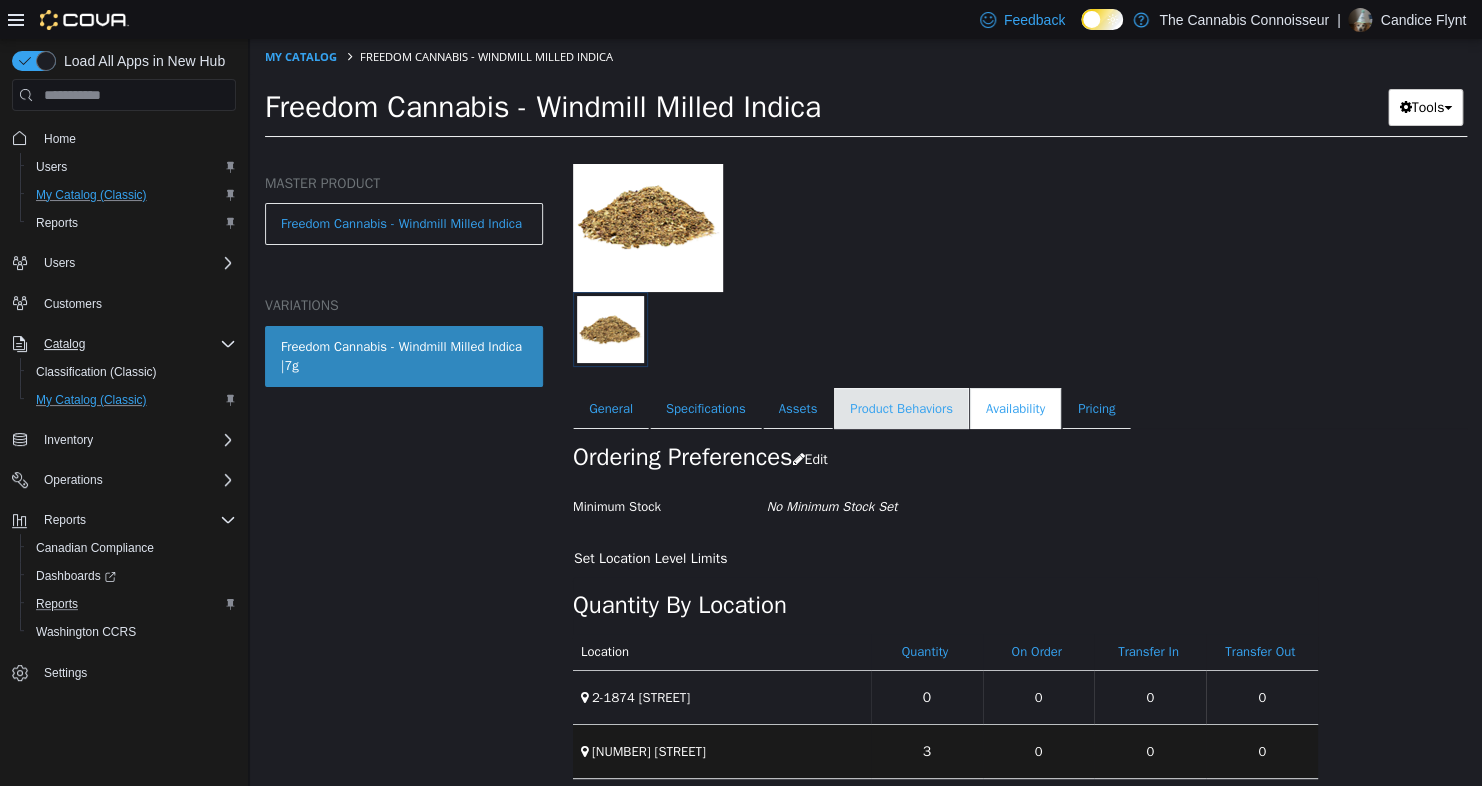 scroll, scrollTop: 151, scrollLeft: 0, axis: vertical 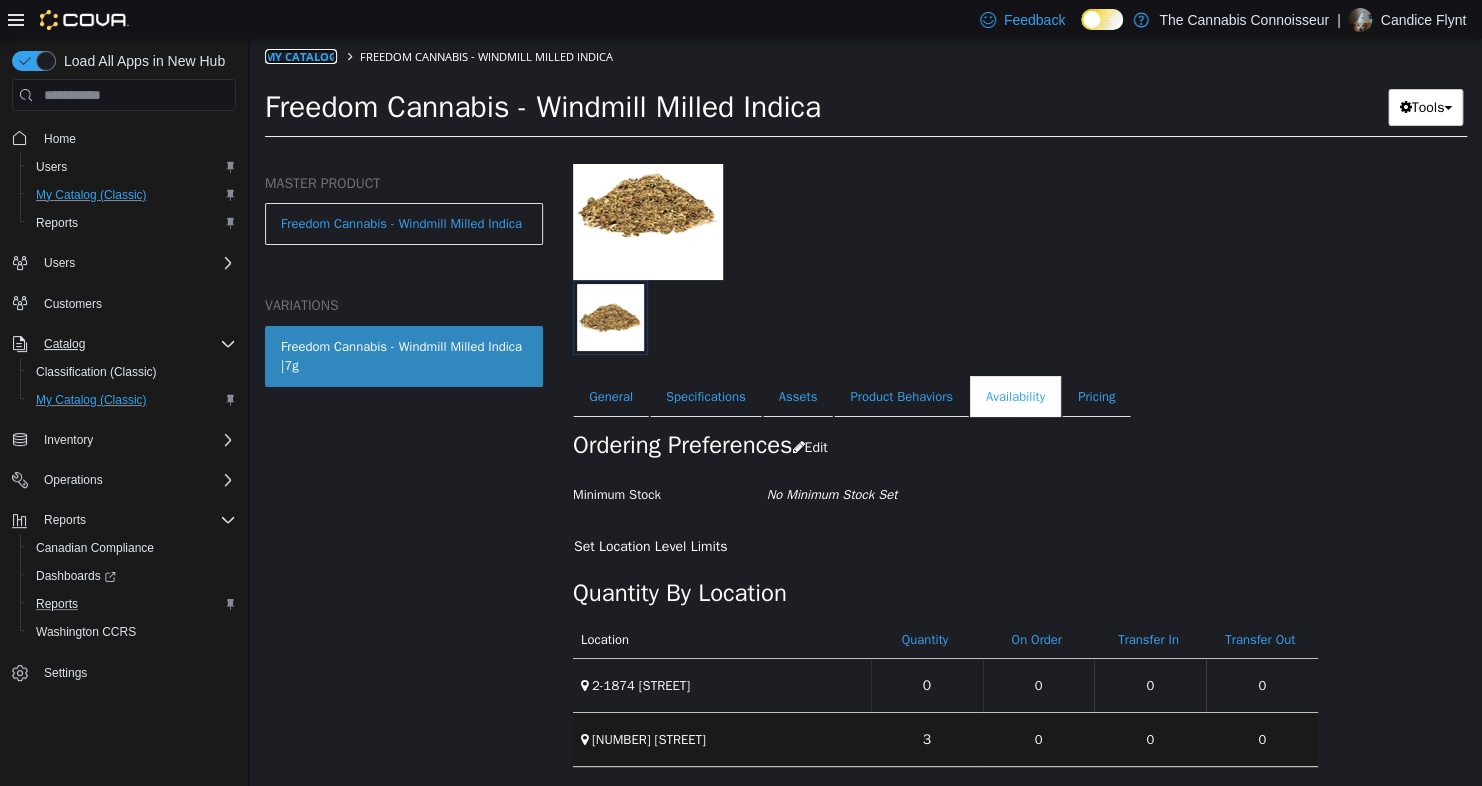 click on "My Catalog" at bounding box center (301, 56) 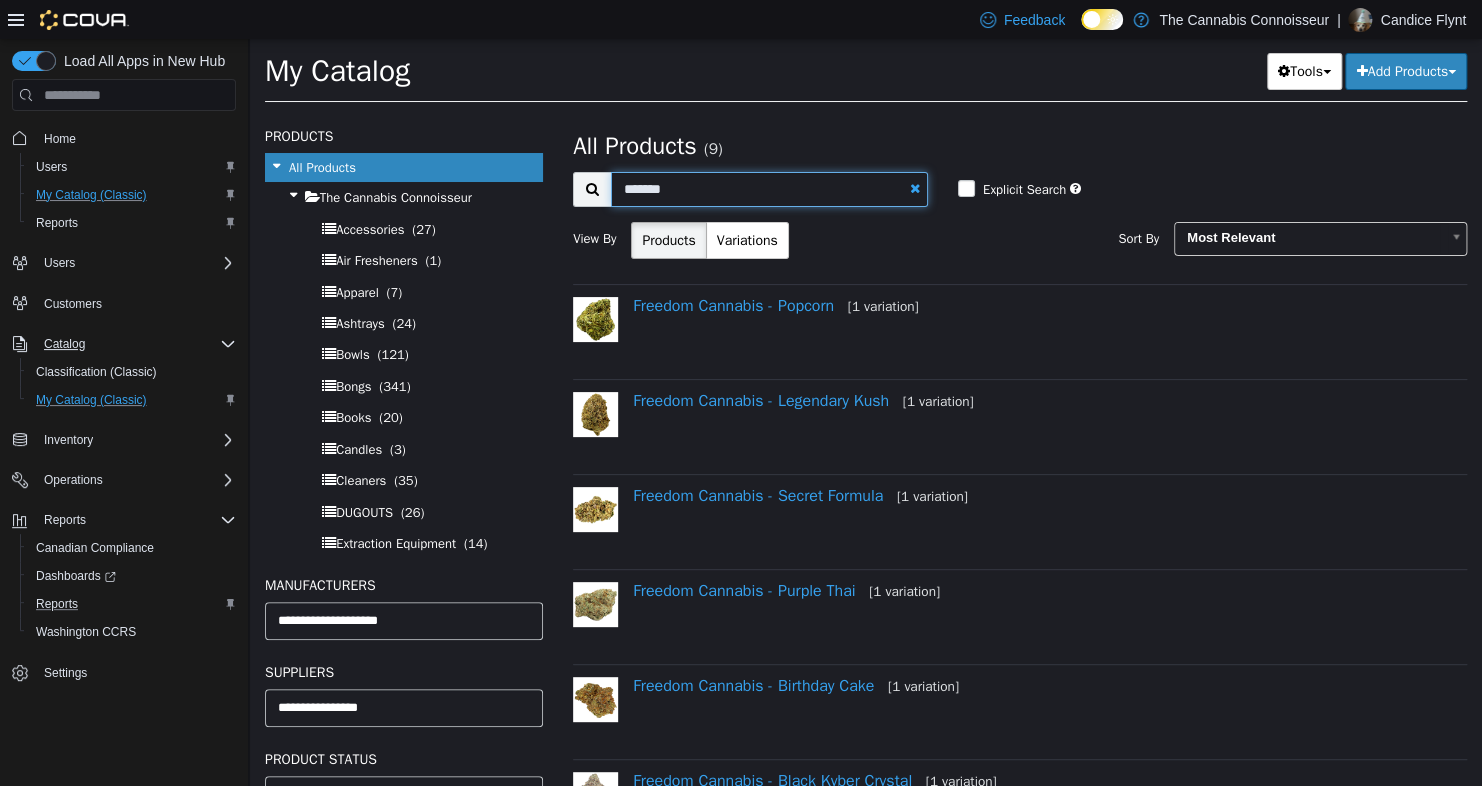 click on "*******" at bounding box center (769, 189) 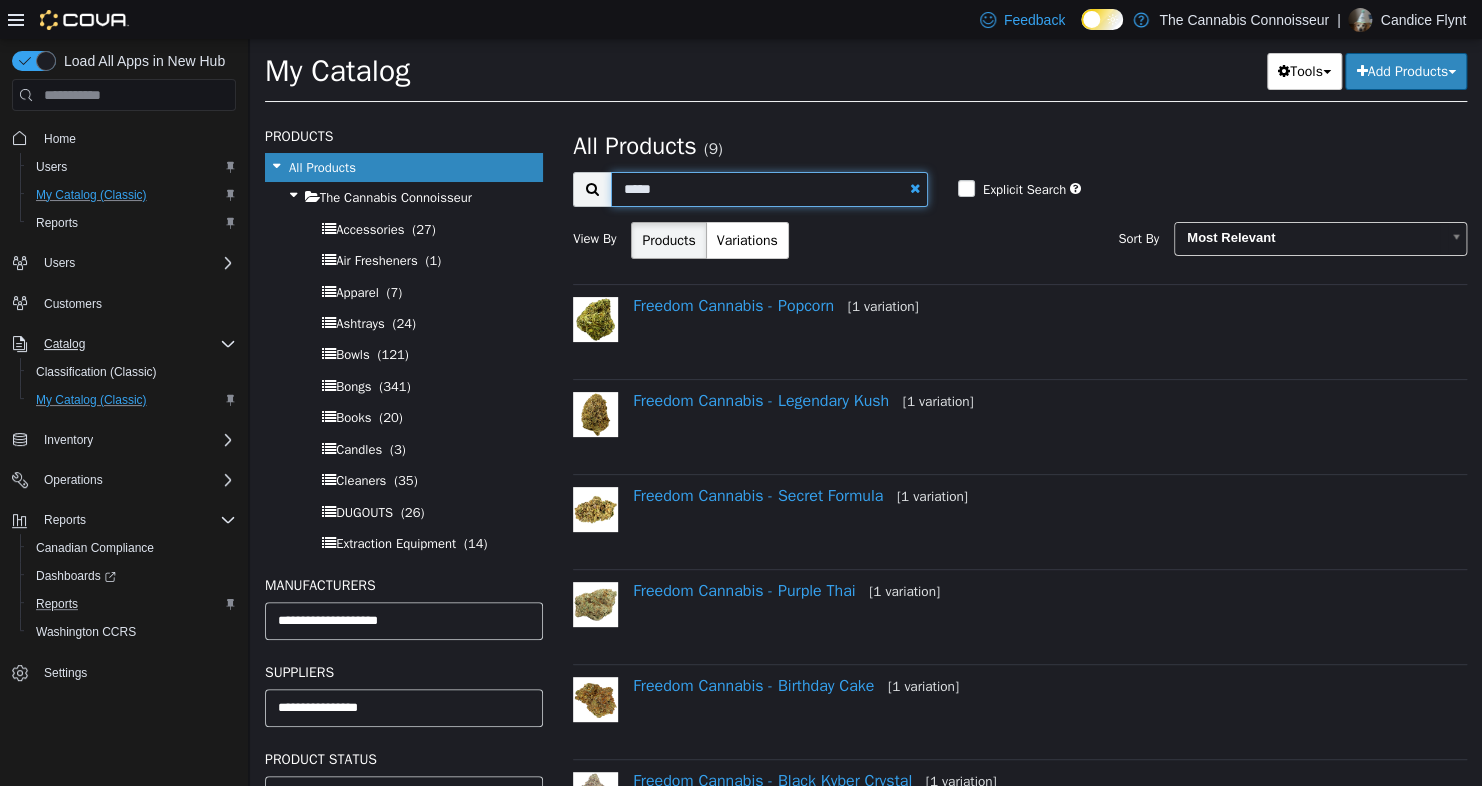 type on "*****" 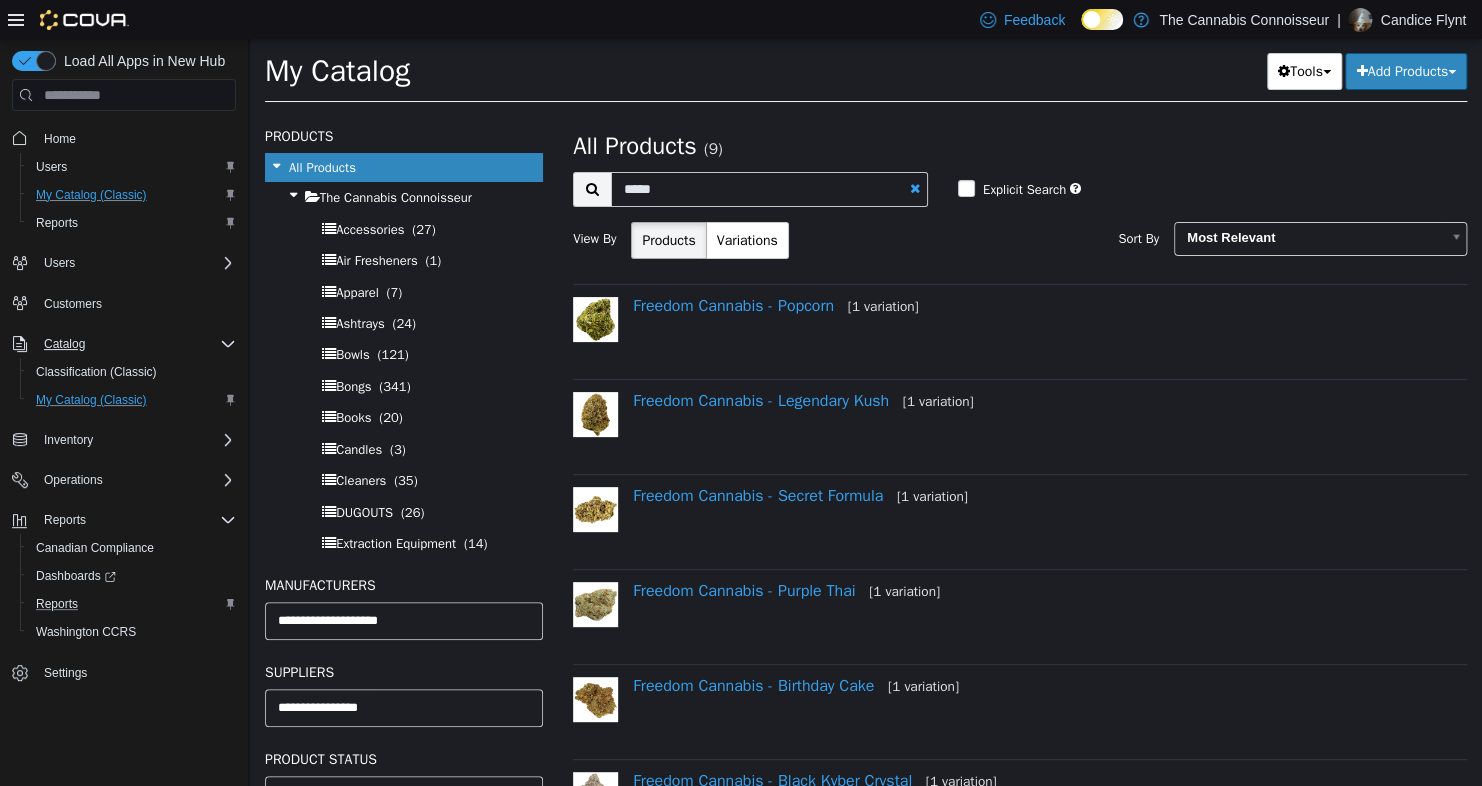 select on "**********" 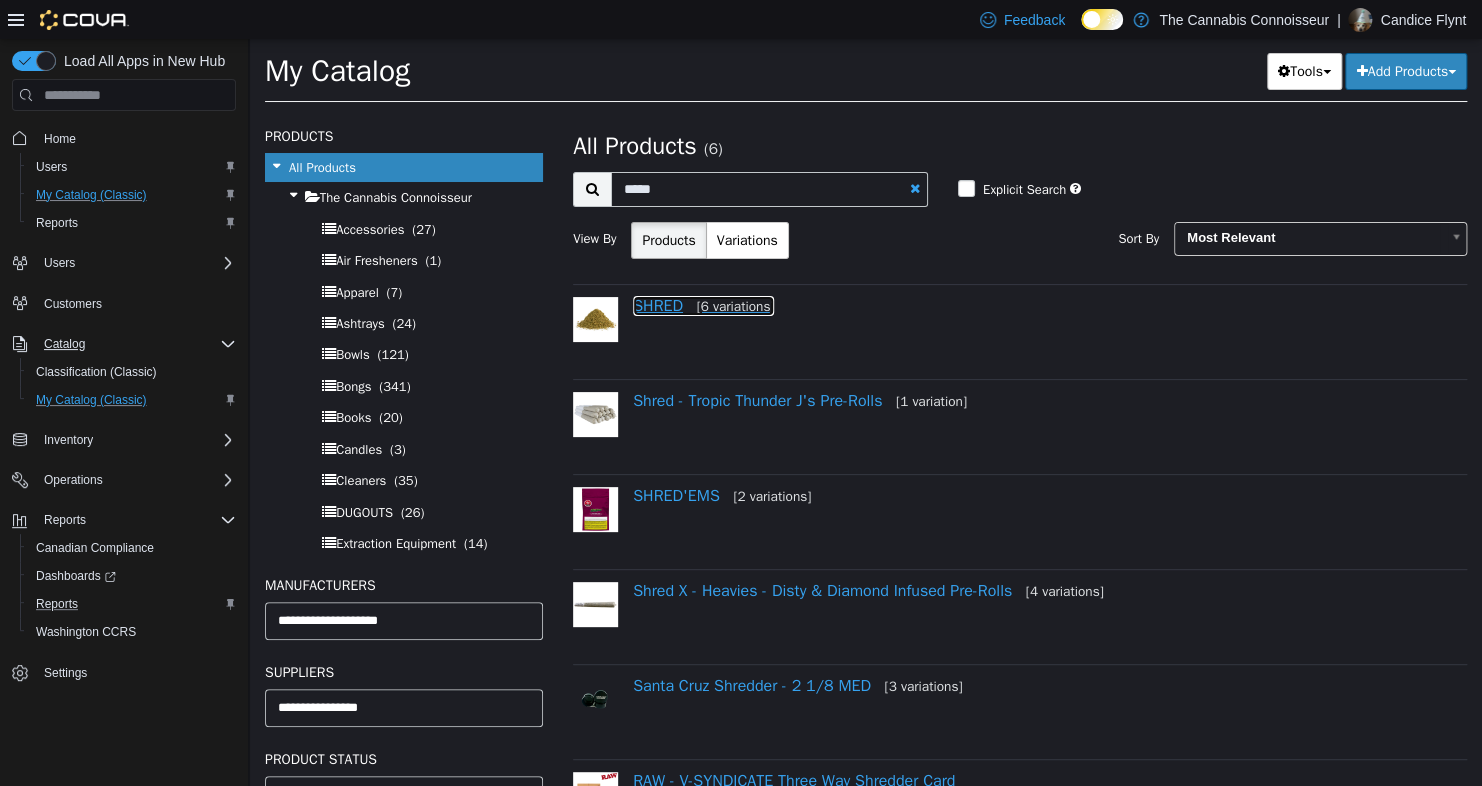 click on "SHRED
[6 variations]" at bounding box center (703, 306) 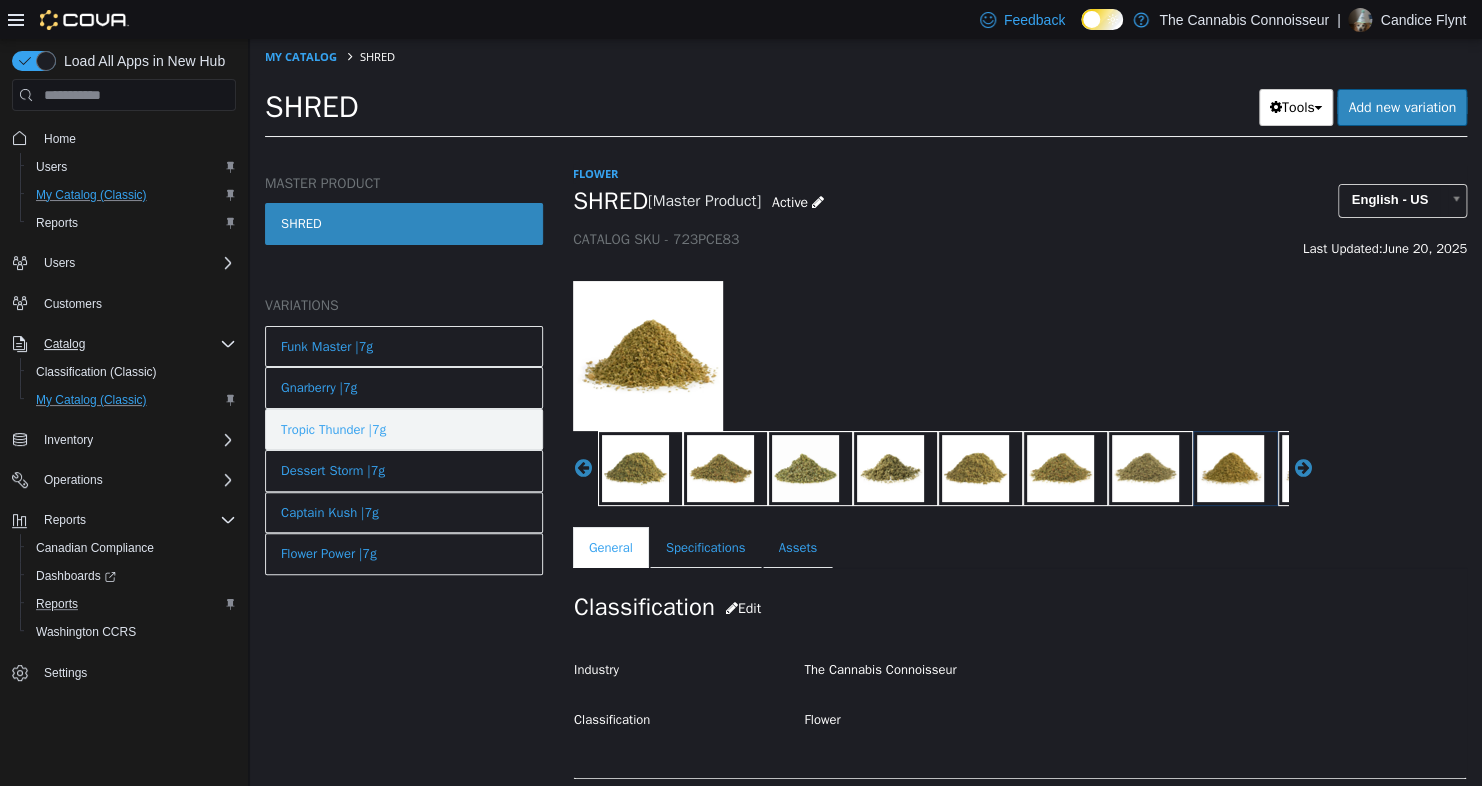 click on "Tropic Thunder |7g" at bounding box center (404, 430) 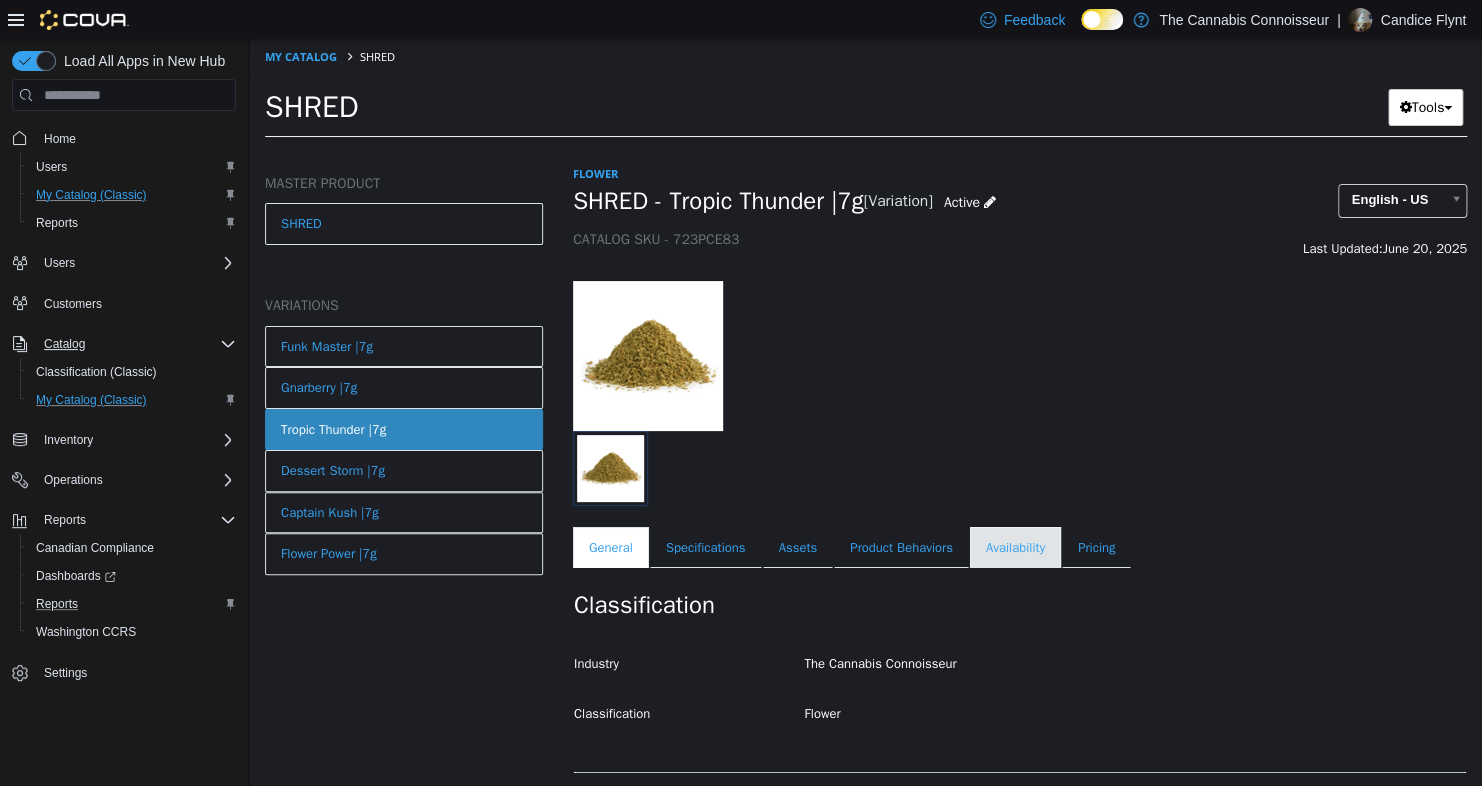 click on "Availability" at bounding box center [1015, 548] 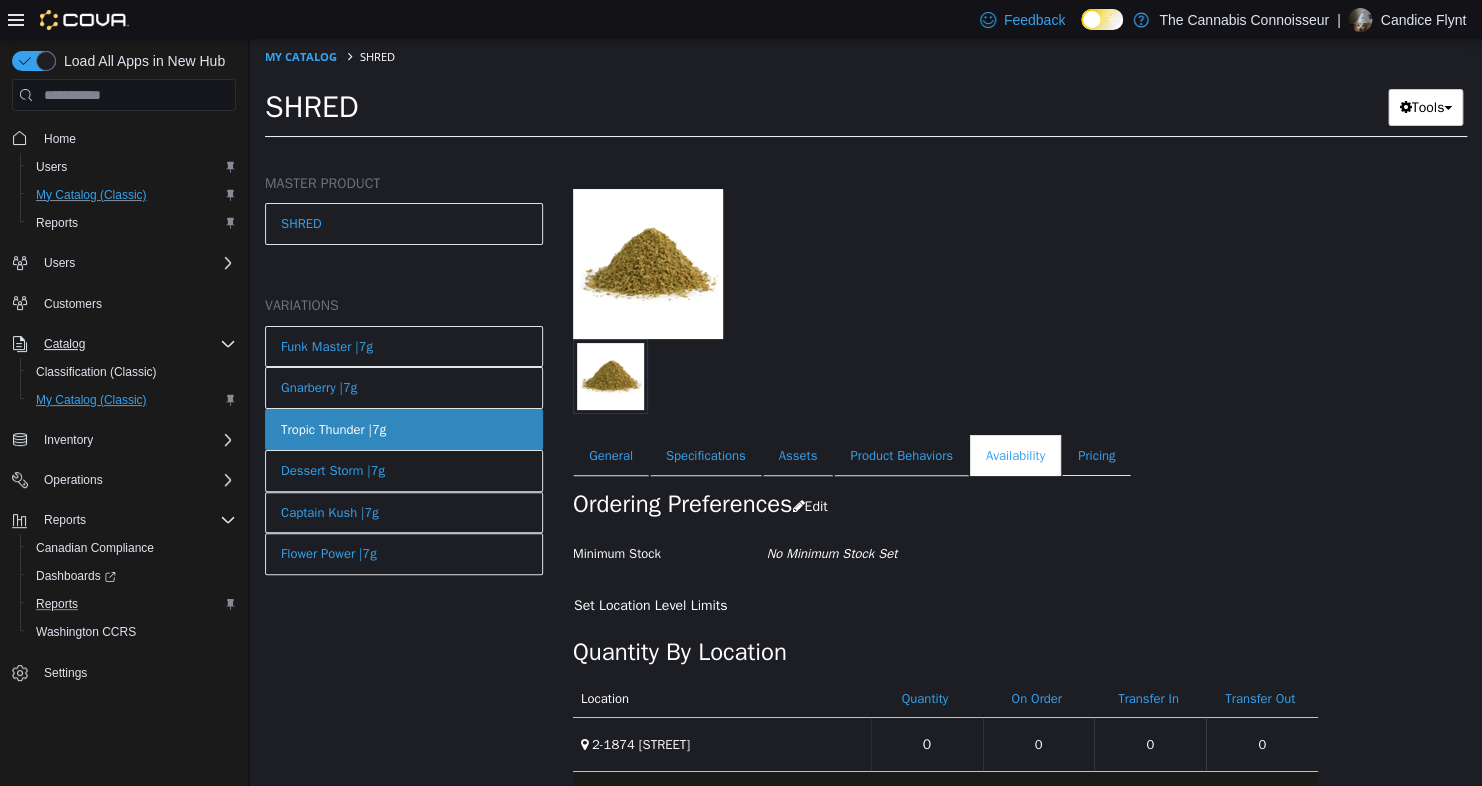 scroll, scrollTop: 0, scrollLeft: 0, axis: both 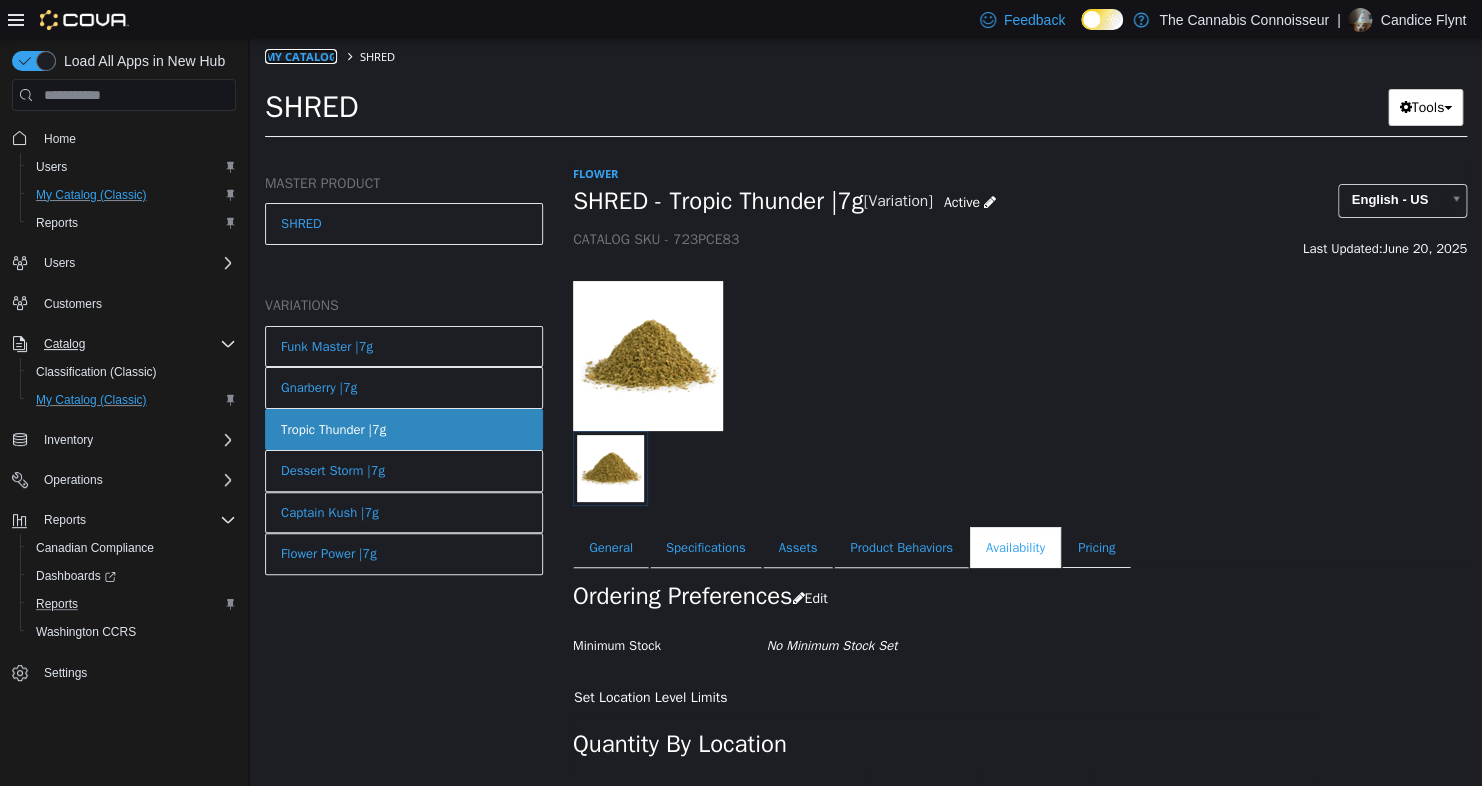 click on "My Catalog" at bounding box center [301, 56] 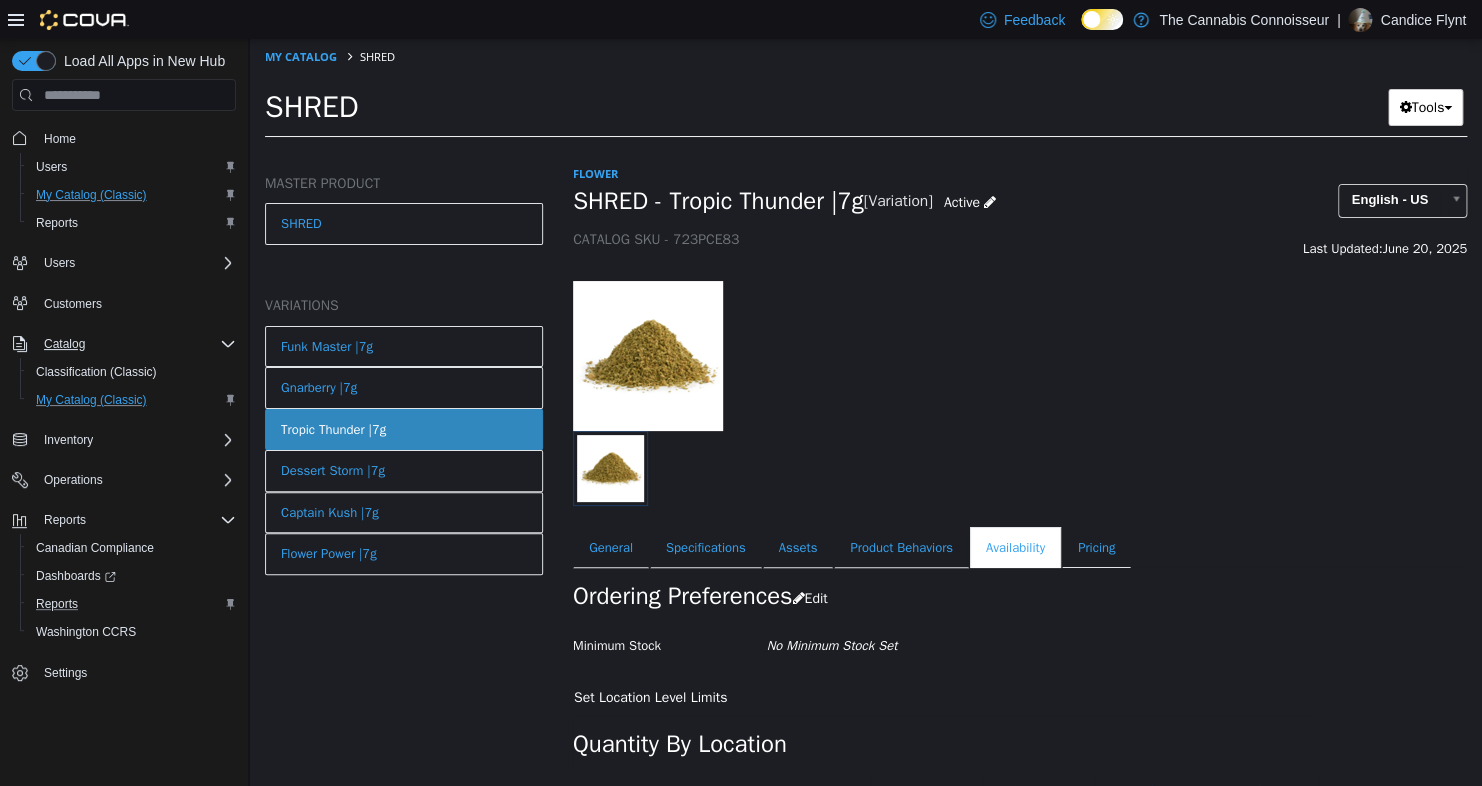 select on "**********" 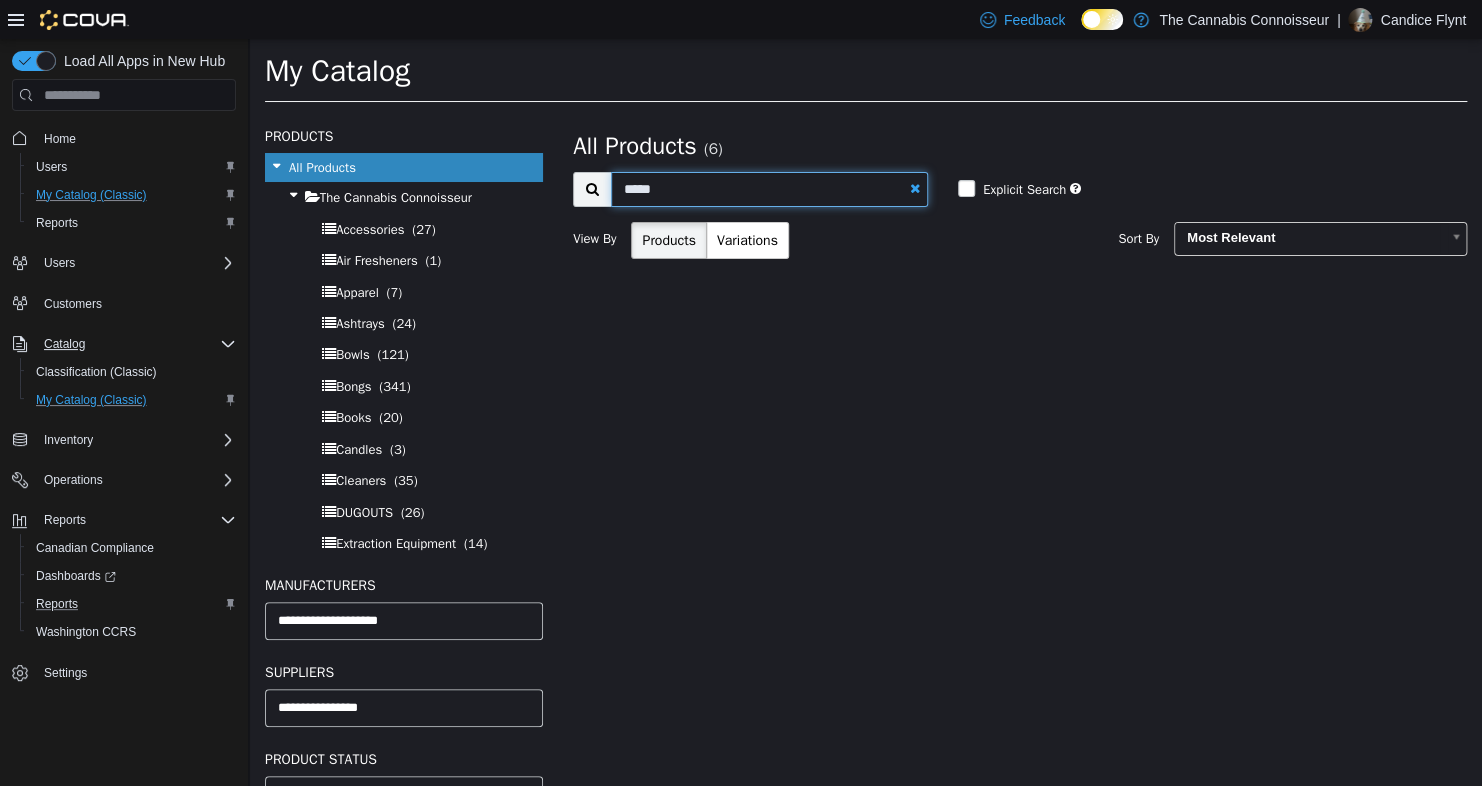 click on "*****" at bounding box center (769, 189) 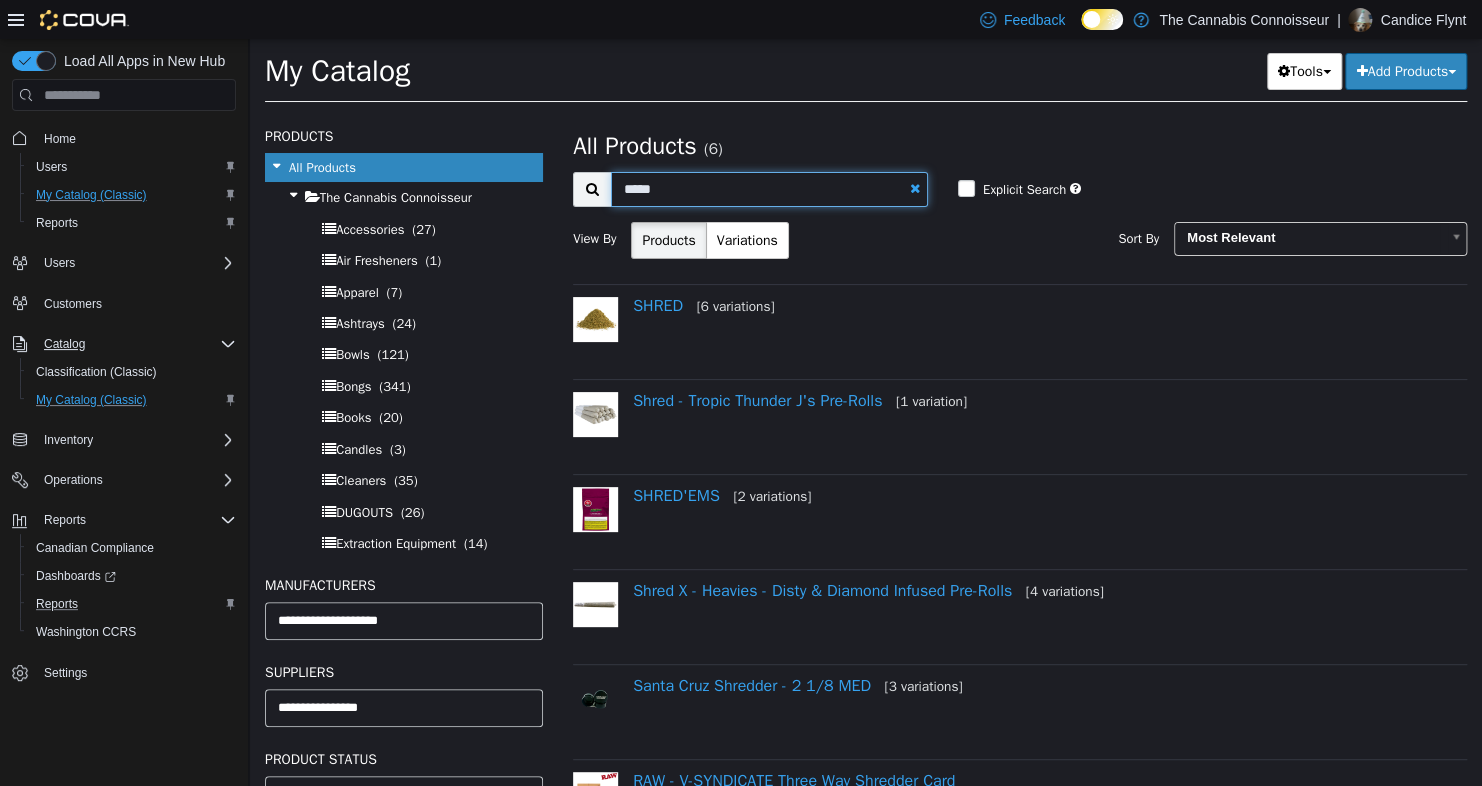 click on "*****" at bounding box center (769, 189) 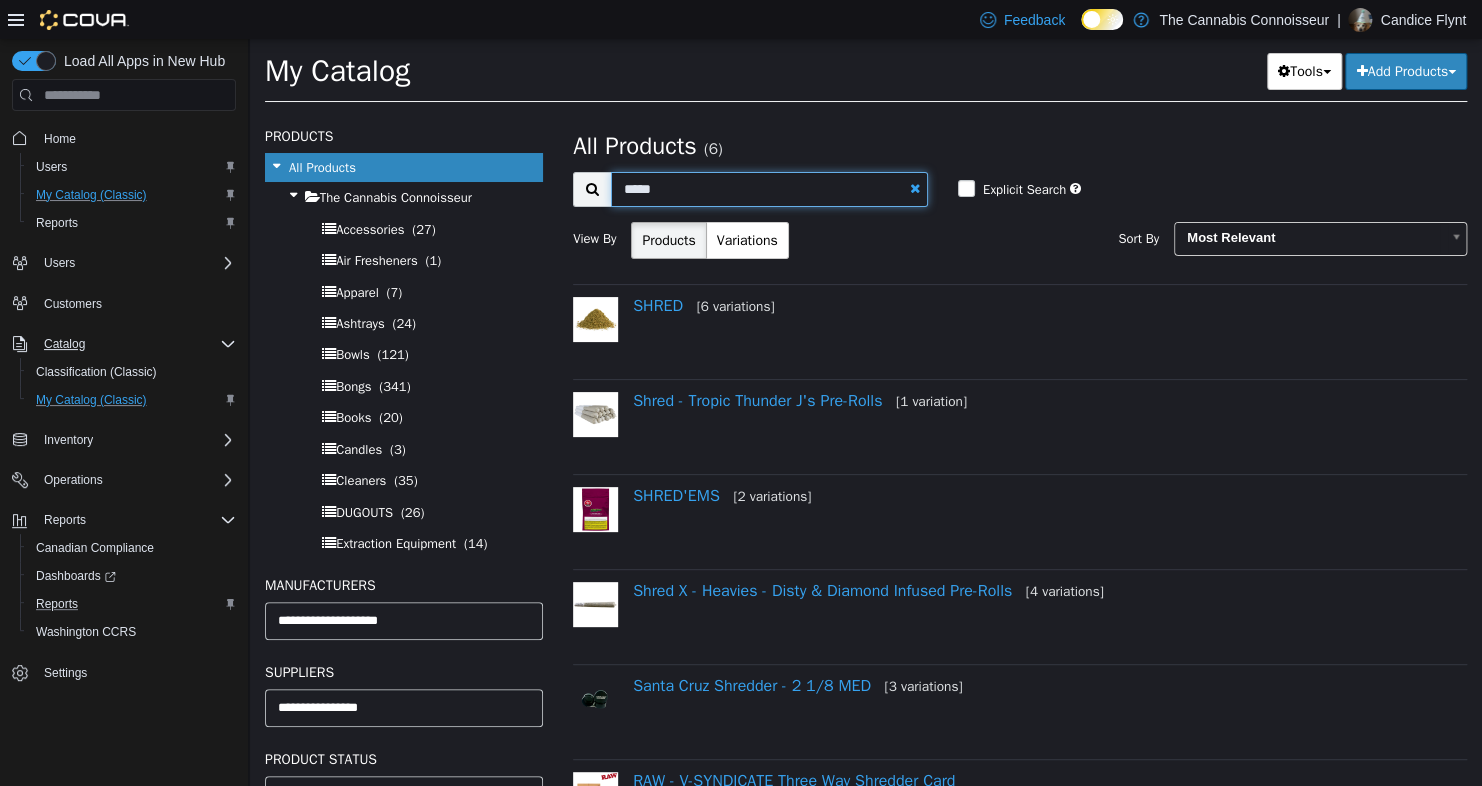 click on "*****" at bounding box center (769, 189) 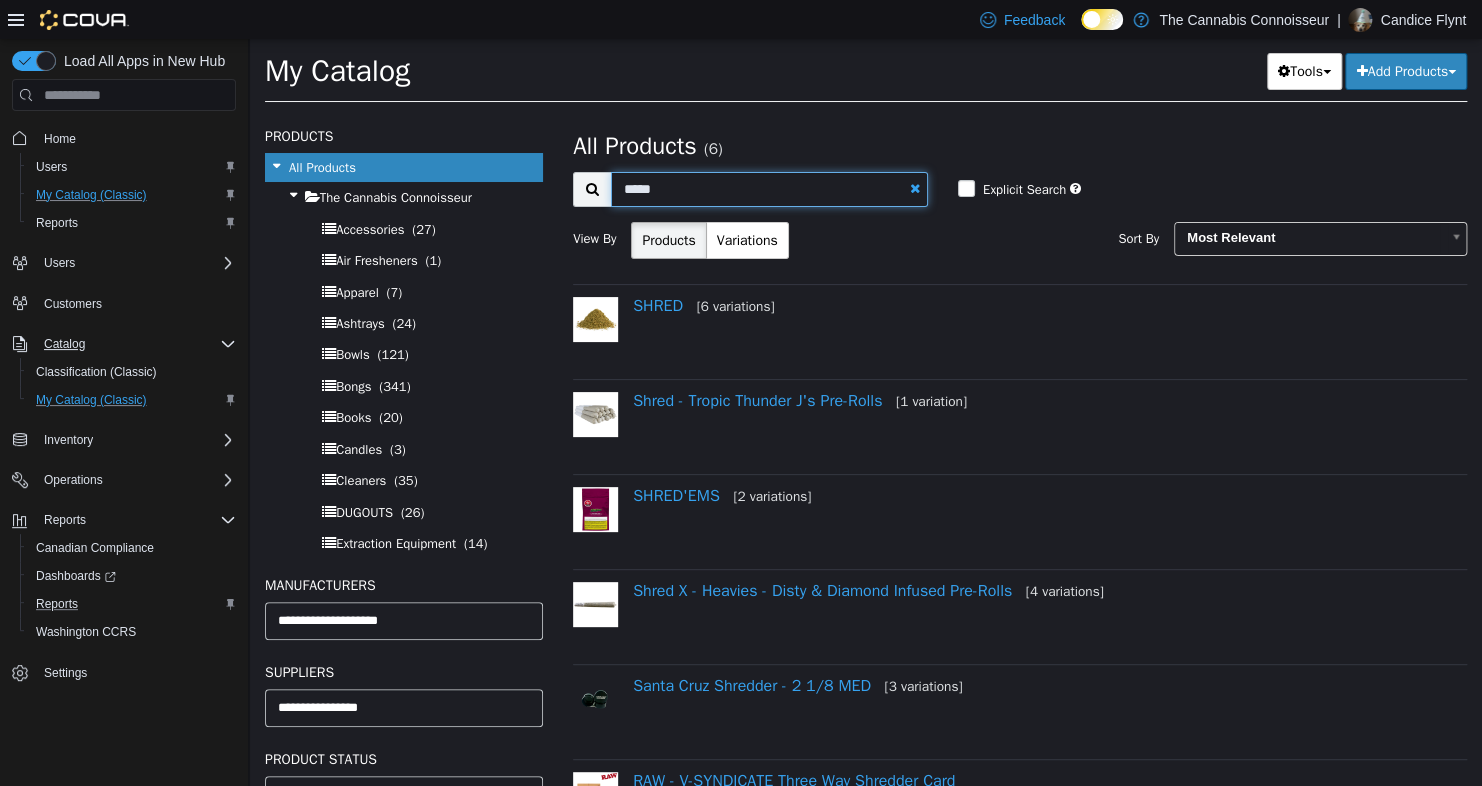 type on "*****" 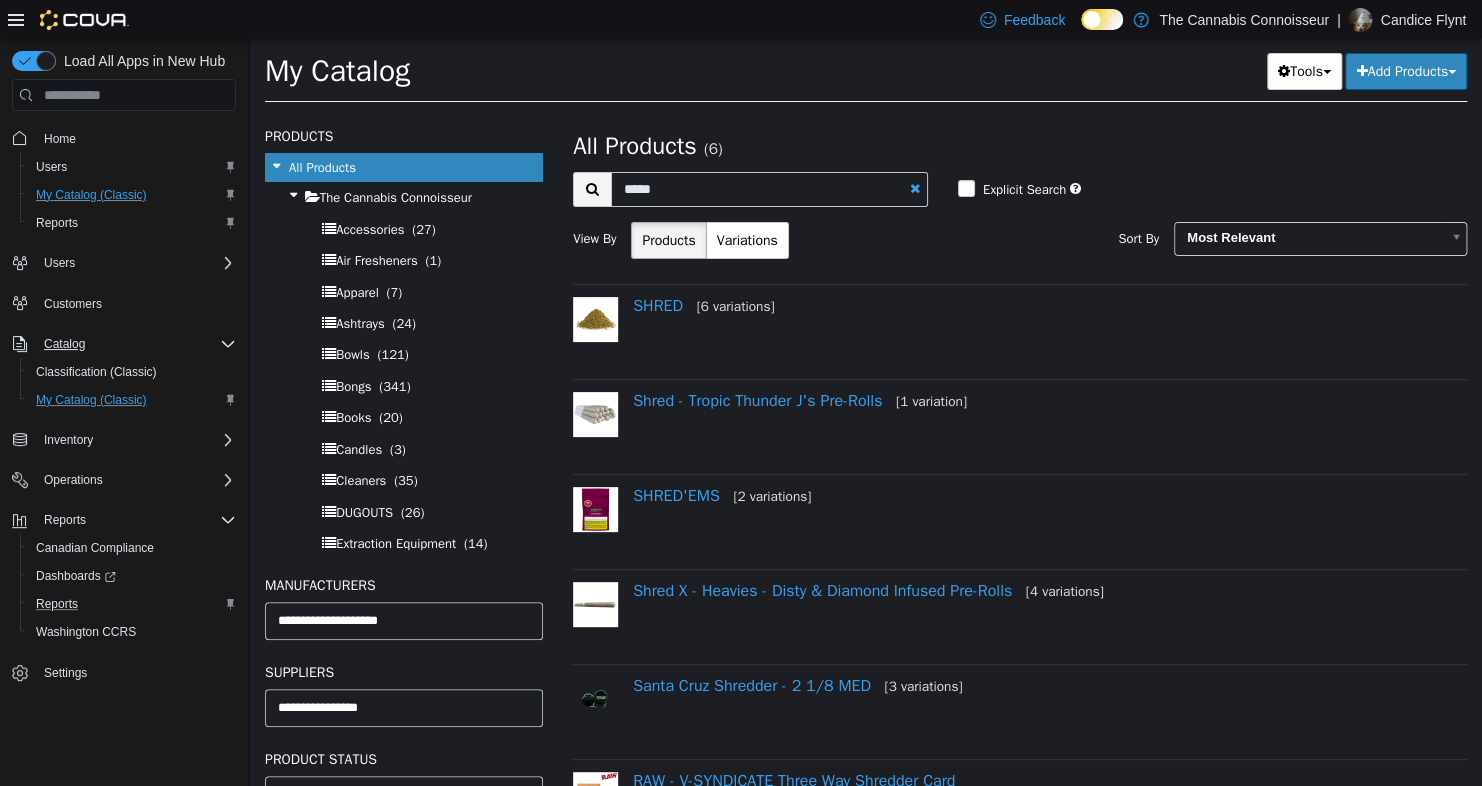 select on "**********" 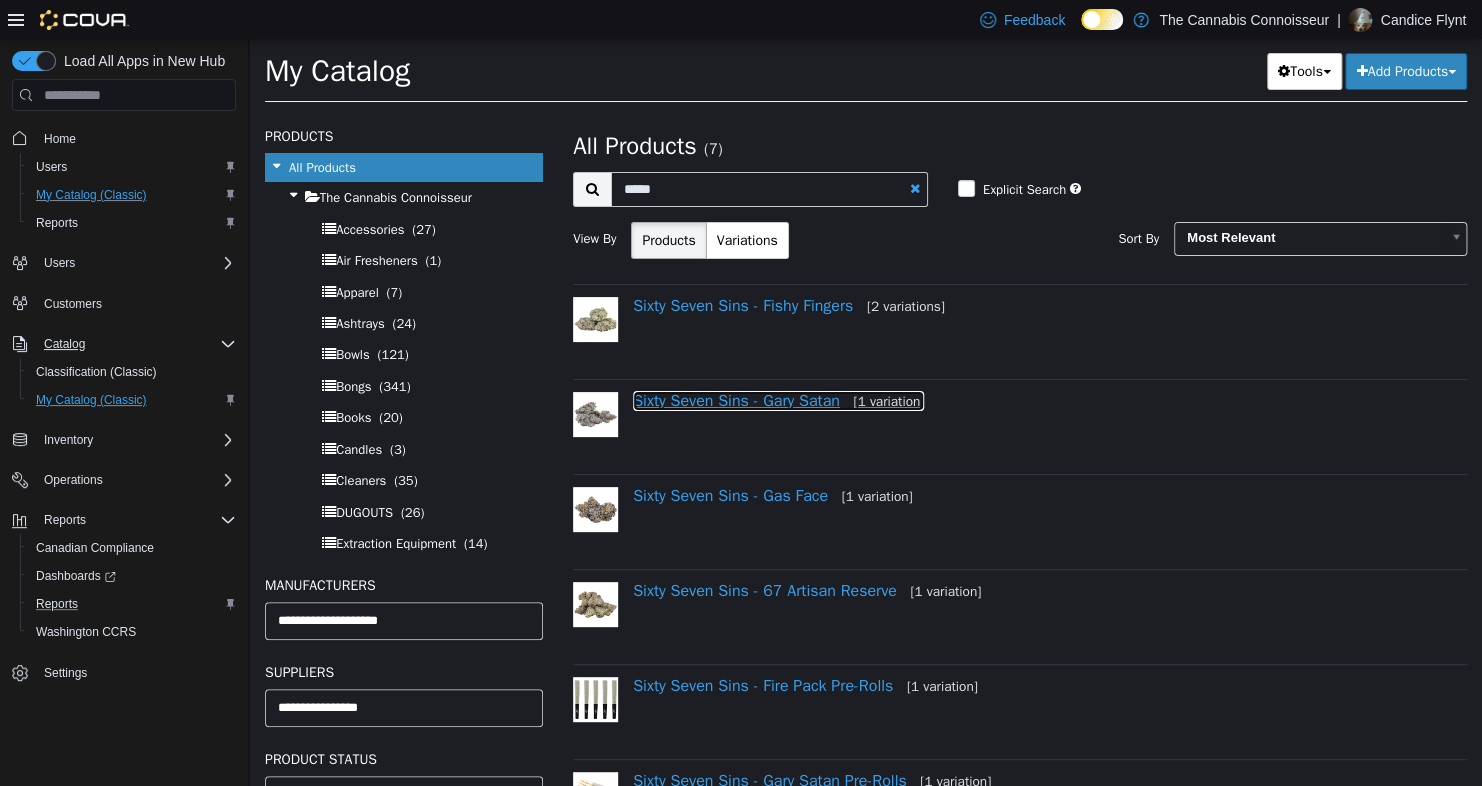 click on "Sixty Seven Sins - Gary Satan
[1 variation]" at bounding box center (778, 401) 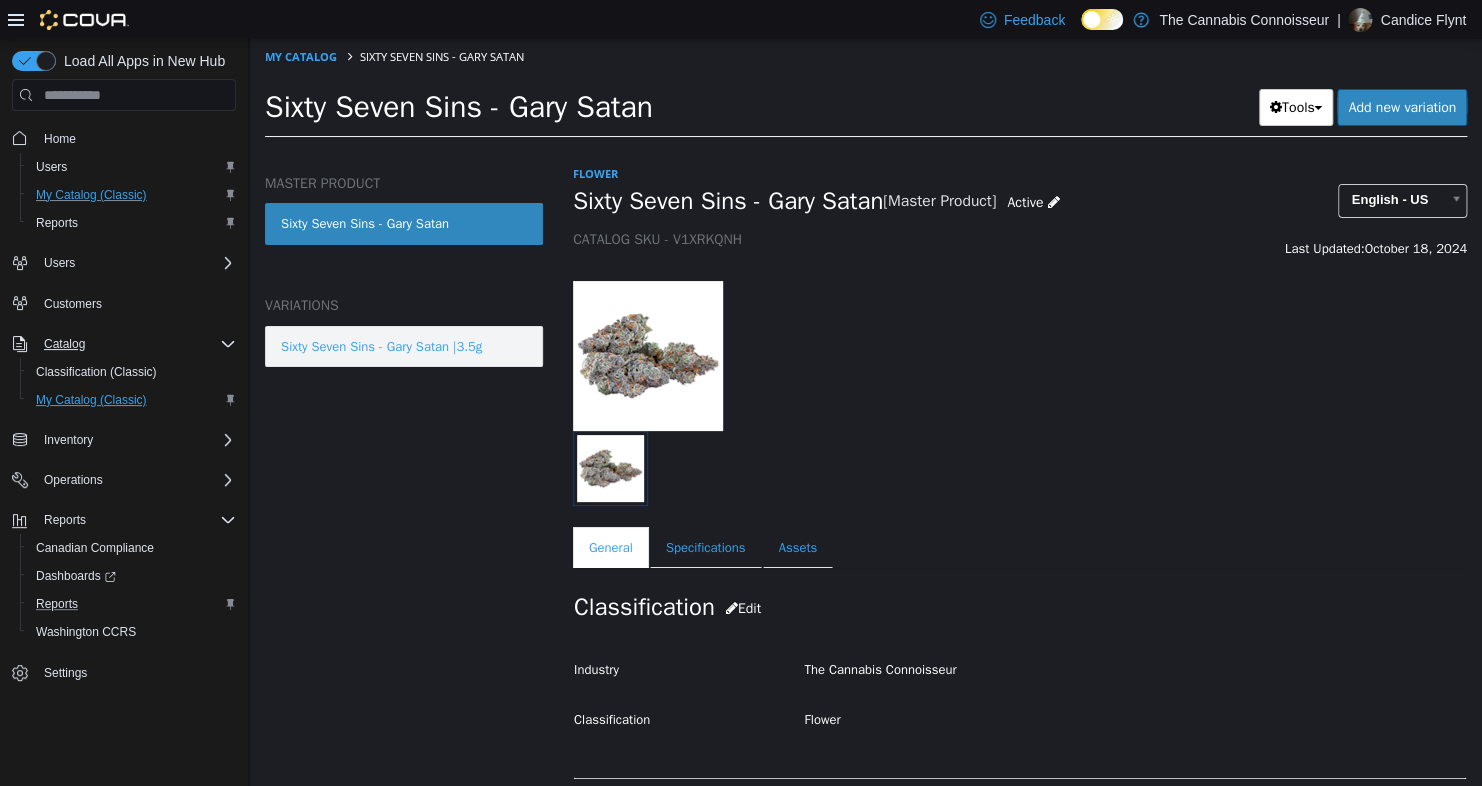 click on "Sixty Seven Sins - Gary Satan |3.5g" at bounding box center (404, 347) 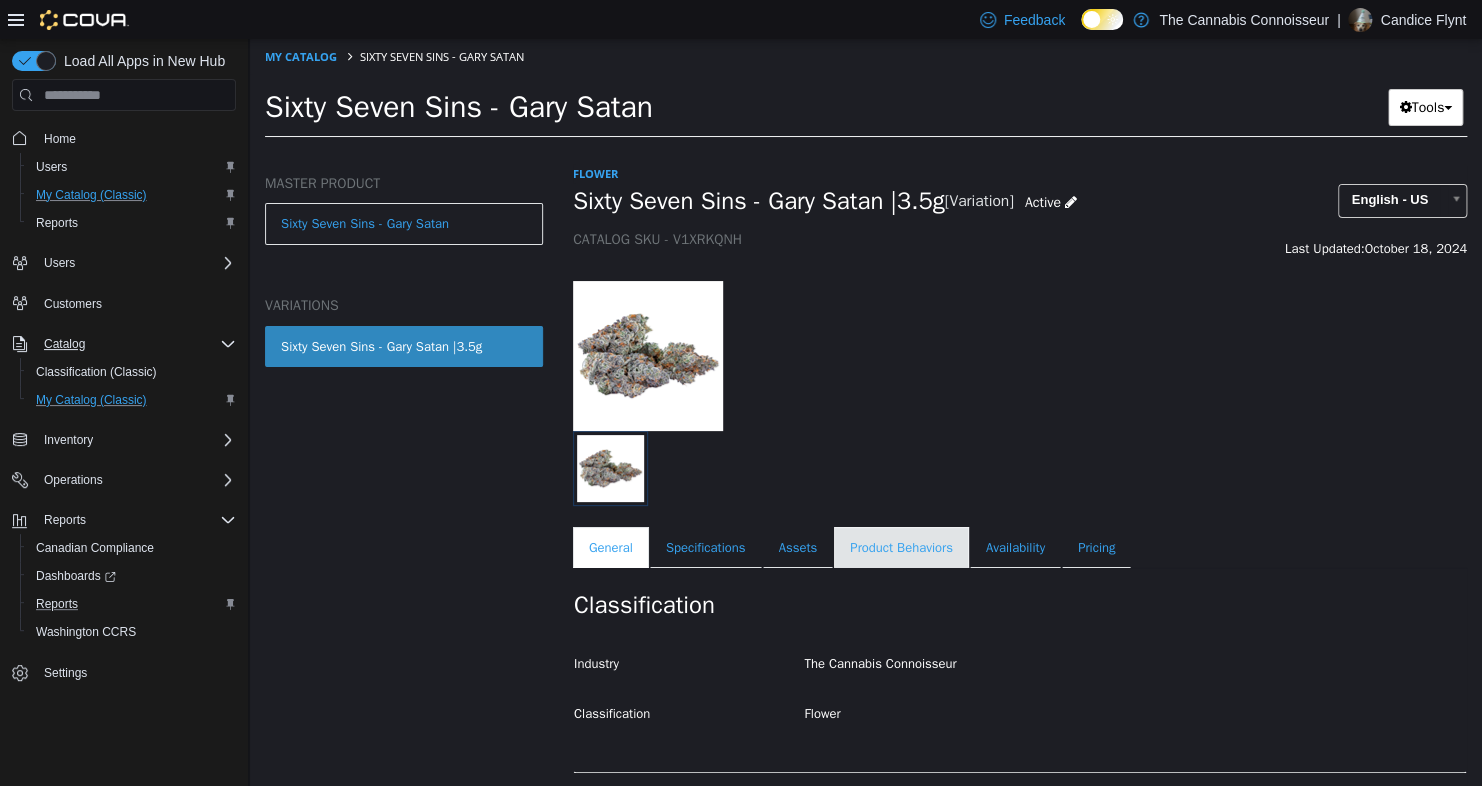 click on "Product Behaviors" at bounding box center [901, 548] 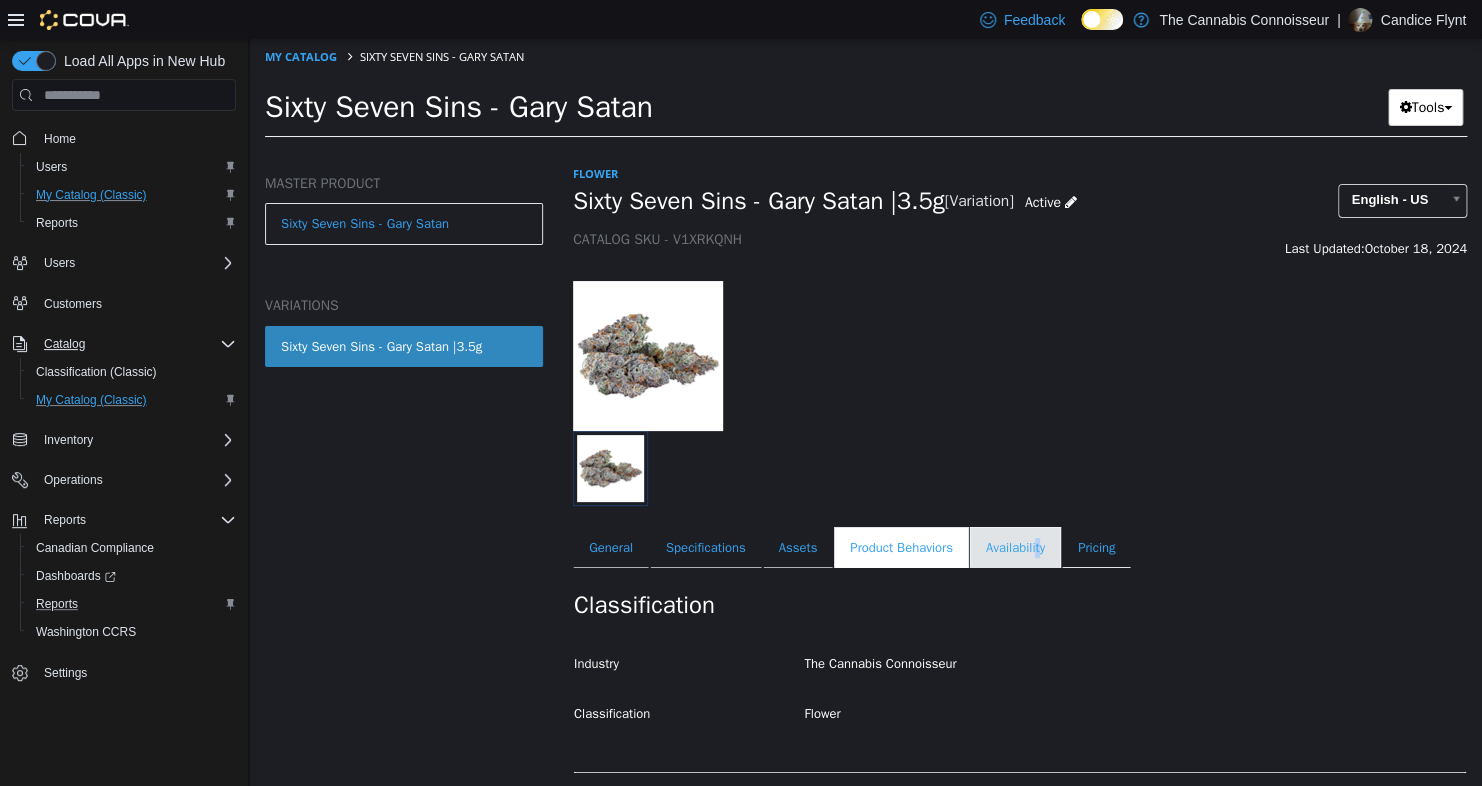 click on "Availability" at bounding box center (1015, 548) 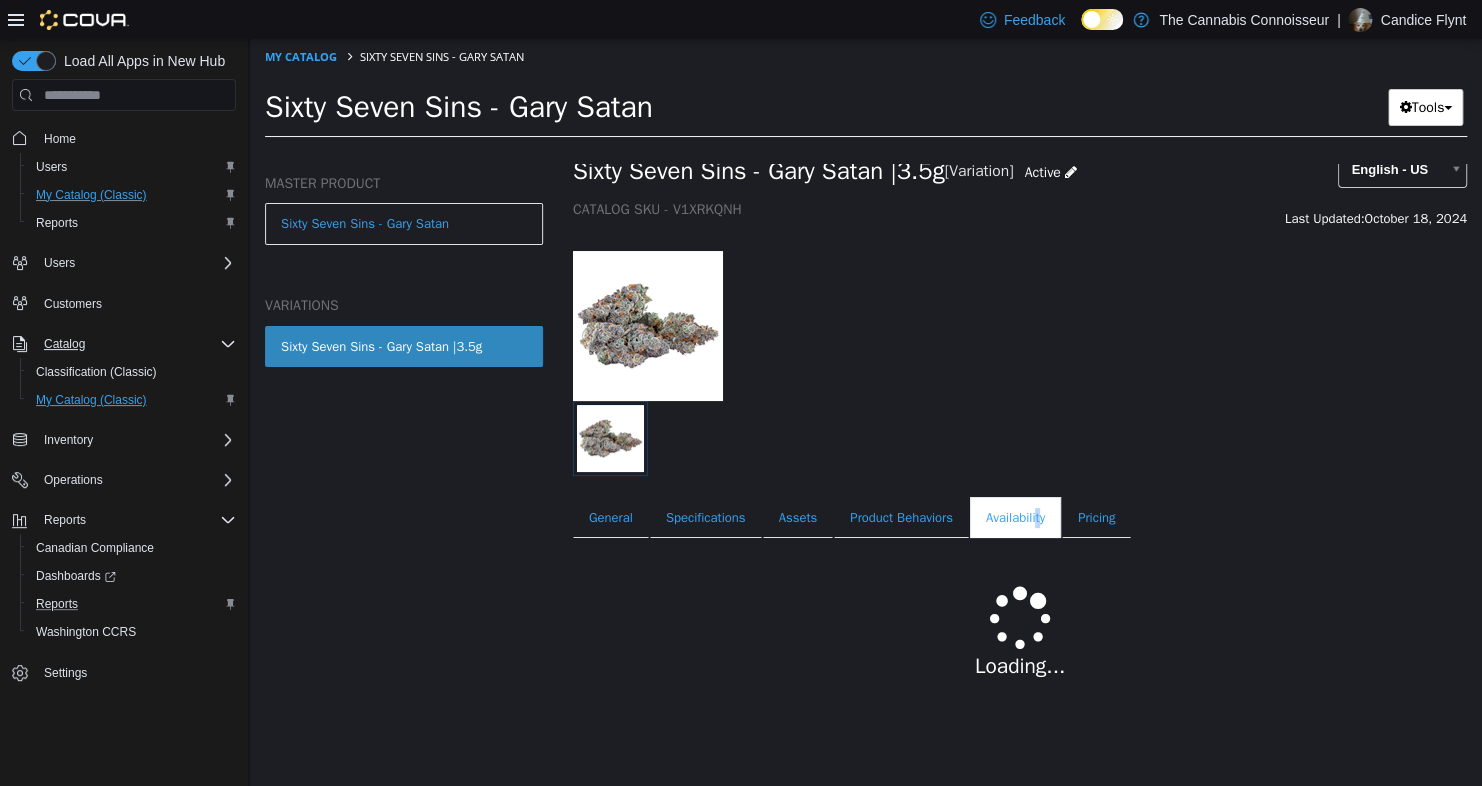 scroll, scrollTop: 45, scrollLeft: 0, axis: vertical 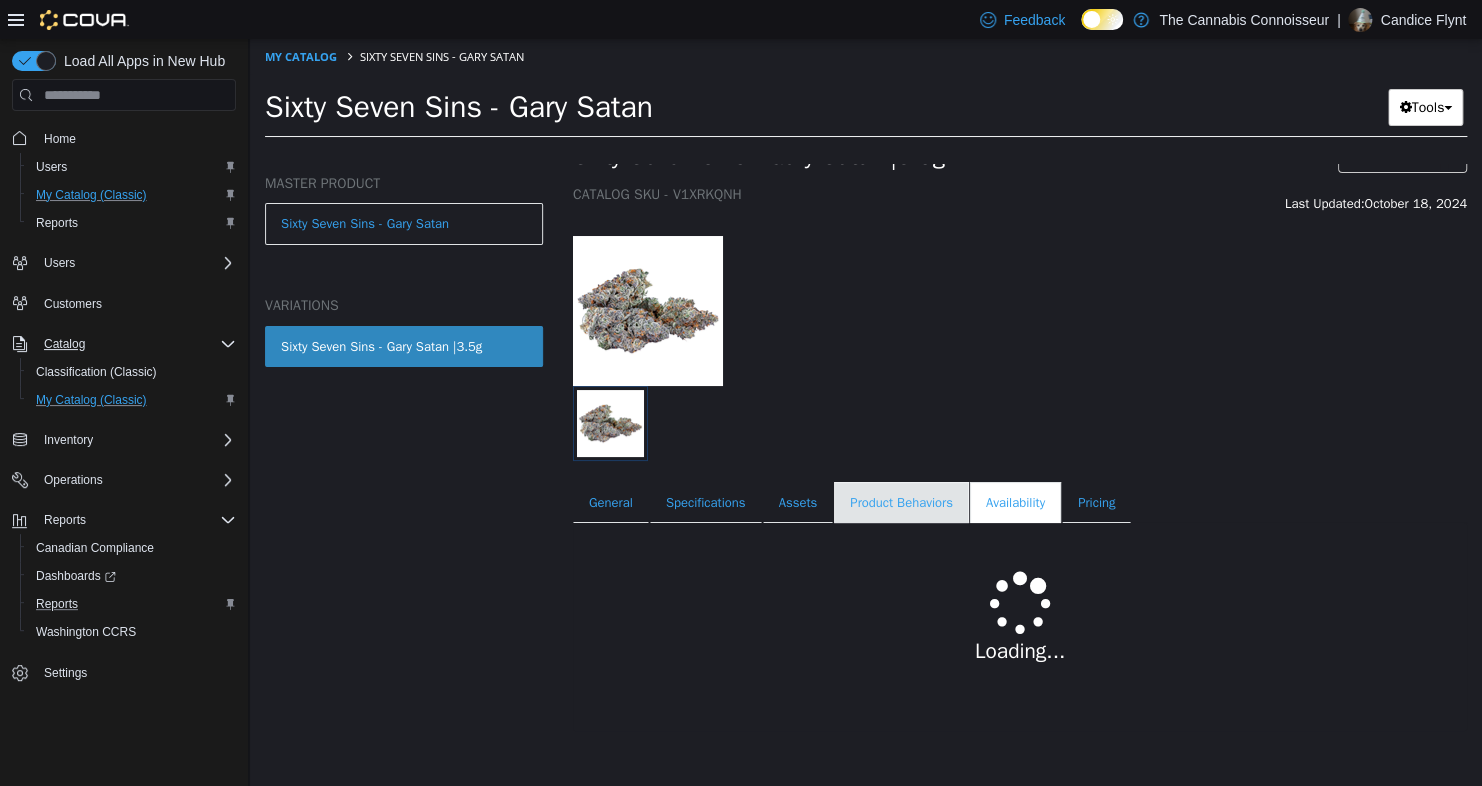 click on "Product Behaviors" at bounding box center (901, 503) 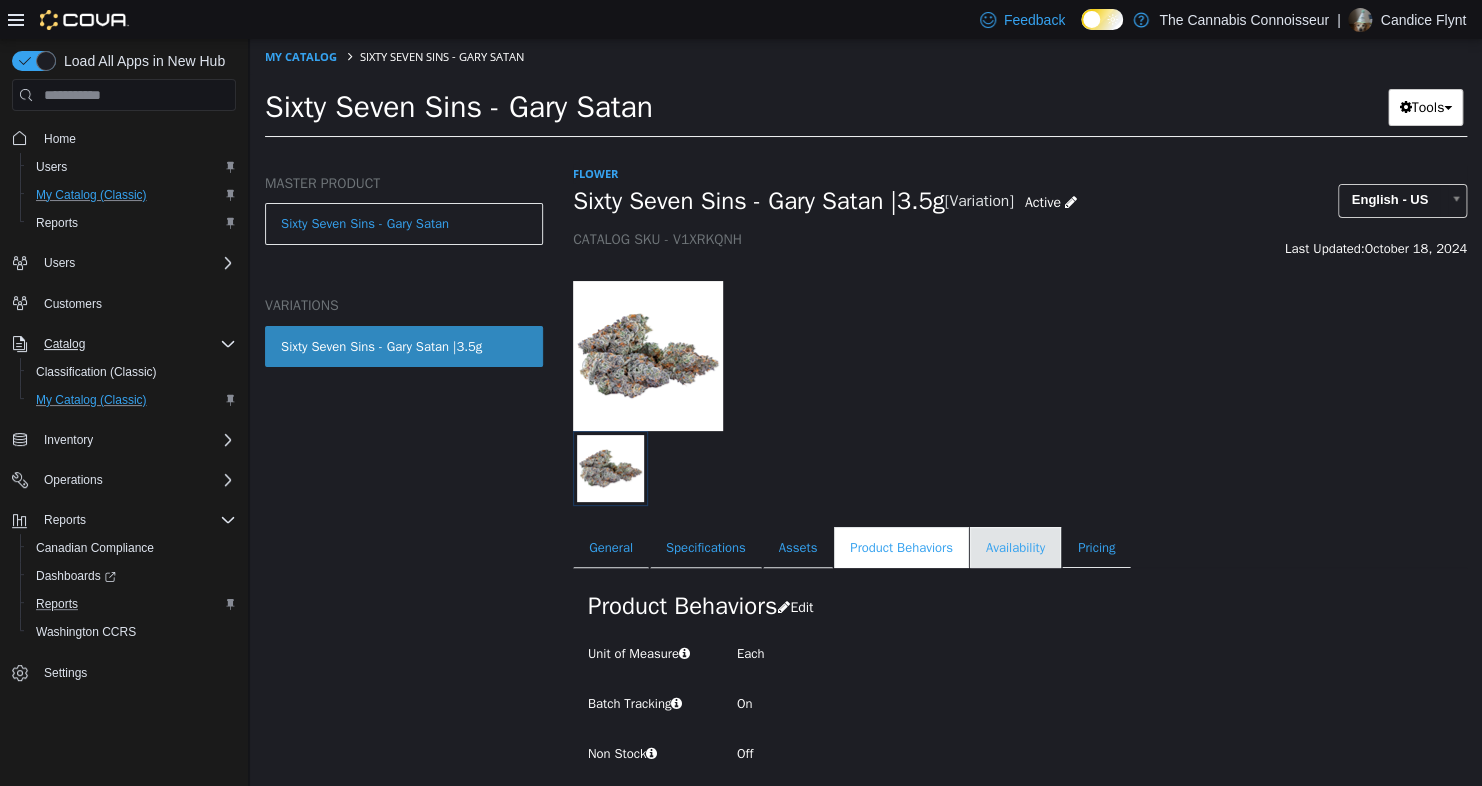 click on "Availability" at bounding box center [1015, 548] 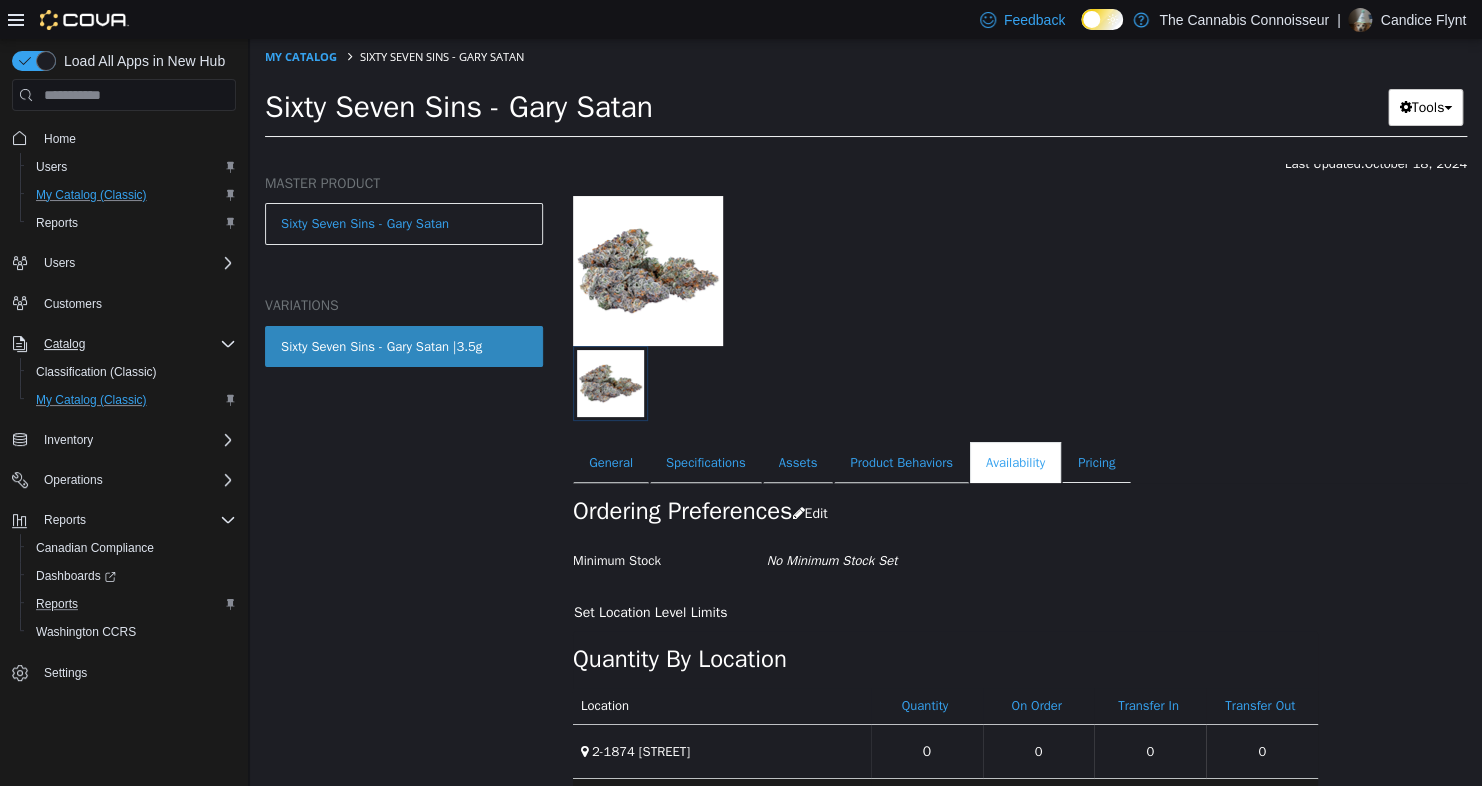 scroll, scrollTop: 151, scrollLeft: 0, axis: vertical 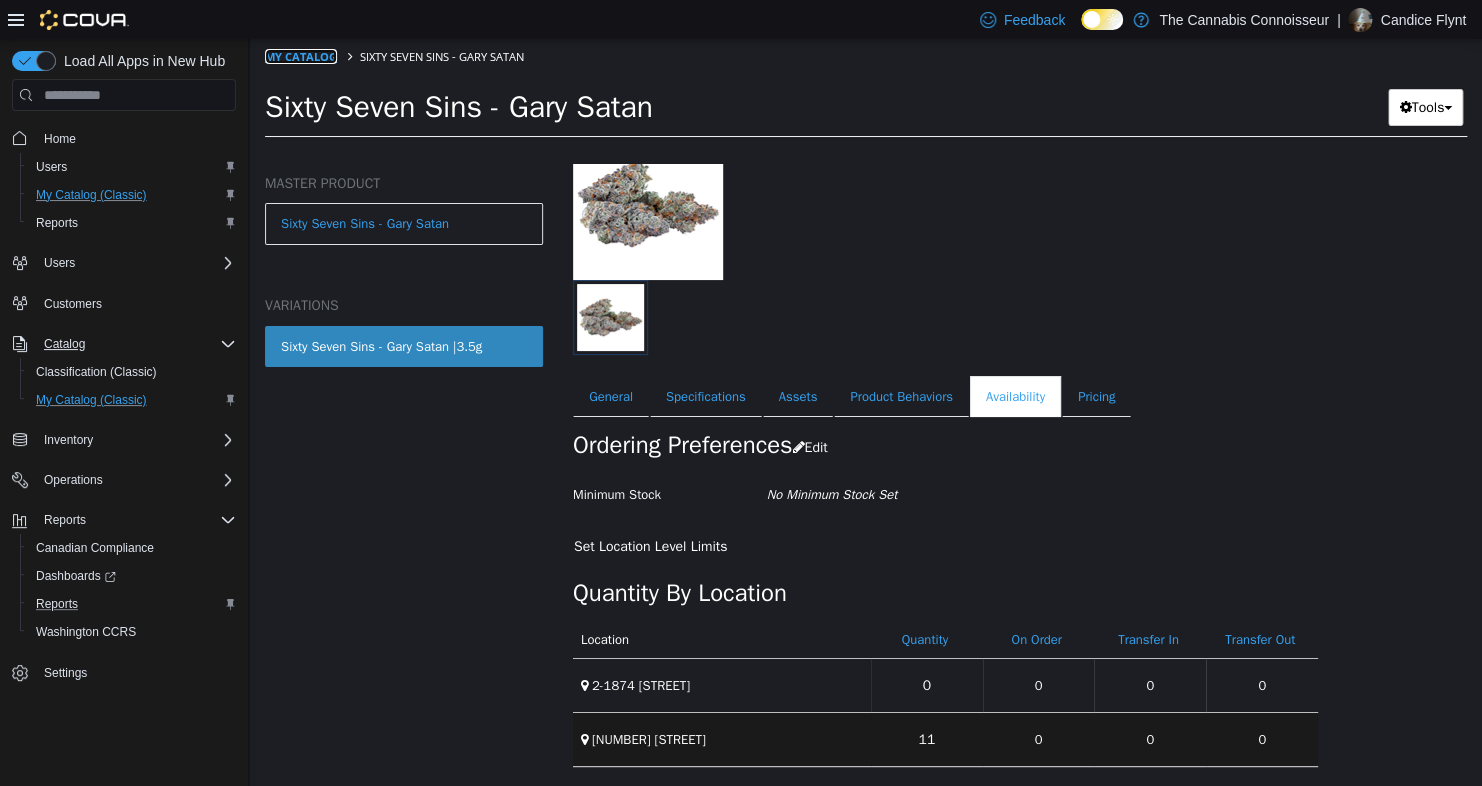 drag, startPoint x: 308, startPoint y: 60, endPoint x: 645, endPoint y: 112, distance: 340.98828 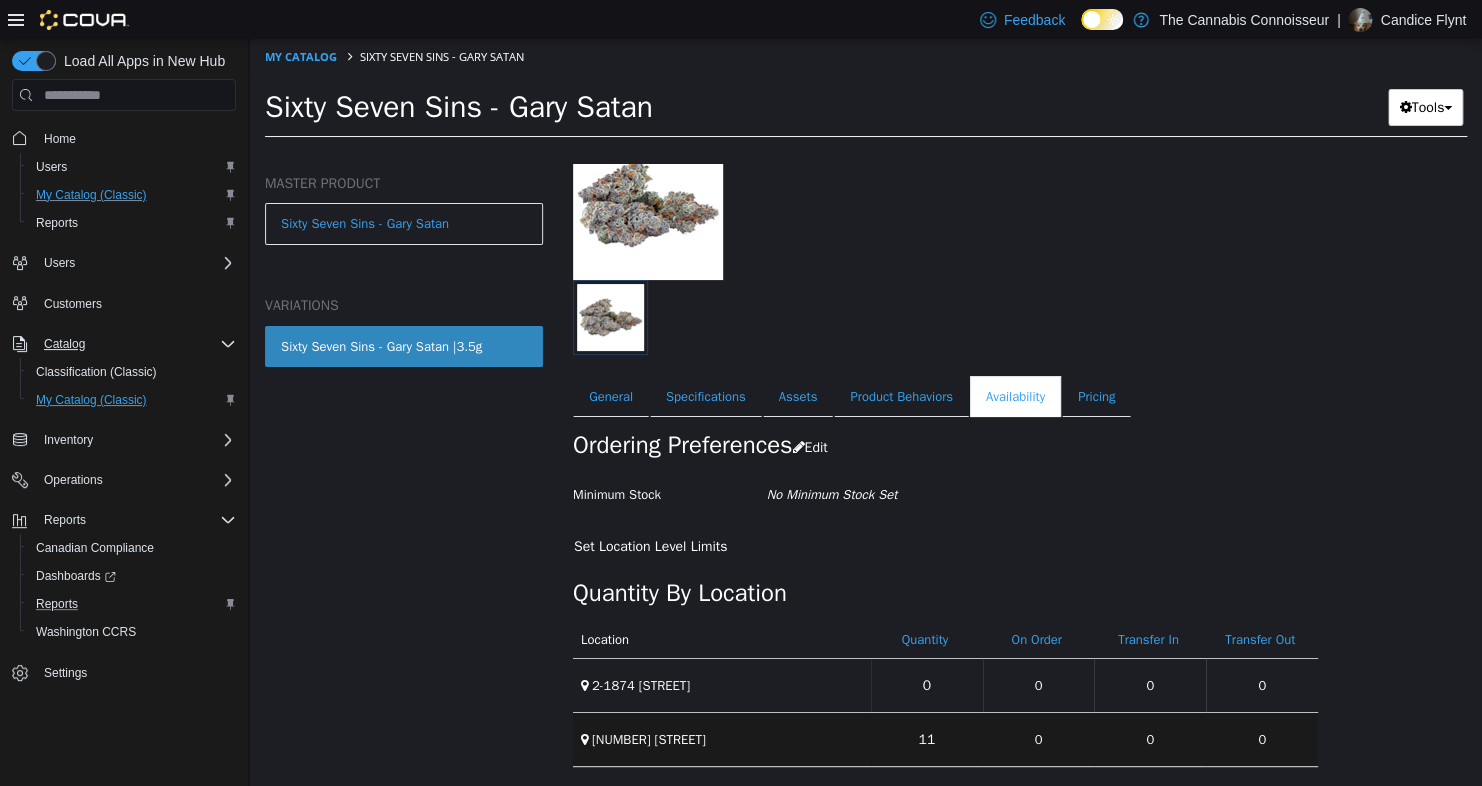 select on "**********" 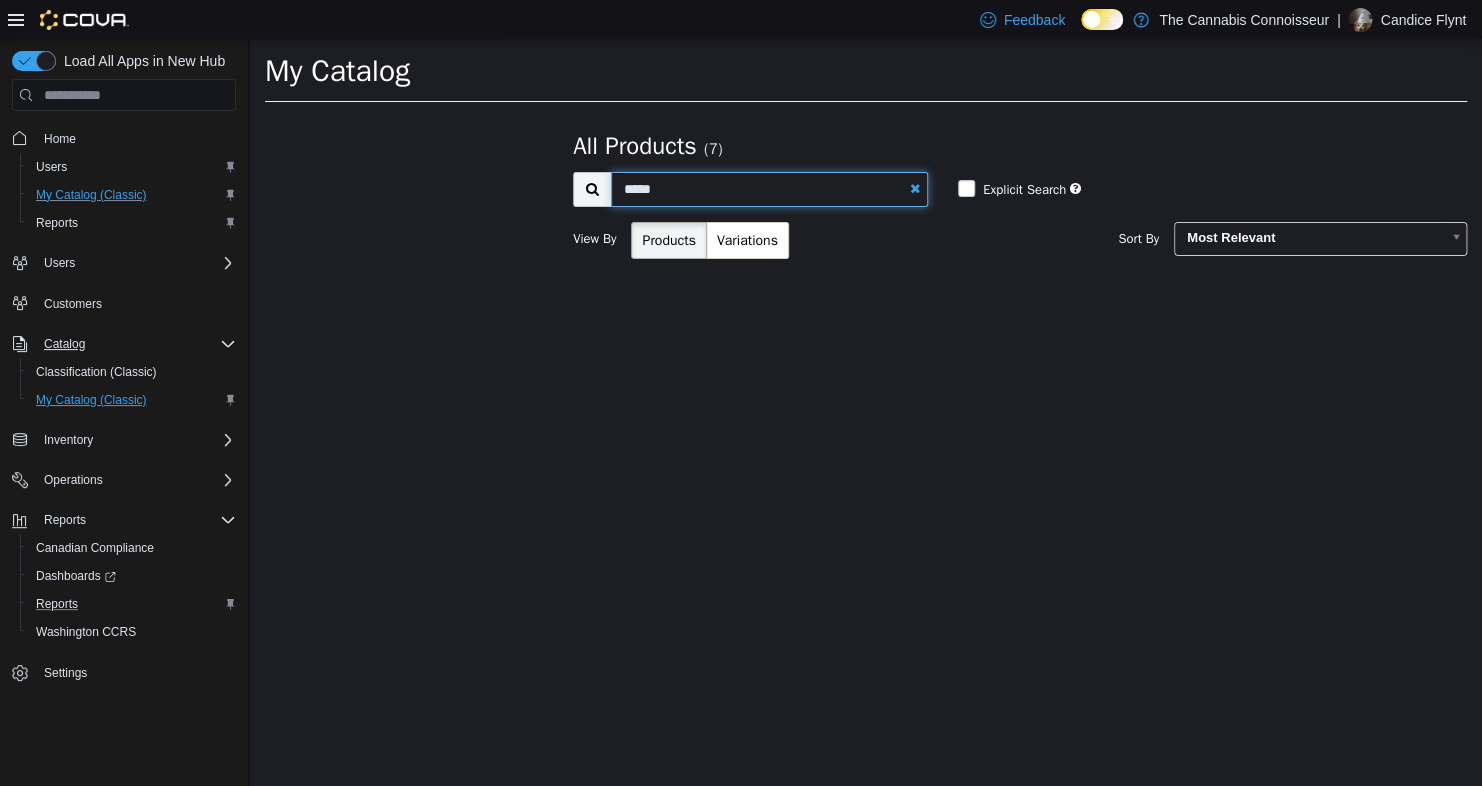 click on "*****" at bounding box center [769, 189] 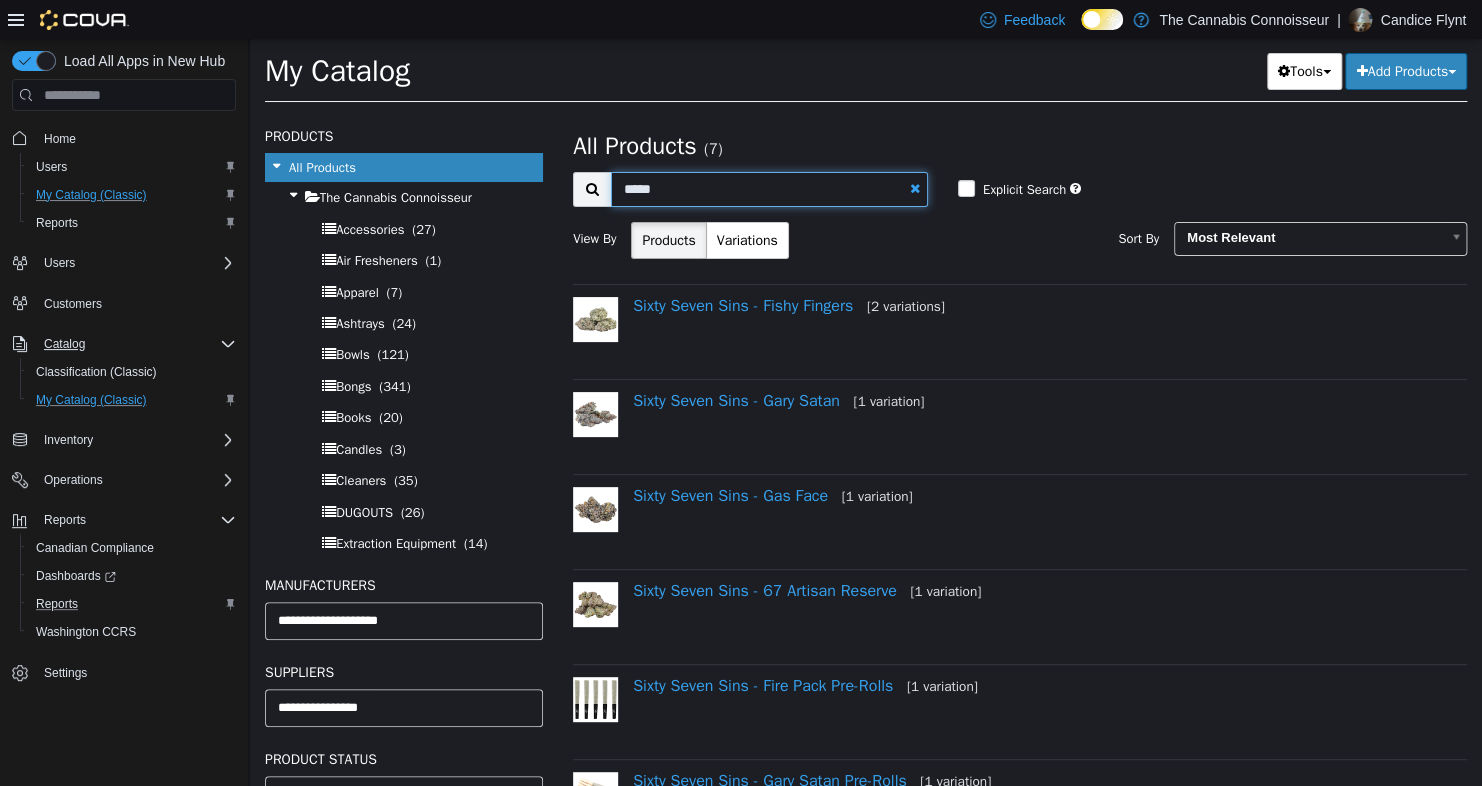 click on "*****" at bounding box center (769, 189) 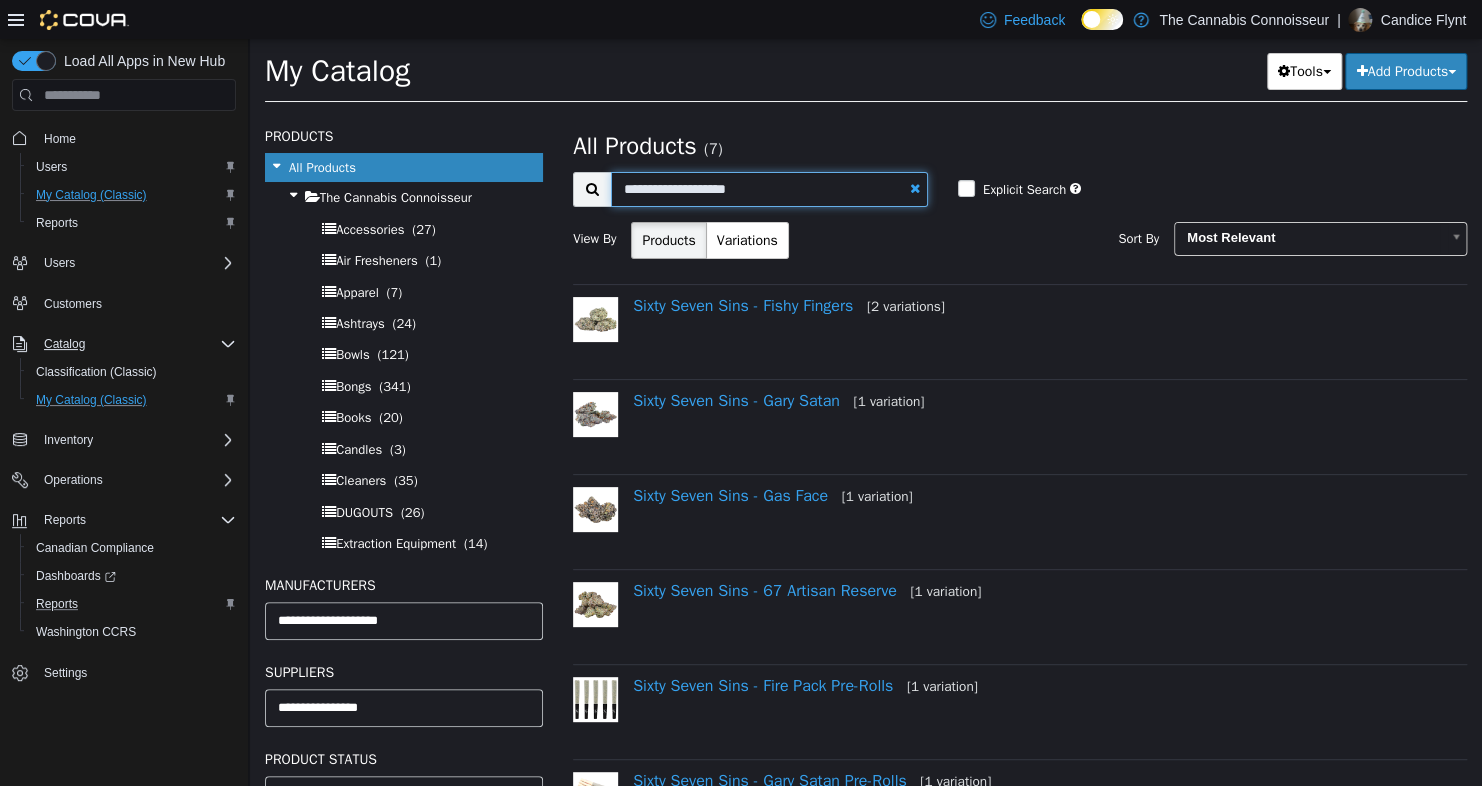 type on "**********" 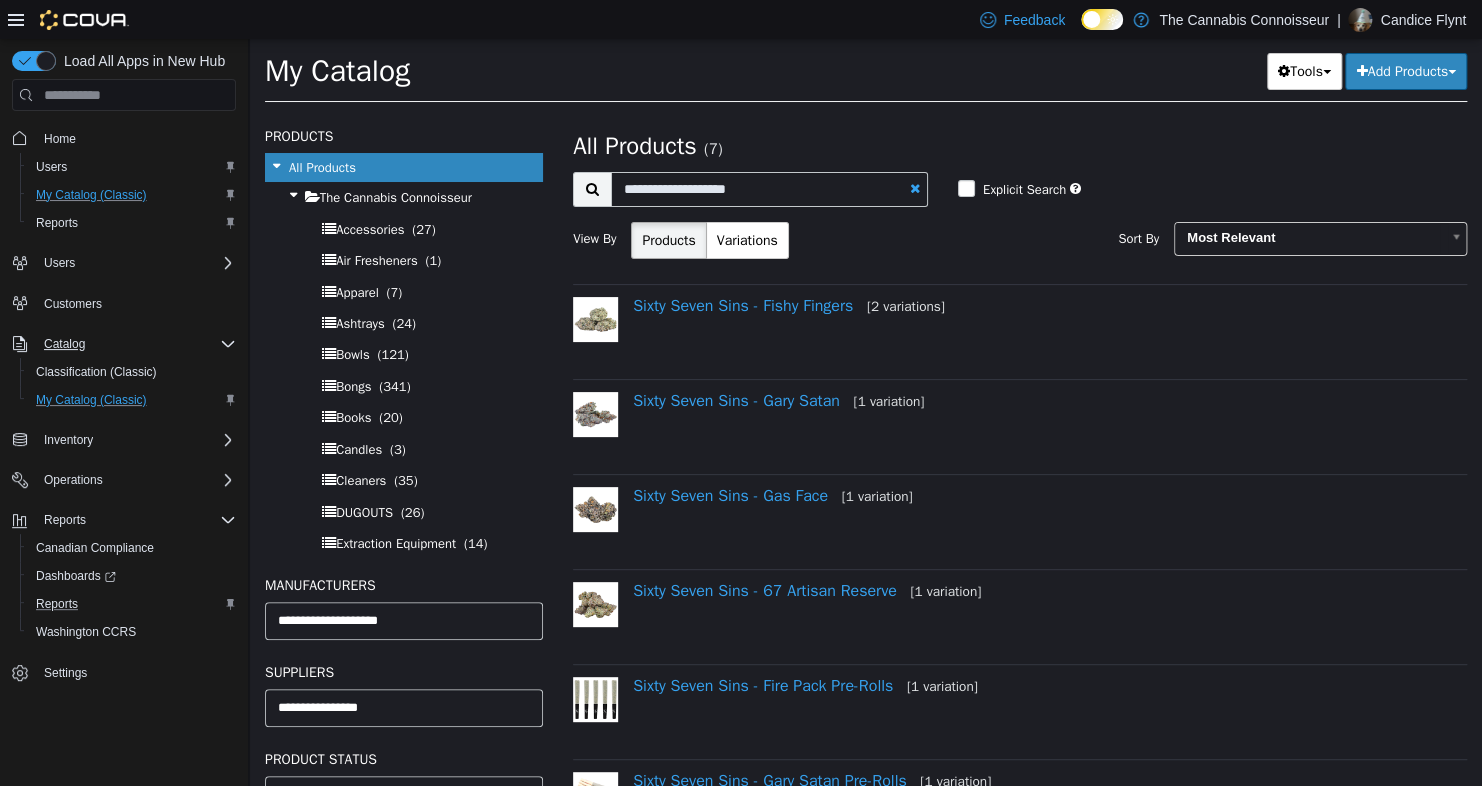 select on "**********" 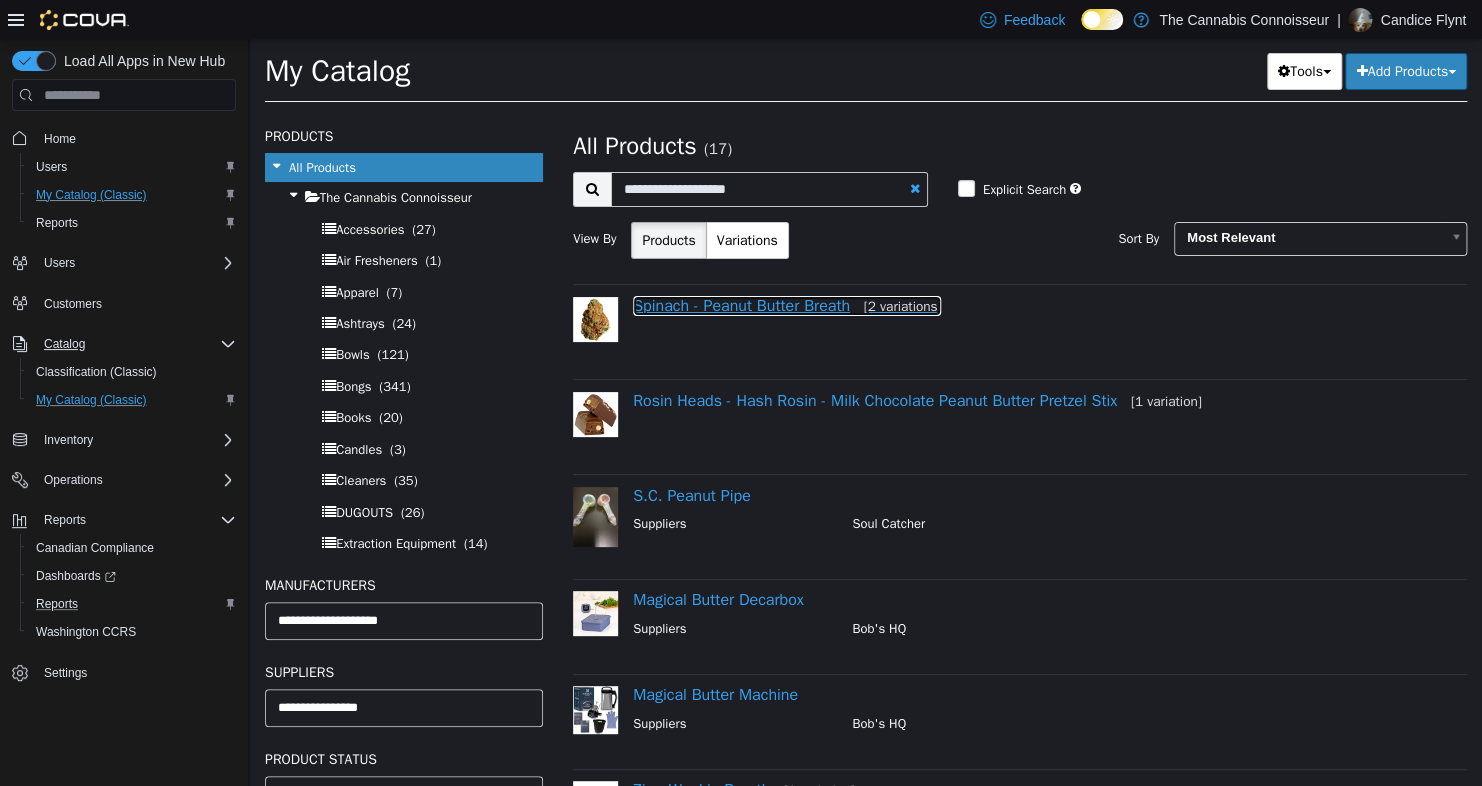 click on "Spinach - Peanut Butter Breath
[2 variations]" at bounding box center [787, 306] 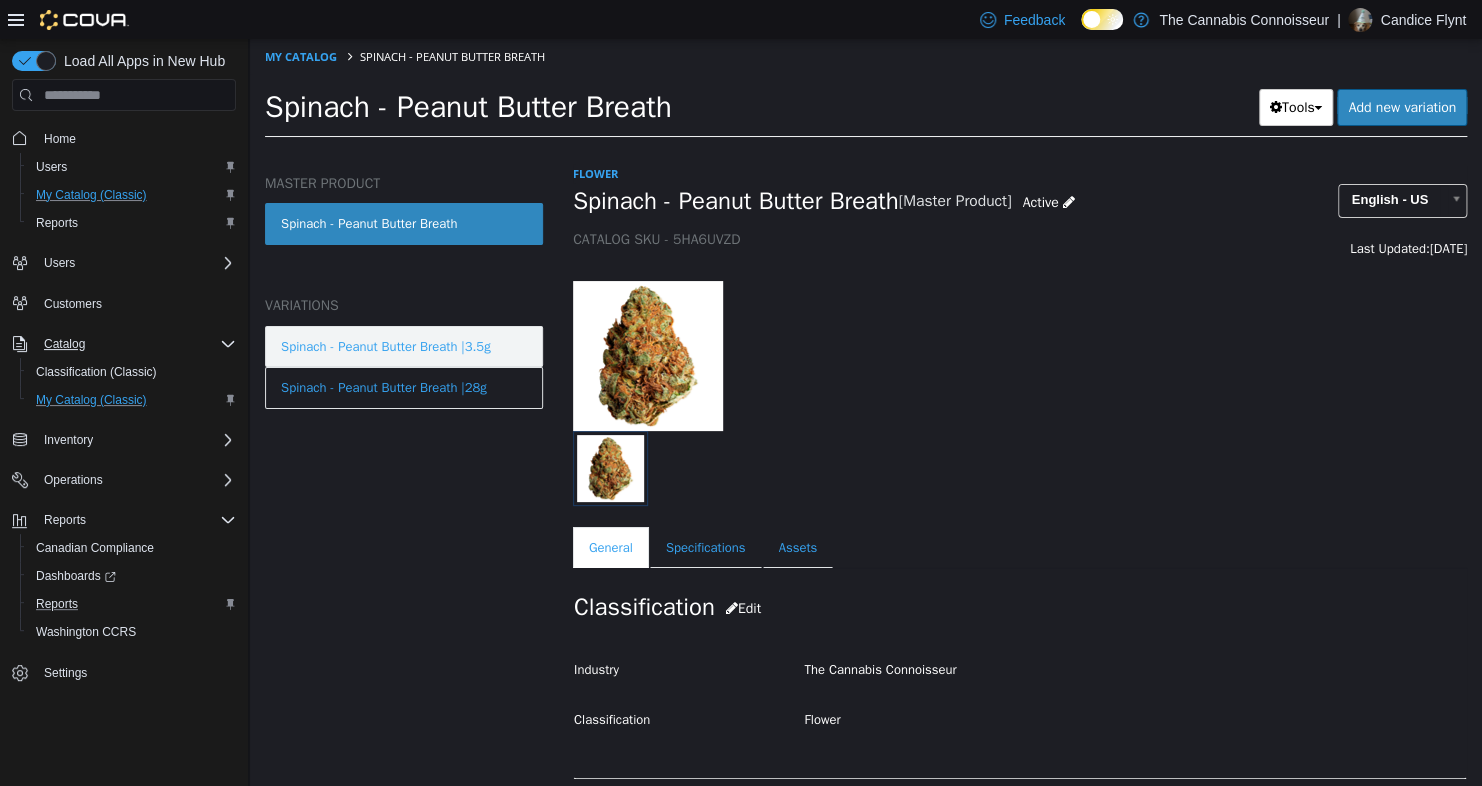 click on "Spinach - Peanut Butter Breath |3.5g" at bounding box center [386, 347] 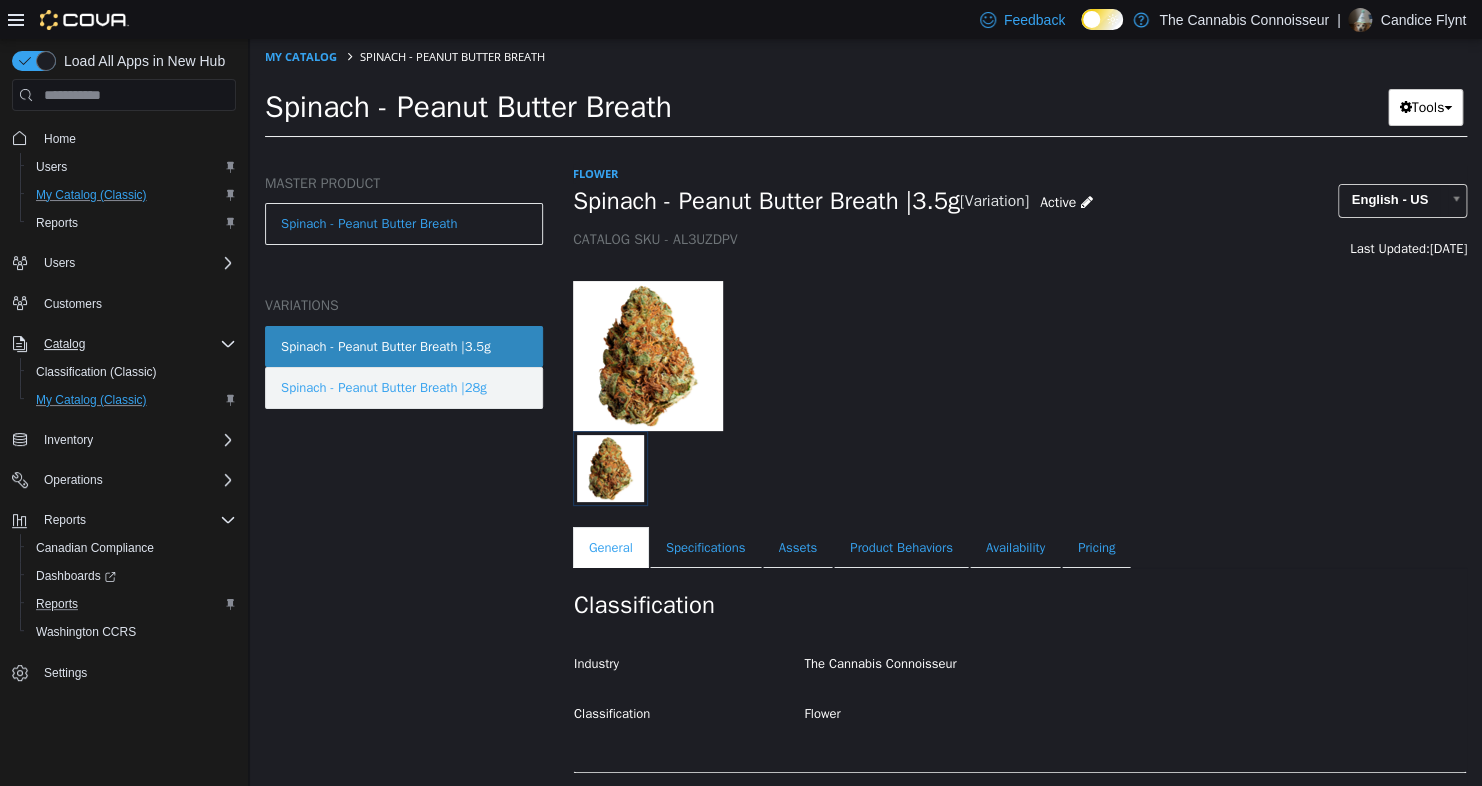 click on "Spinach - Peanut Butter Breath |28g" at bounding box center [404, 388] 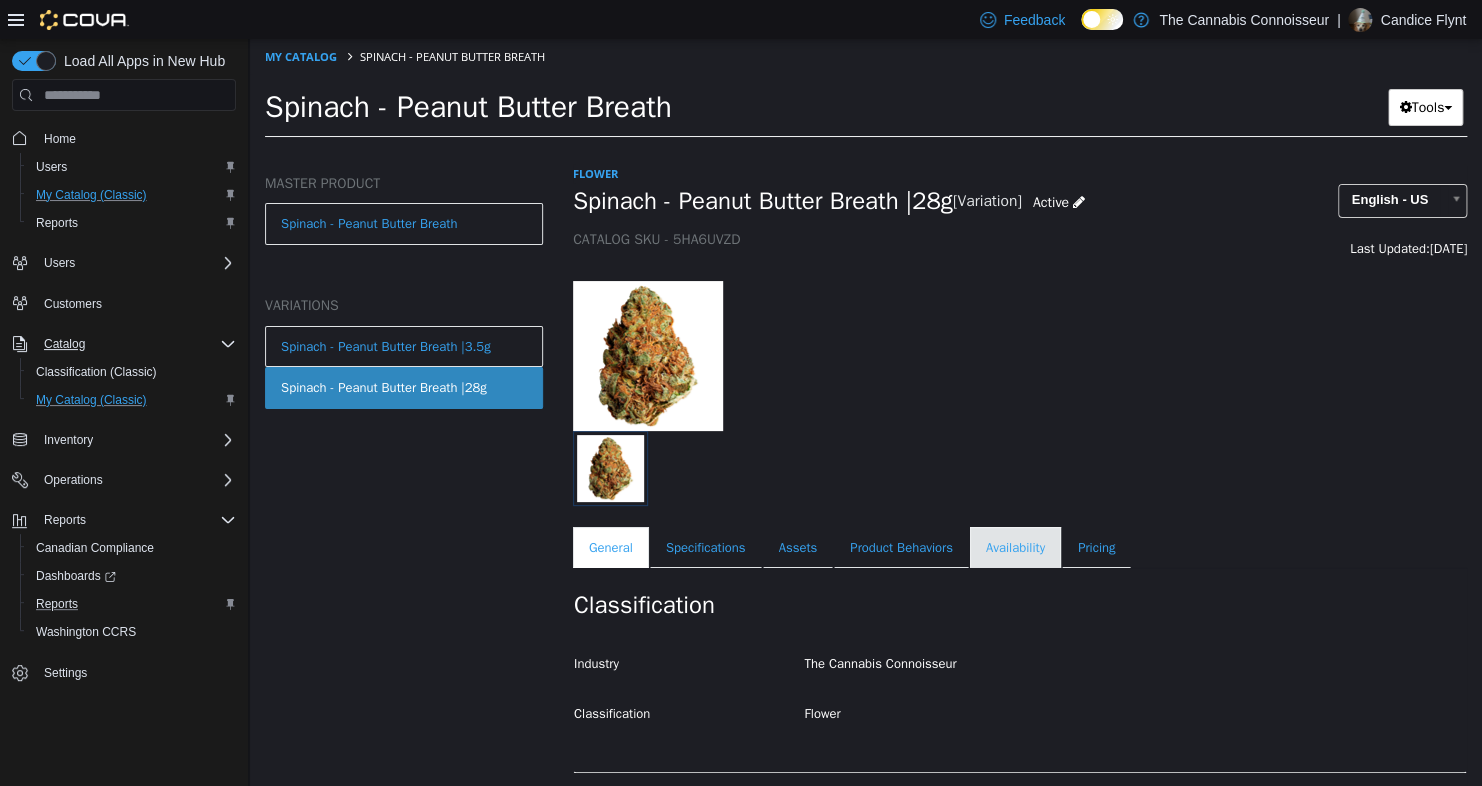 click on "Availability" at bounding box center (1015, 548) 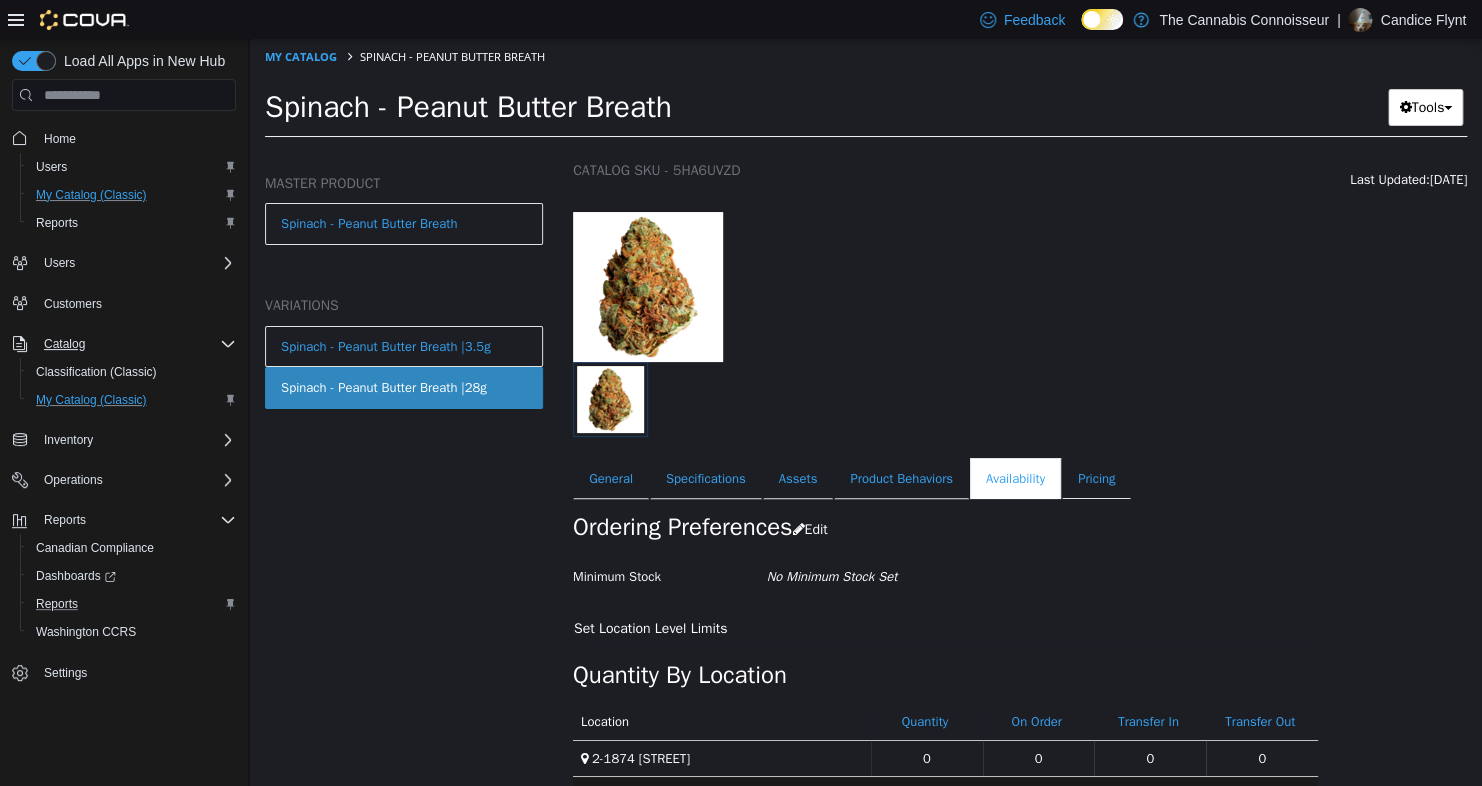 scroll, scrollTop: 133, scrollLeft: 0, axis: vertical 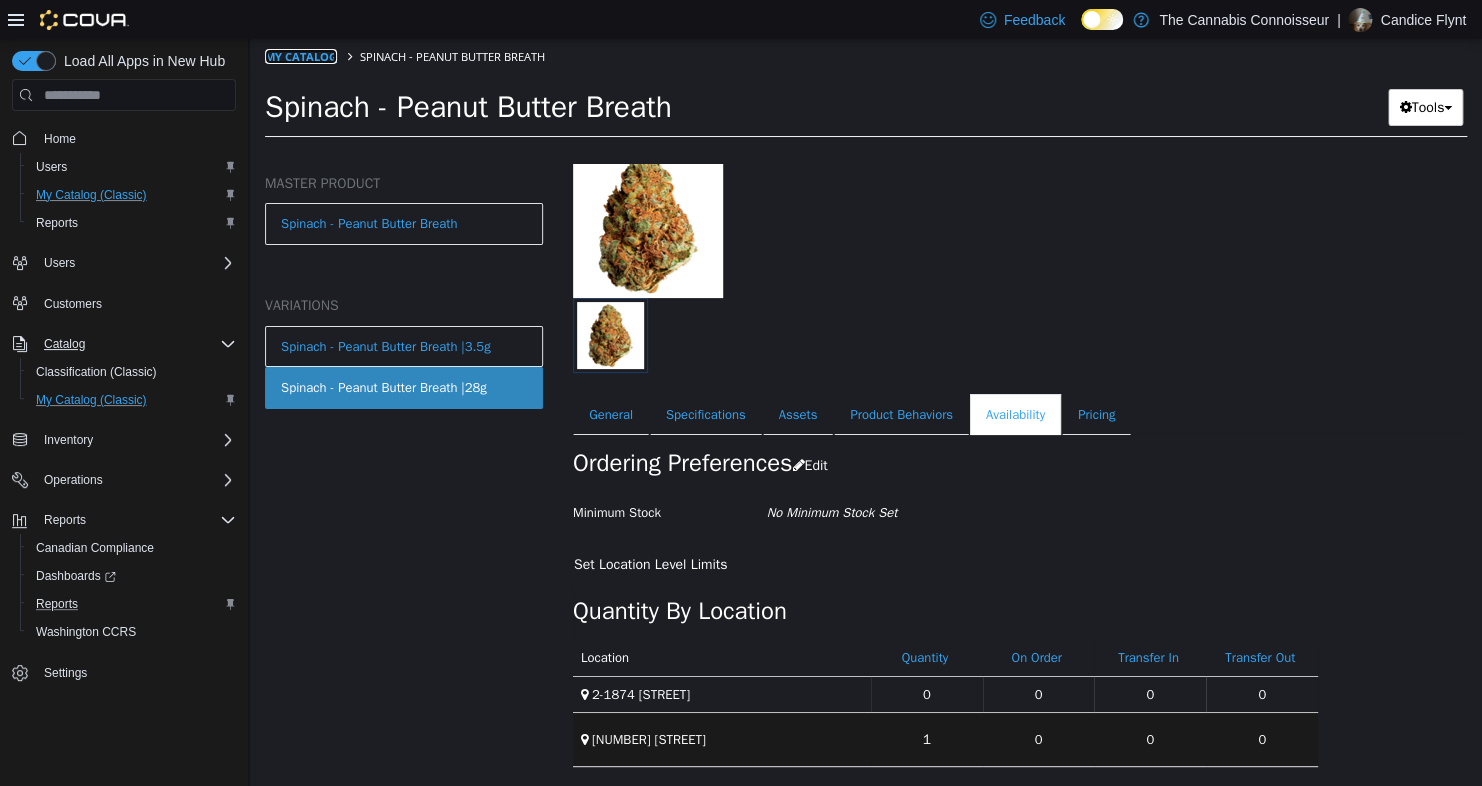click on "My Catalog" at bounding box center (301, 56) 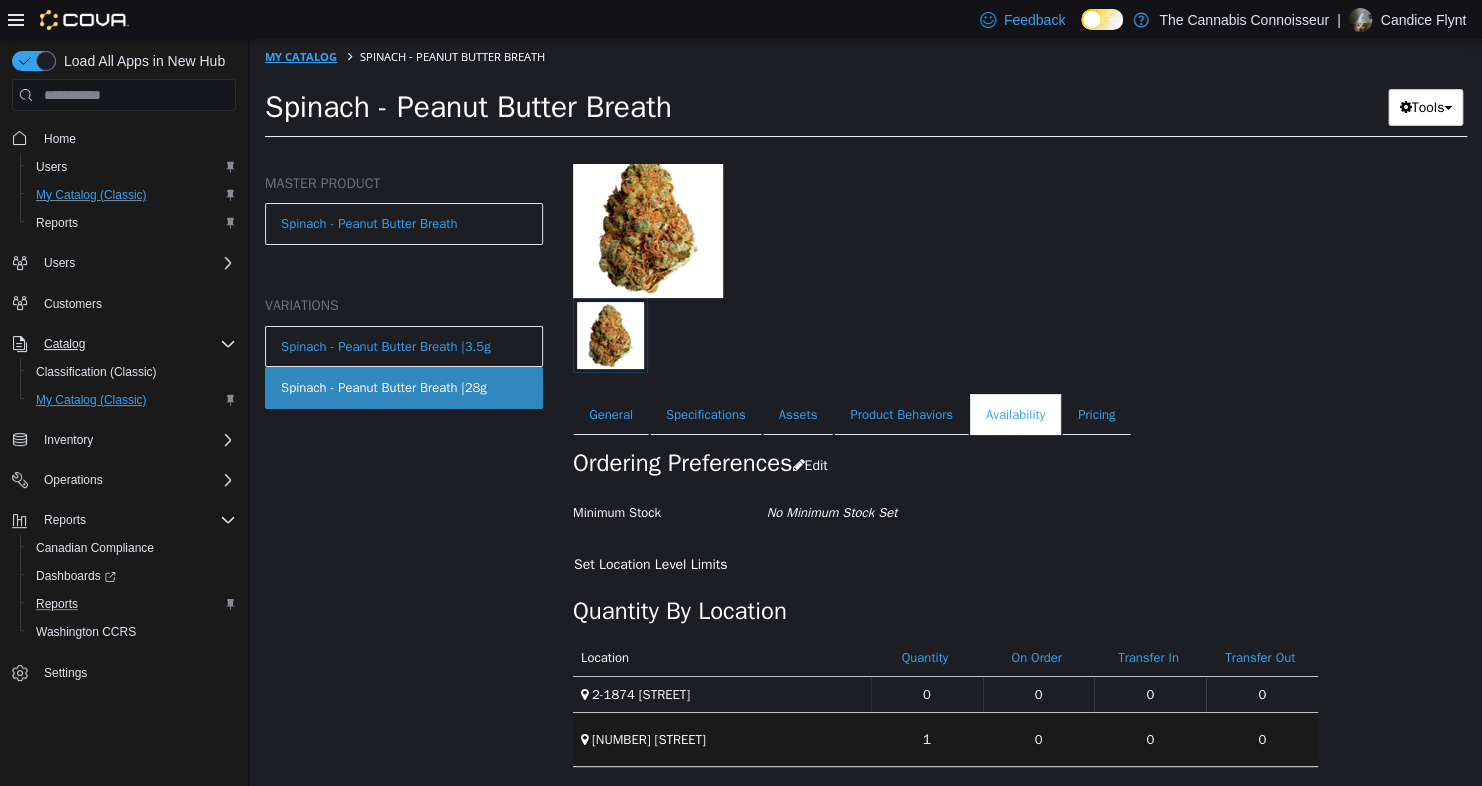 select on "**********" 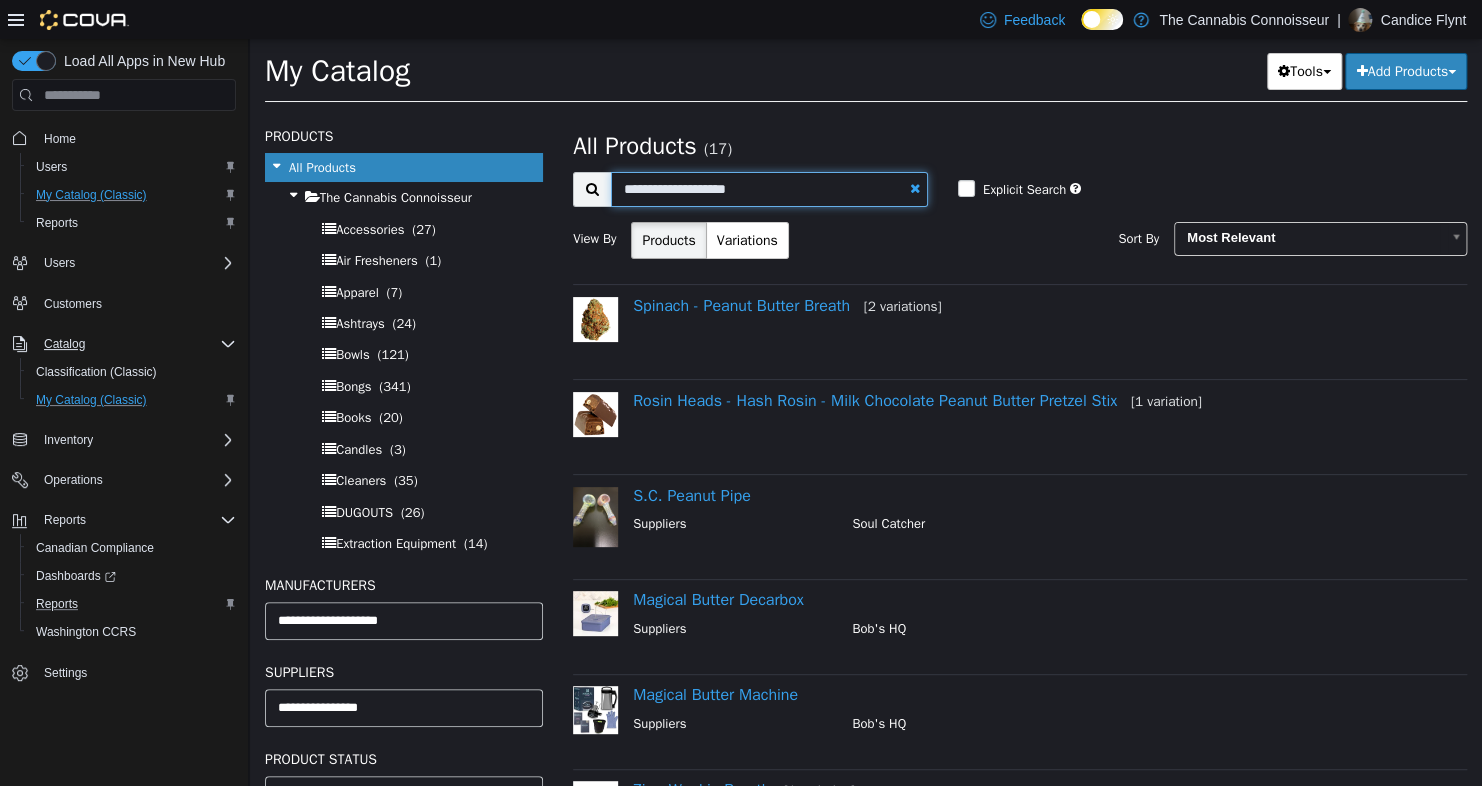 click on "**********" at bounding box center [769, 189] 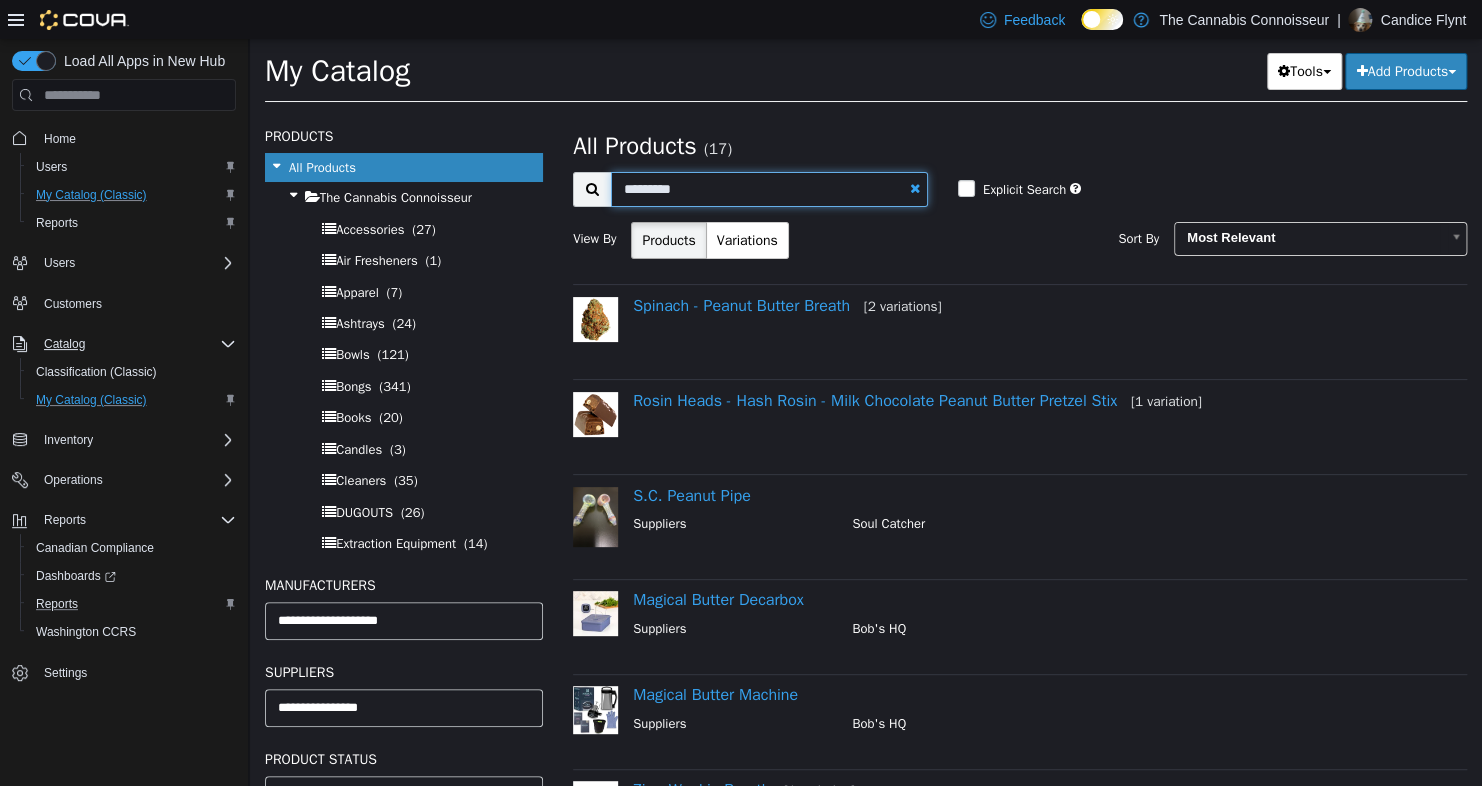 type on "*********" 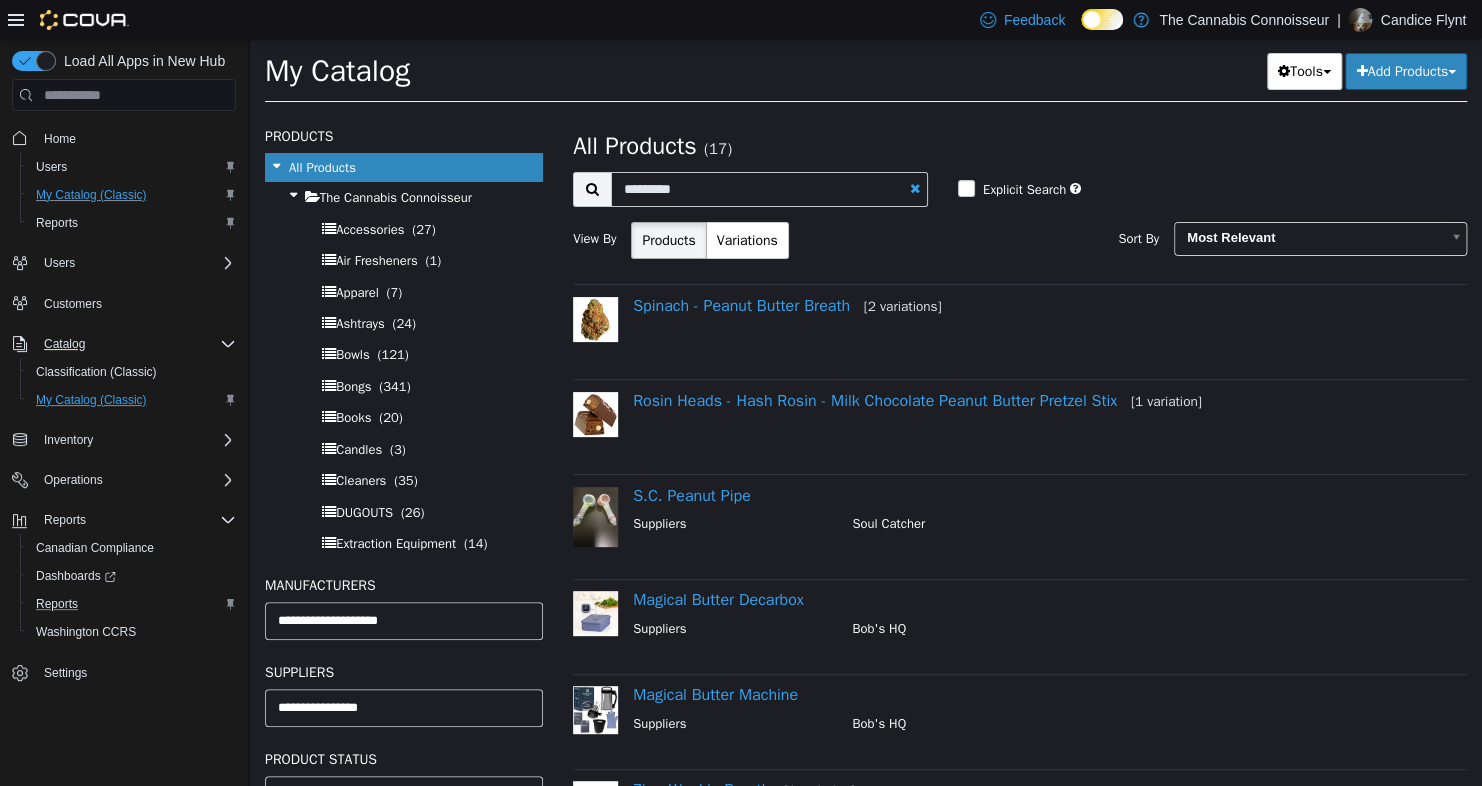 select on "**********" 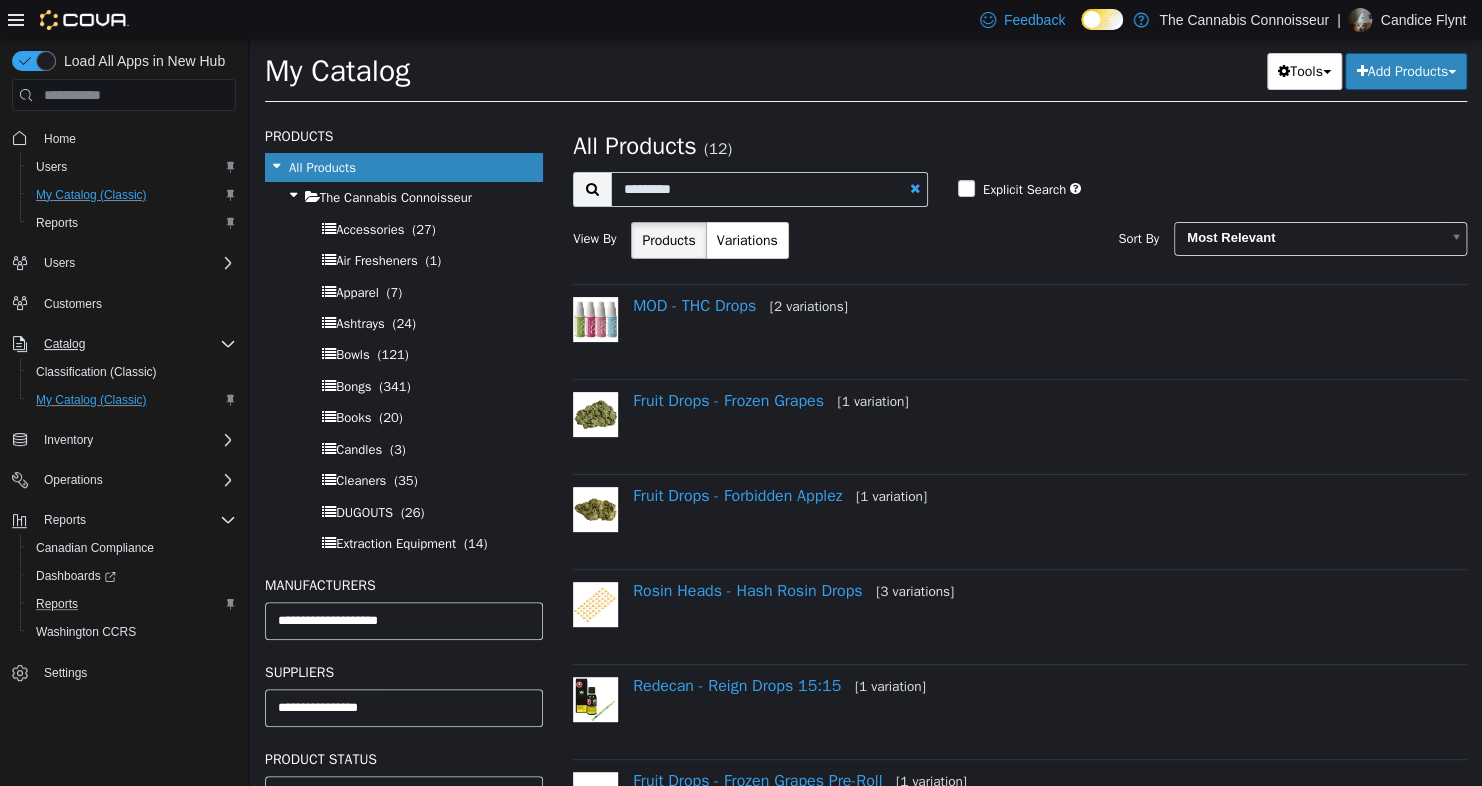 click on "MOD - THC Drops
[2 variations]" at bounding box center (1041, 310) 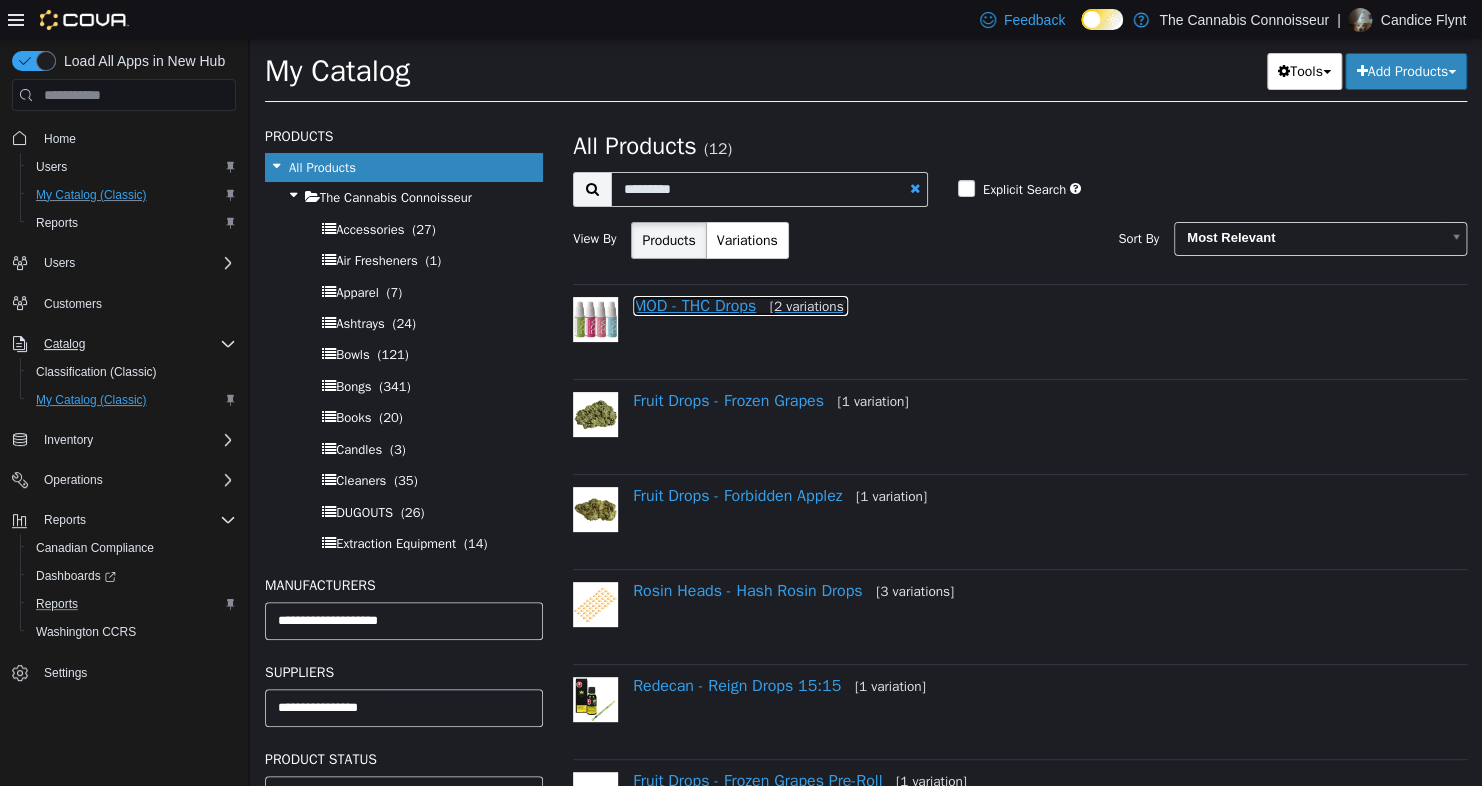 click on "MOD - THC Drops
[2 variations]" at bounding box center (740, 306) 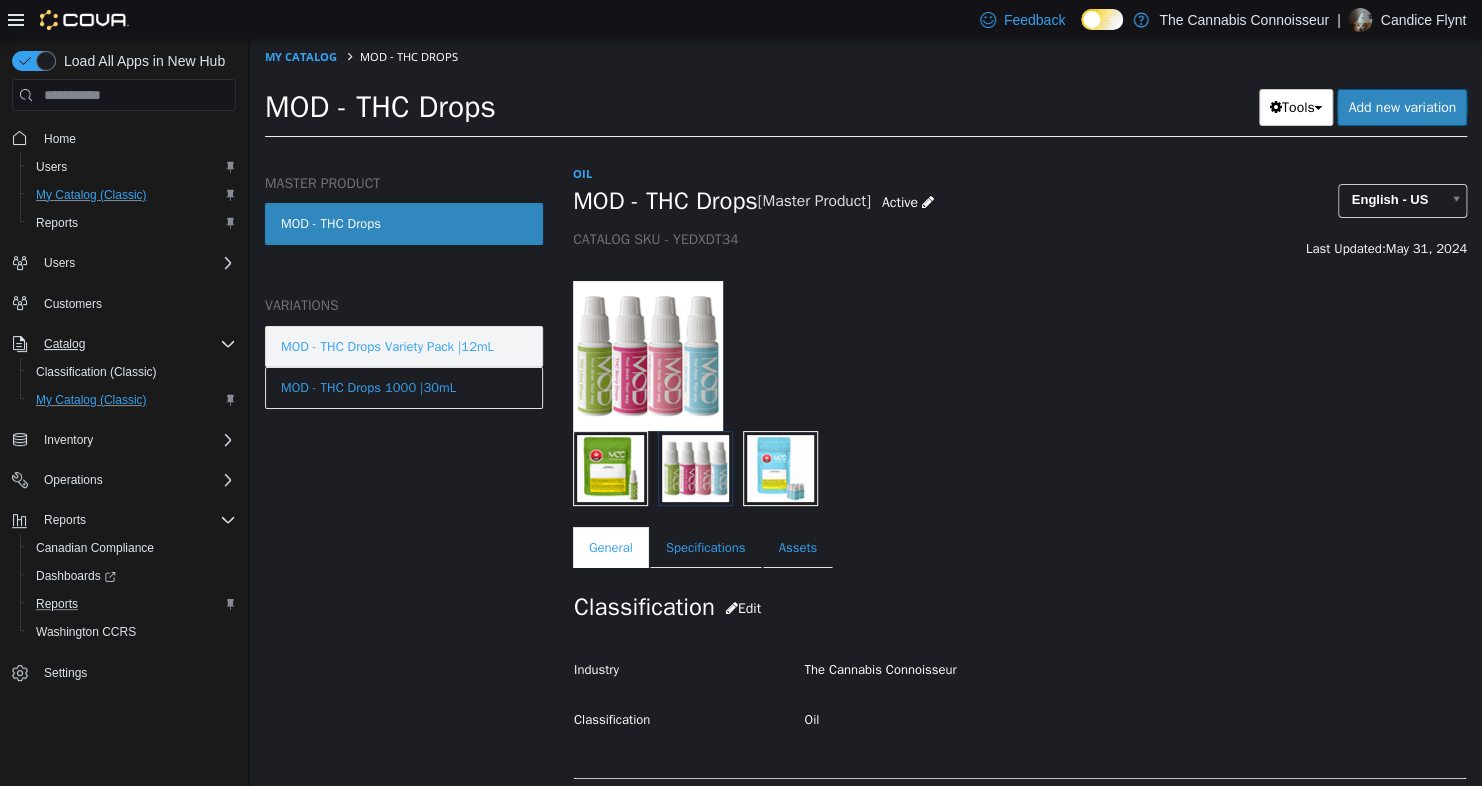 click on "MOD - THC Drops Variety Pack |12mL" at bounding box center [387, 347] 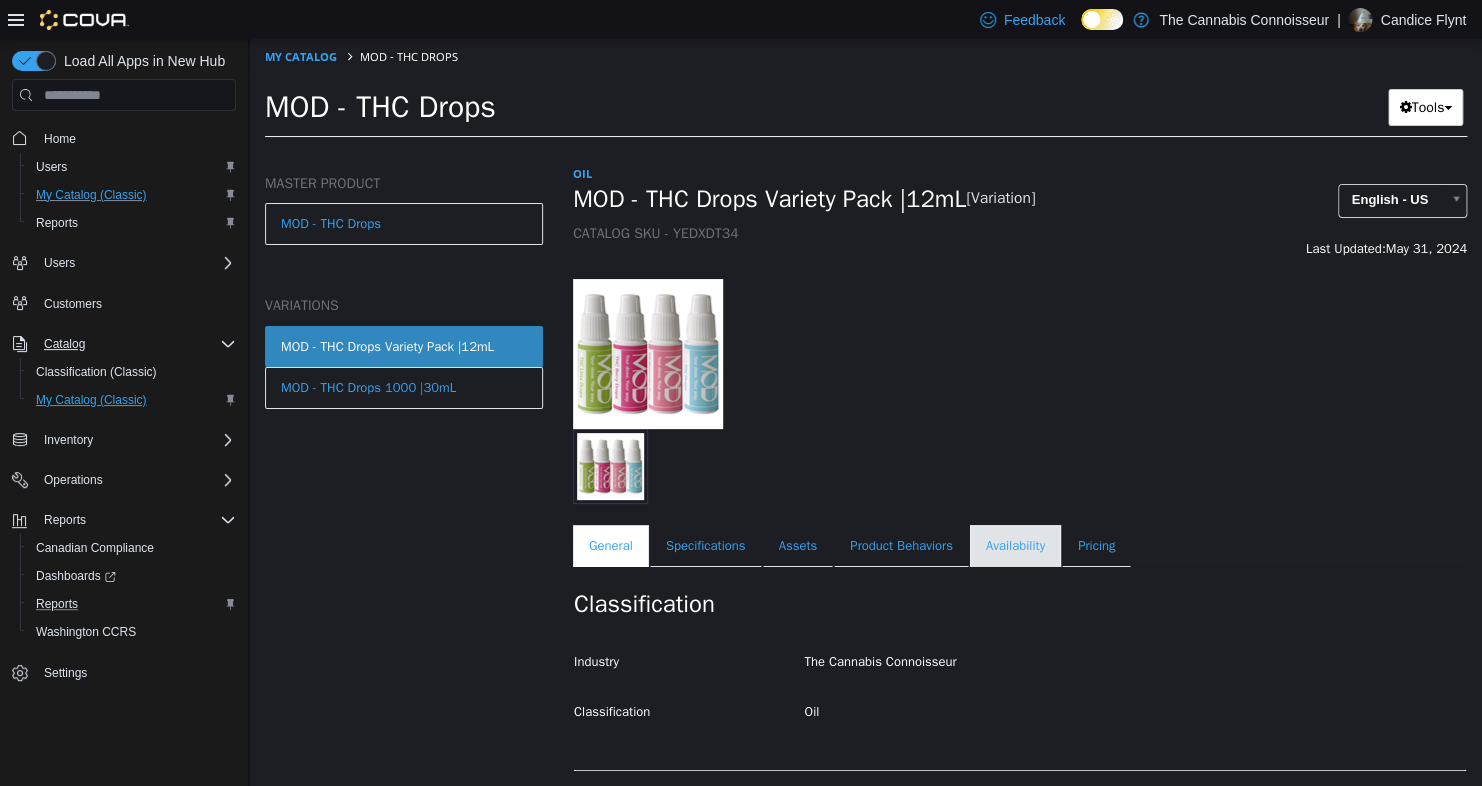 click on "Availability" at bounding box center [1015, 546] 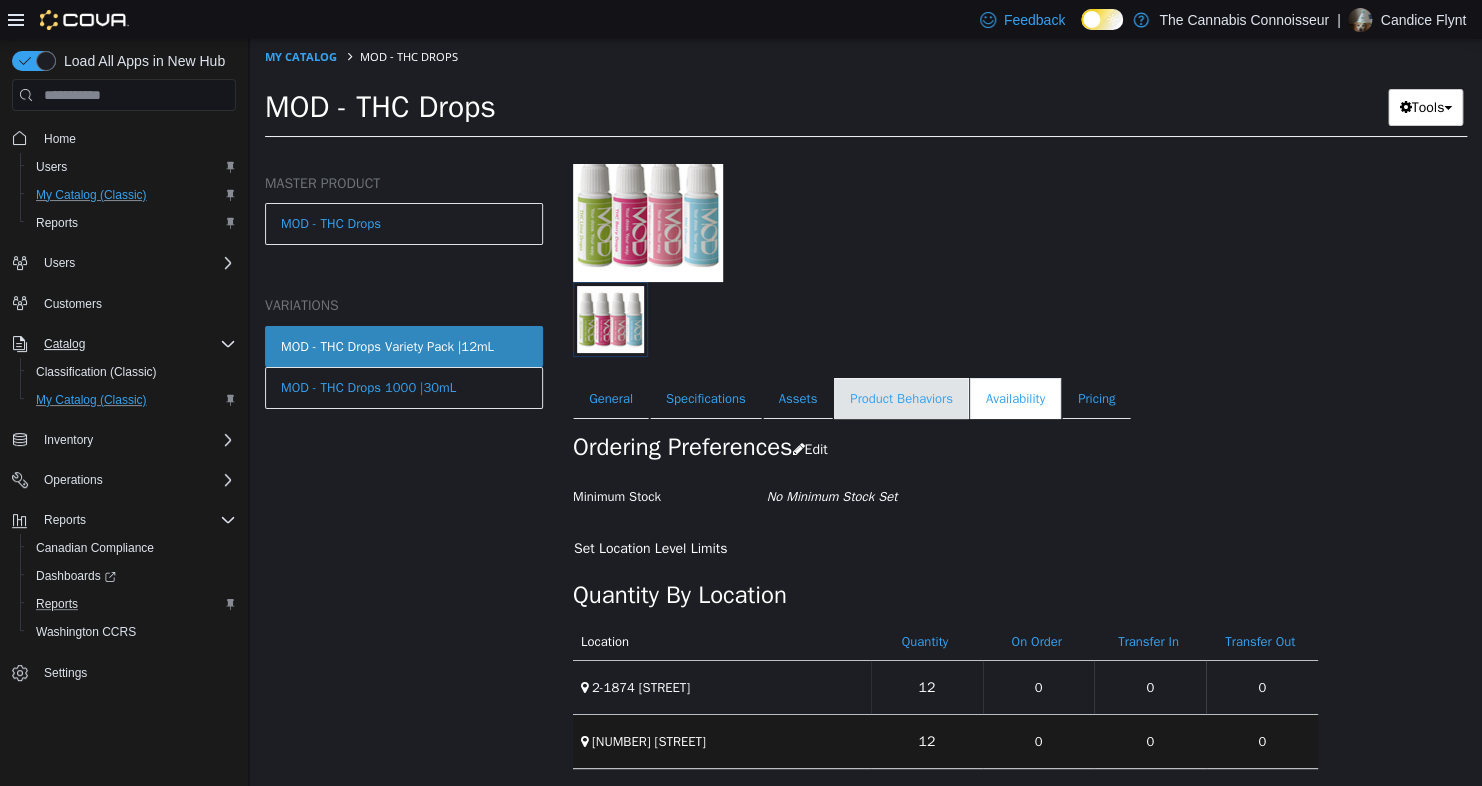 scroll, scrollTop: 151, scrollLeft: 0, axis: vertical 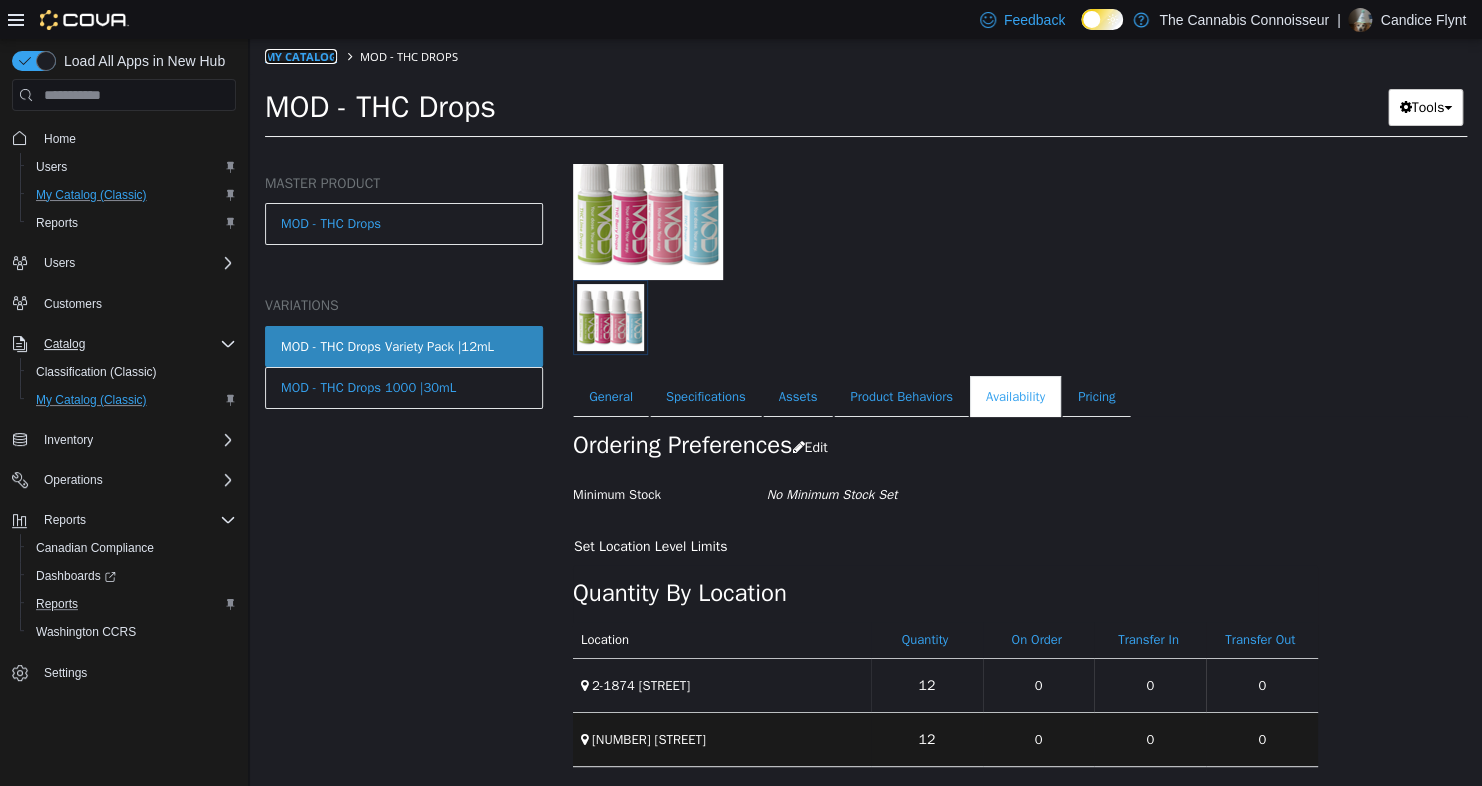 click on "My Catalog" at bounding box center [301, 56] 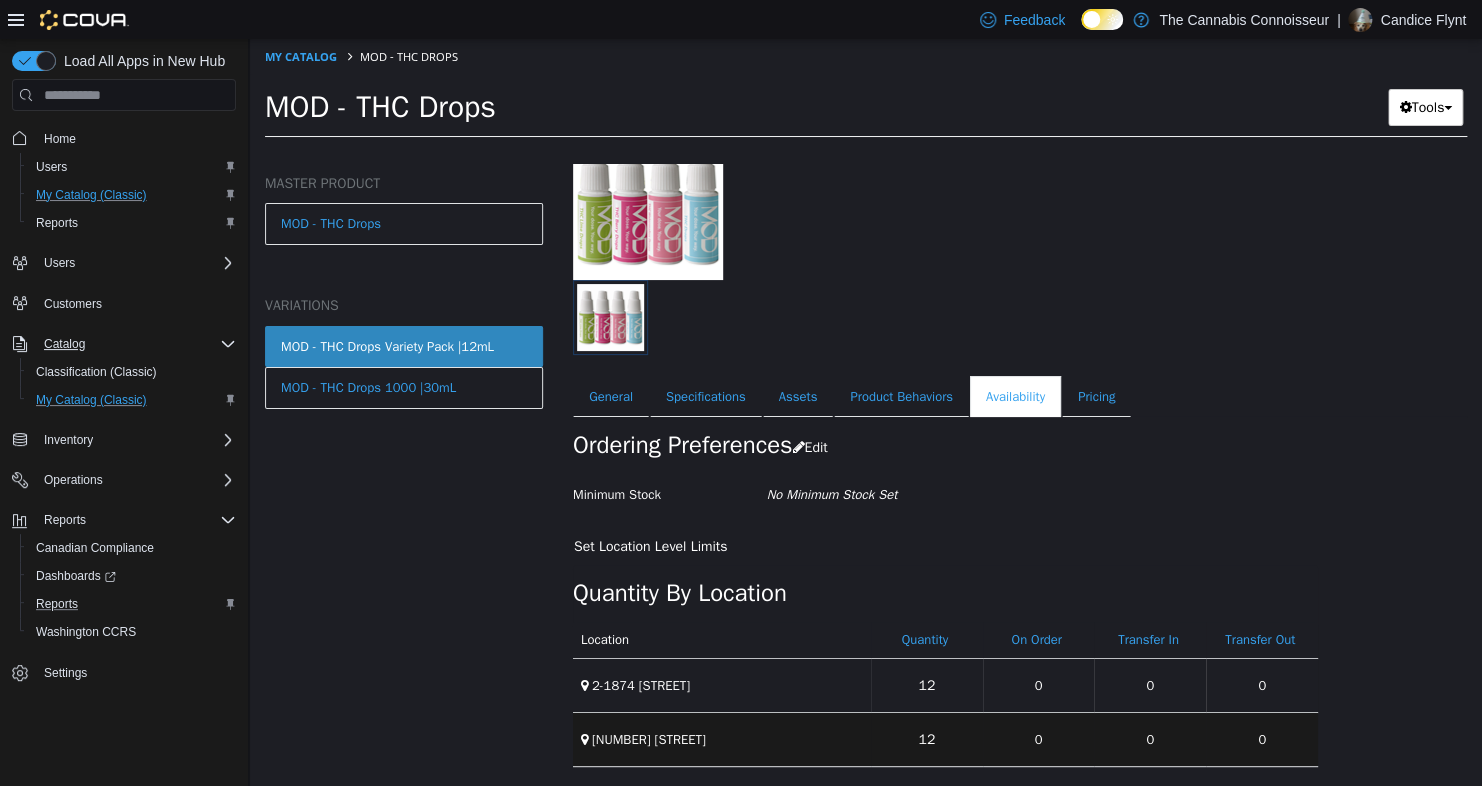 select on "**********" 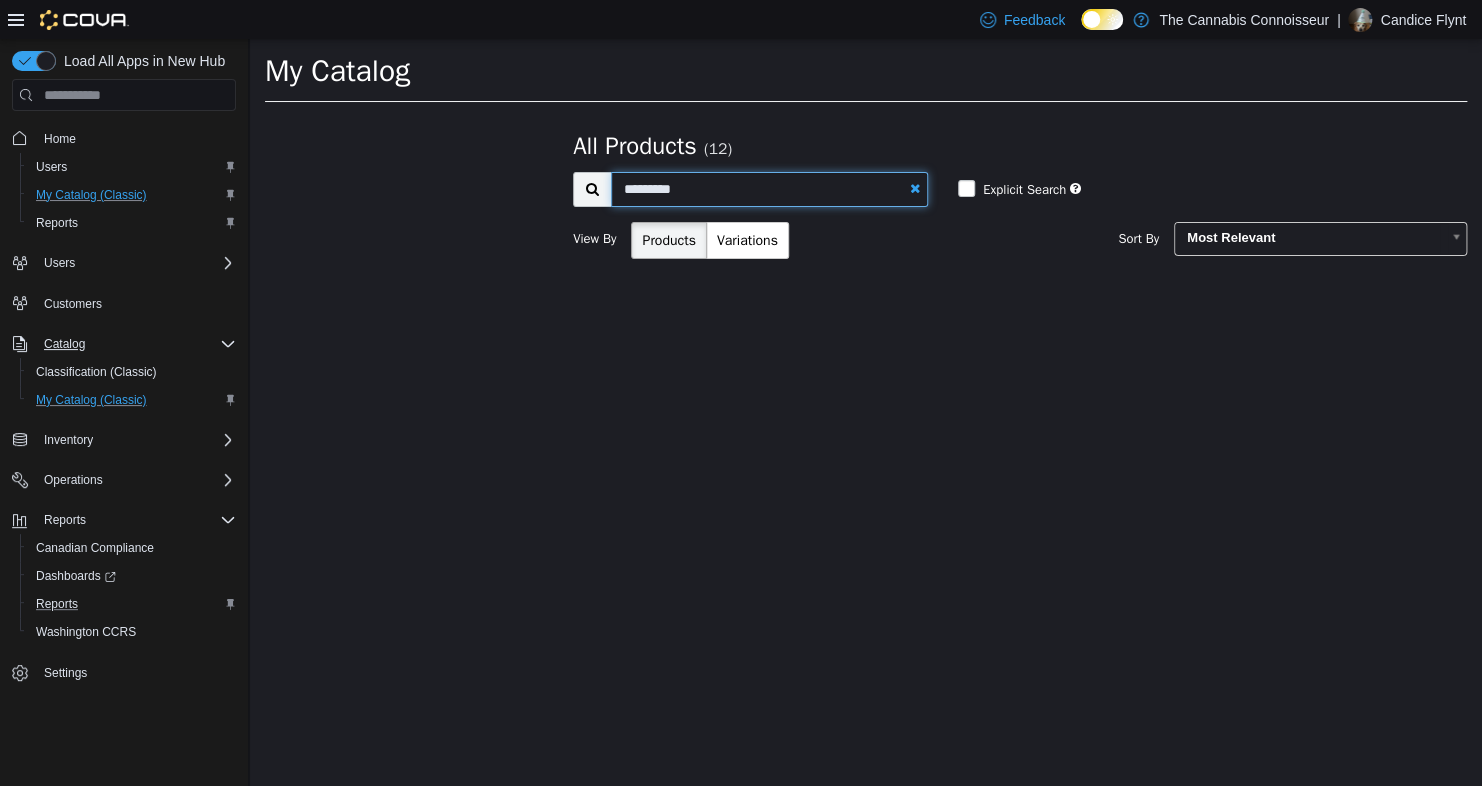 click on "*********" at bounding box center (769, 189) 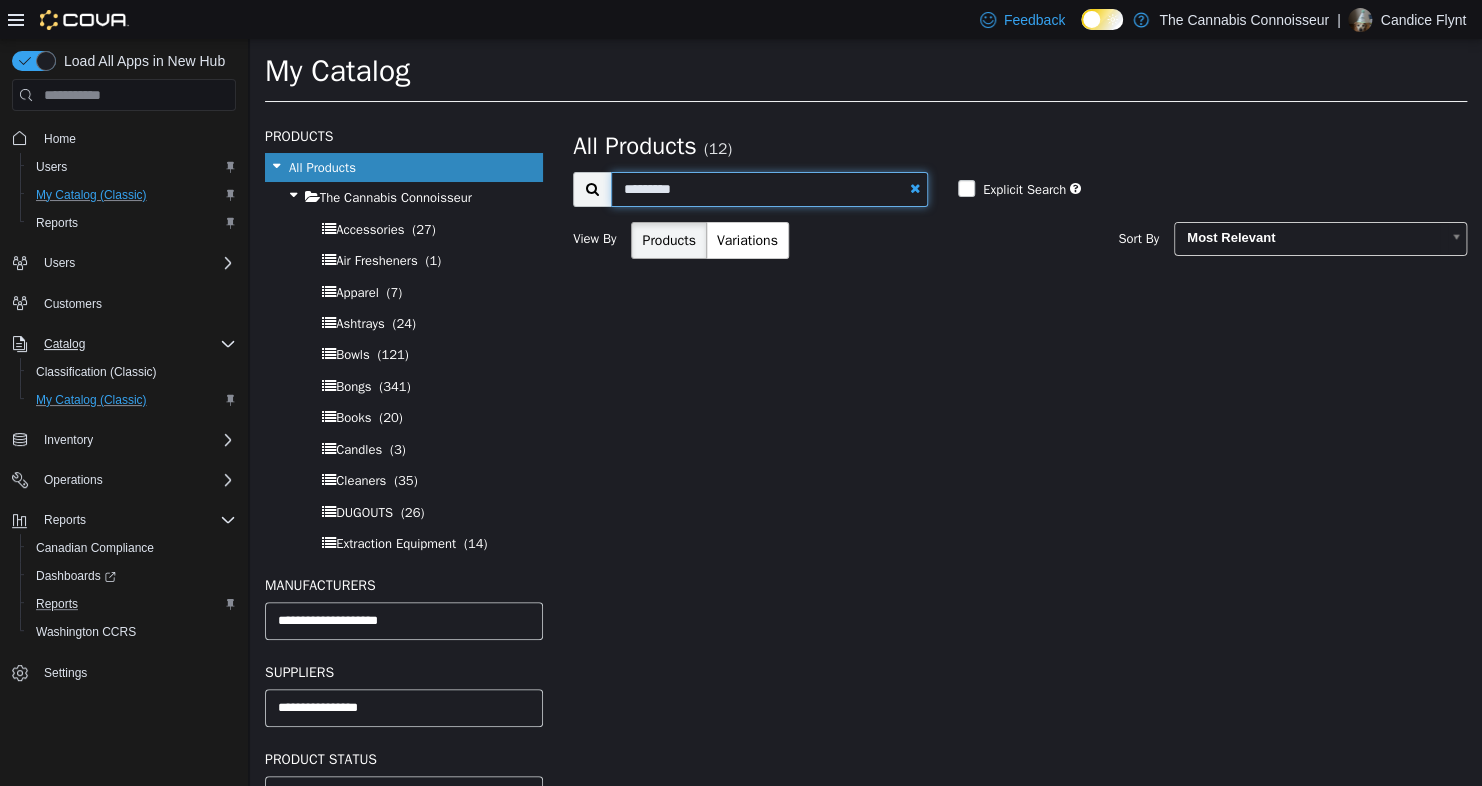 click on "*********" at bounding box center (769, 189) 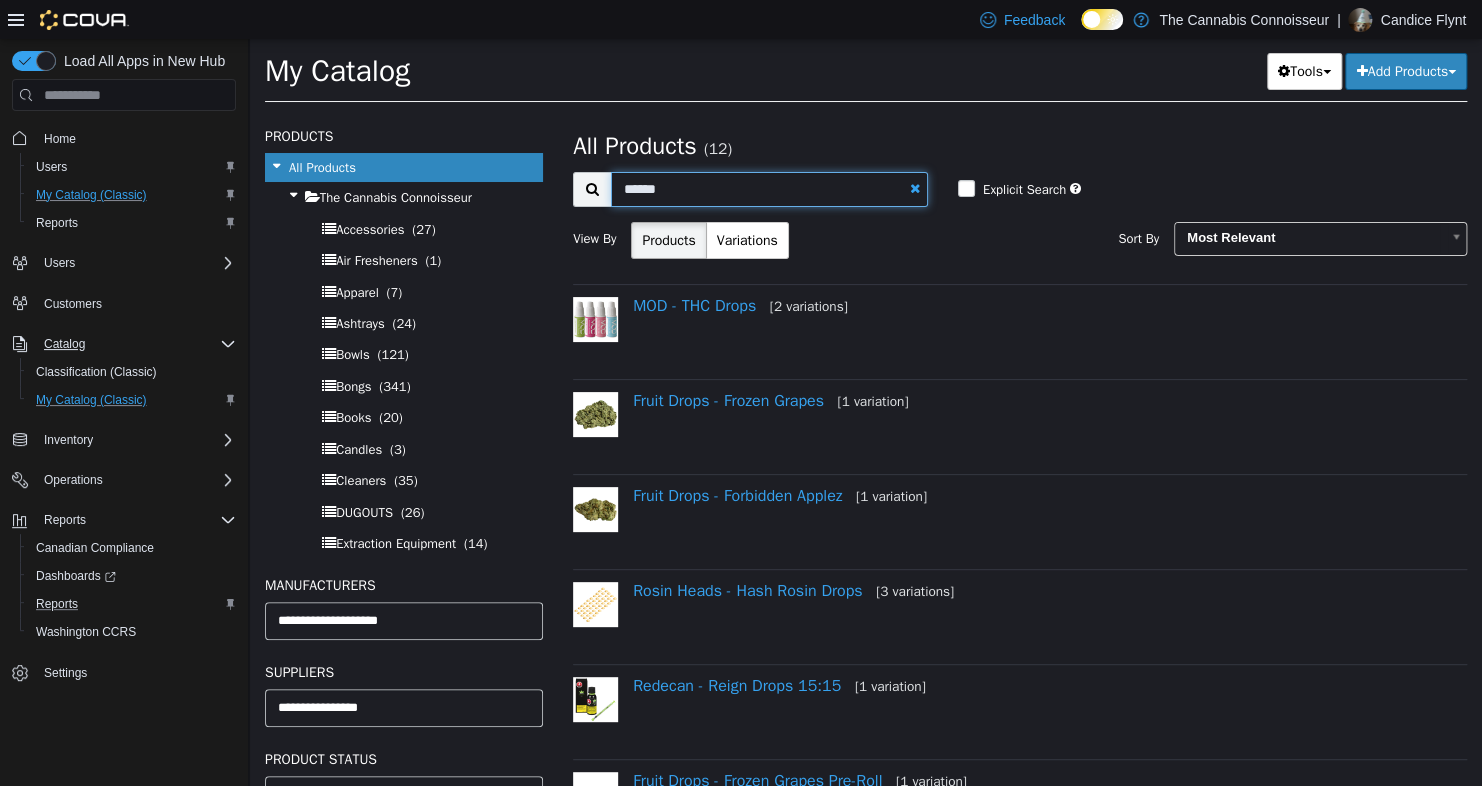 type on "******" 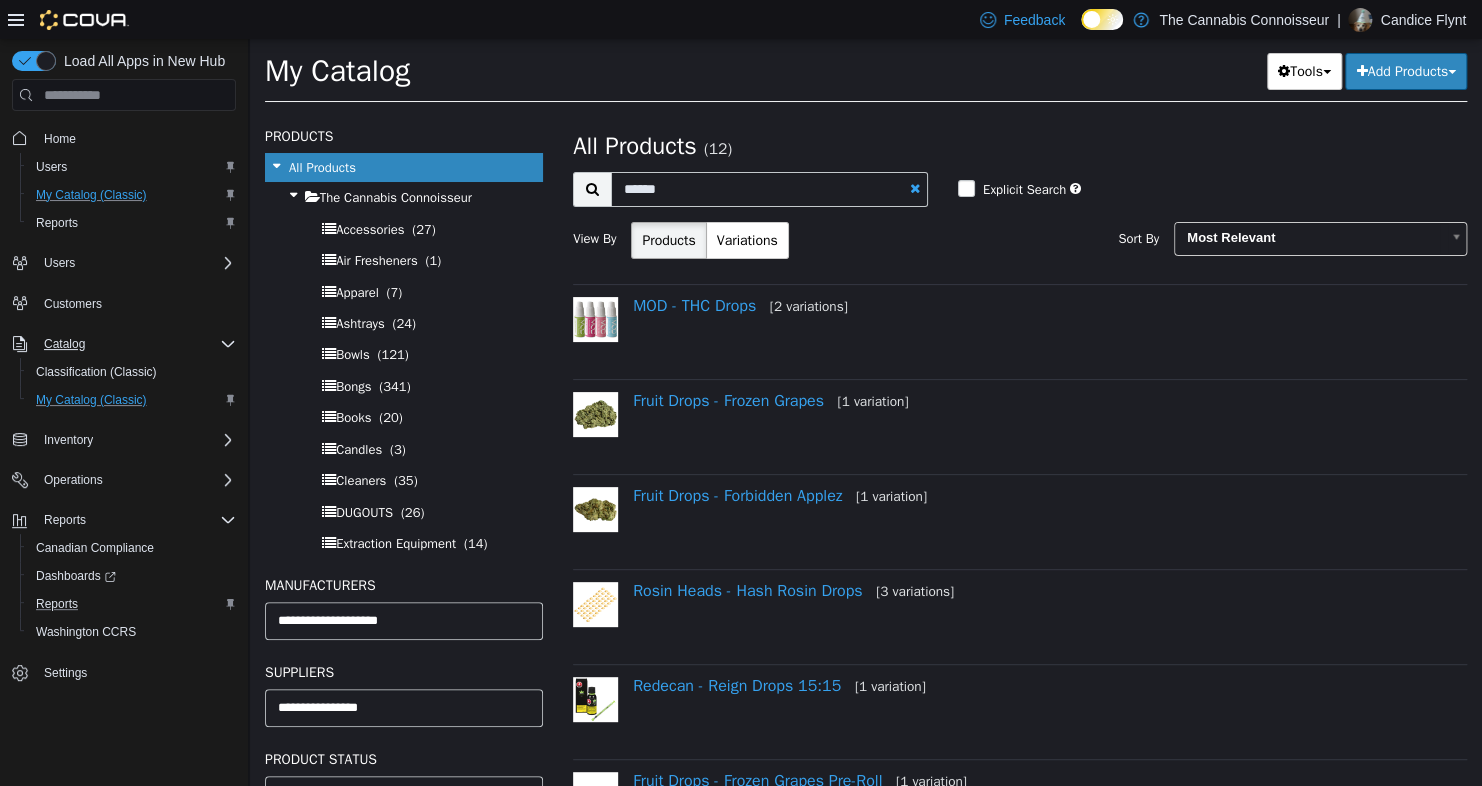 select on "**********" 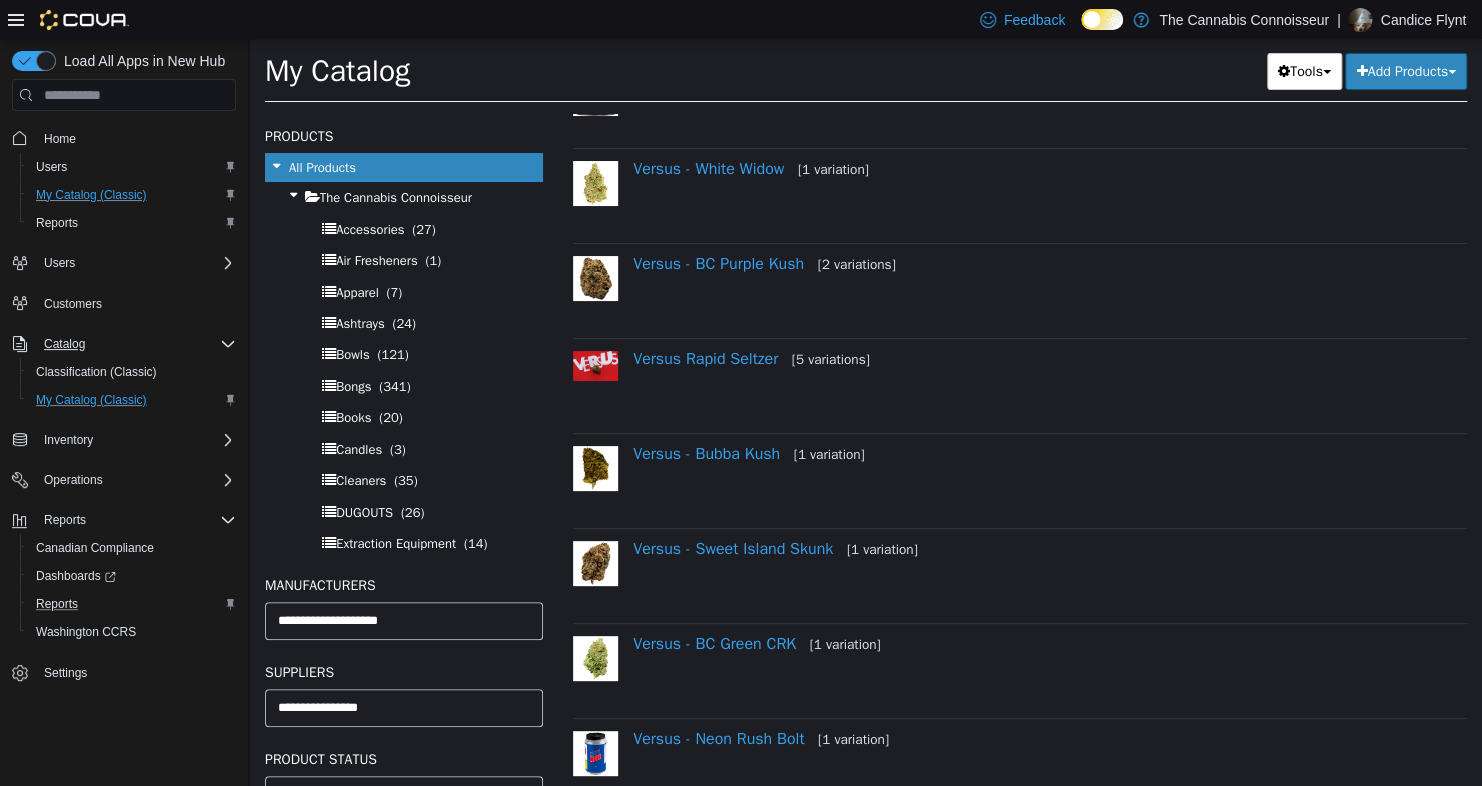 scroll, scrollTop: 300, scrollLeft: 0, axis: vertical 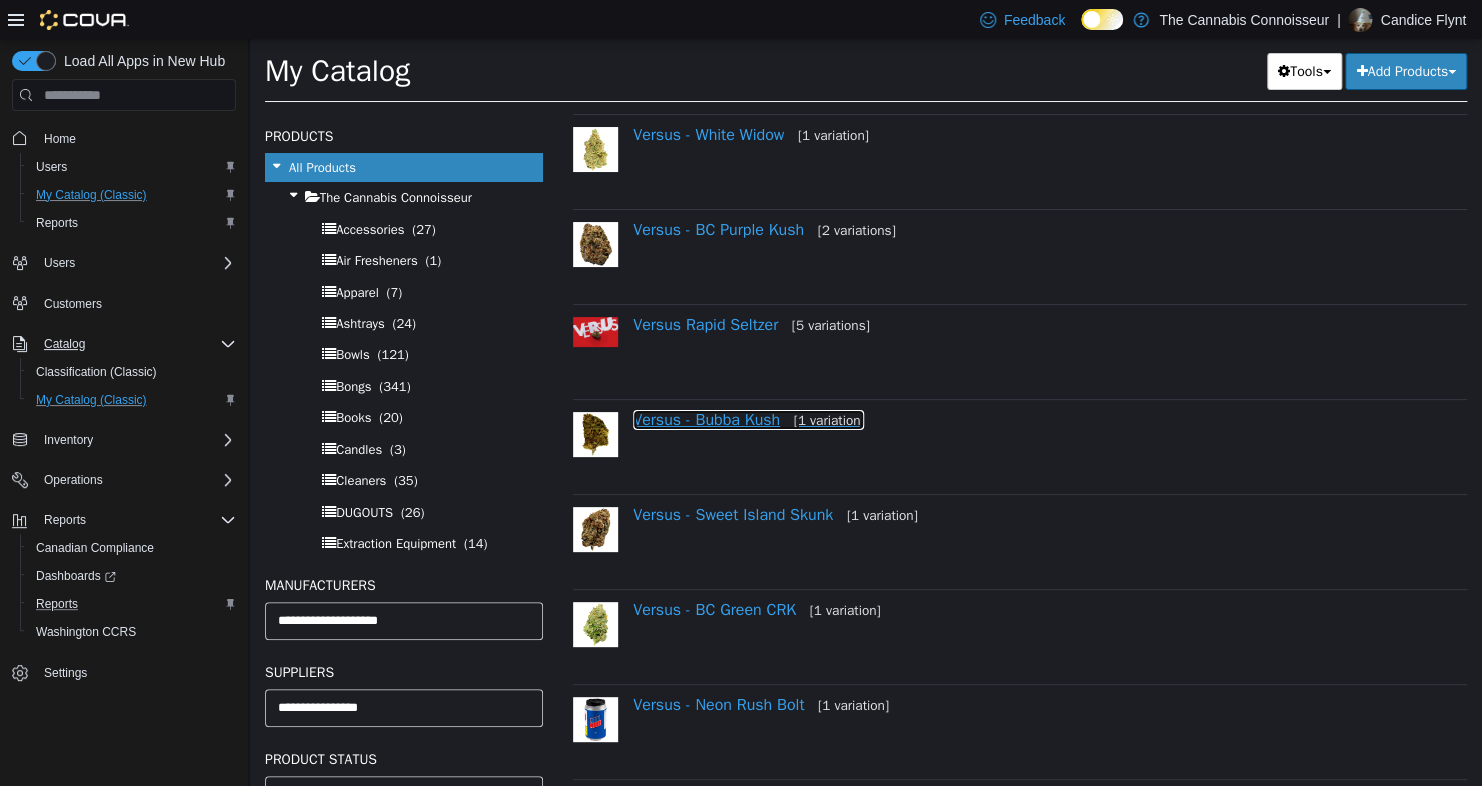 click on "Versus - Bubba Kush
[1 variation]" at bounding box center [748, 420] 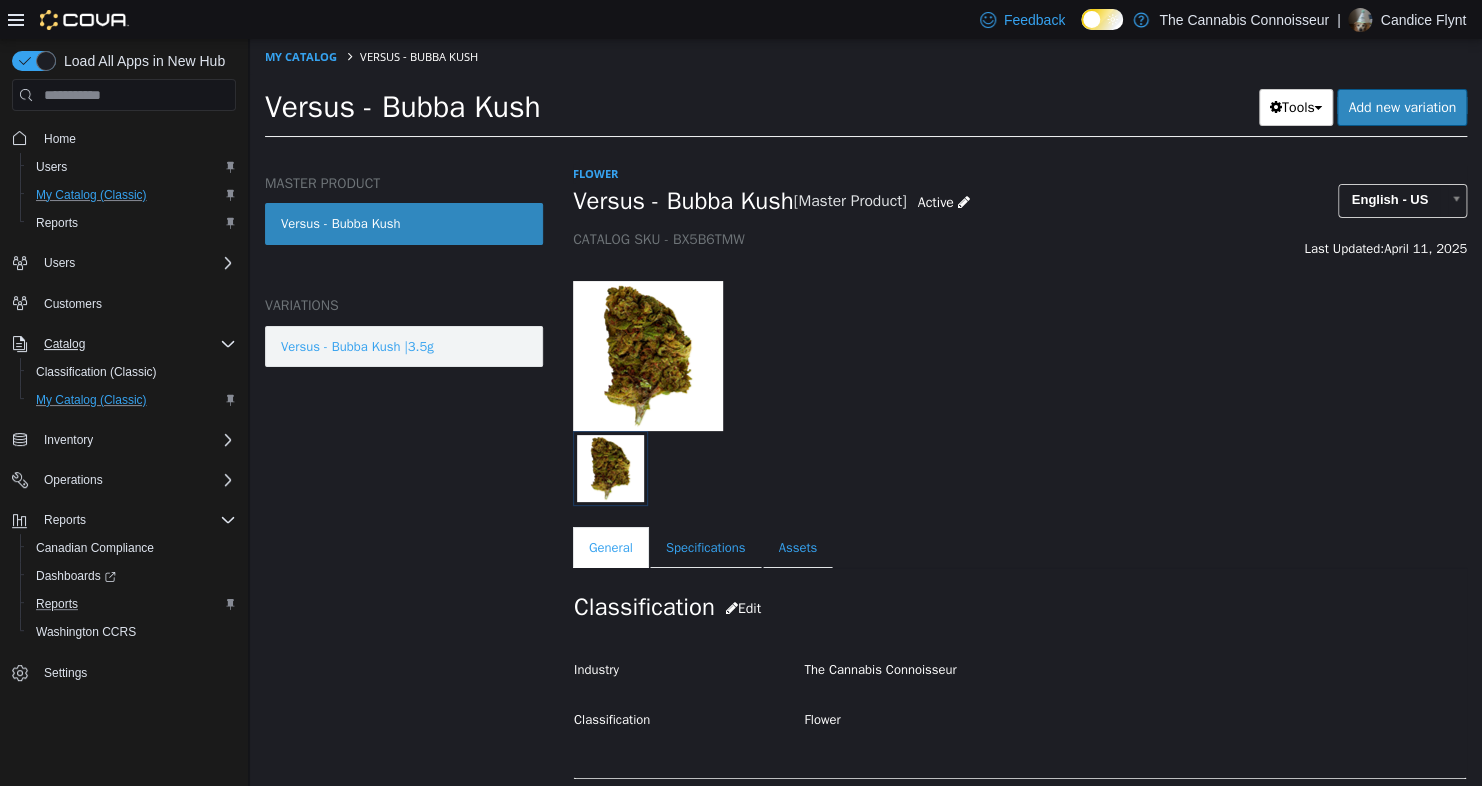 click on "Versus - Bubba Kush |3.5g" at bounding box center (357, 347) 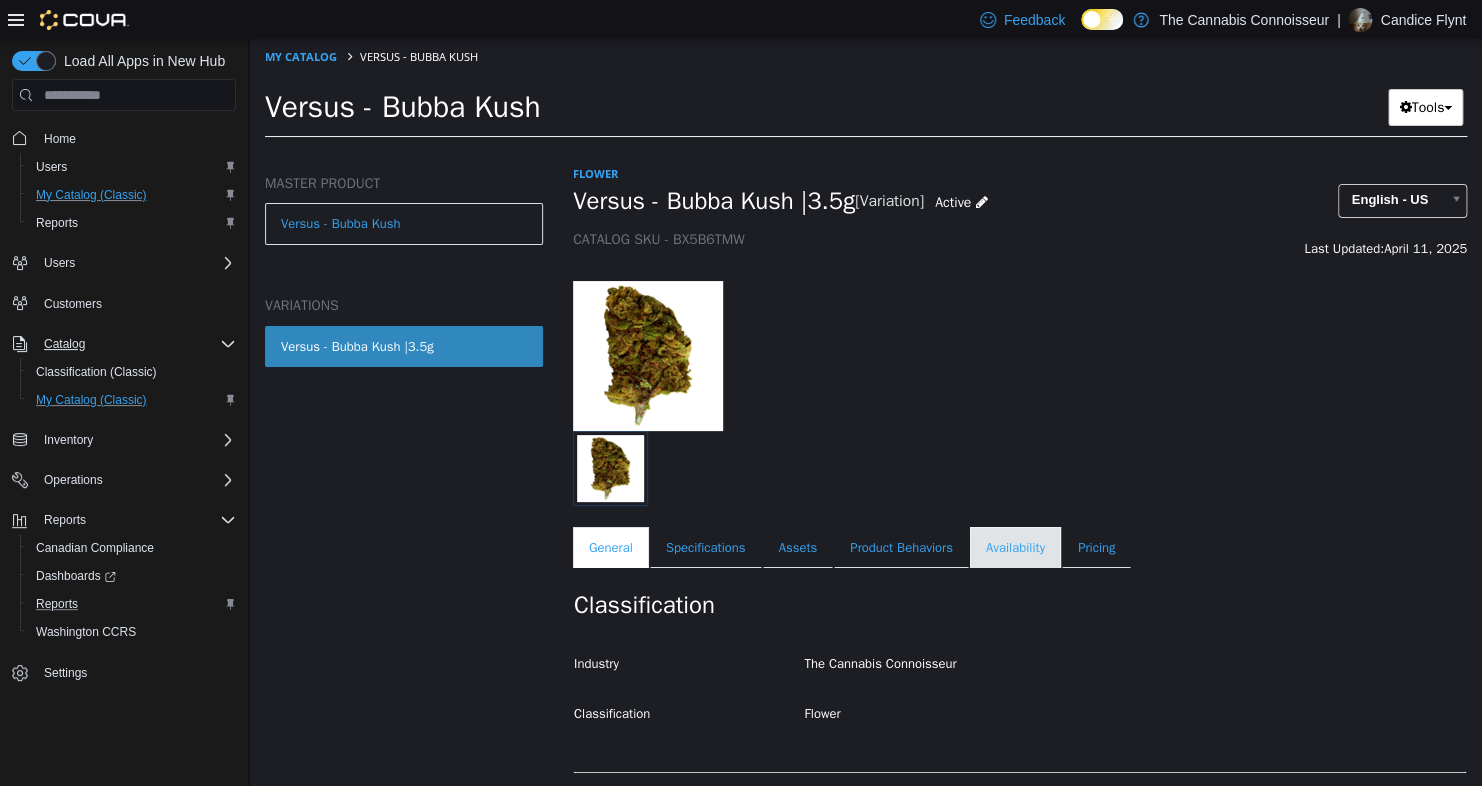 click on "Availability" at bounding box center (1015, 548) 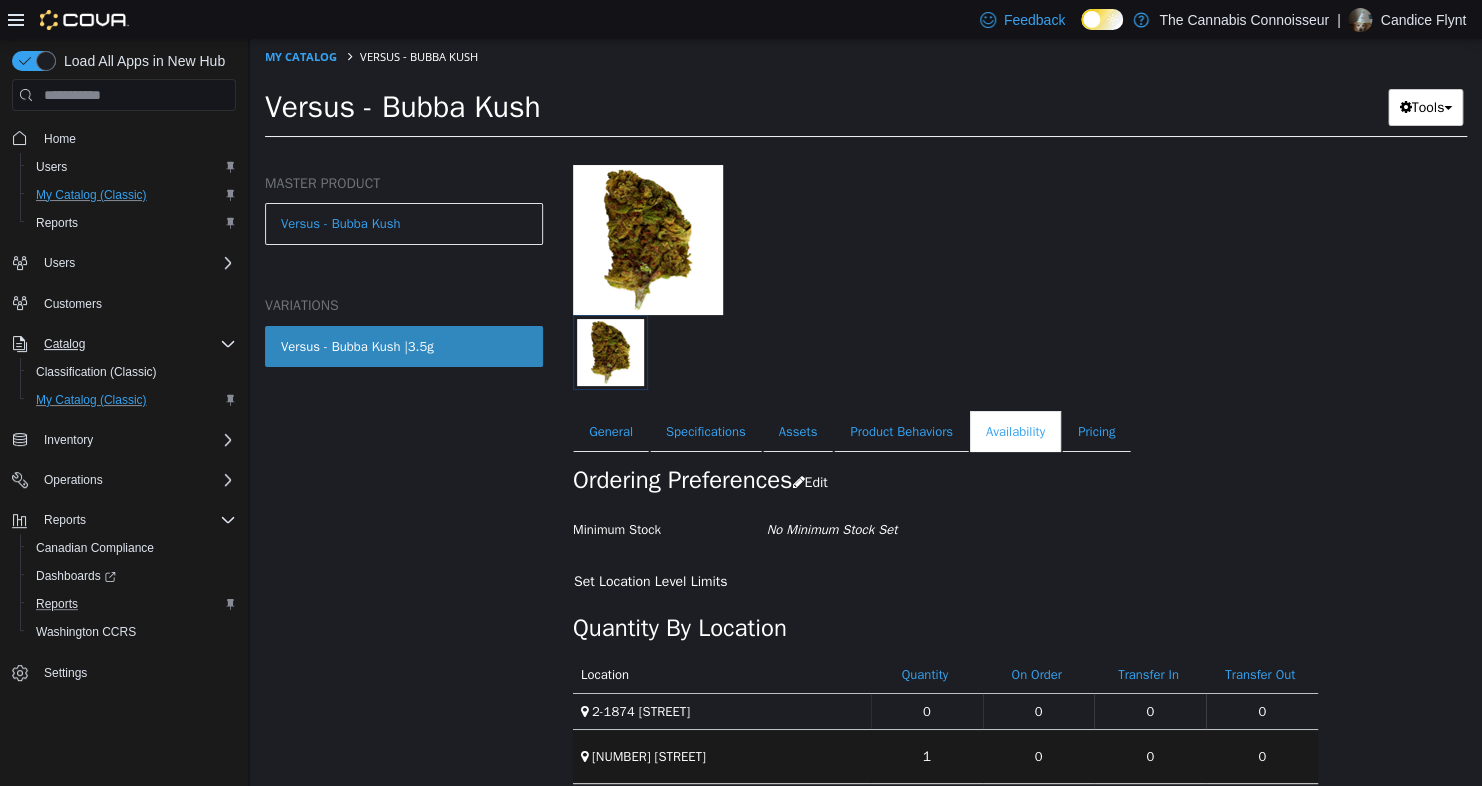 scroll, scrollTop: 133, scrollLeft: 0, axis: vertical 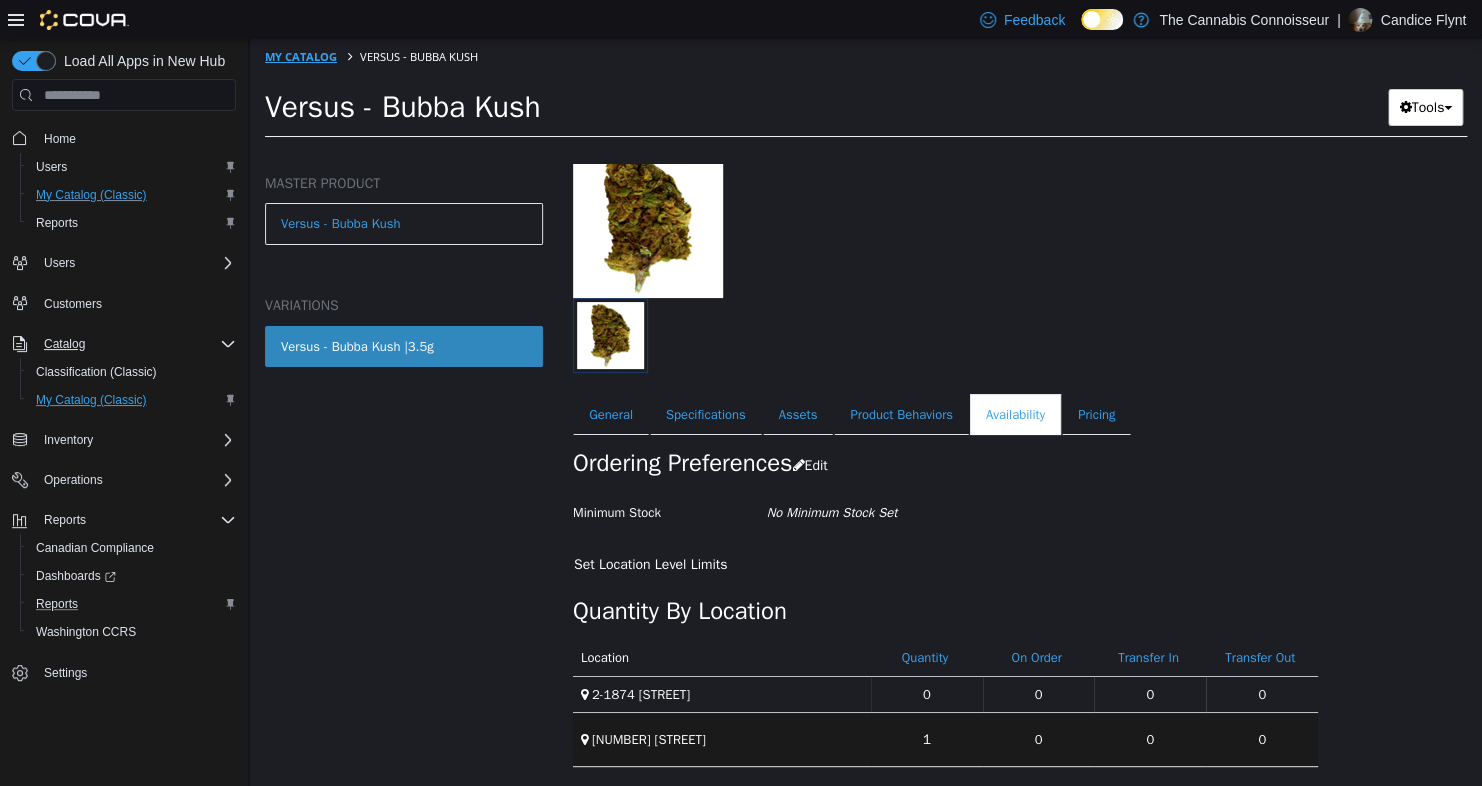 drag, startPoint x: 316, startPoint y: 73, endPoint x: 316, endPoint y: 49, distance: 24 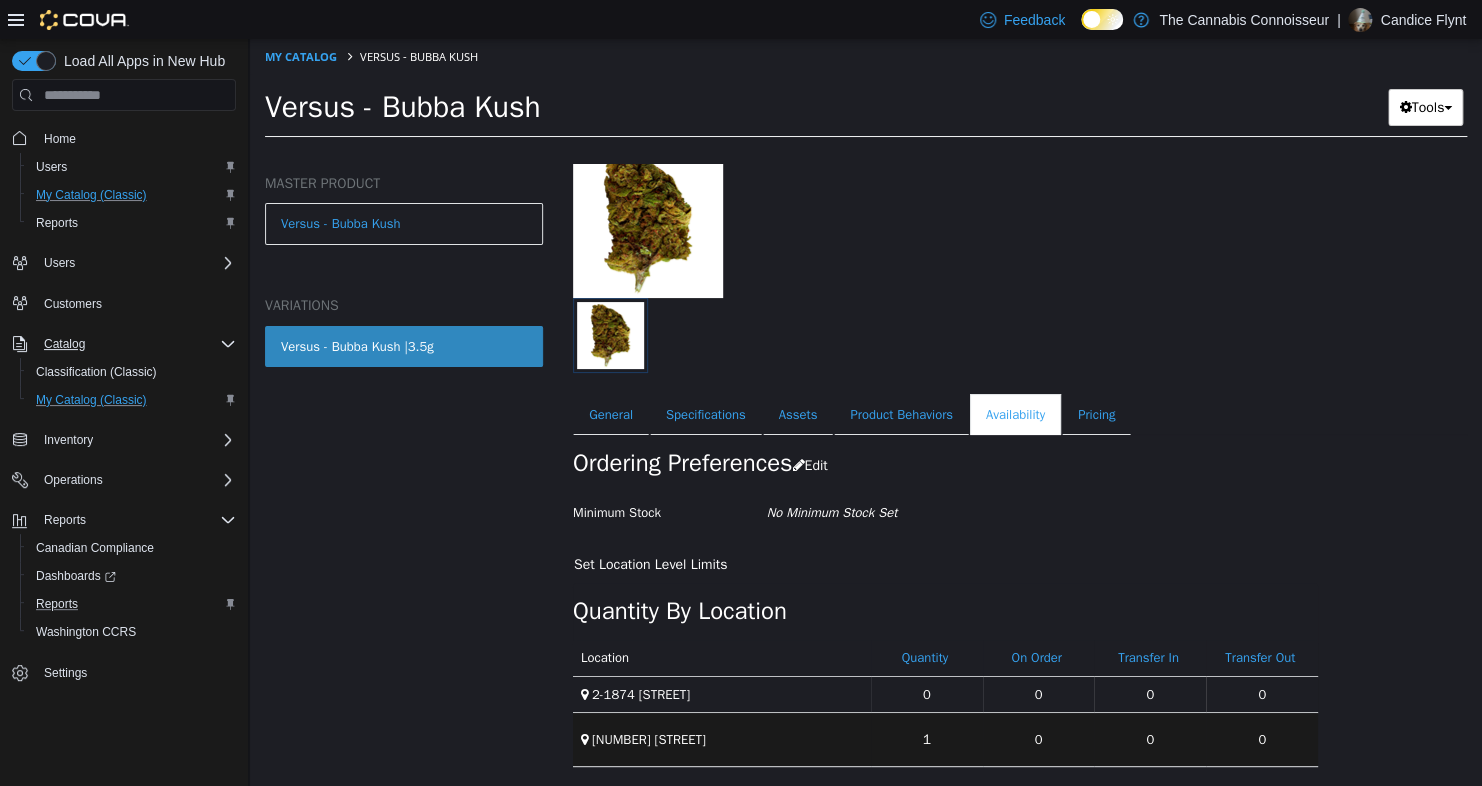 click on "My Catalog" at bounding box center [302, 56] 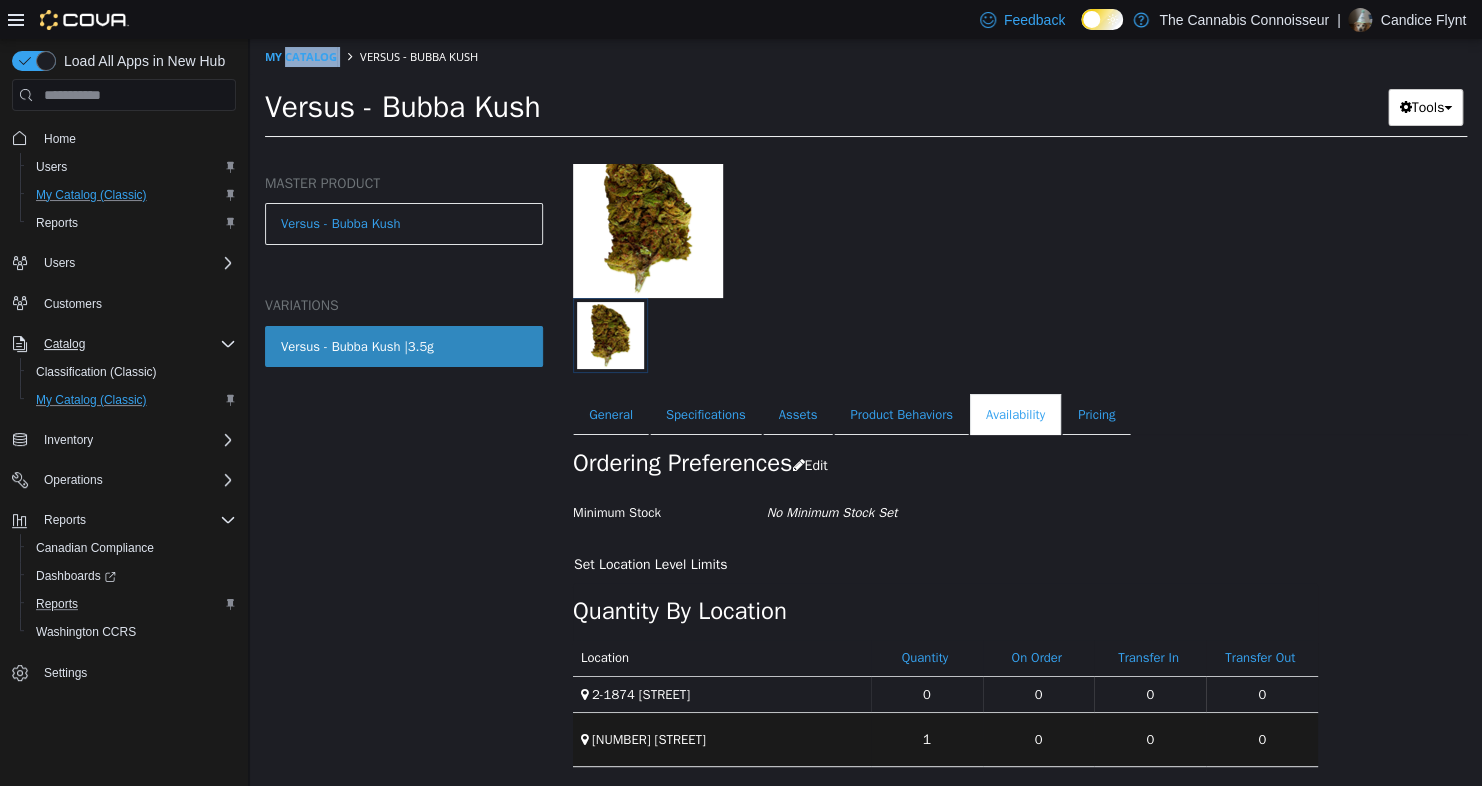 click on "My Catalog" at bounding box center (302, 56) 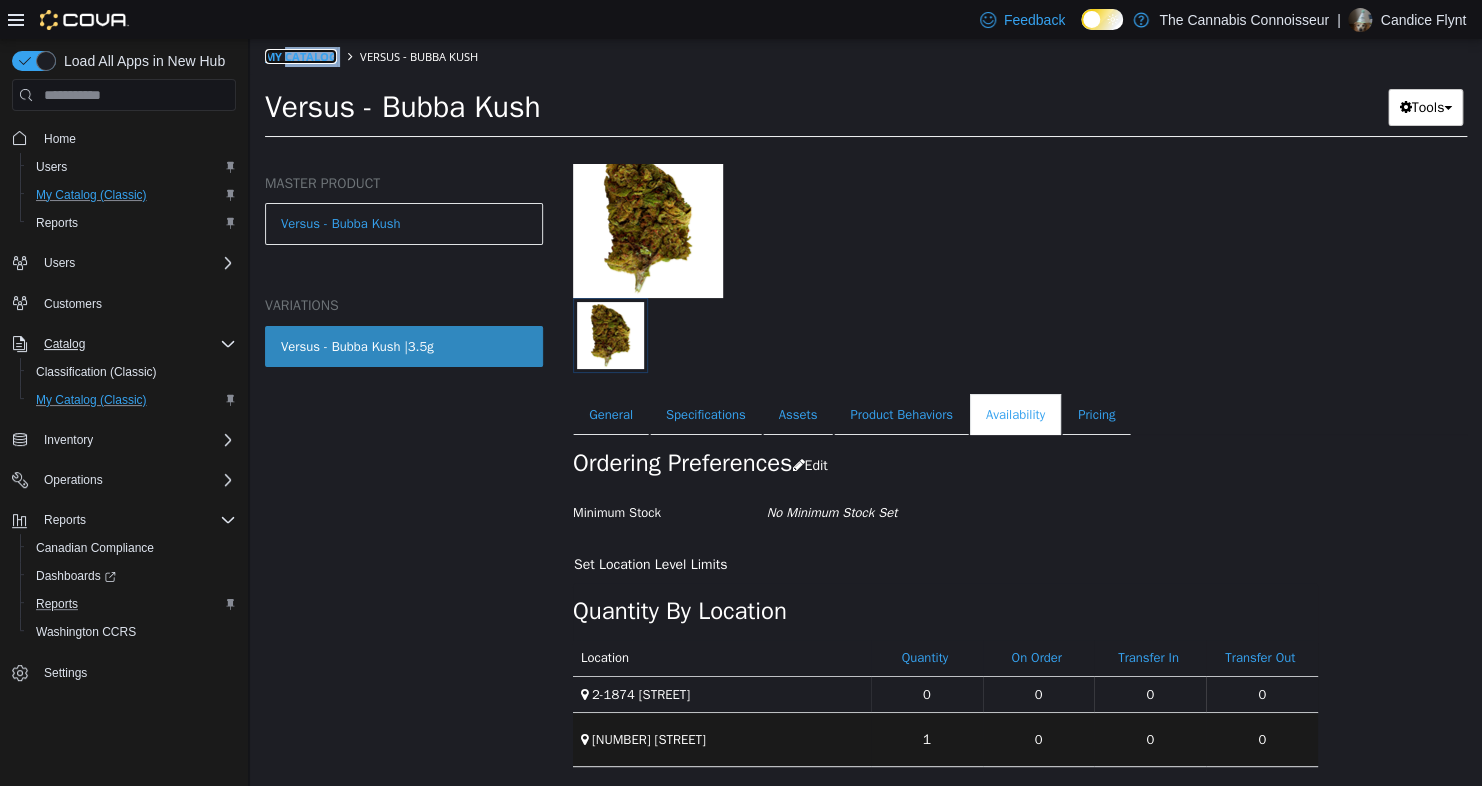 drag, startPoint x: 316, startPoint y: 48, endPoint x: 304, endPoint y: 53, distance: 13 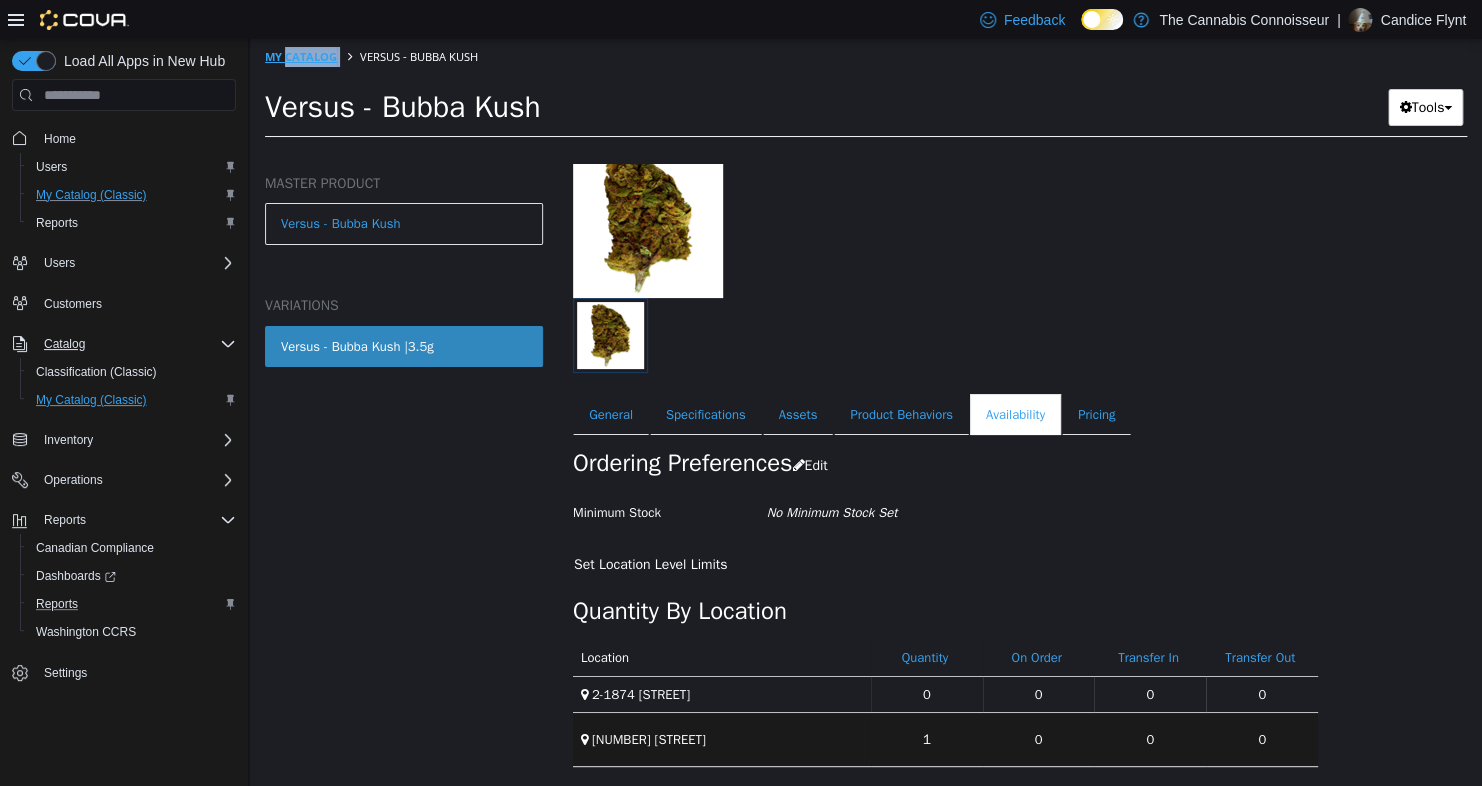 select on "**********" 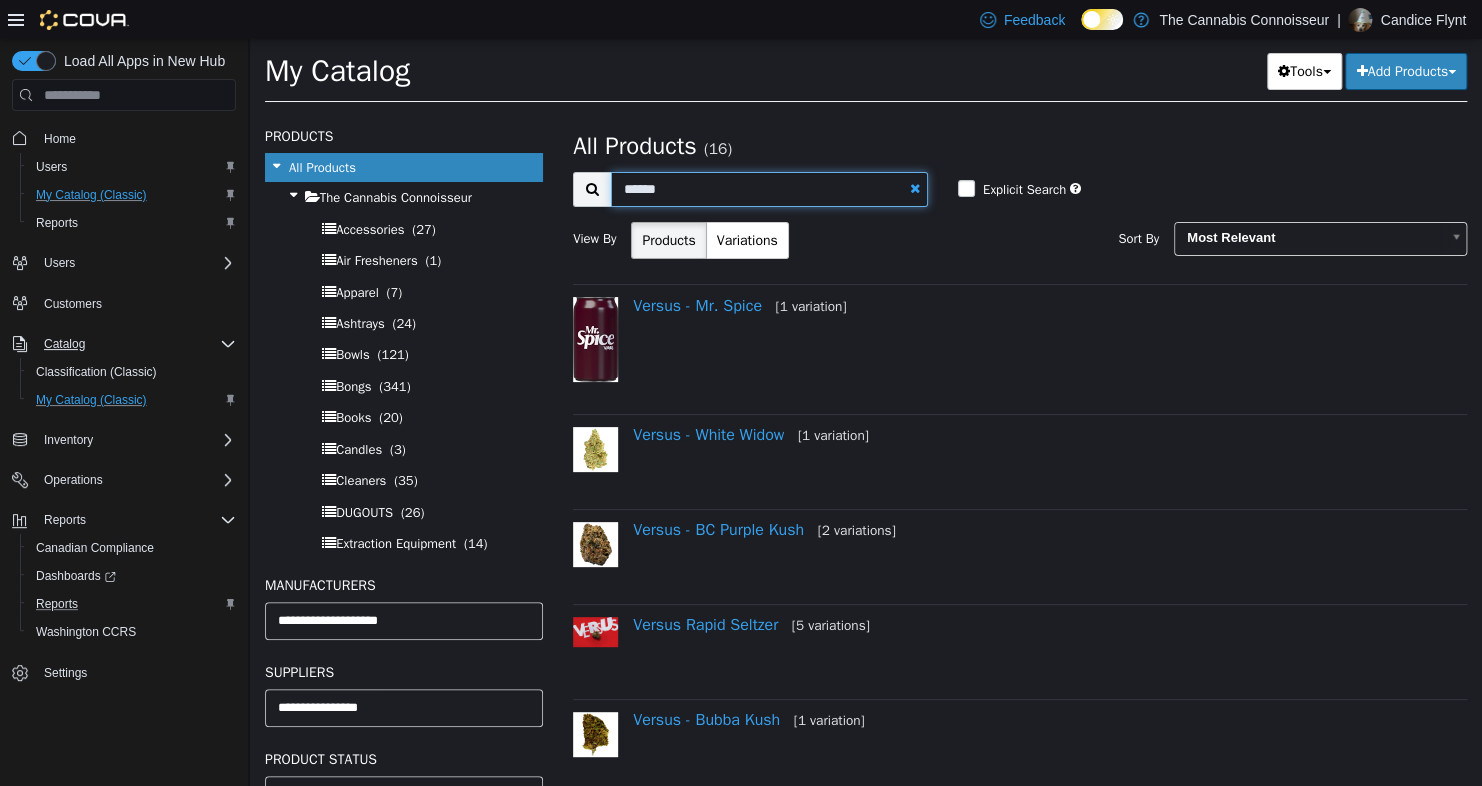 click on "******" at bounding box center (769, 189) 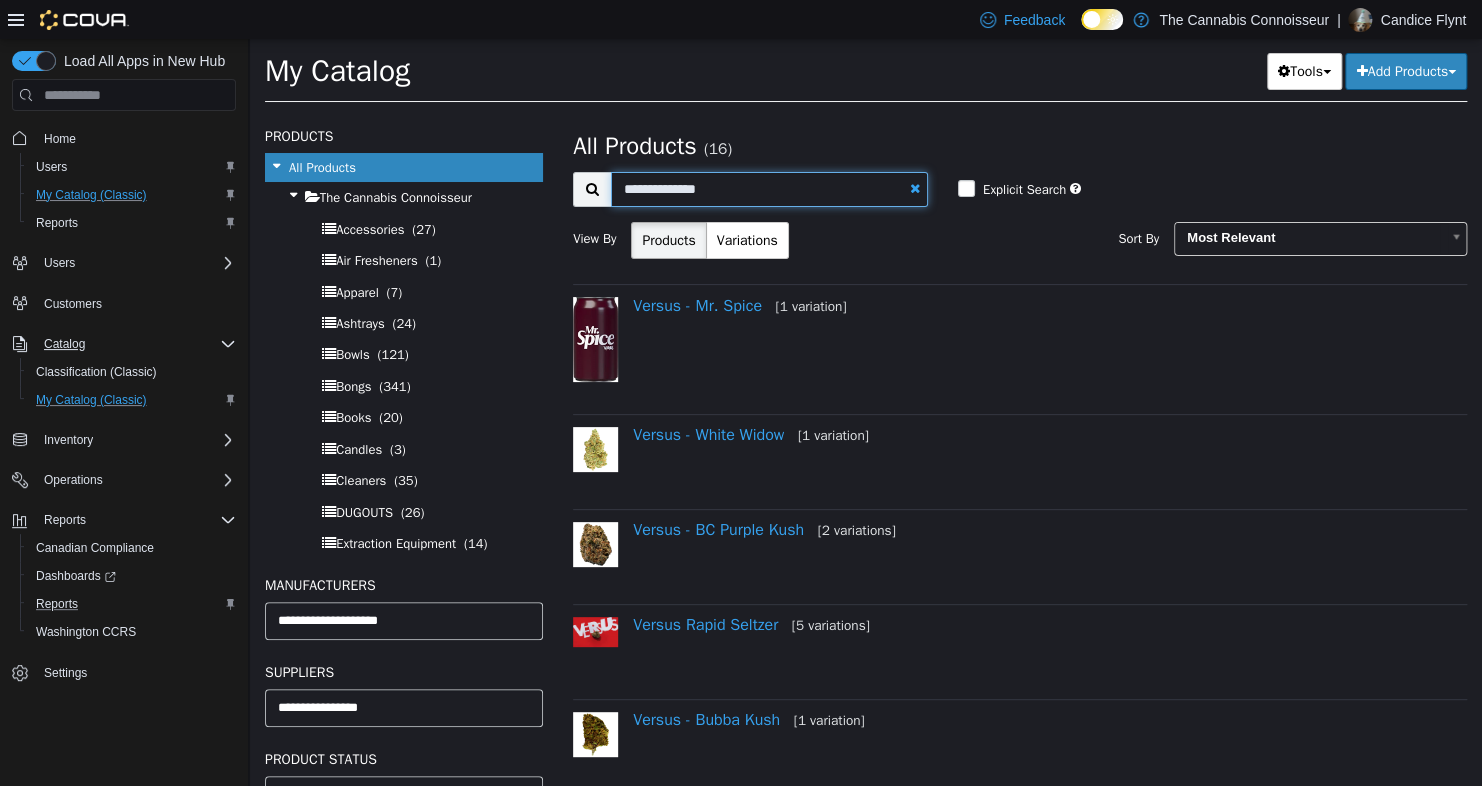 type on "**********" 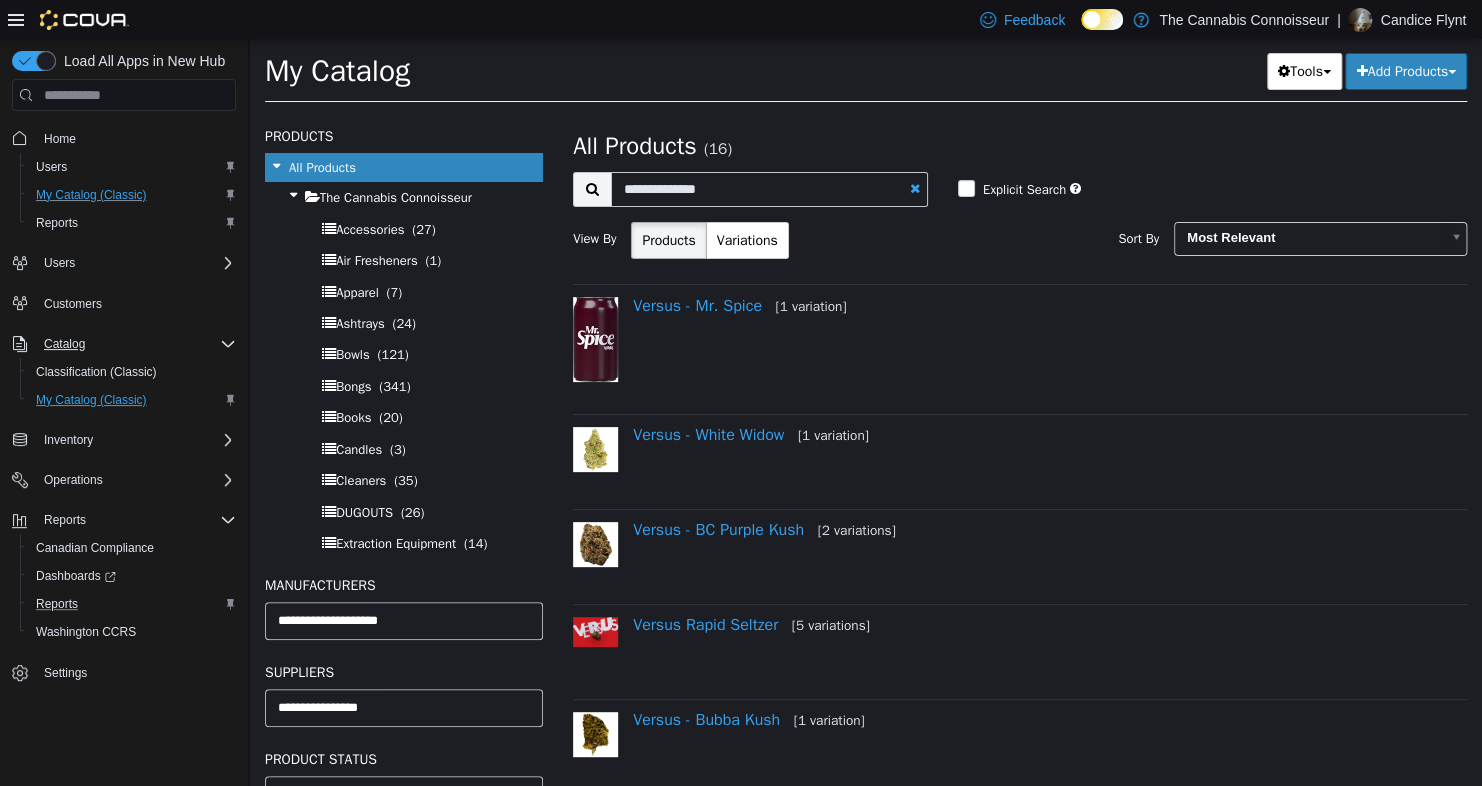 select on "**********" 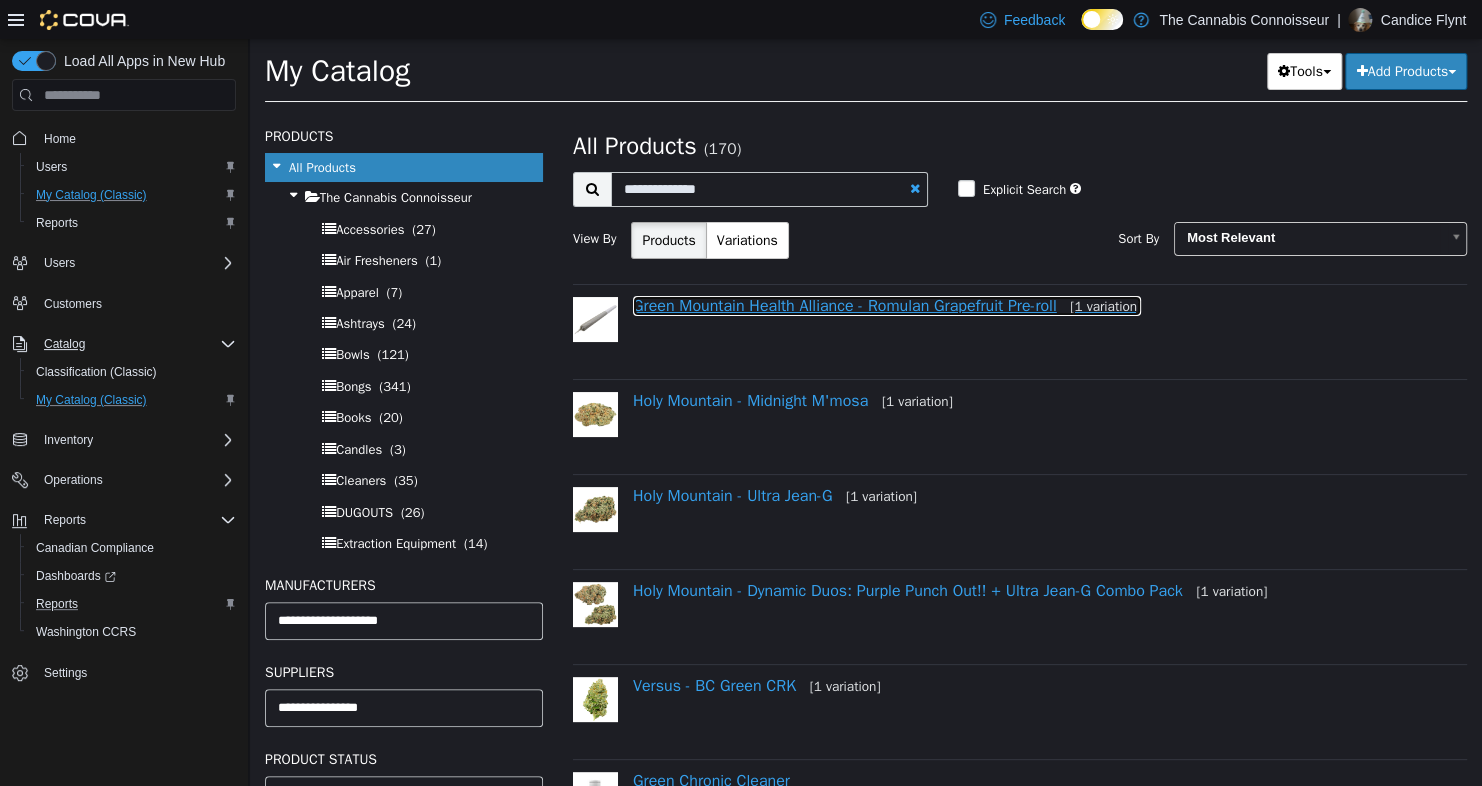 click on "Green Mountain Health Alliance - Romulan Grapefruit Pre-roll
[1 variation]" at bounding box center (887, 306) 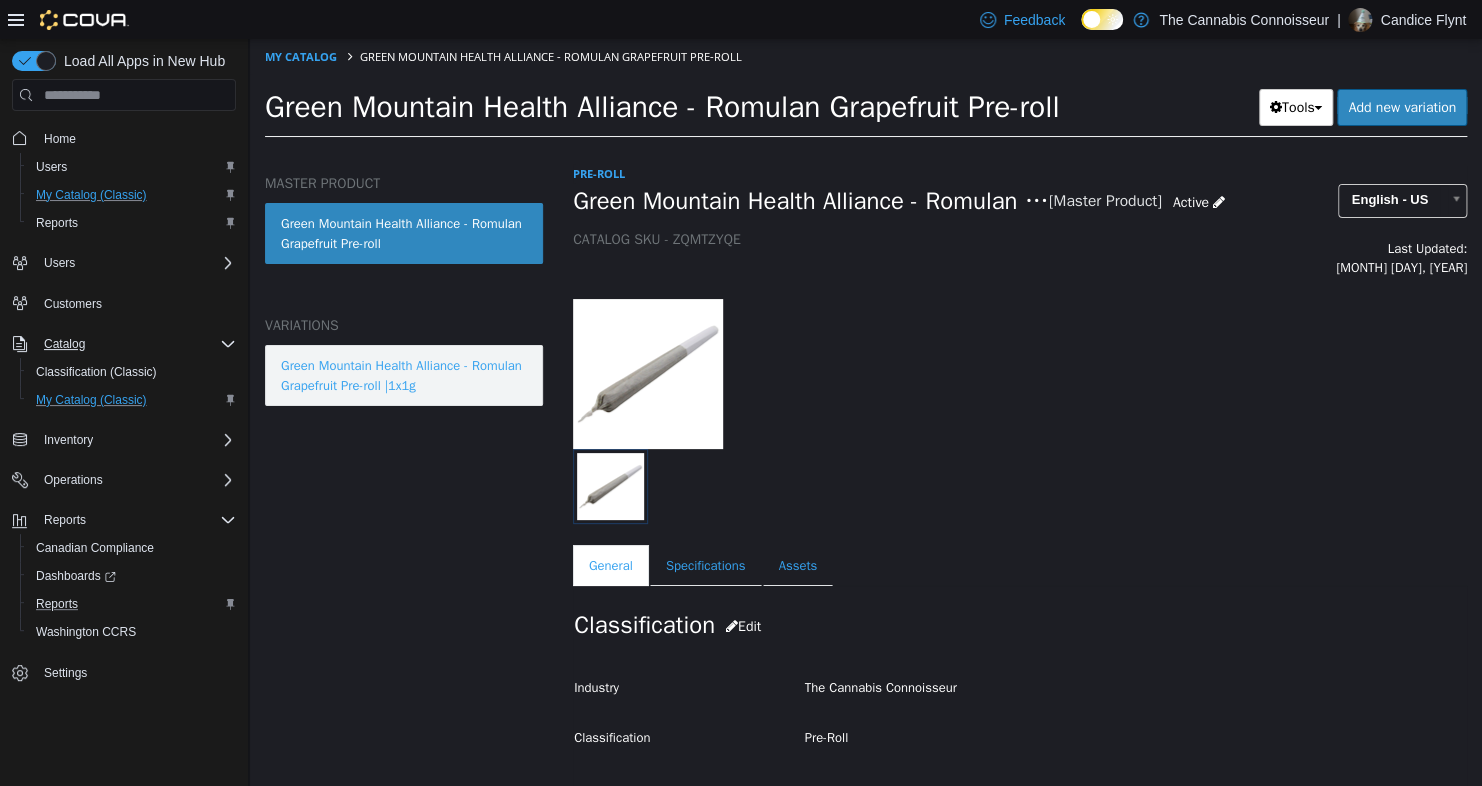 click on "Green Mountain Health Alliance - Romulan Grapefruit Pre-roll |1x1g" at bounding box center (404, 375) 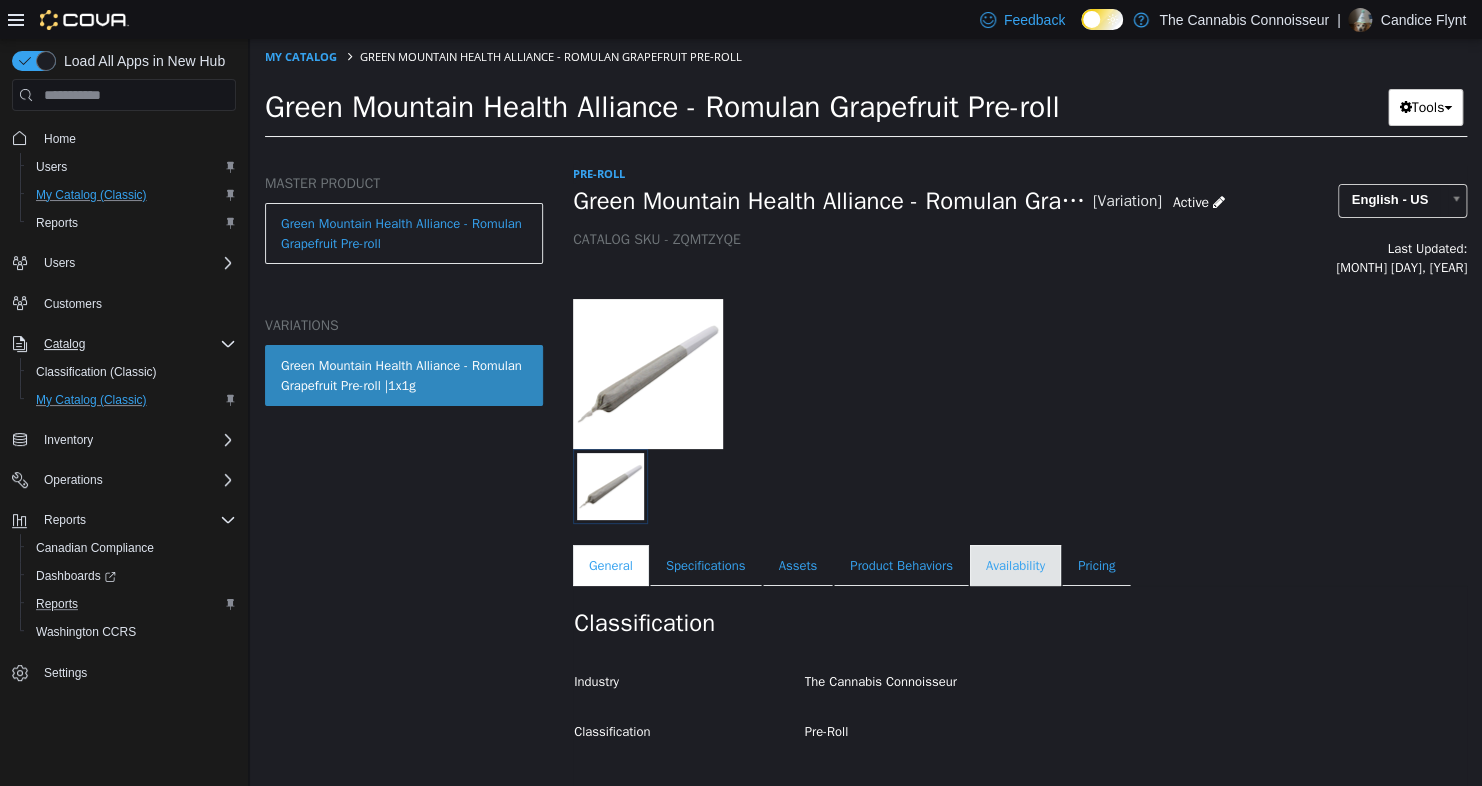 click on "Availability" at bounding box center [1015, 566] 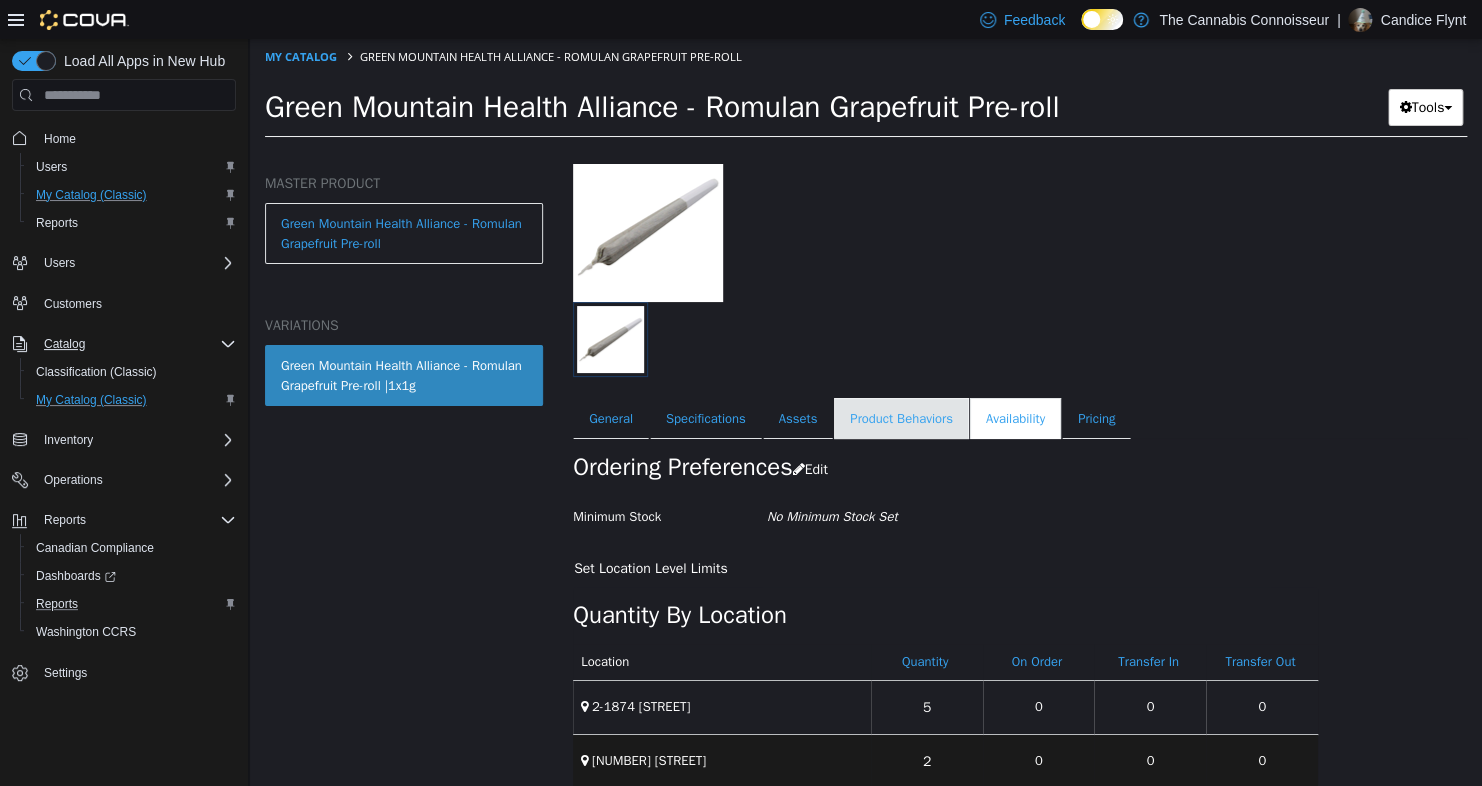 scroll, scrollTop: 151, scrollLeft: 0, axis: vertical 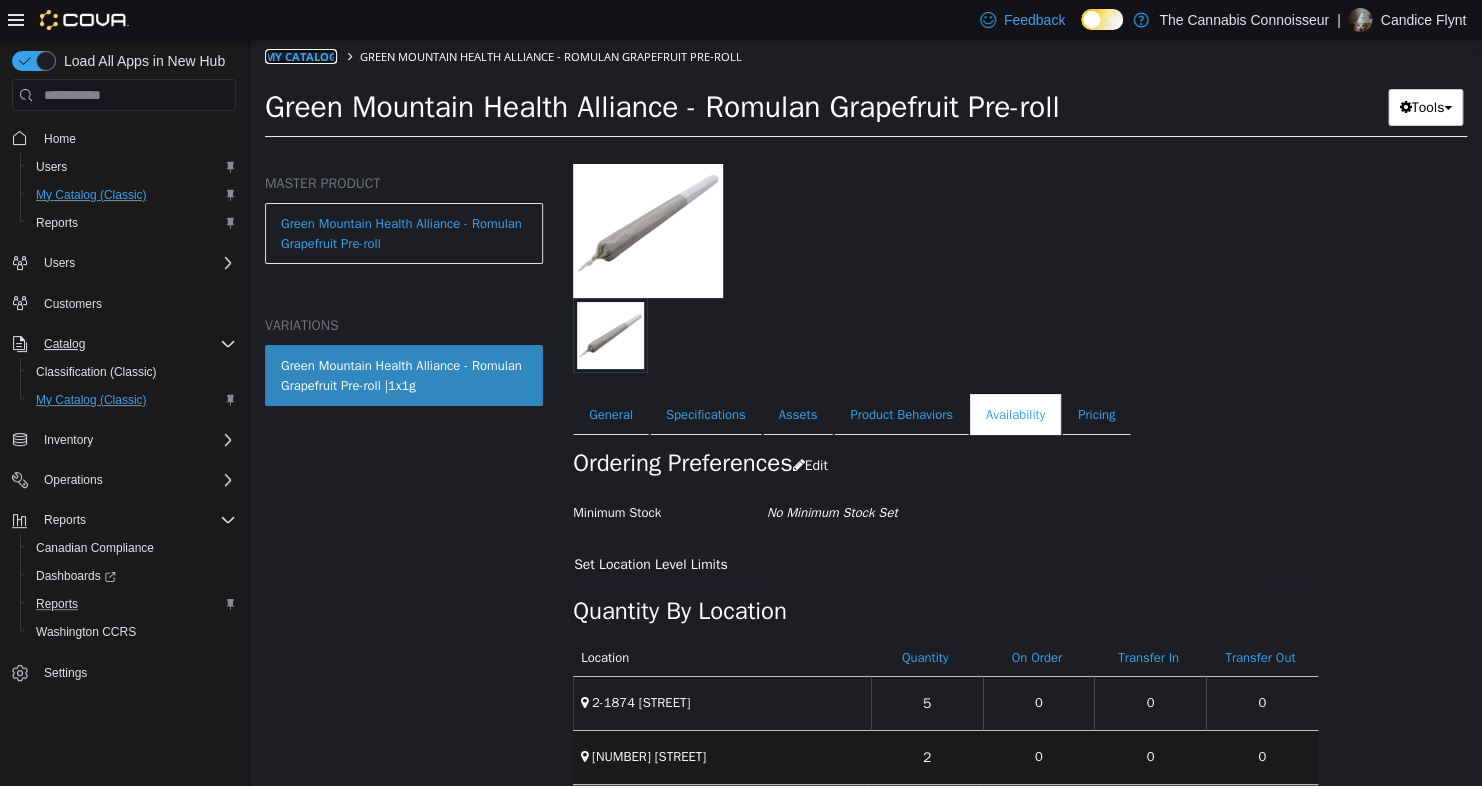 click on "My Catalog" at bounding box center [301, 56] 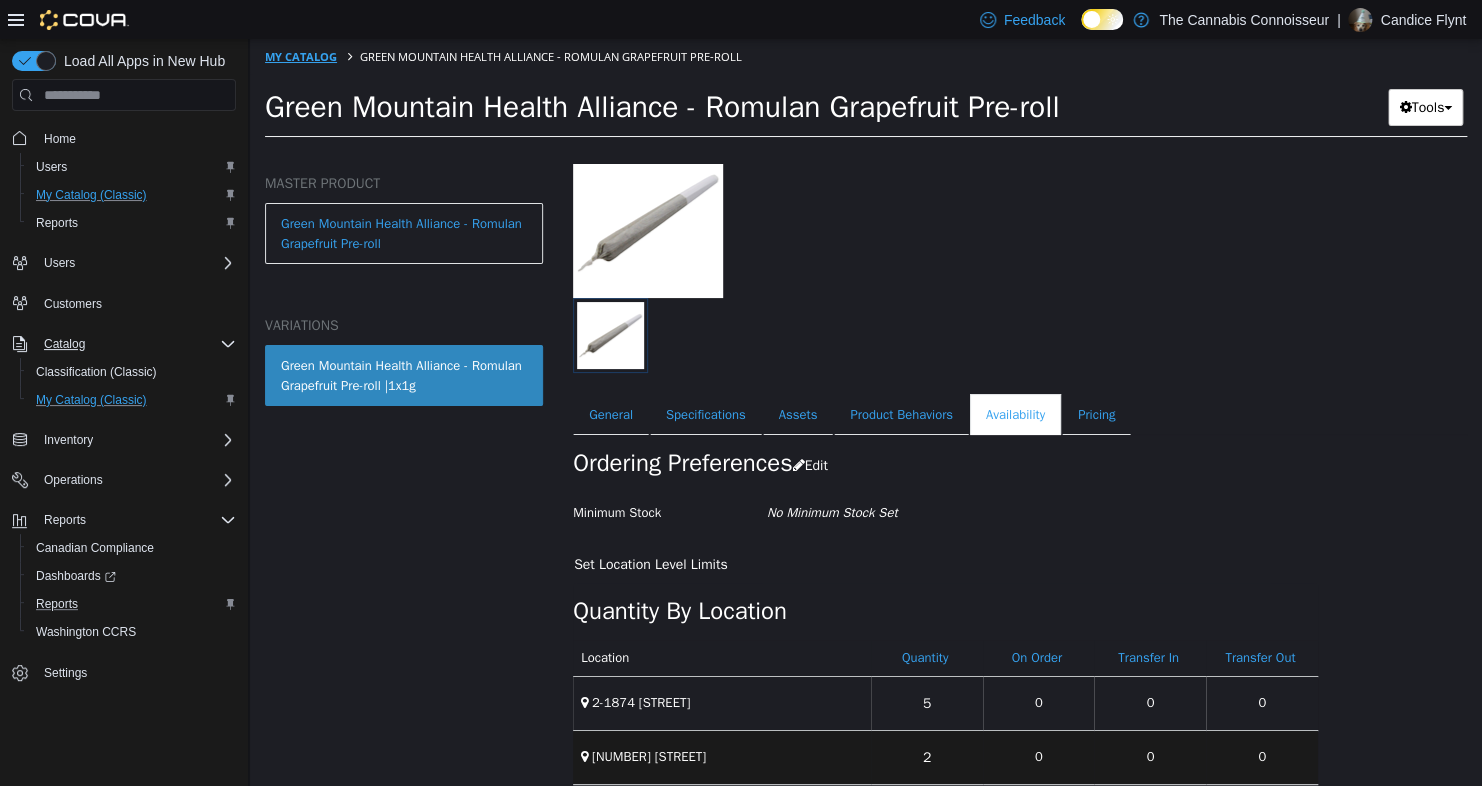 select on "**********" 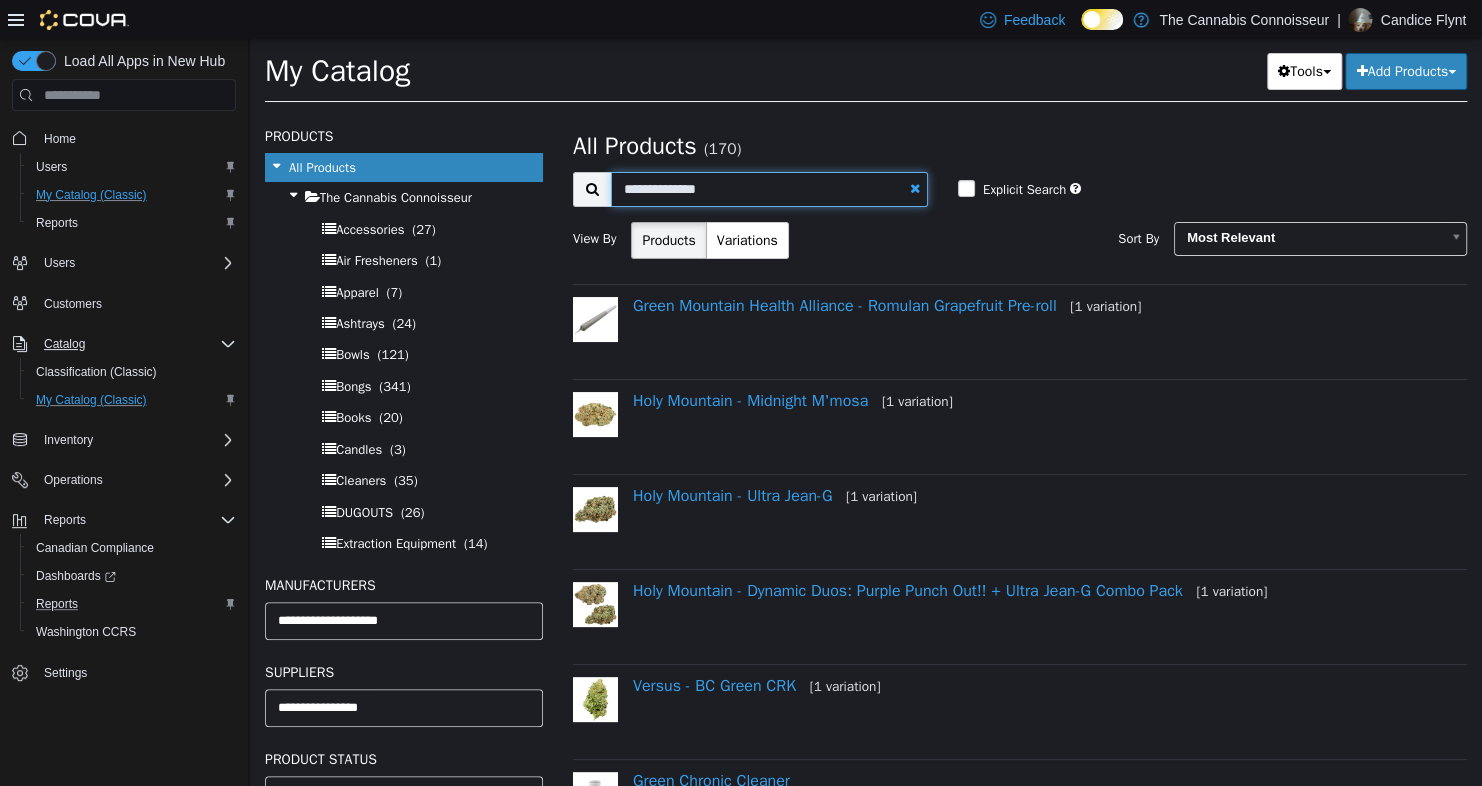 click on "**********" at bounding box center (769, 189) 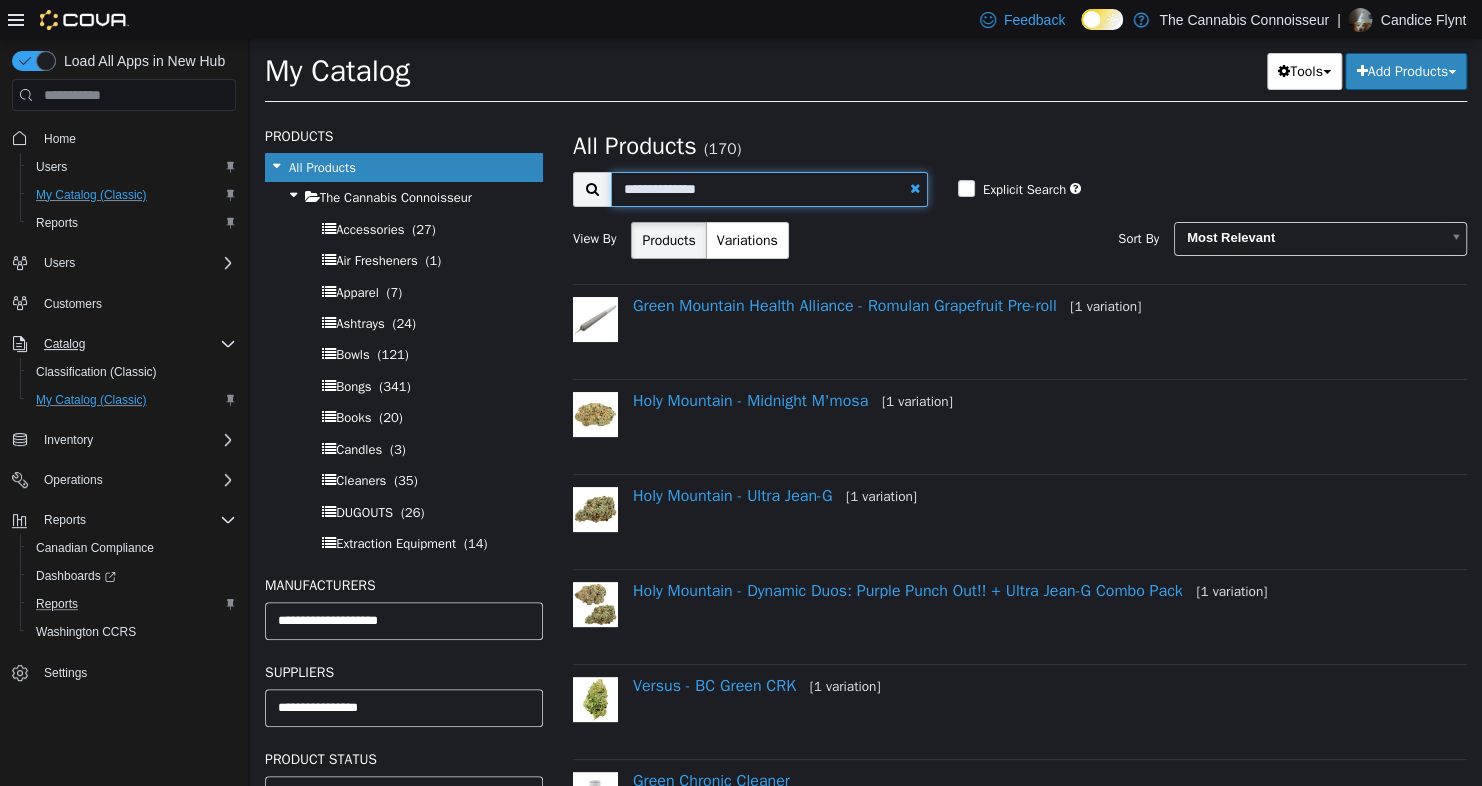 type on "**********" 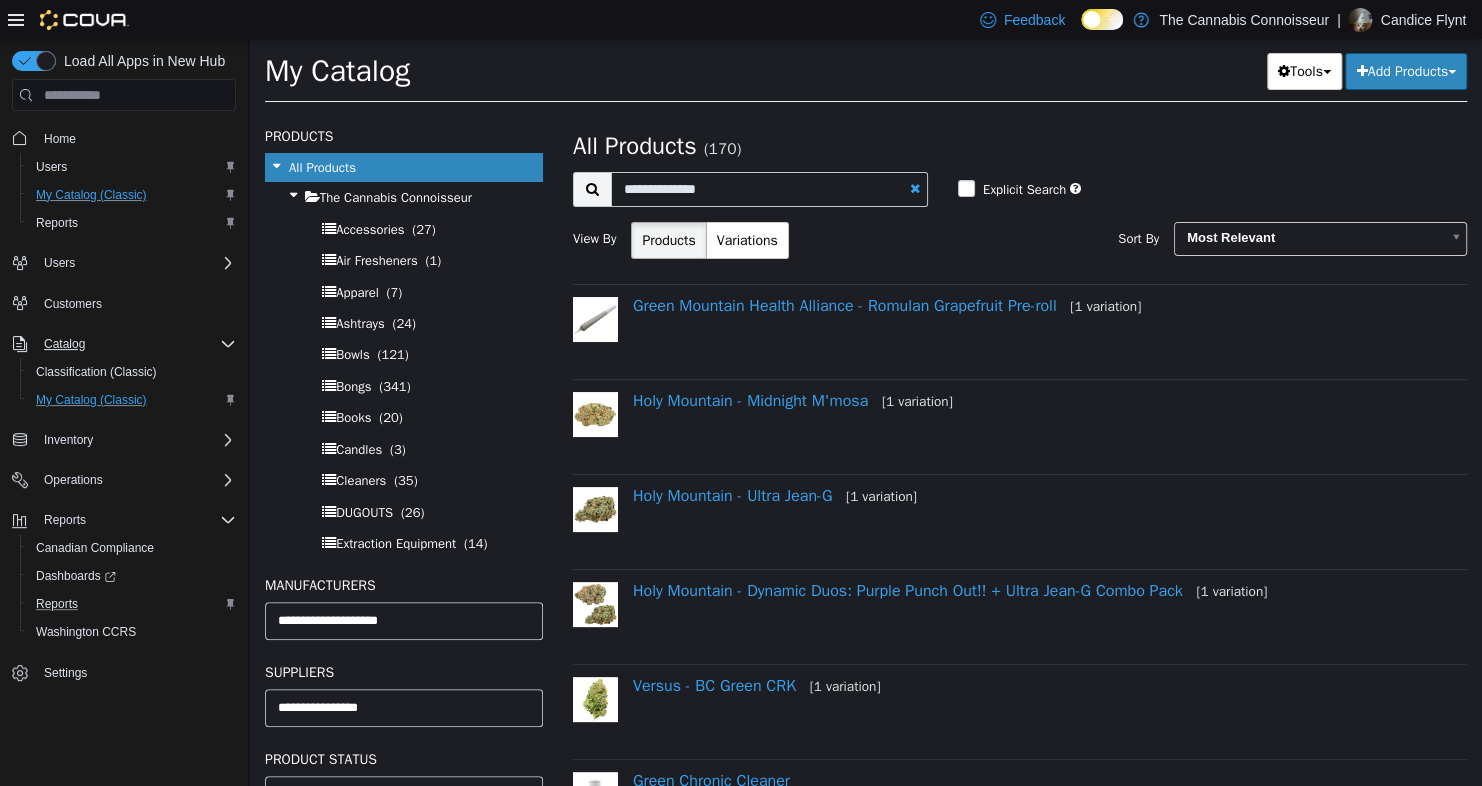 select on "**********" 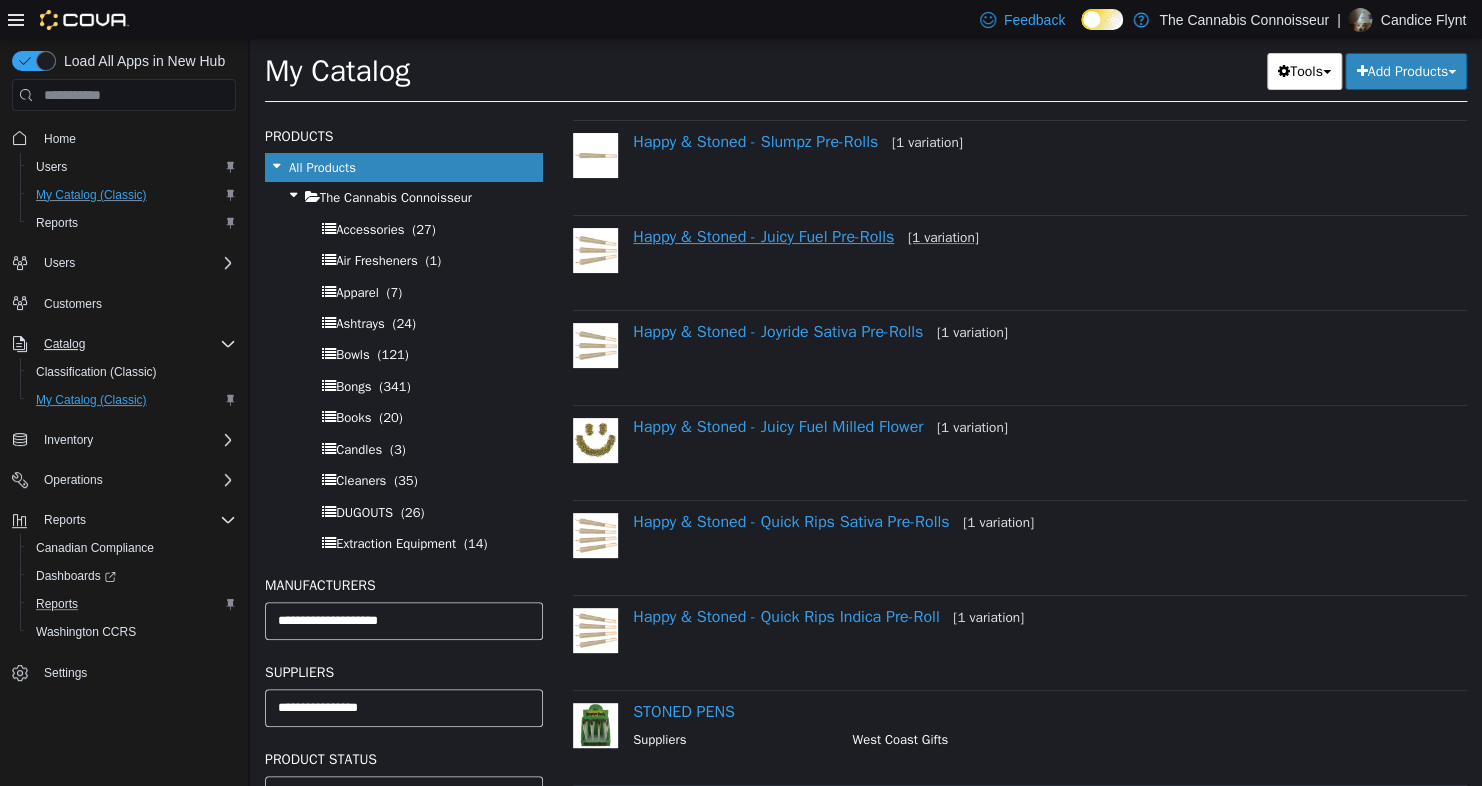 scroll, scrollTop: 200, scrollLeft: 0, axis: vertical 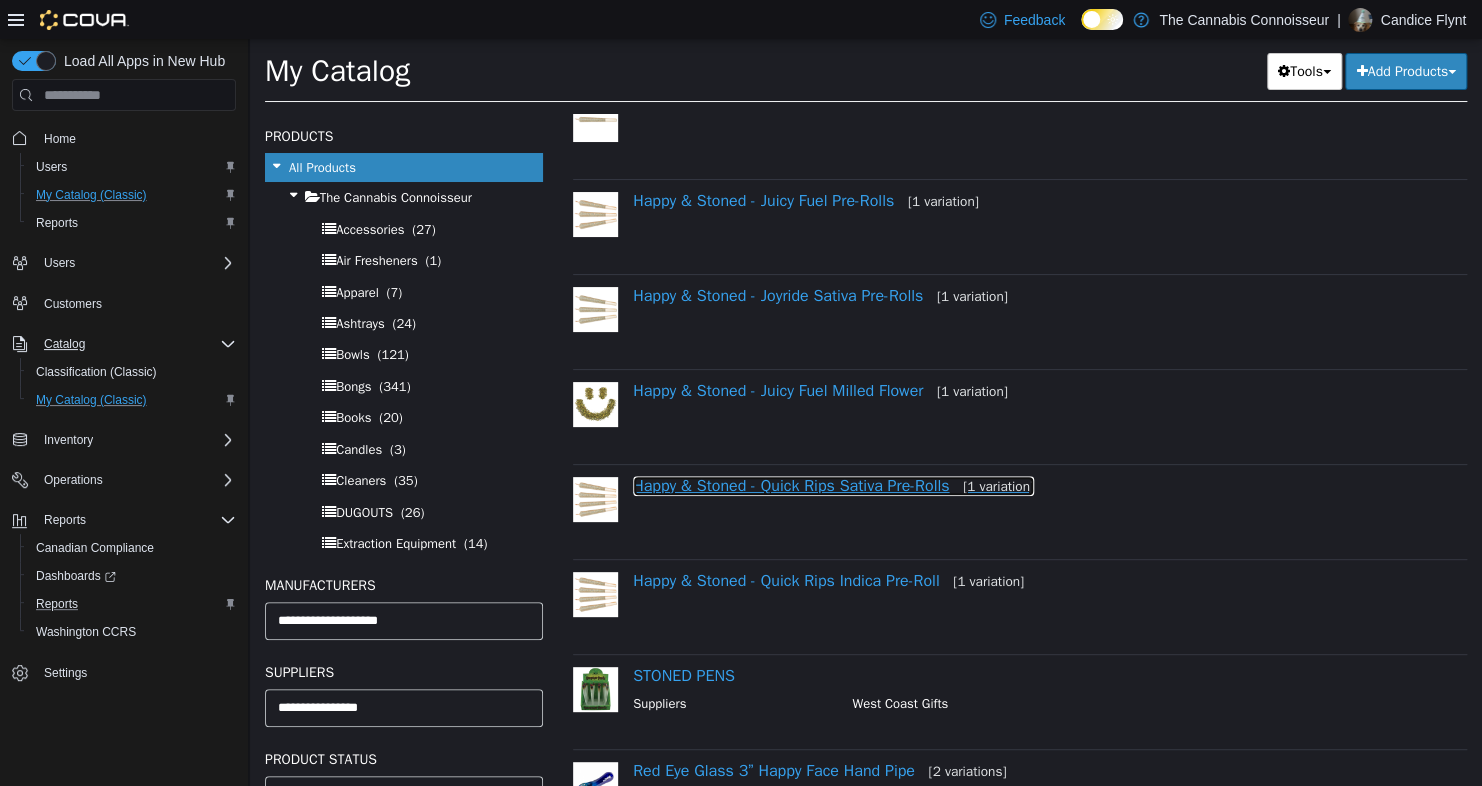 click on "Happy & Stoned - Quick Rips Sativa Pre-Rolls
[1 variation]" at bounding box center (833, 486) 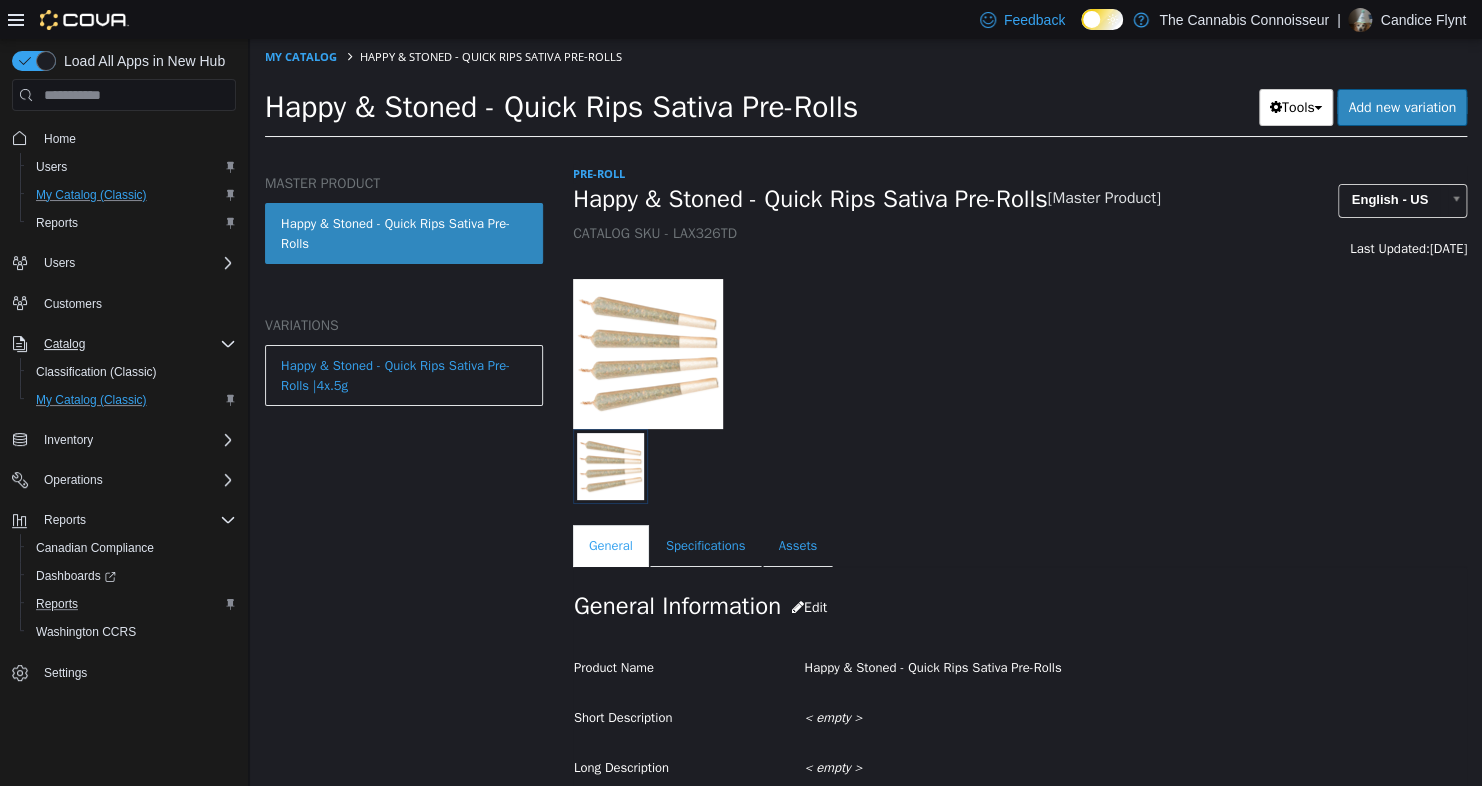 click on "Happy & Stoned - Quick Rips Sativa Pre-Rolls |4x.5g" at bounding box center (404, 375) 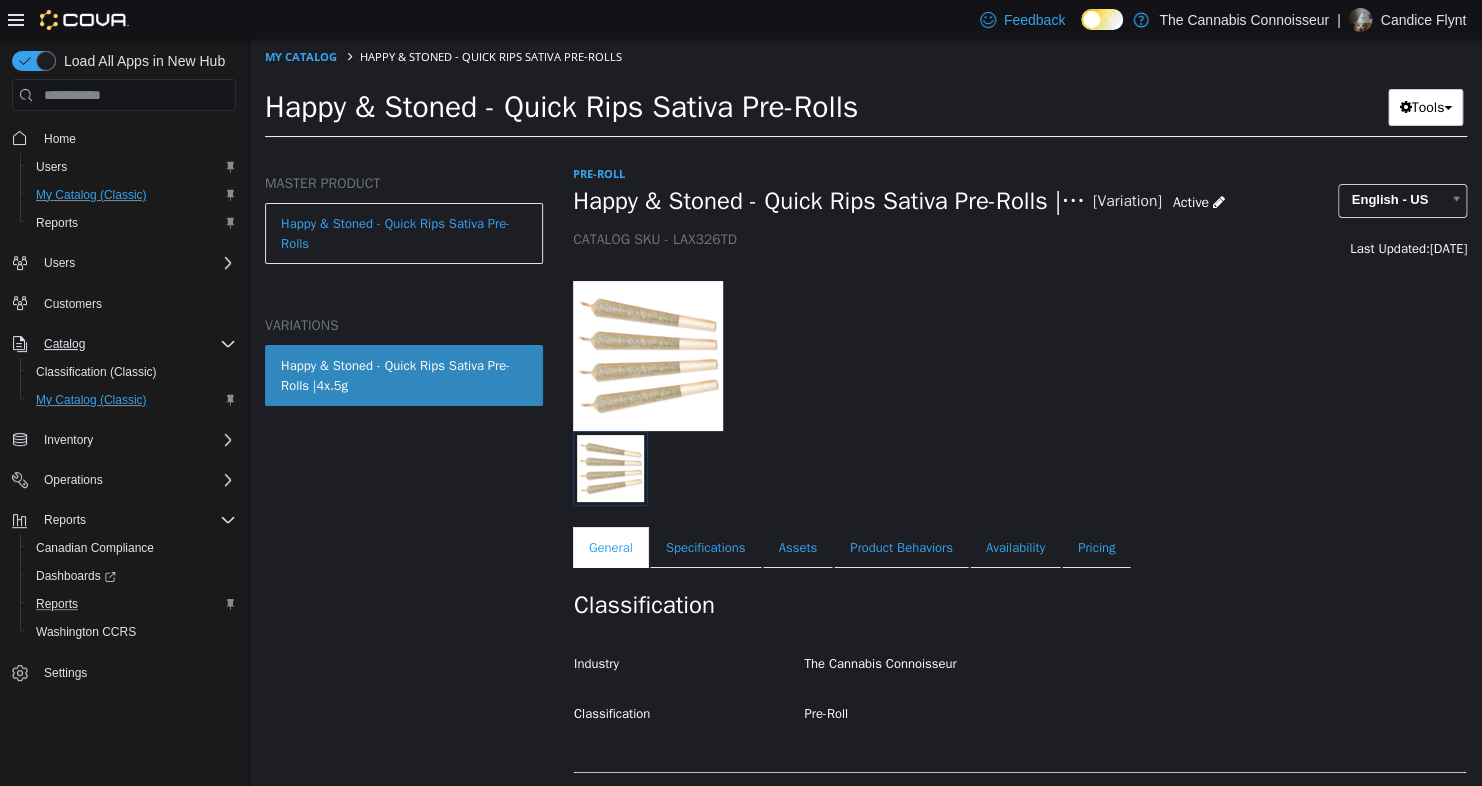 drag, startPoint x: 1030, startPoint y: 544, endPoint x: 1014, endPoint y: 514, distance: 34 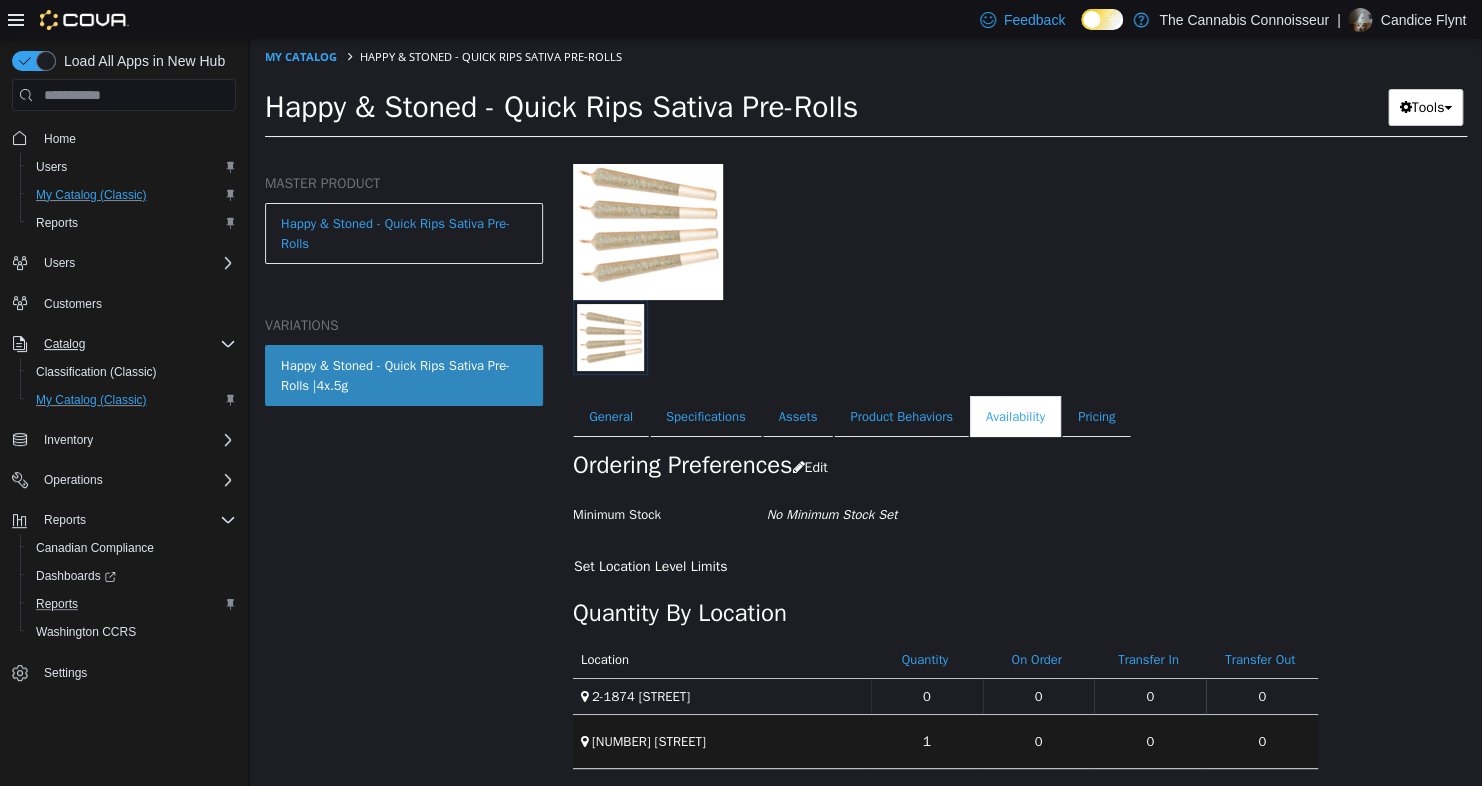 scroll, scrollTop: 133, scrollLeft: 0, axis: vertical 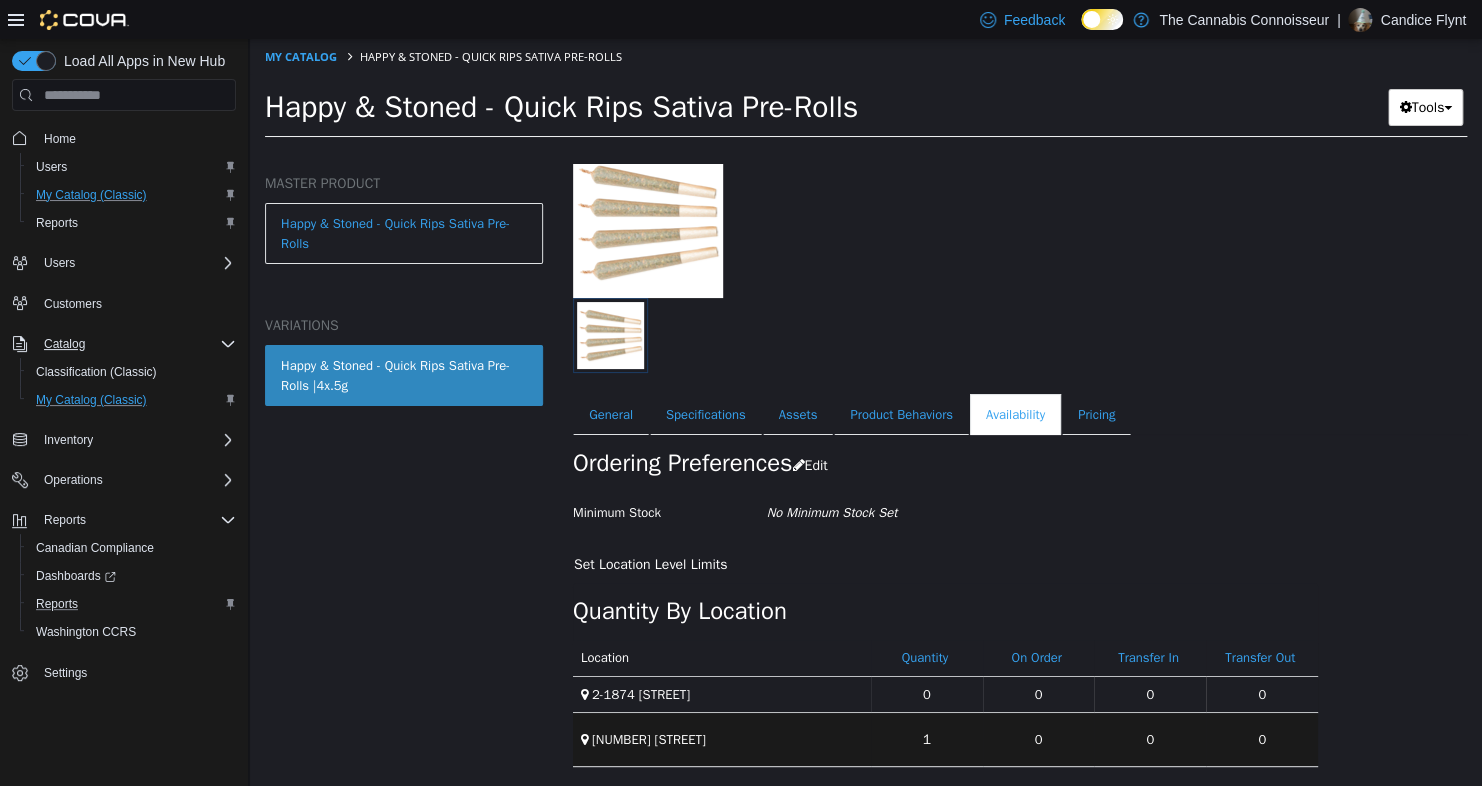 click on "My Catalog" at bounding box center (302, 56) 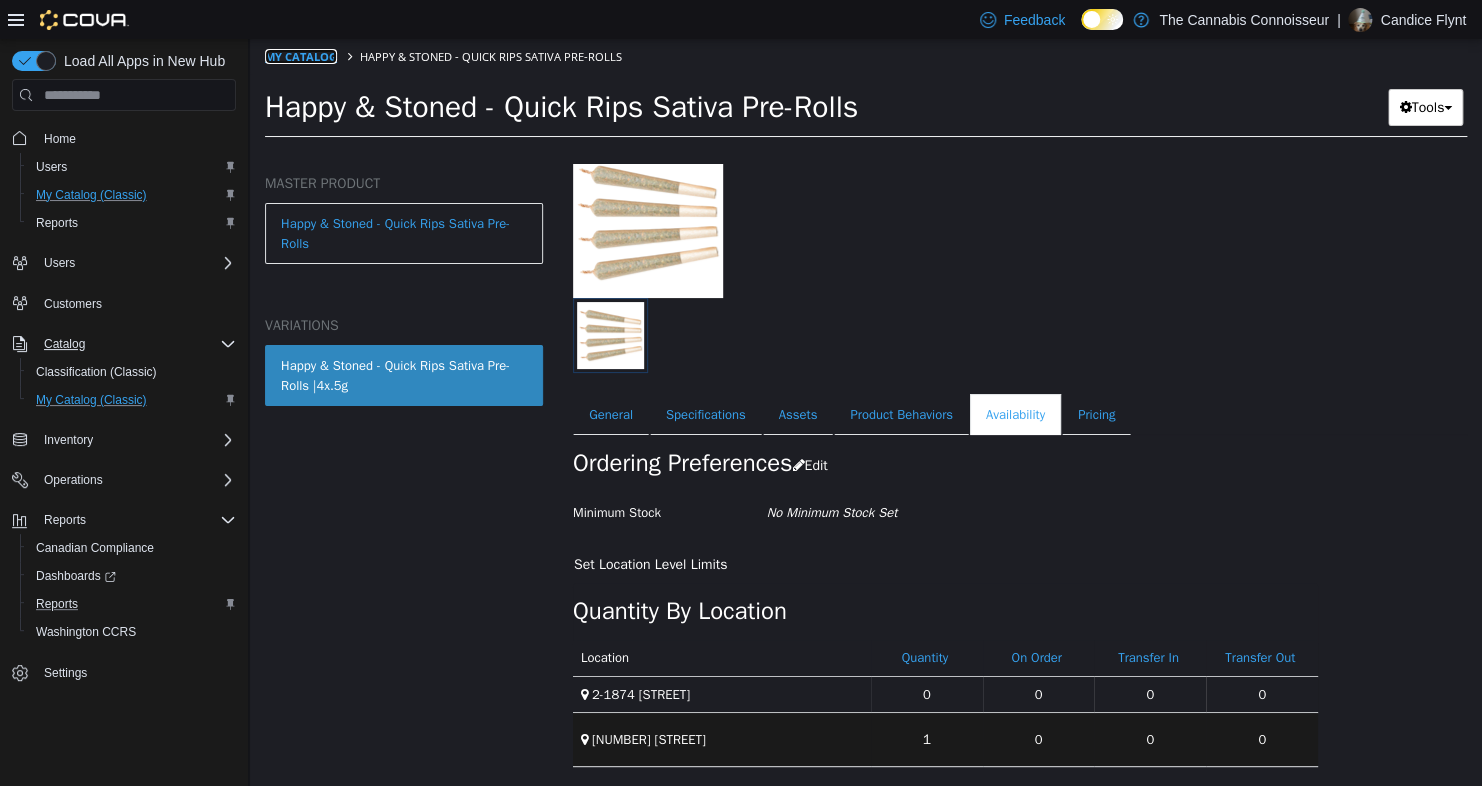 click on "My Catalog" at bounding box center [301, 56] 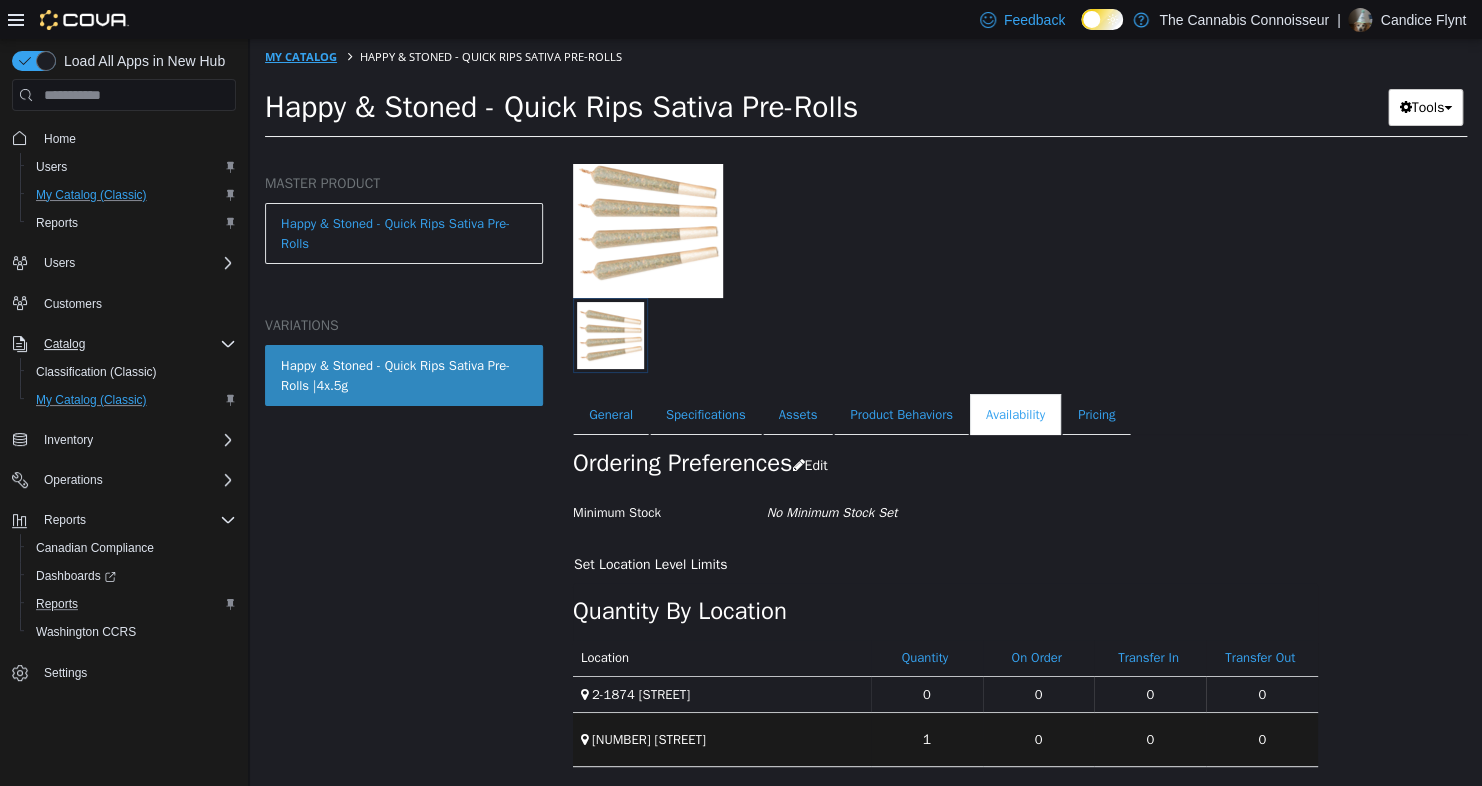 select on "**********" 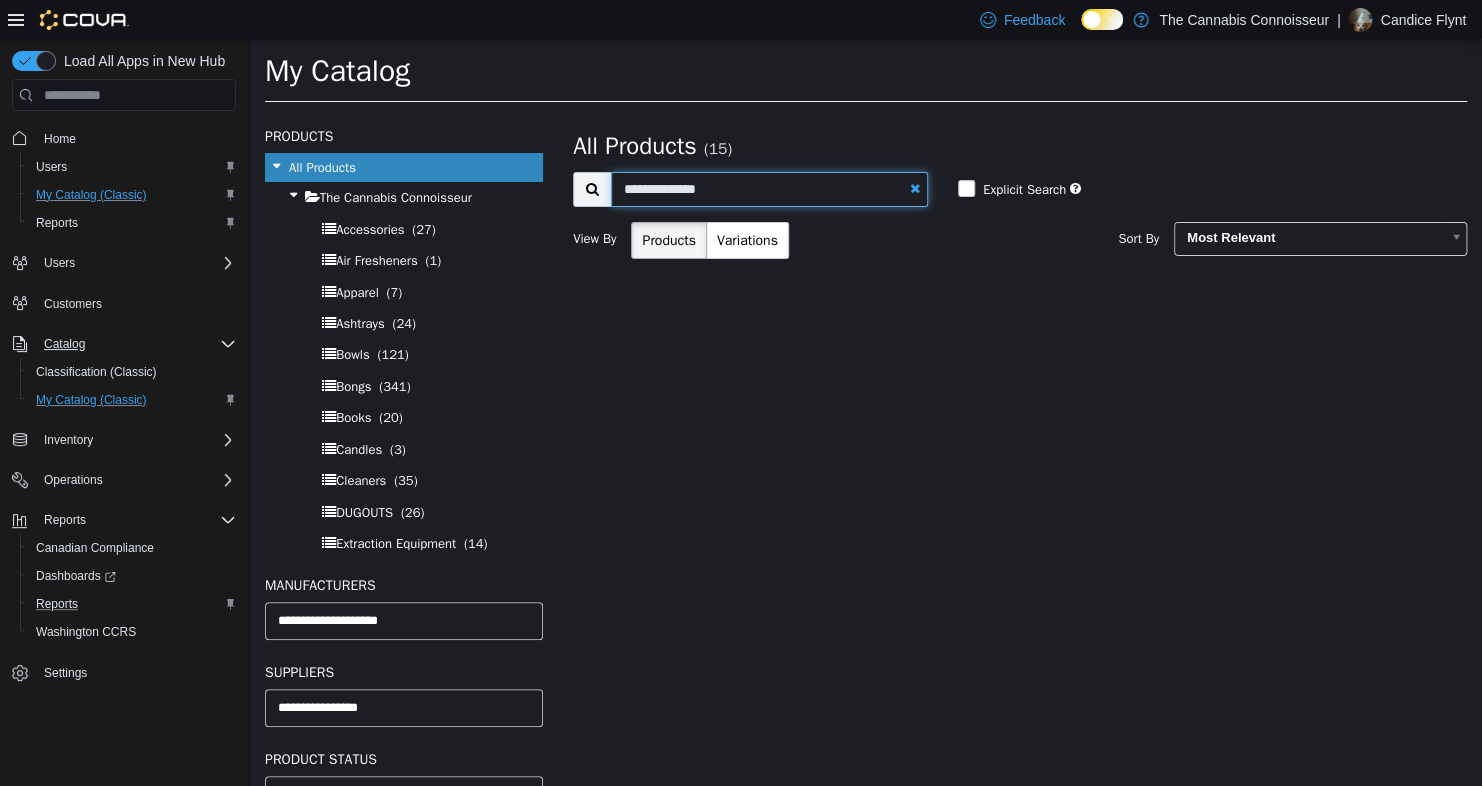 click on "**********" at bounding box center (769, 189) 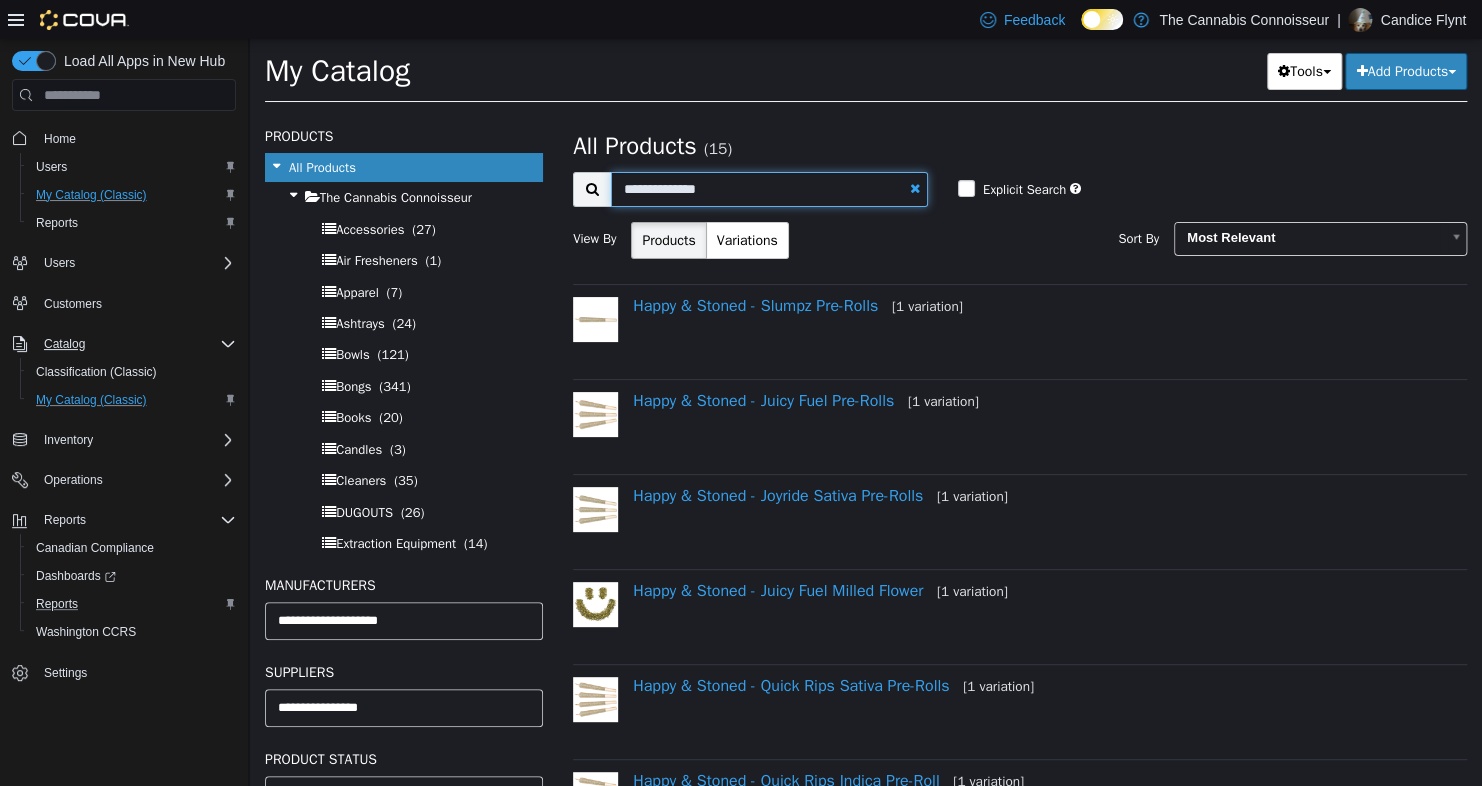 click on "**********" at bounding box center [769, 189] 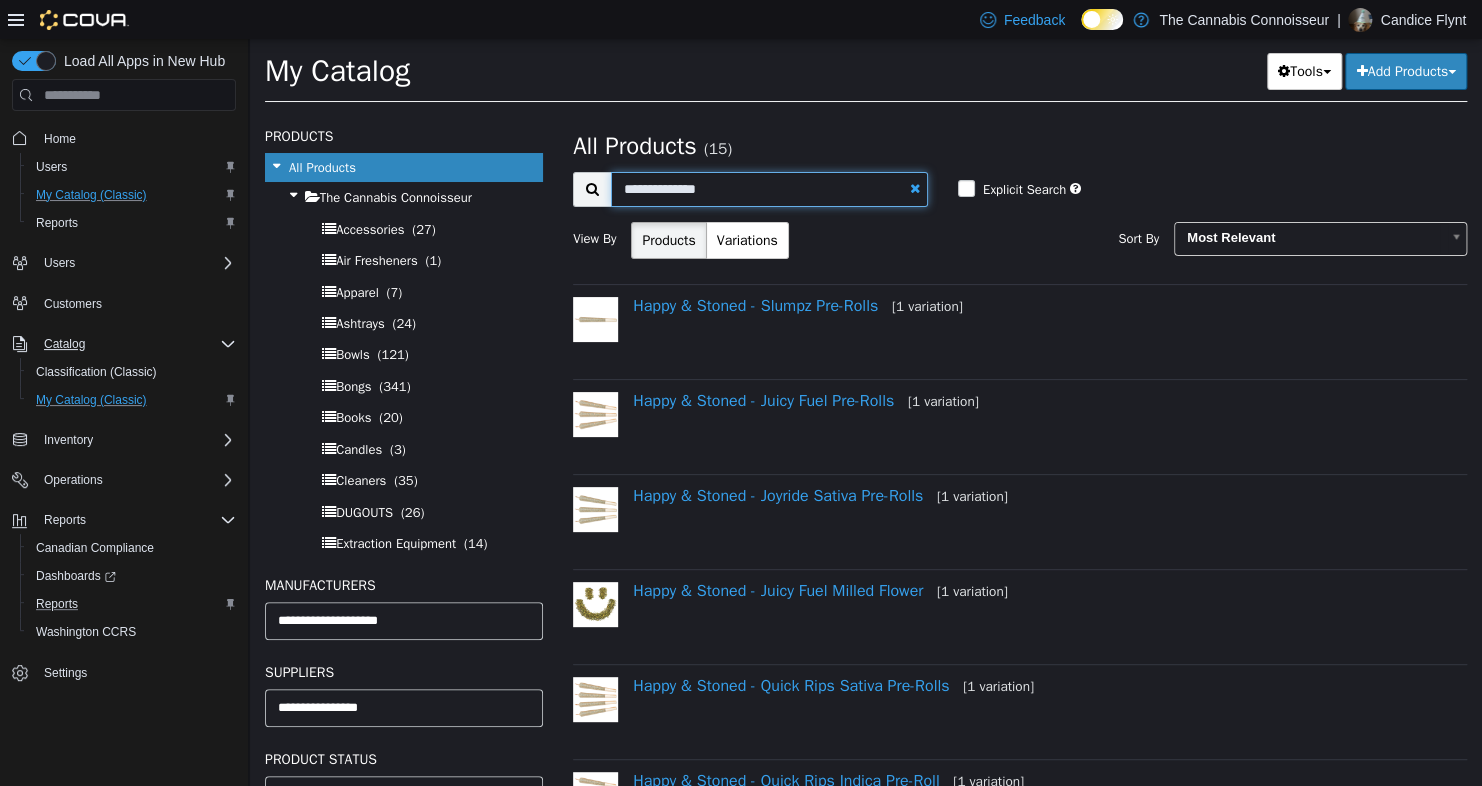 click on "**********" at bounding box center (769, 189) 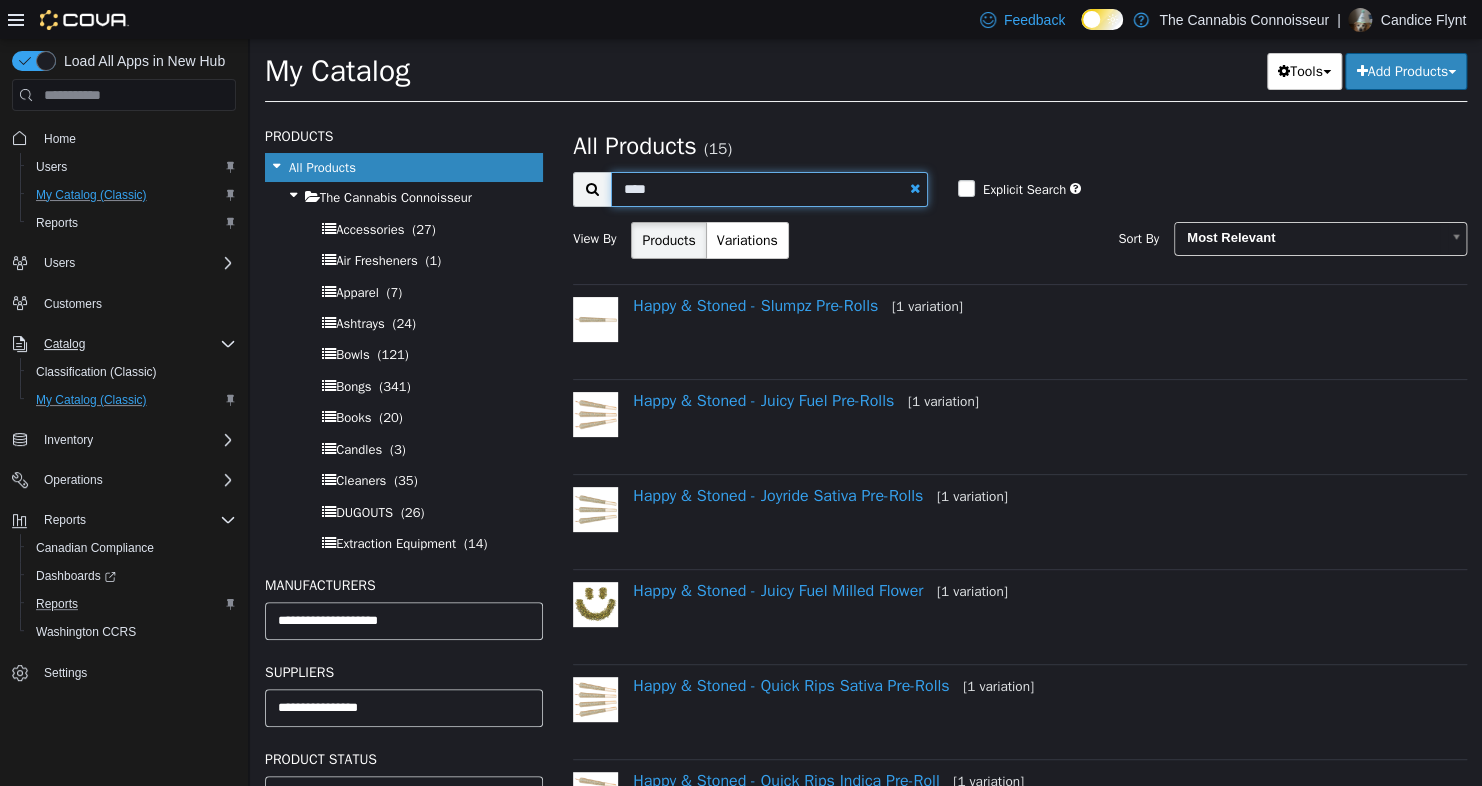 type on "****" 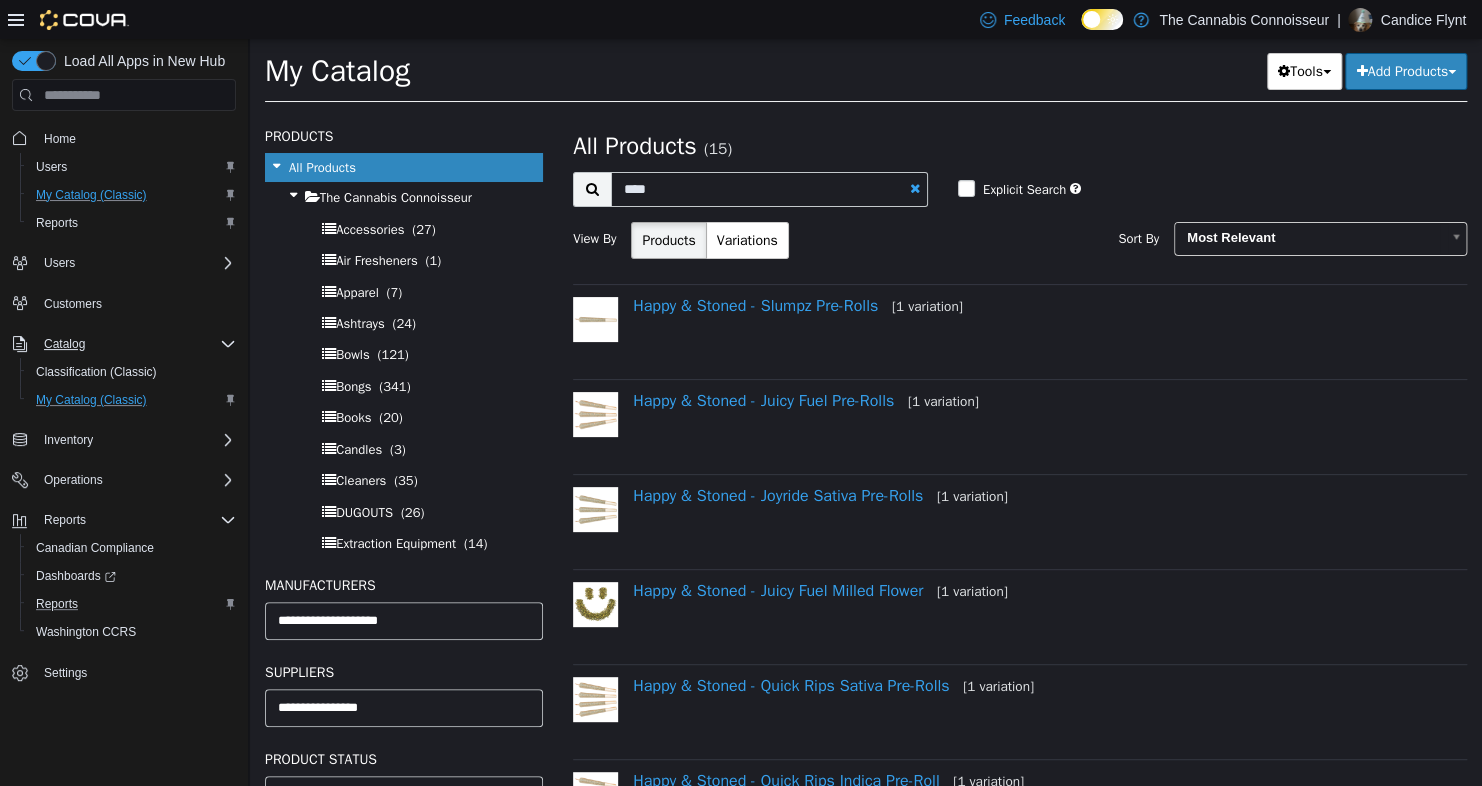 select on "**********" 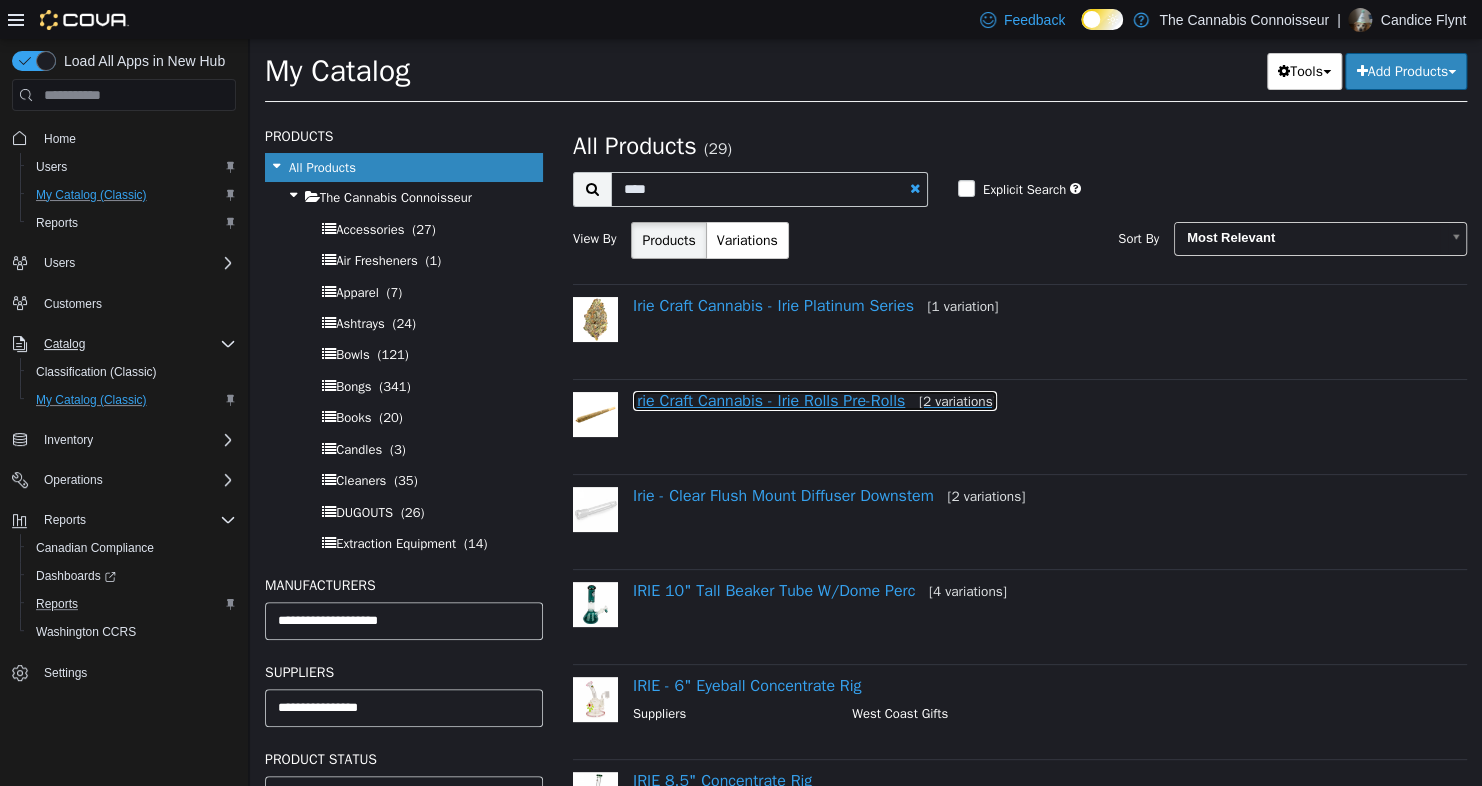 click on "Irie Craft Cannabis - Irie Rolls Pre-Rolls
[2 variations]" at bounding box center (815, 401) 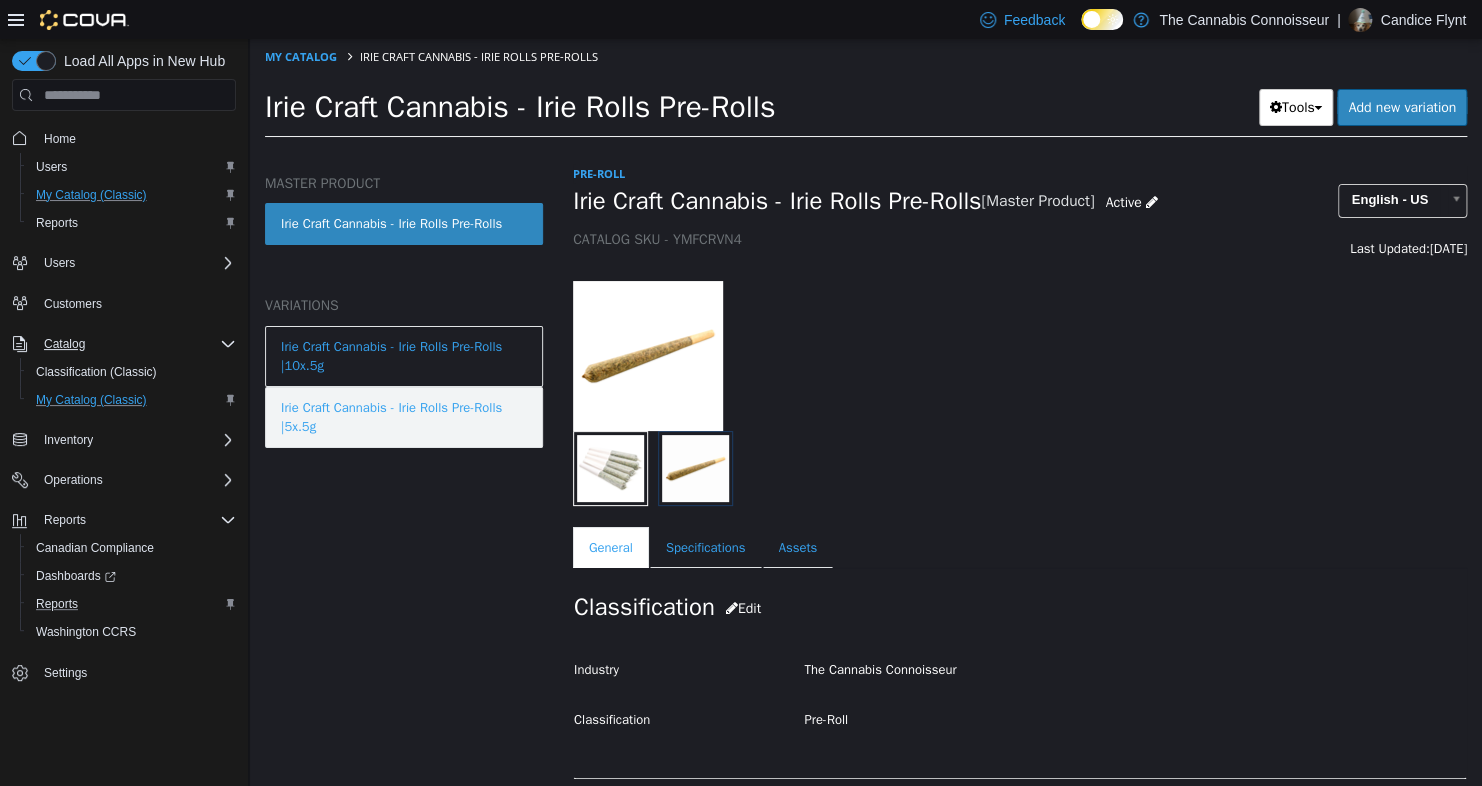 click on "Irie Craft Cannabis - Irie Rolls Pre-Rolls |5x.5g" at bounding box center (404, 417) 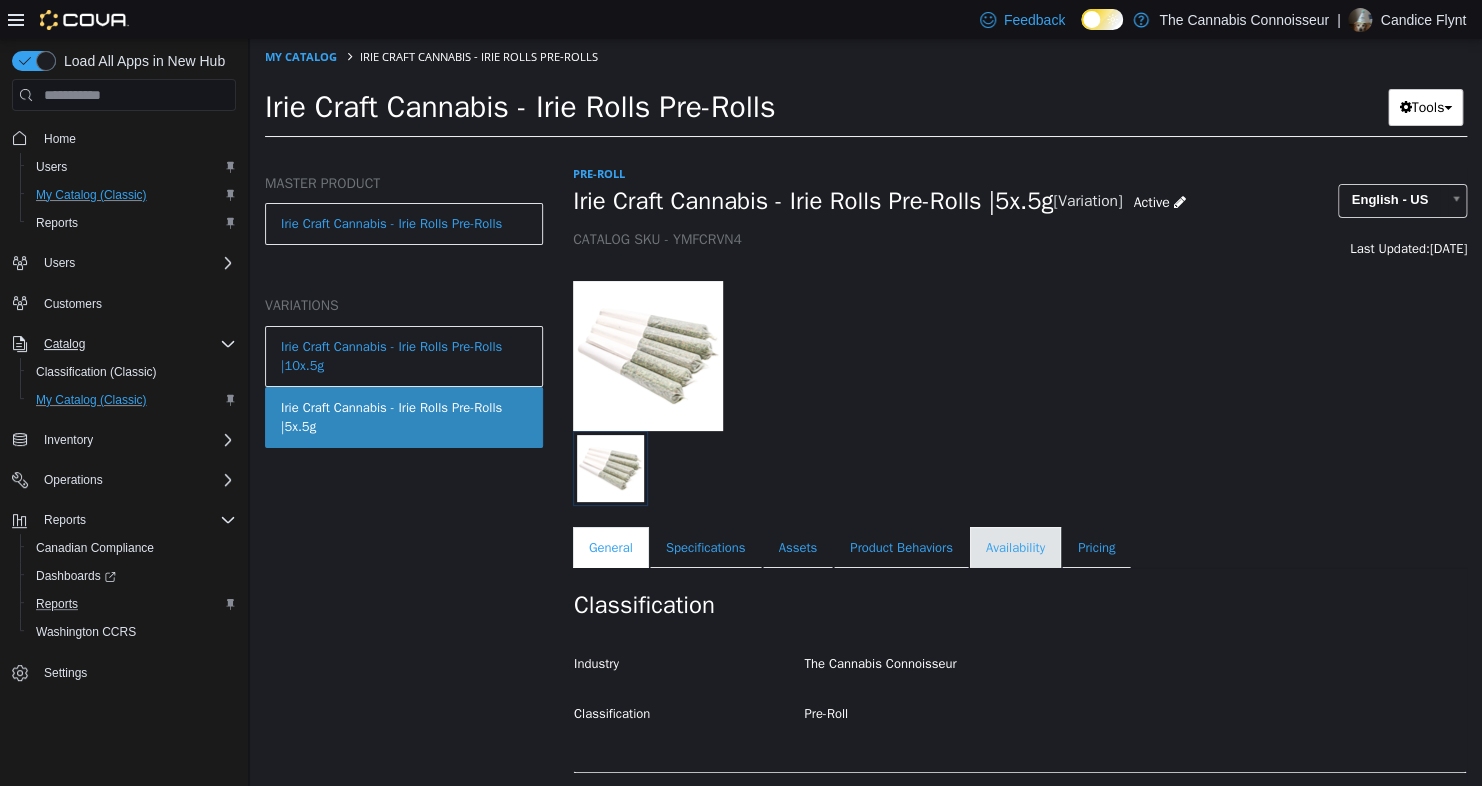 click on "Availability" at bounding box center [1015, 548] 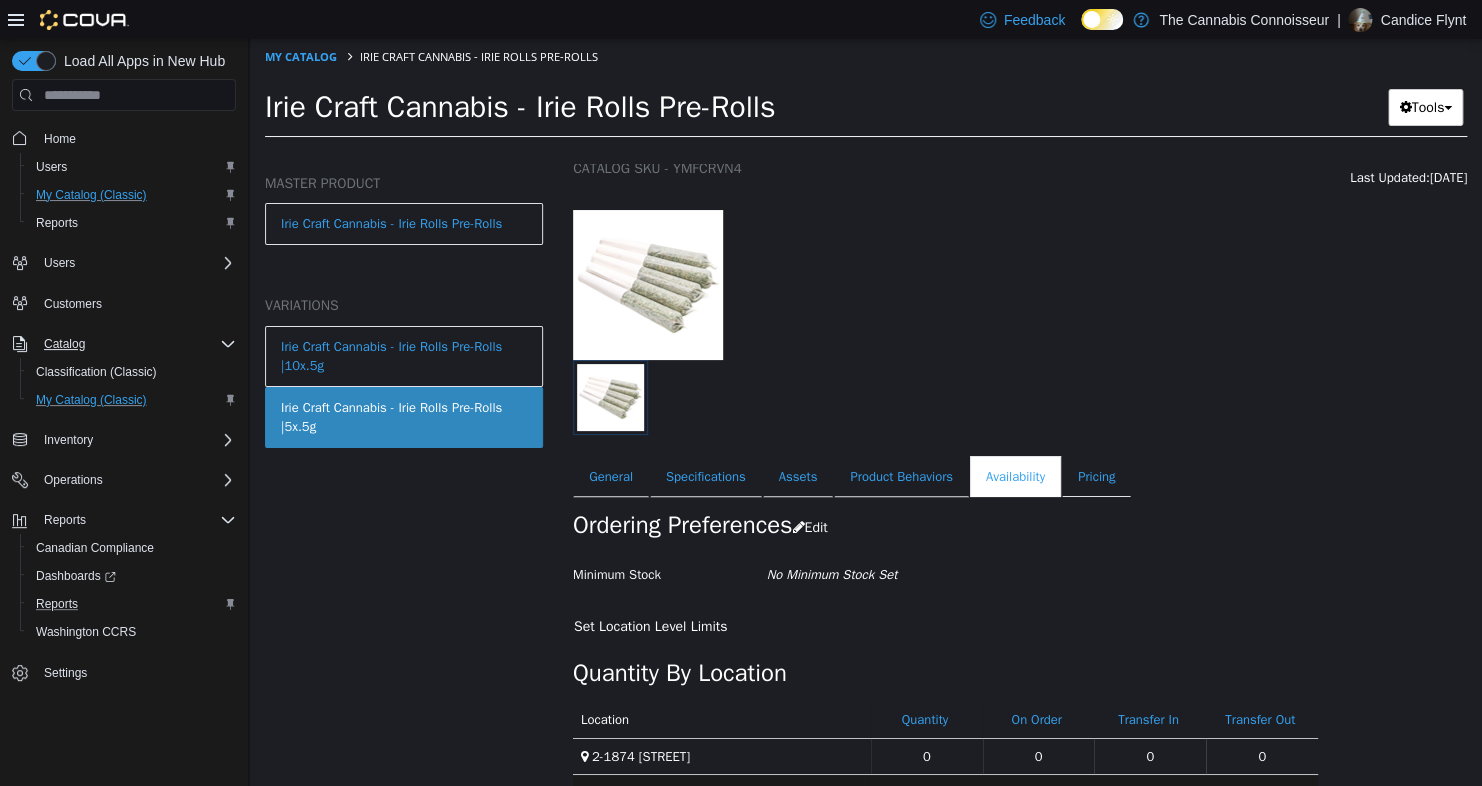 scroll, scrollTop: 133, scrollLeft: 0, axis: vertical 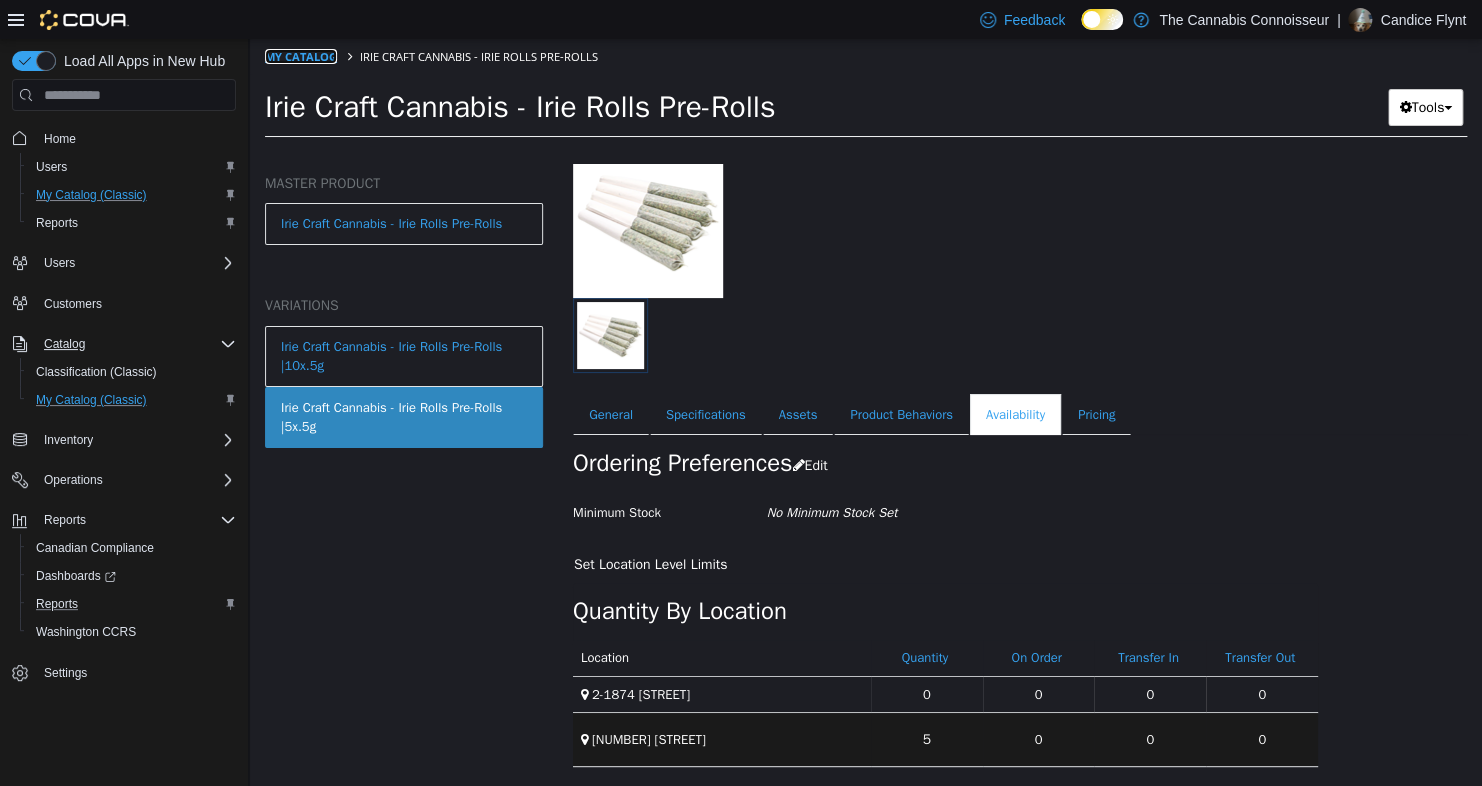 click on "My Catalog" at bounding box center [301, 56] 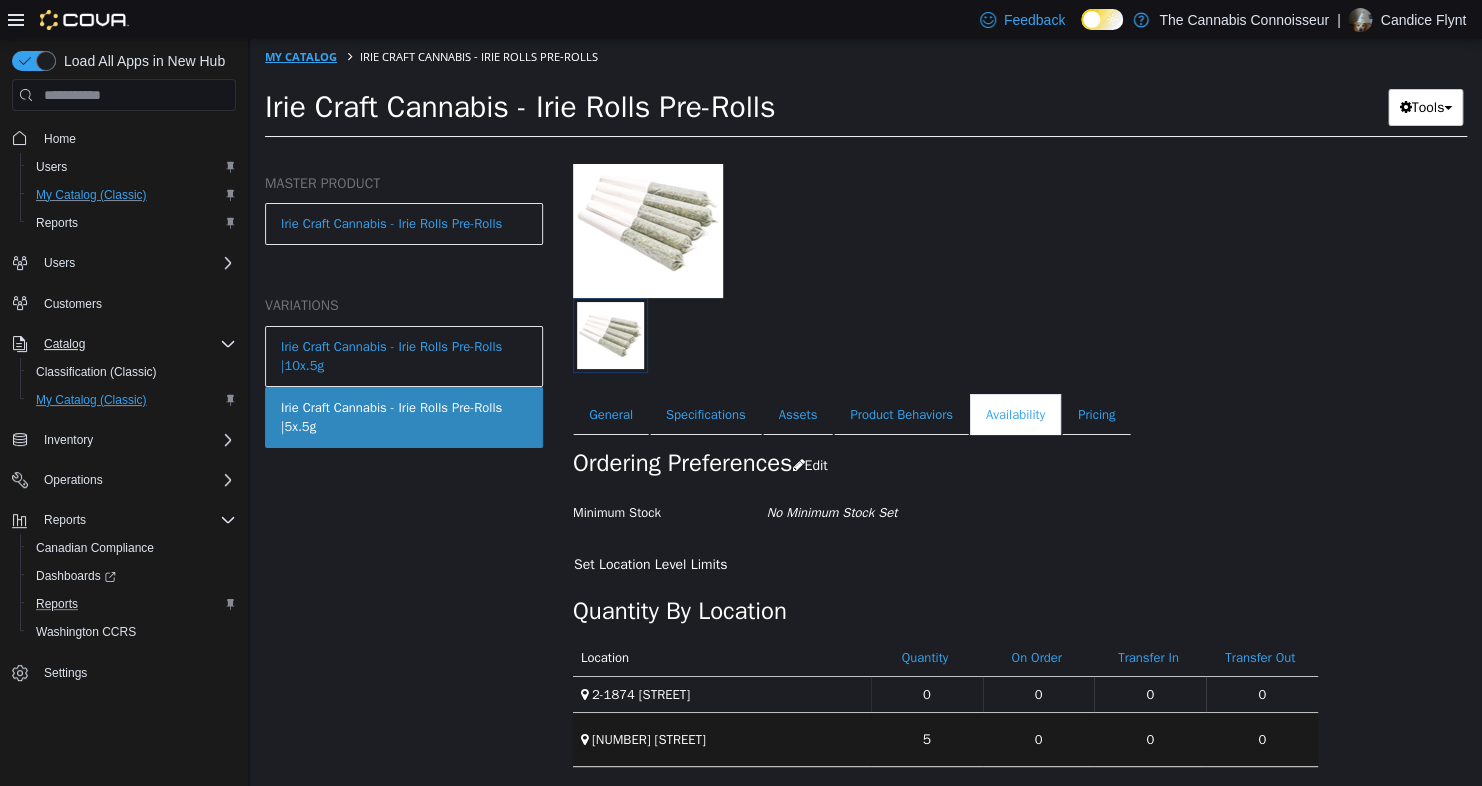 select on "**********" 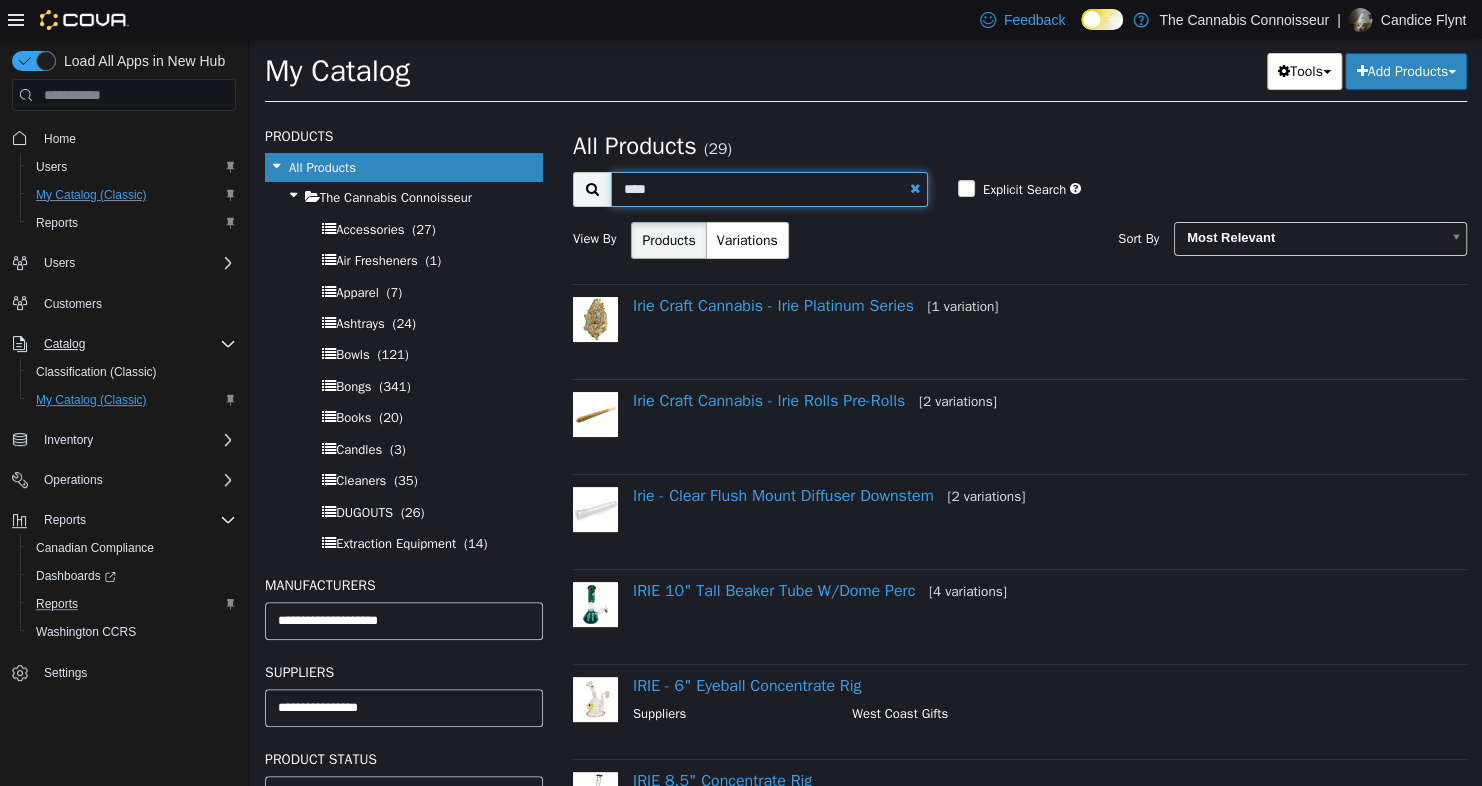 click on "****" at bounding box center [769, 189] 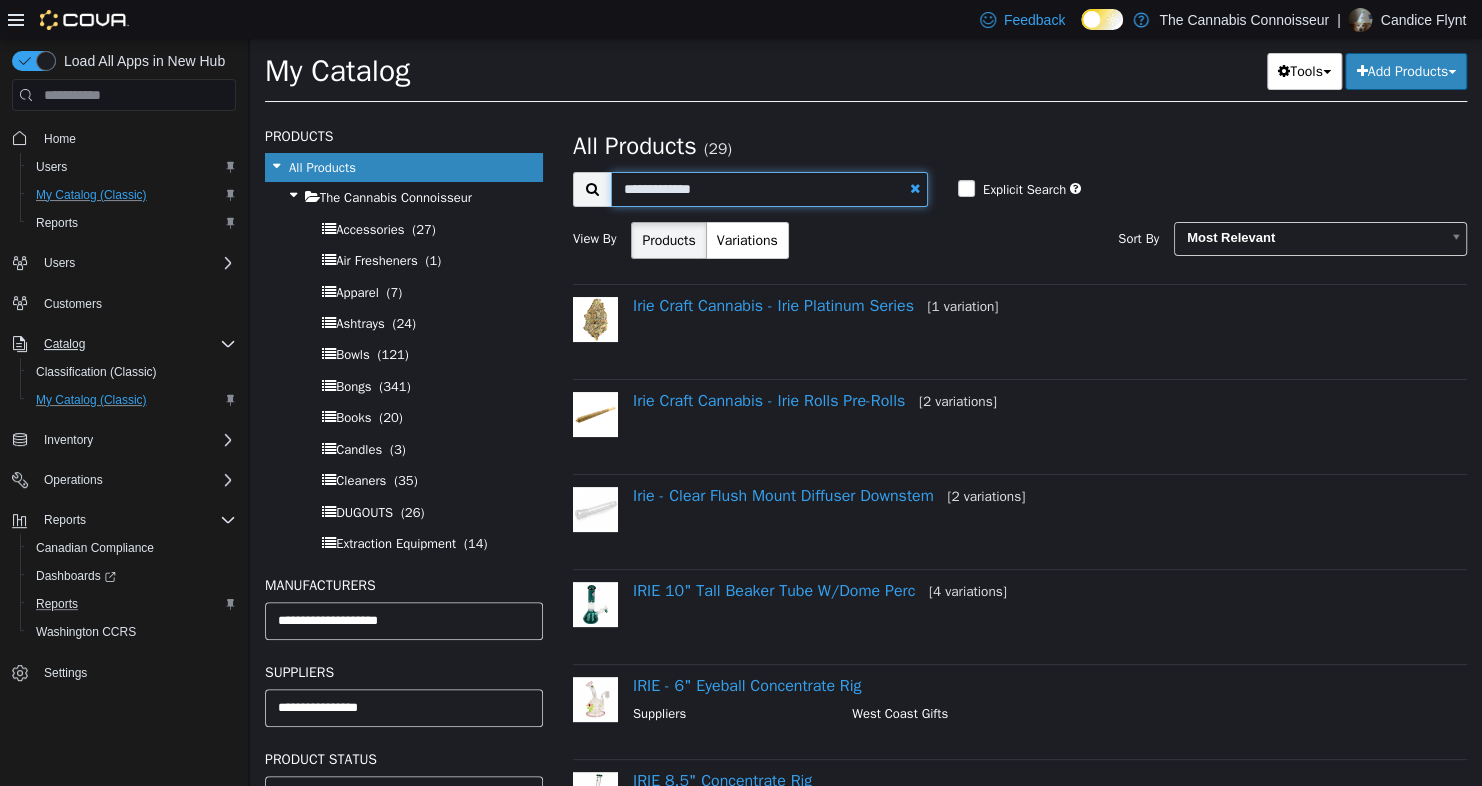 type on "**********" 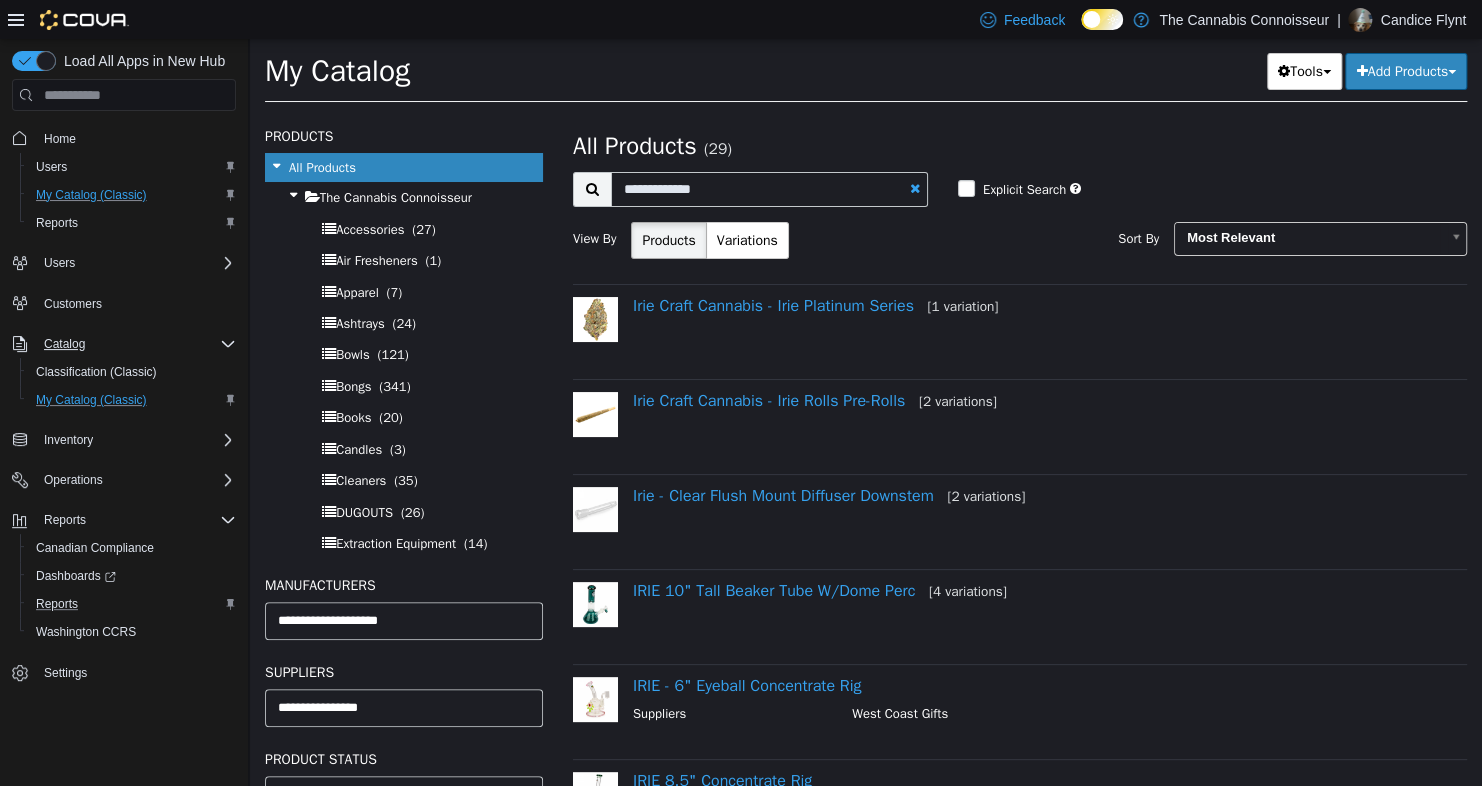 select on "**********" 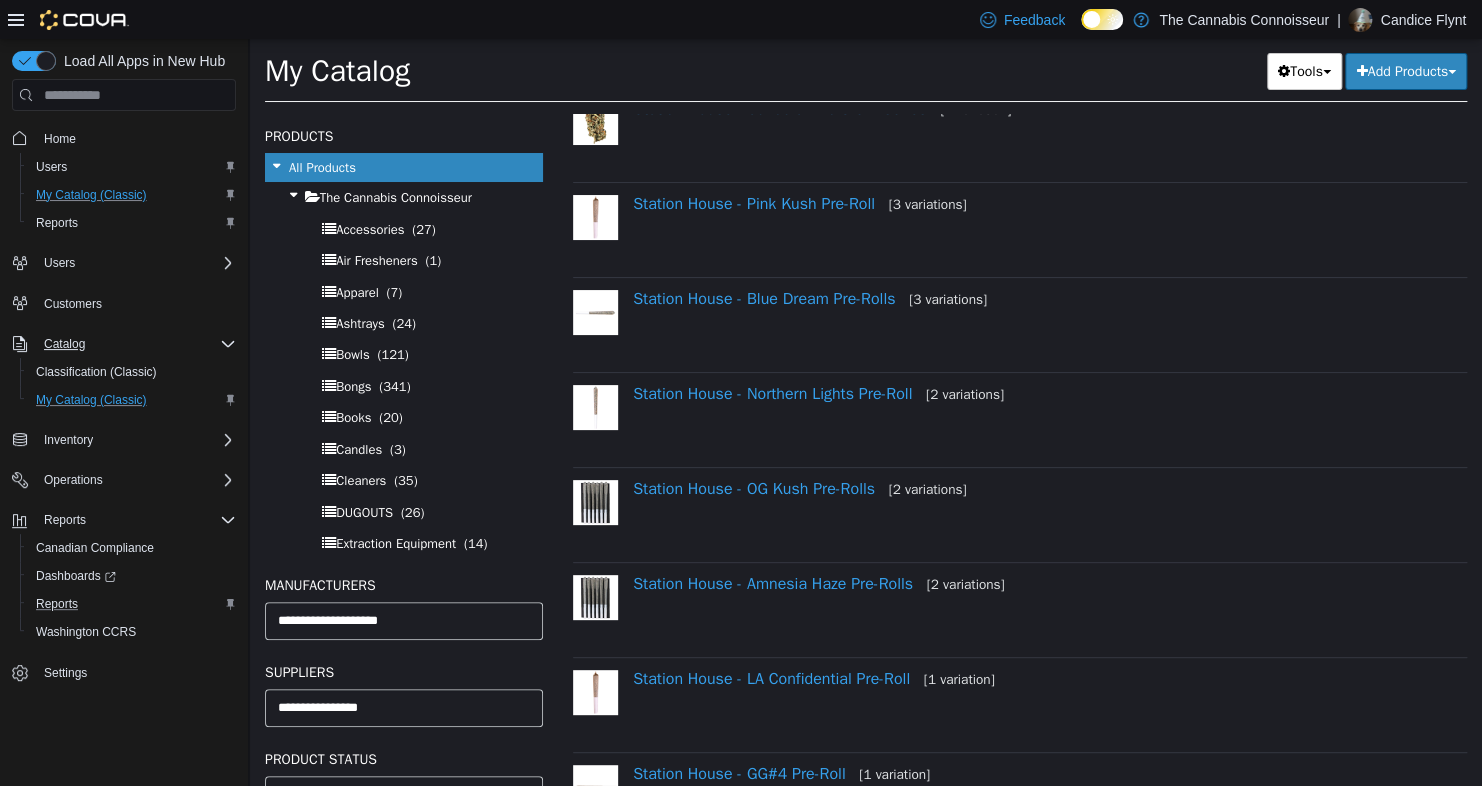 scroll, scrollTop: 800, scrollLeft: 0, axis: vertical 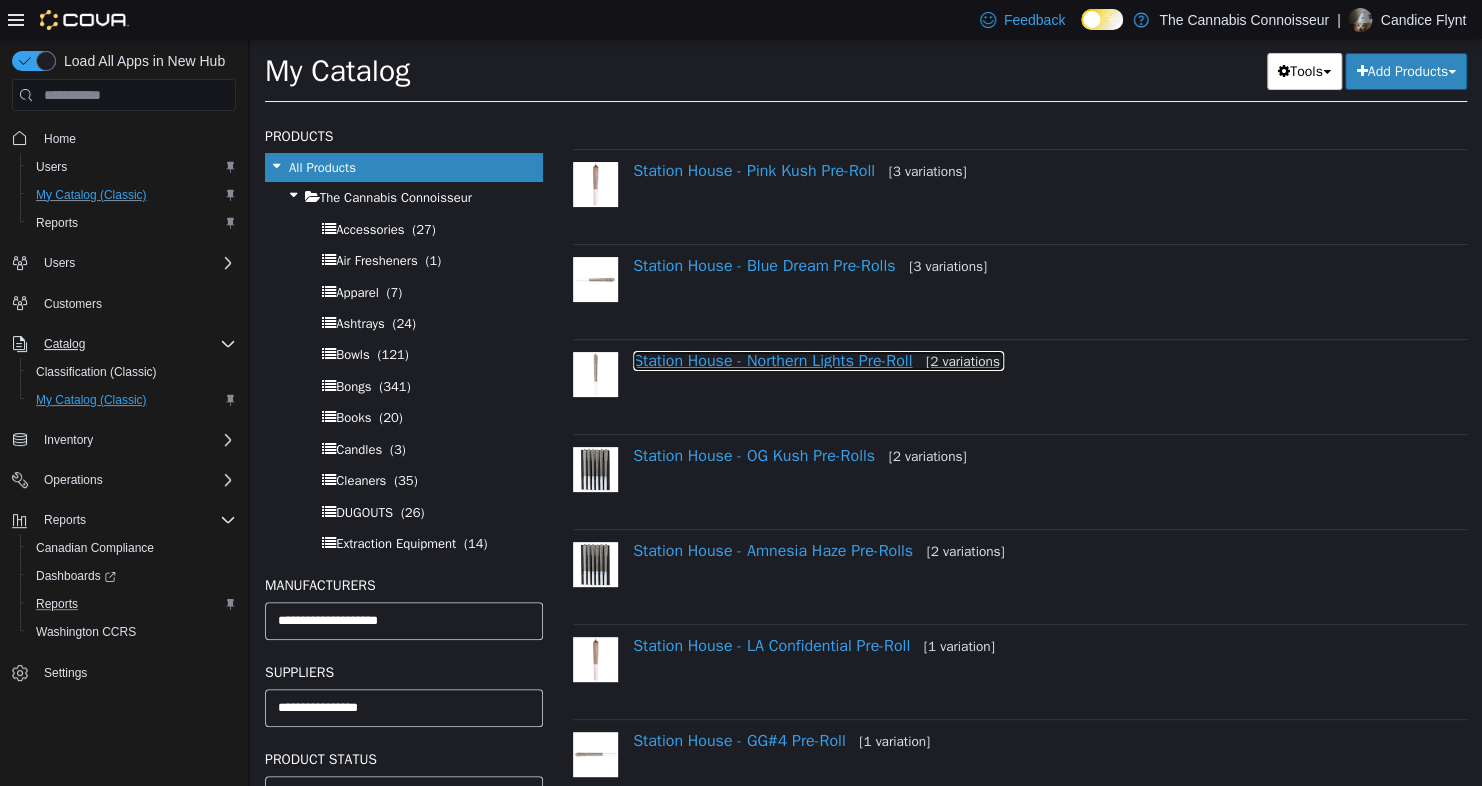 click on "Station House - Northern Lights Pre-Roll
[2 variations]" at bounding box center [818, 361] 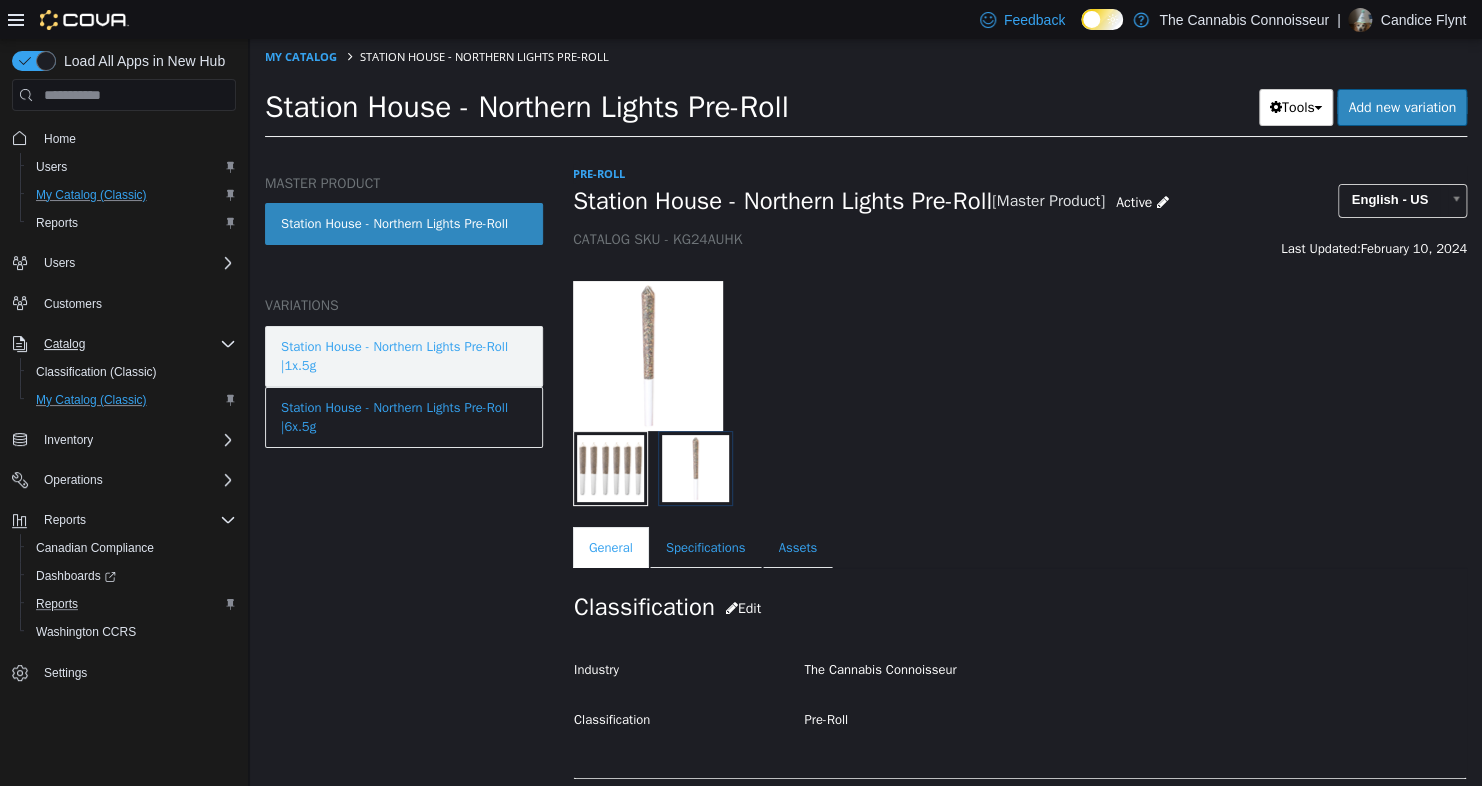 click on "Station House - Northern Lights Pre-Roll |1x.5g" at bounding box center (404, 356) 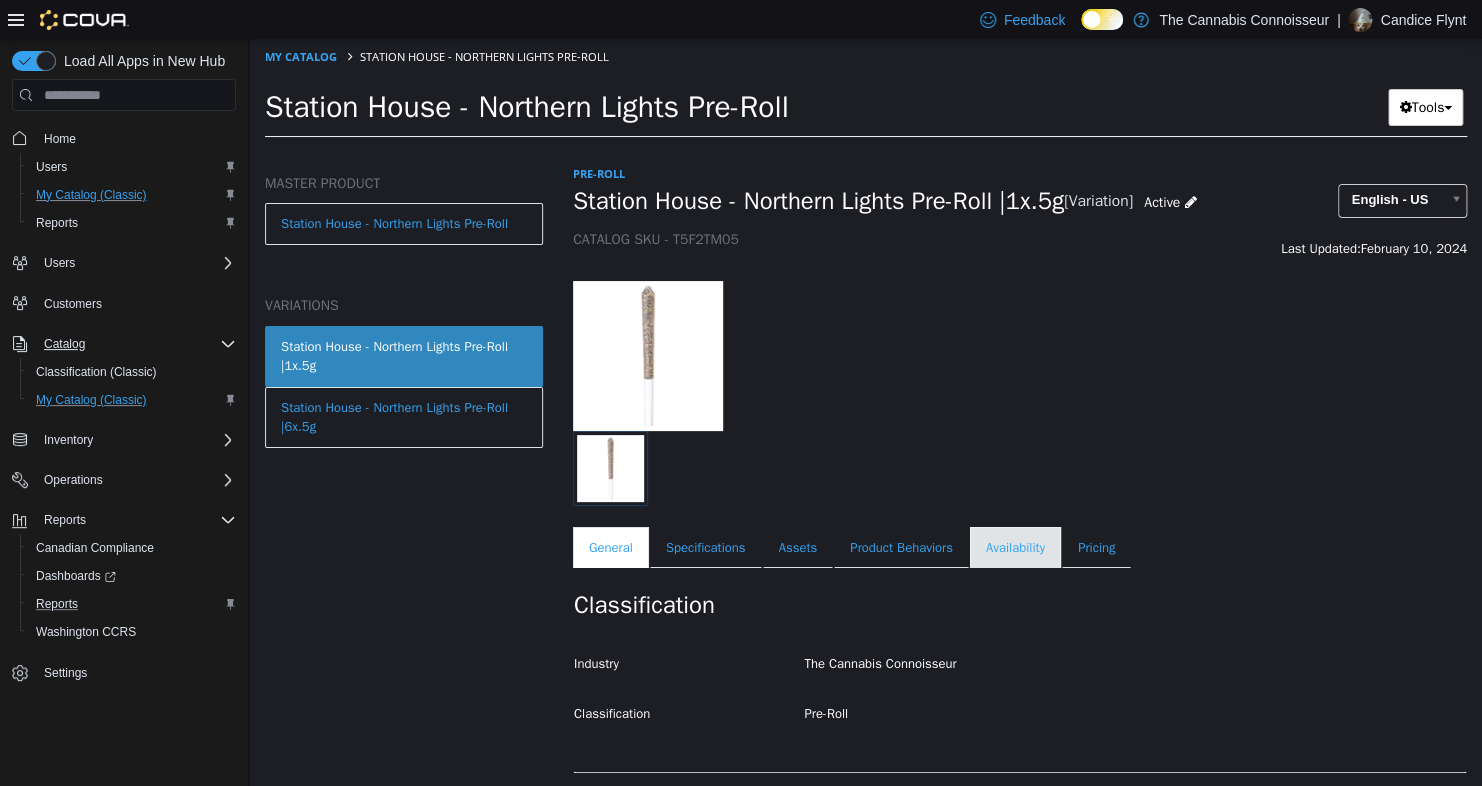 click on "Availability" at bounding box center [1015, 548] 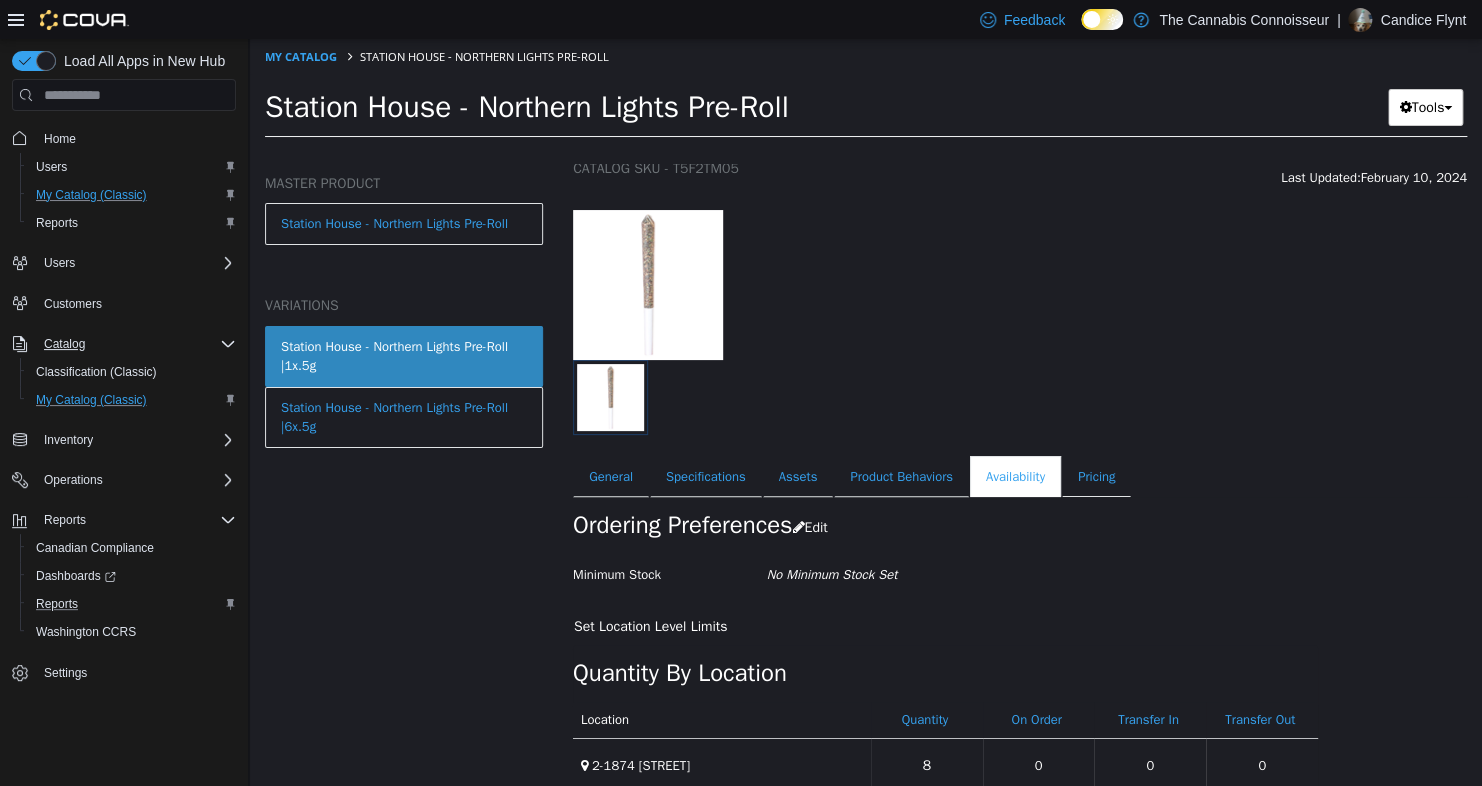 scroll, scrollTop: 151, scrollLeft: 0, axis: vertical 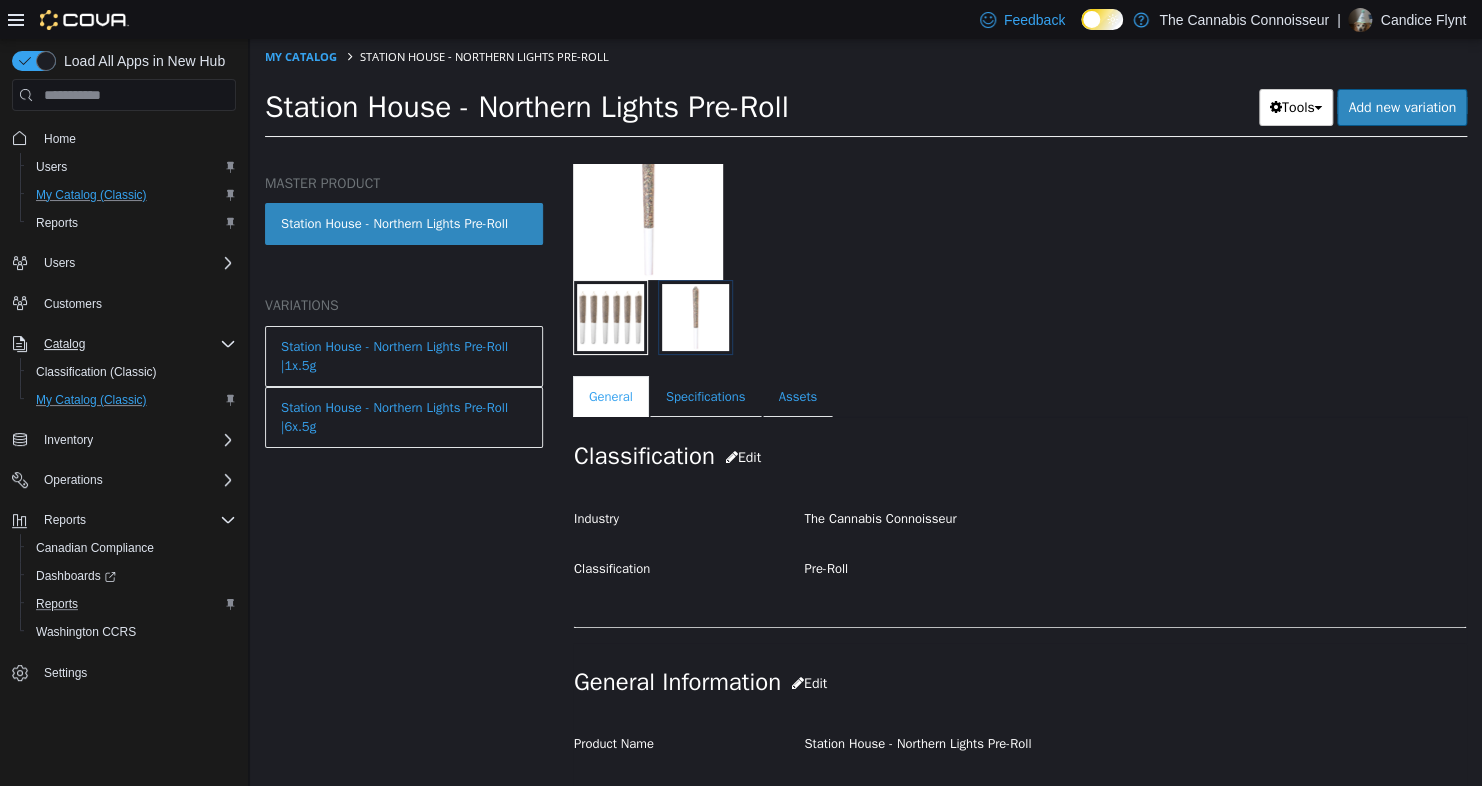 select on "**********" 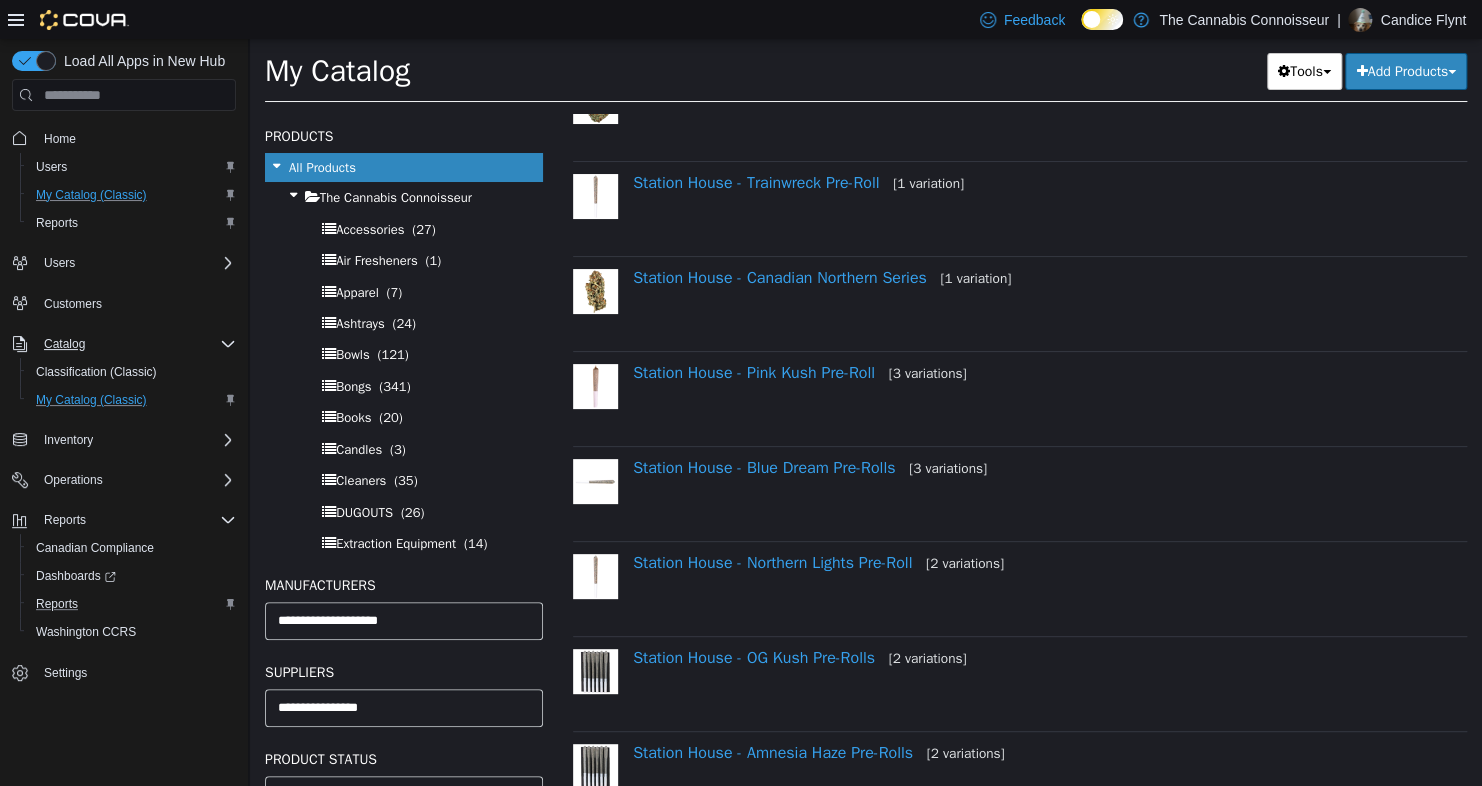 scroll, scrollTop: 600, scrollLeft: 0, axis: vertical 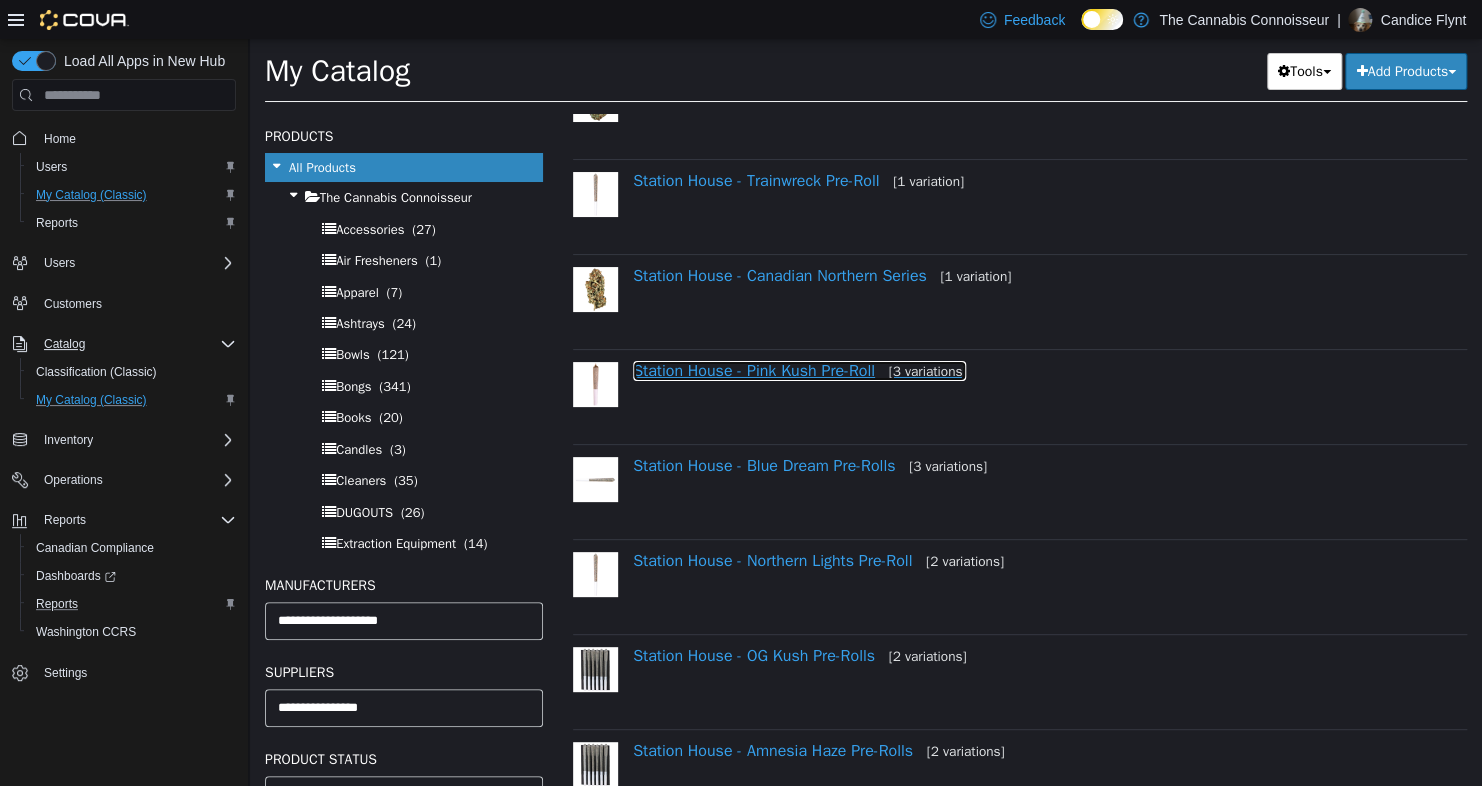 click on "Station House - Pink Kush Pre-Roll
[3 variations]" at bounding box center (799, 371) 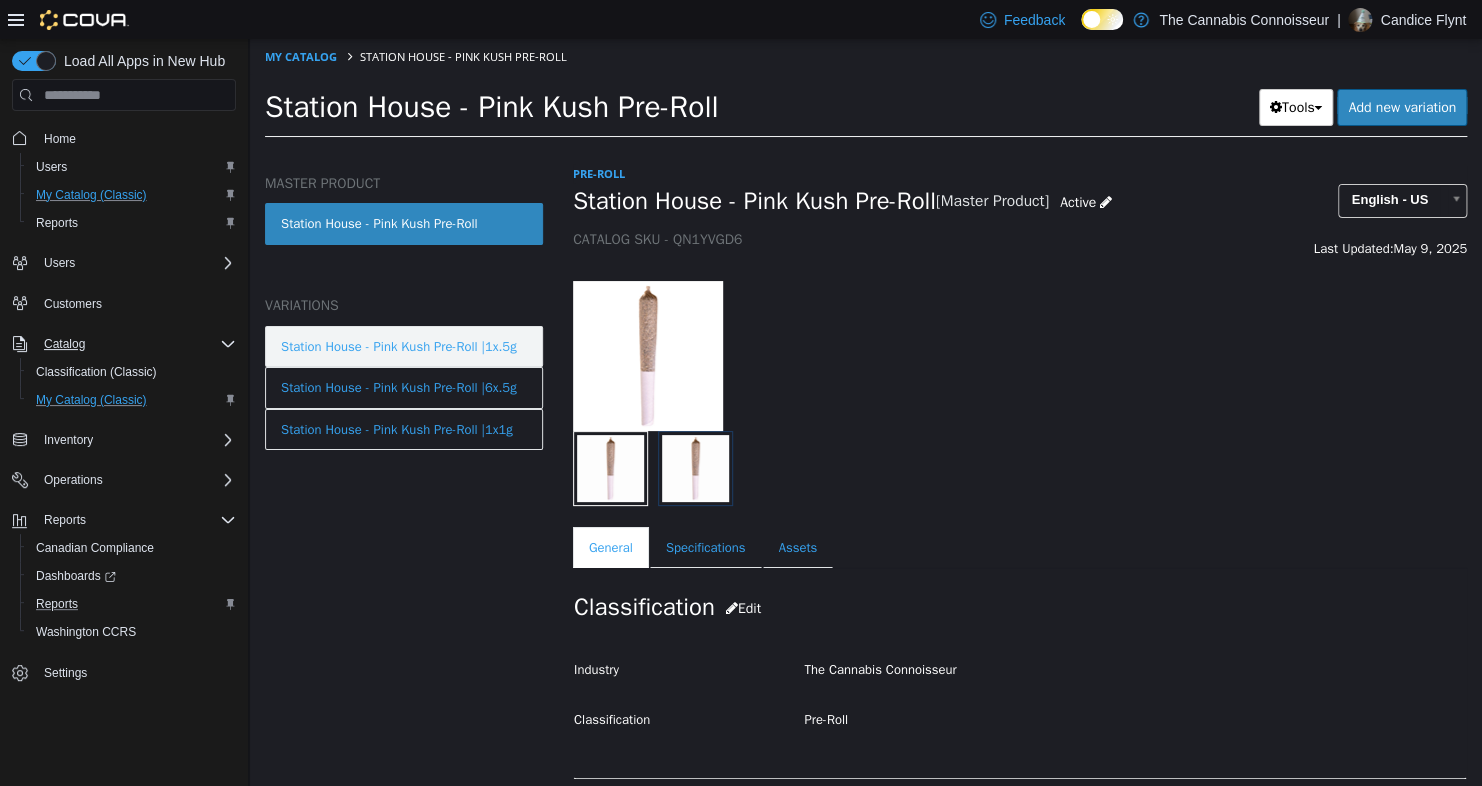 click on "Station House - Pink Kush Pre-Roll |1x.5g" at bounding box center [399, 347] 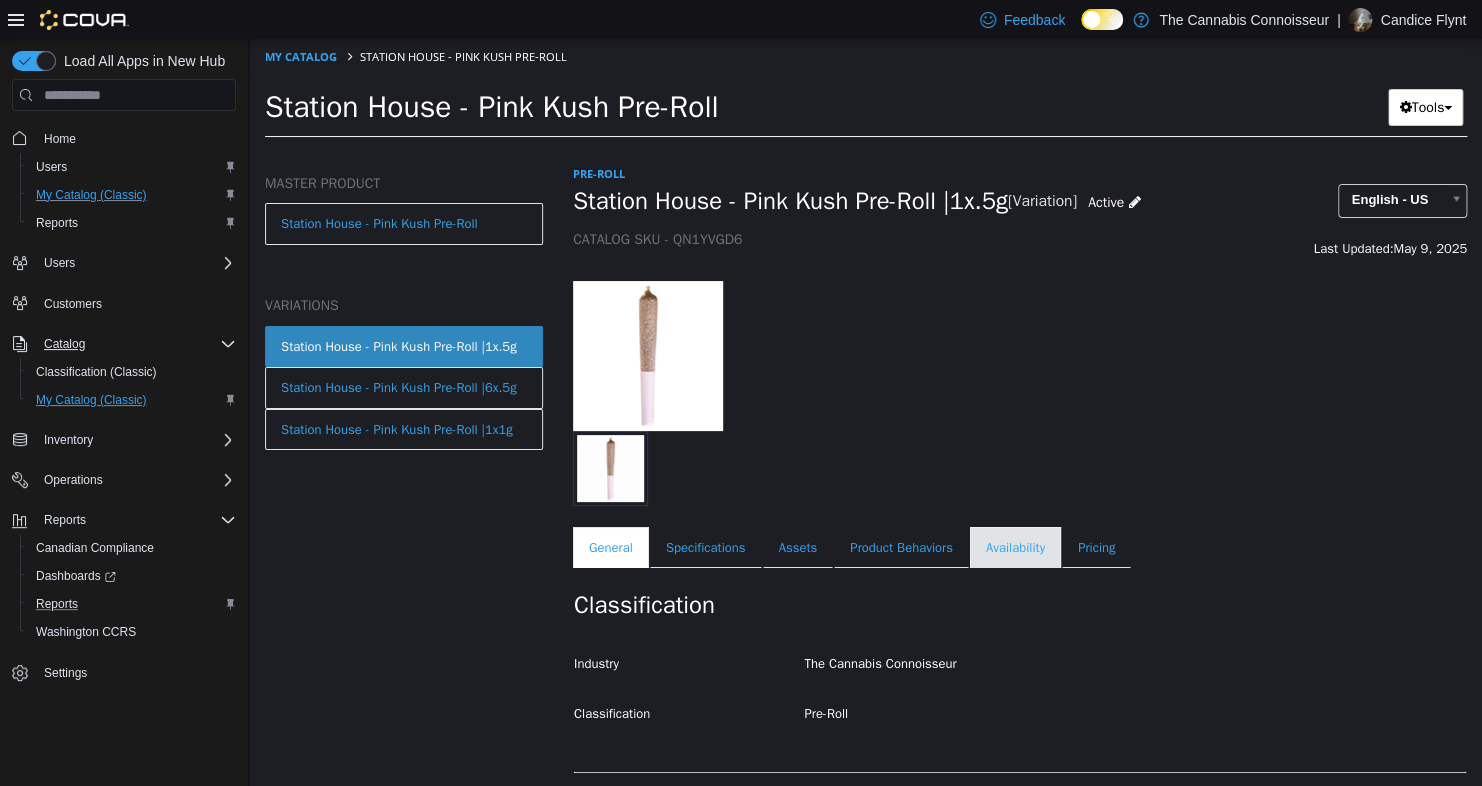 click on "Availability" at bounding box center (1015, 548) 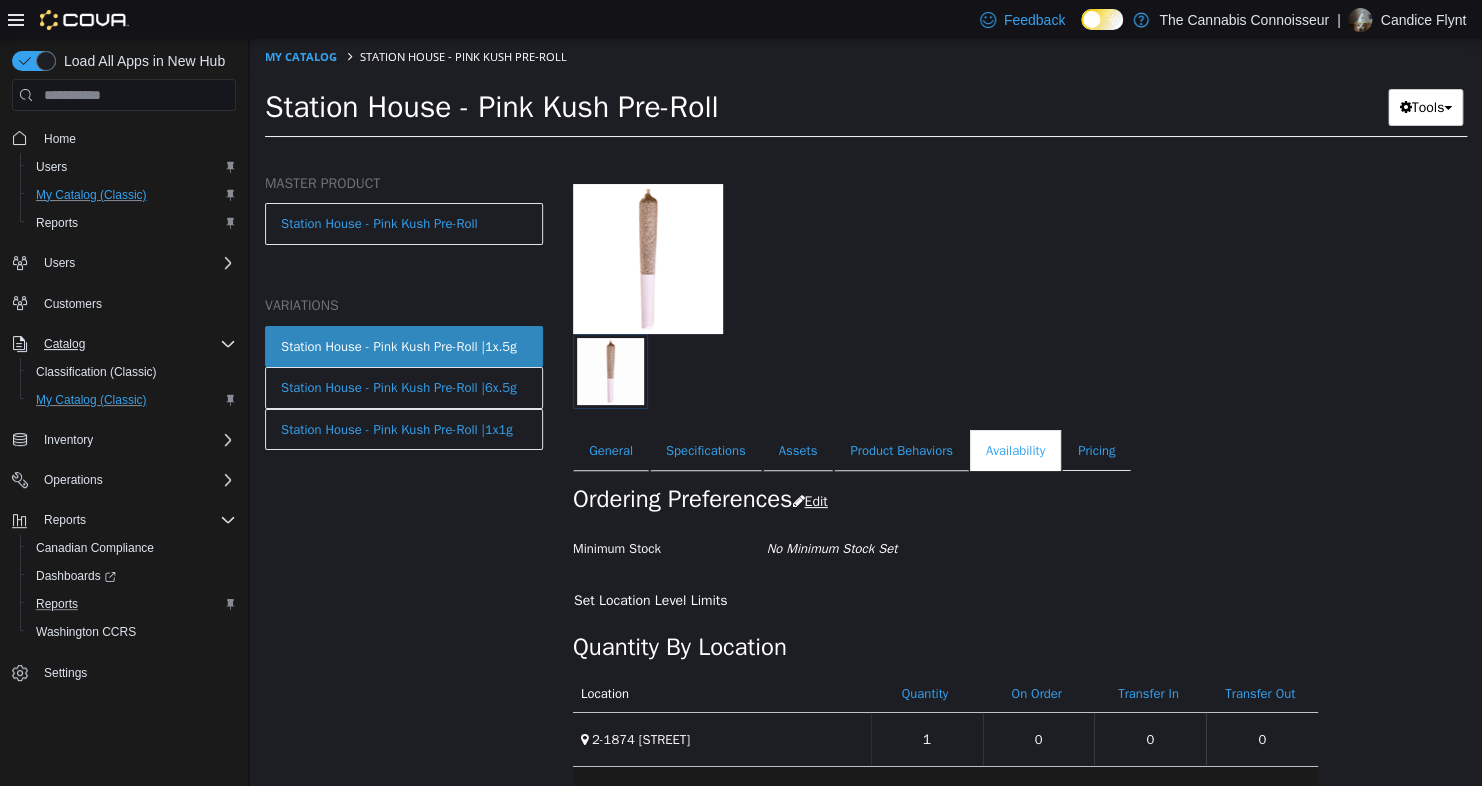 scroll, scrollTop: 151, scrollLeft: 0, axis: vertical 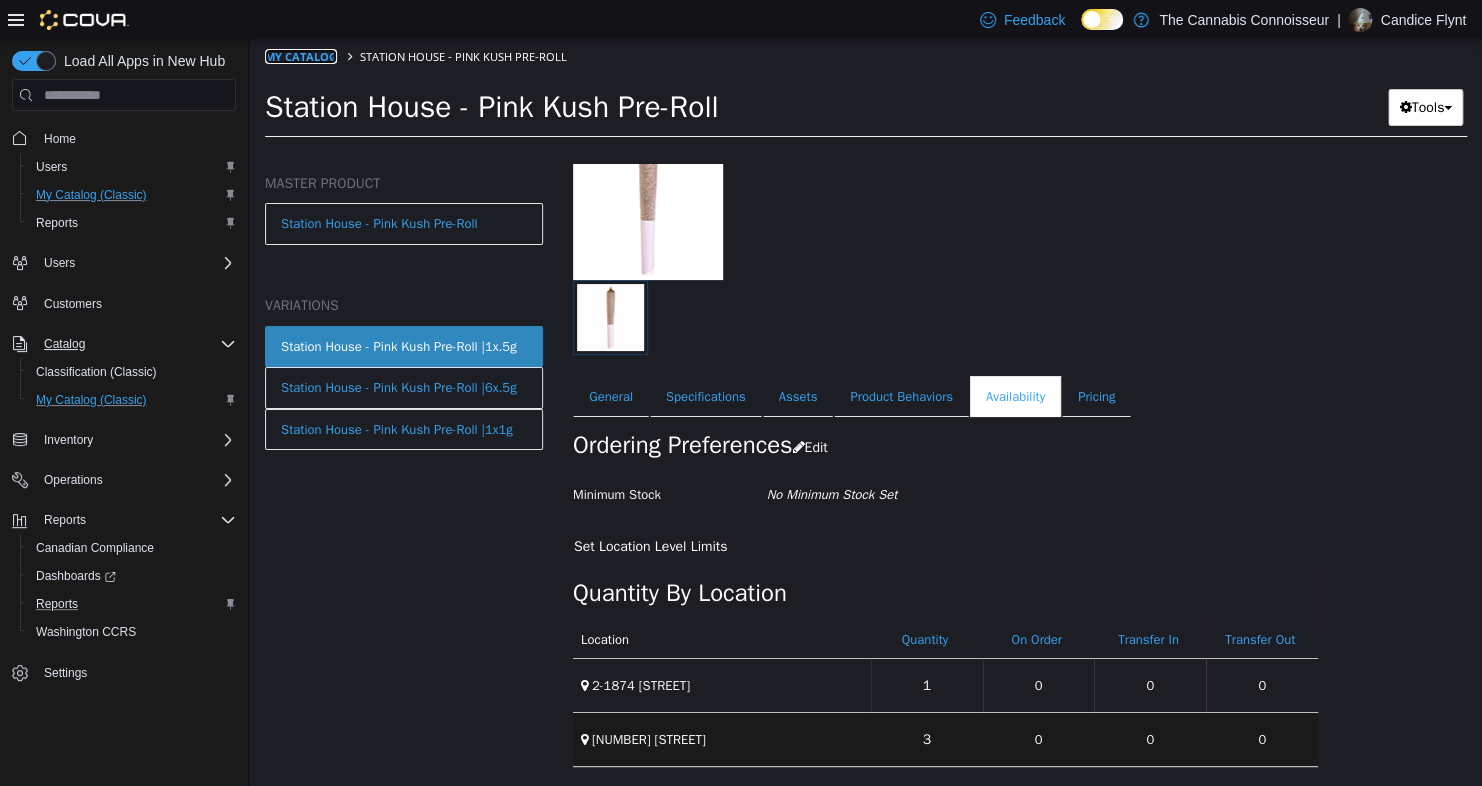 click on "My Catalog" at bounding box center [301, 56] 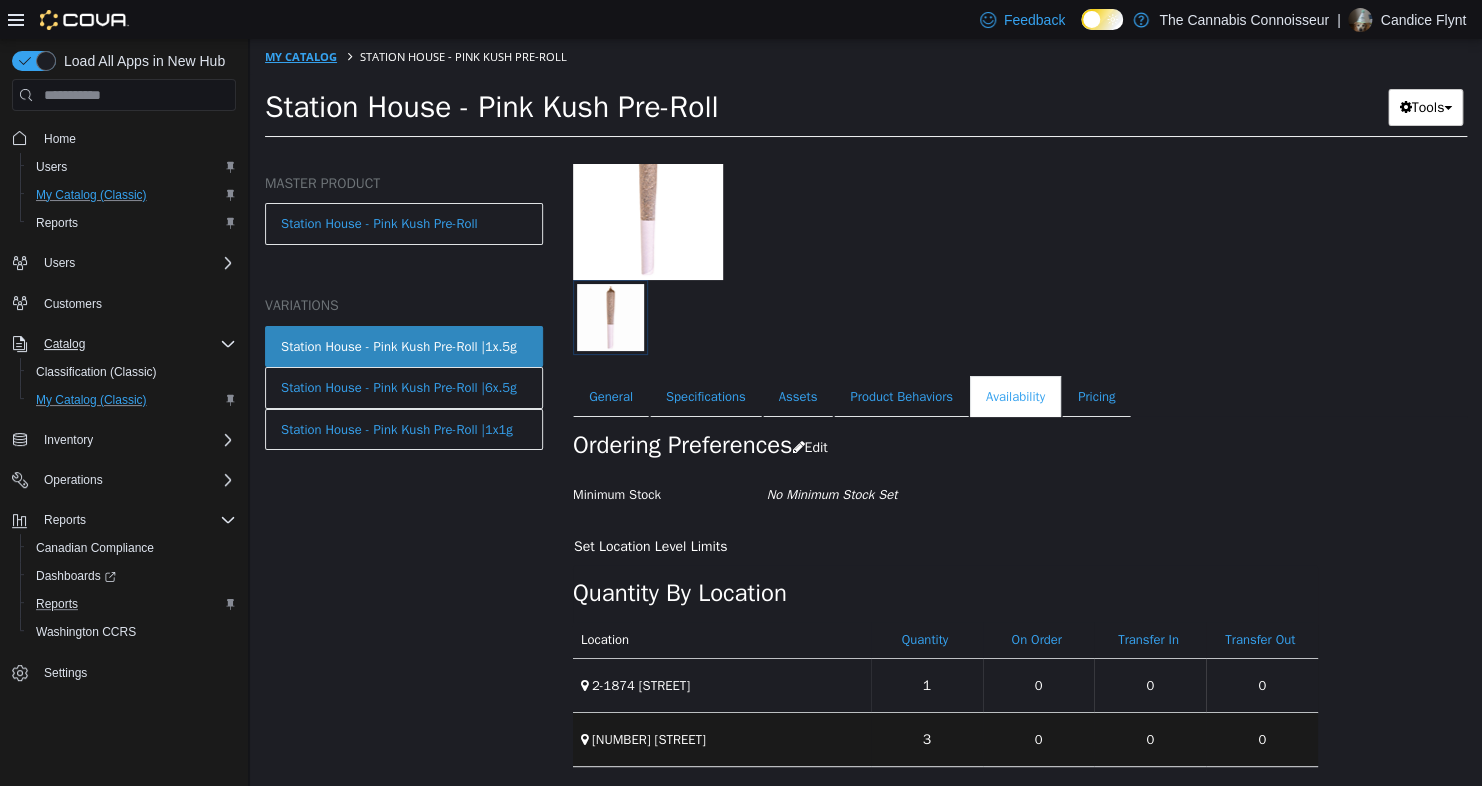 select on "**********" 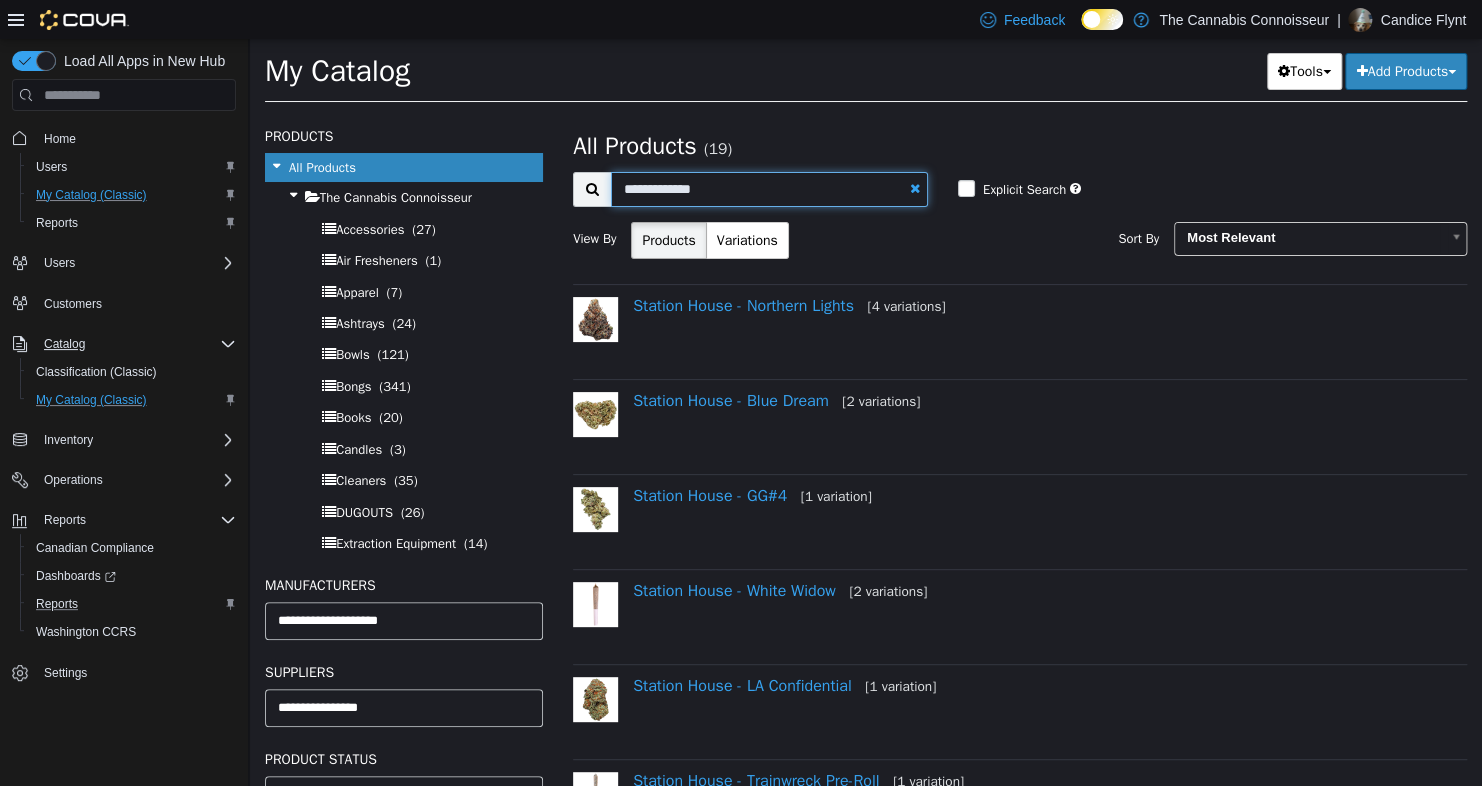 click on "**********" at bounding box center (769, 189) 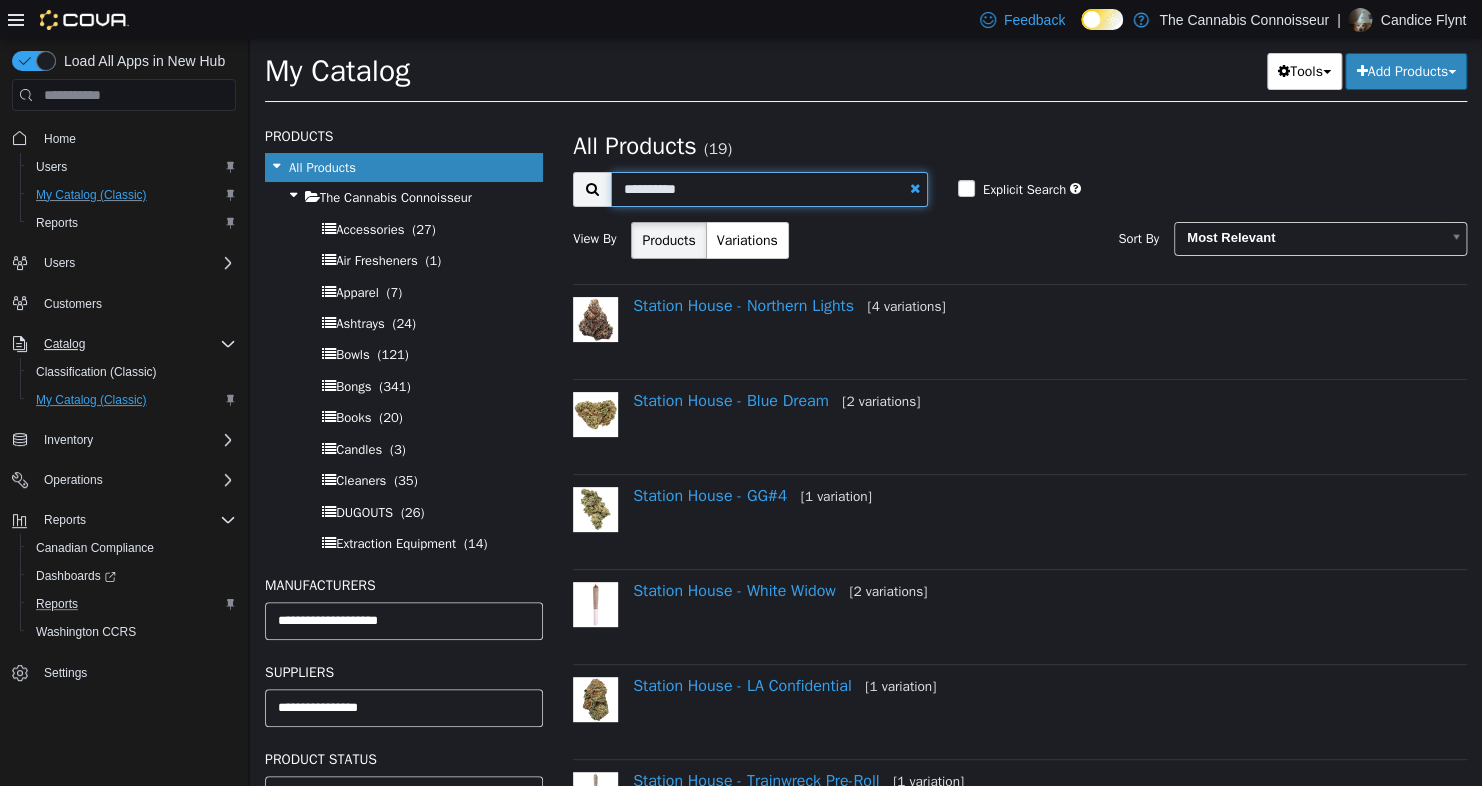 type on "**********" 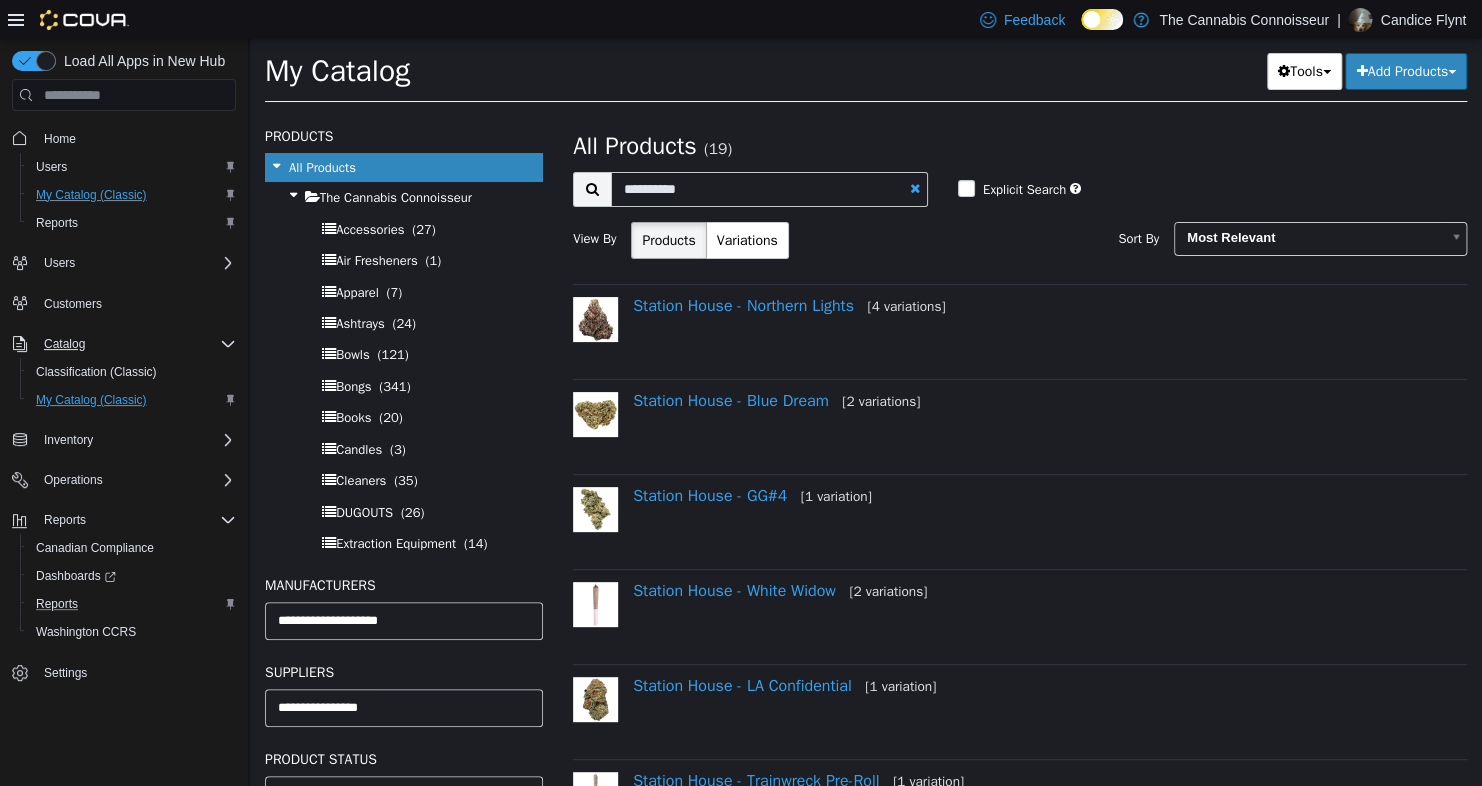select on "**********" 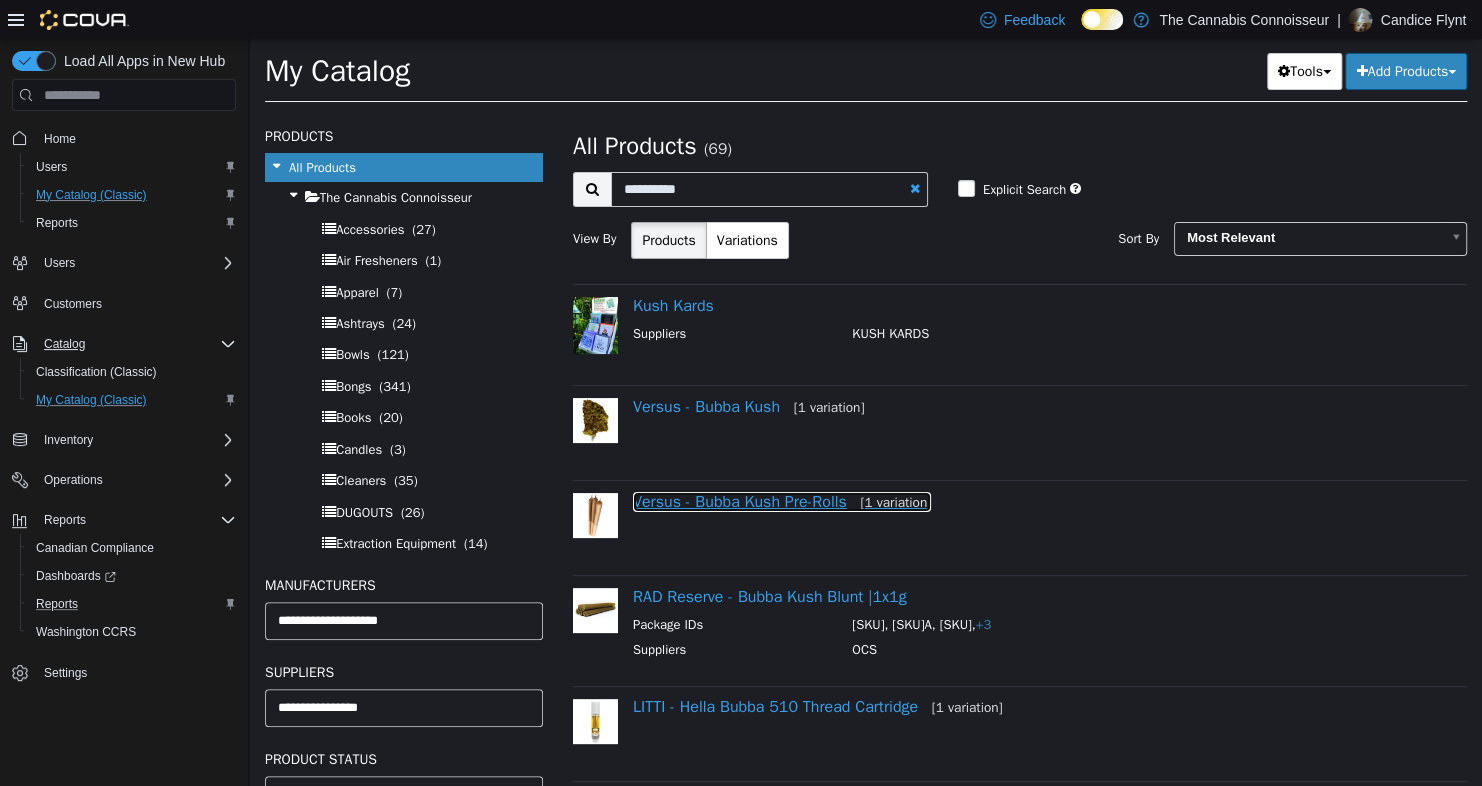 click on "Versus - Bubba Kush Pre-Rolls
[1 variation]" at bounding box center (782, 502) 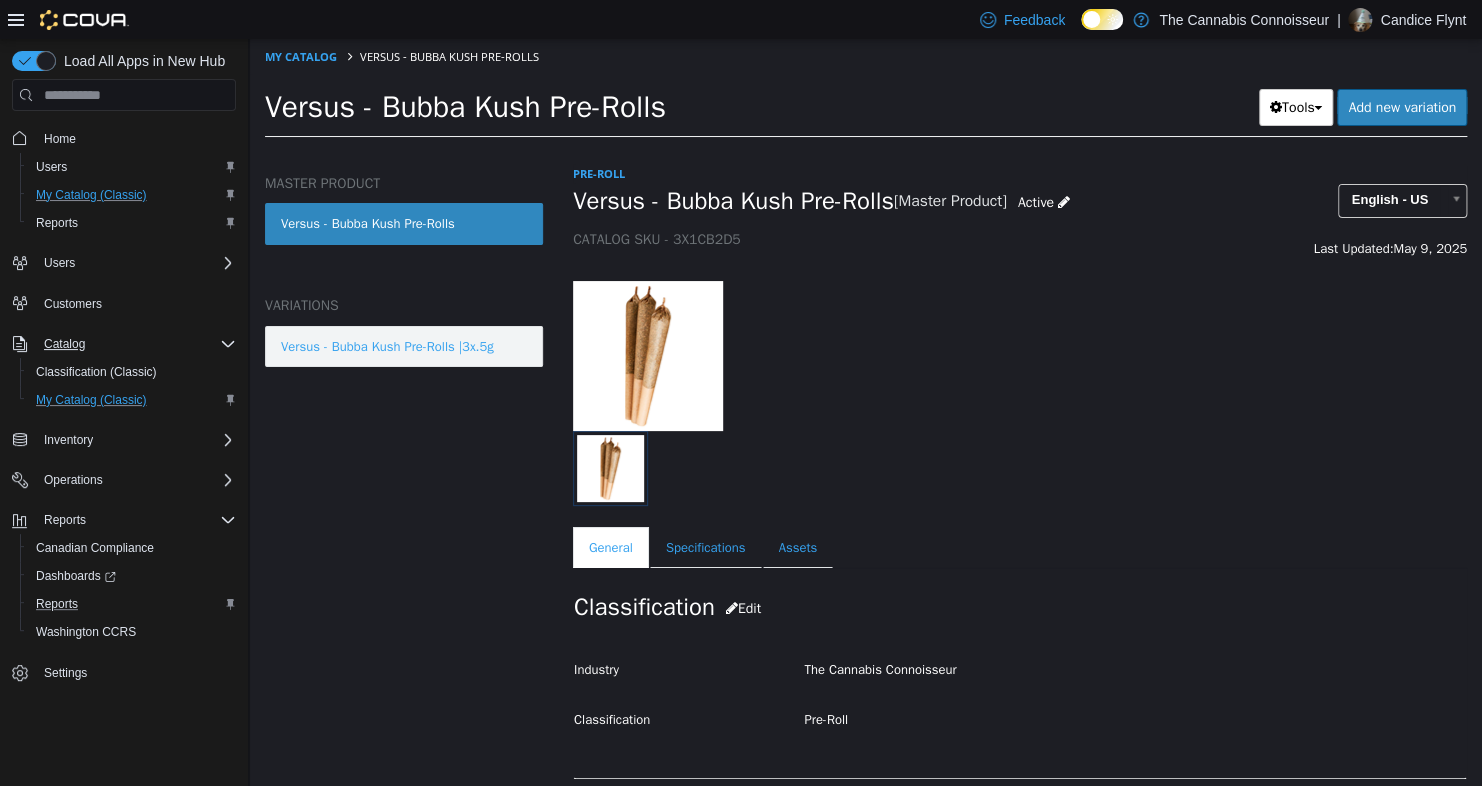 click on "Versus - Bubba Kush Pre-Rolls |3x.5g" at bounding box center (387, 347) 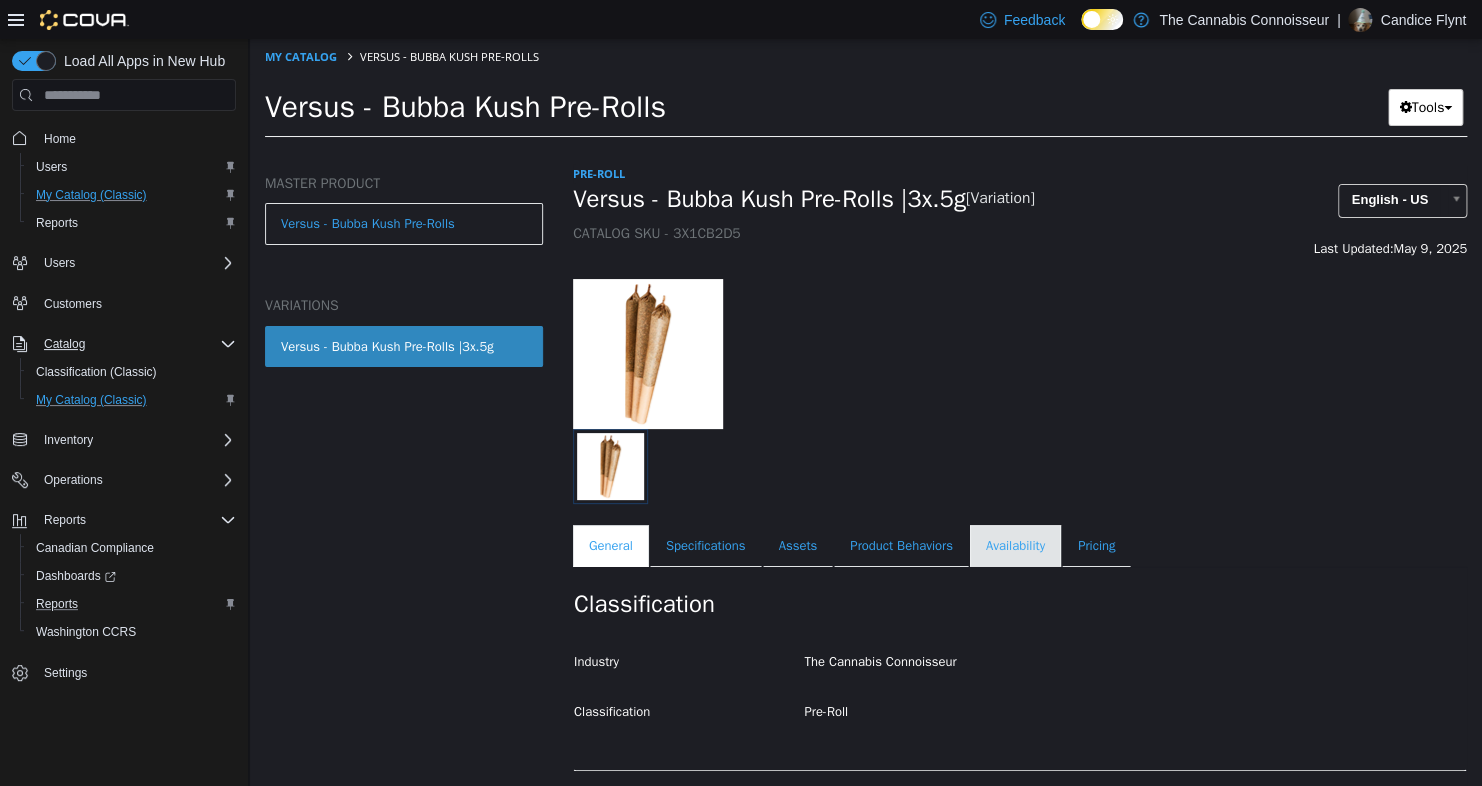 click on "Availability" at bounding box center (1015, 546) 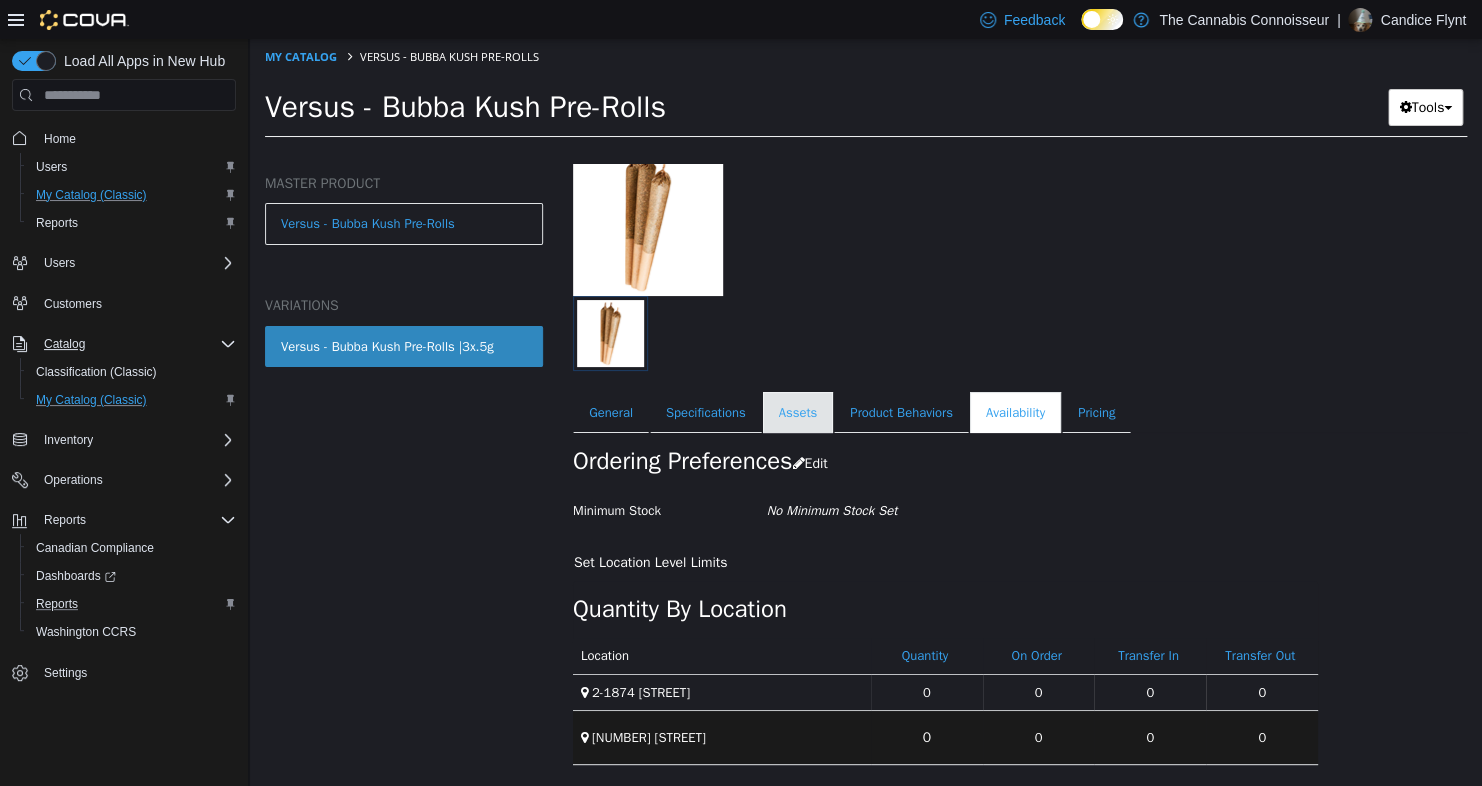 scroll, scrollTop: 133, scrollLeft: 0, axis: vertical 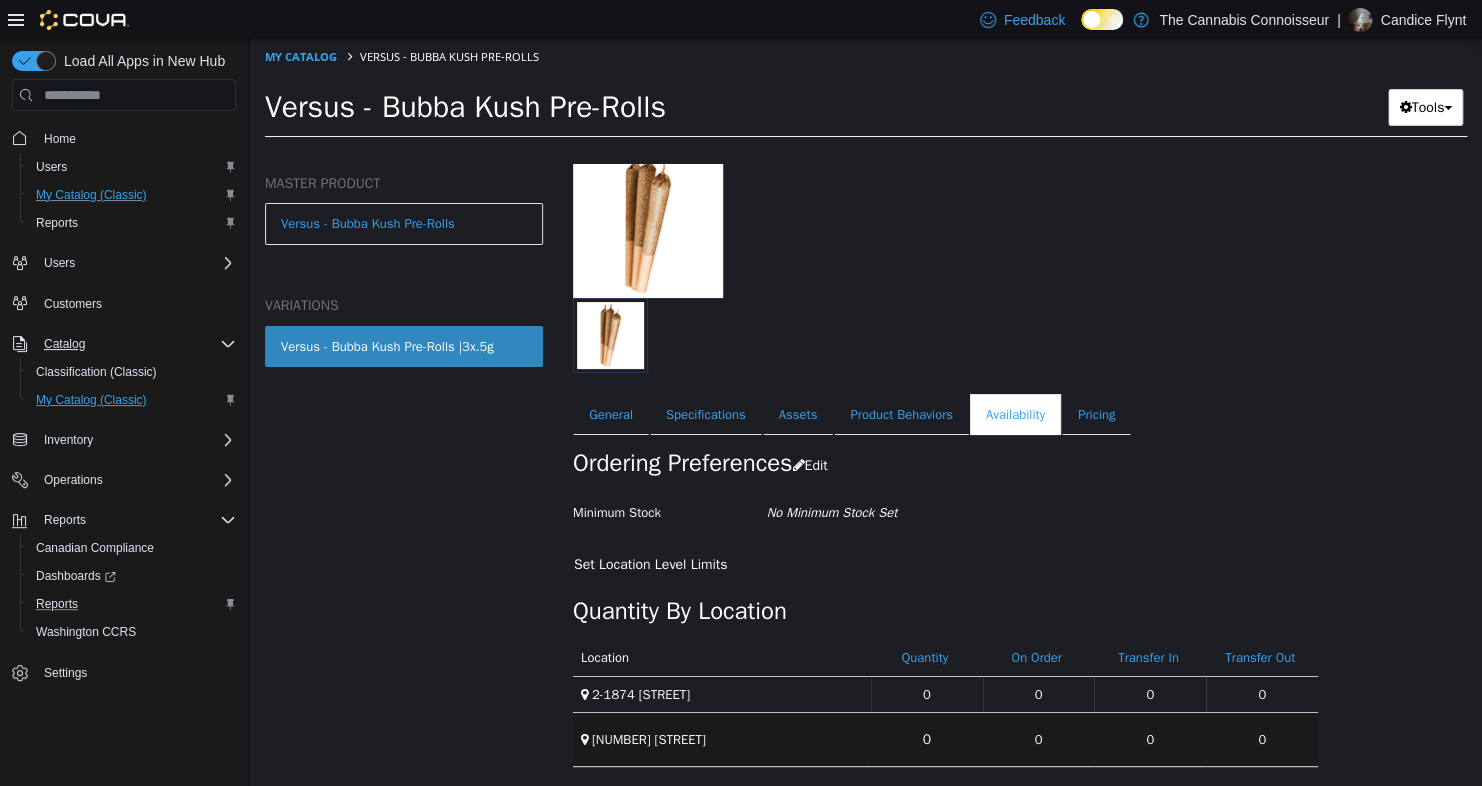 click on "My Catalog
Versus - Bubba Kush Pre-Rolls" at bounding box center [866, 57] 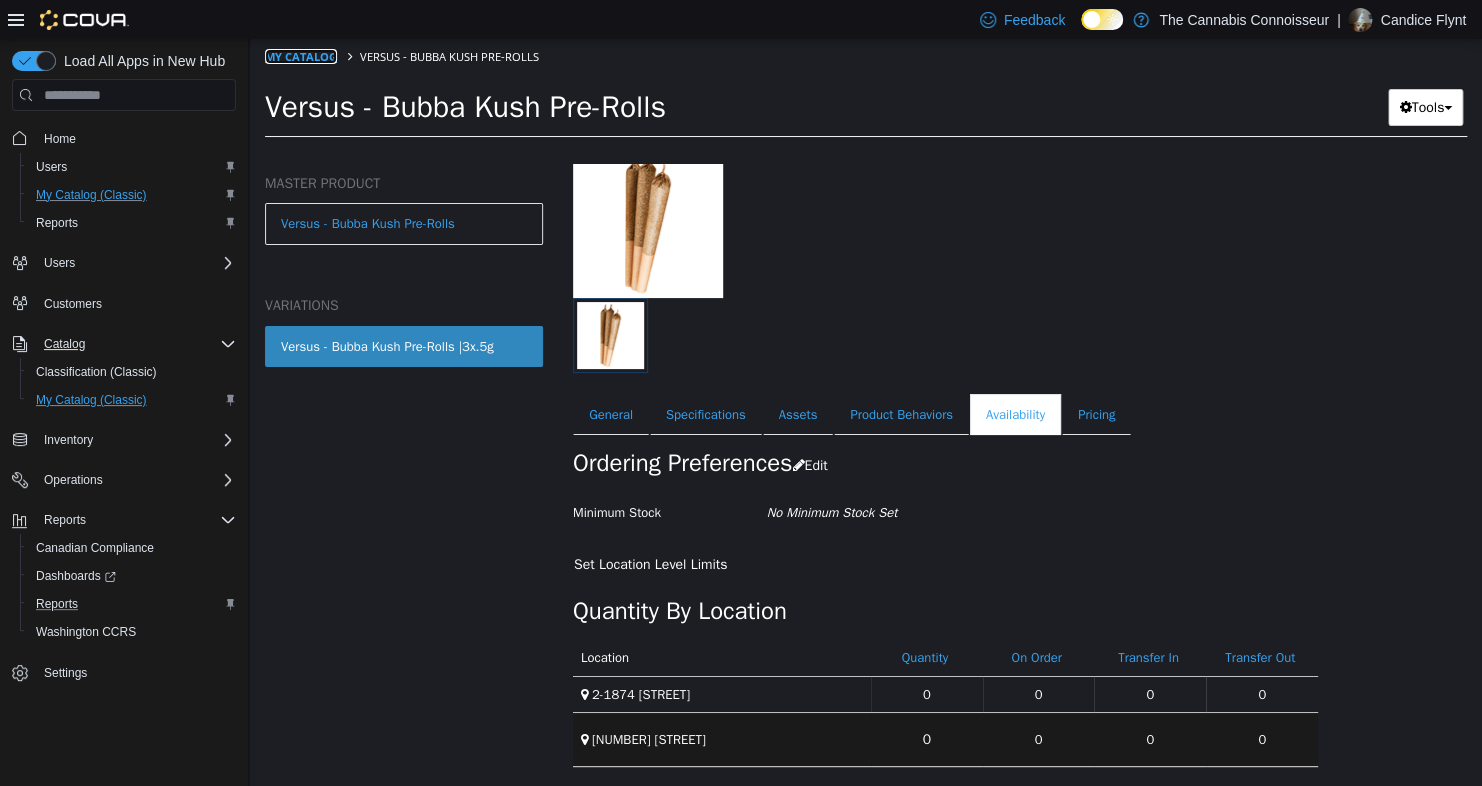 click on "My Catalog" at bounding box center [301, 56] 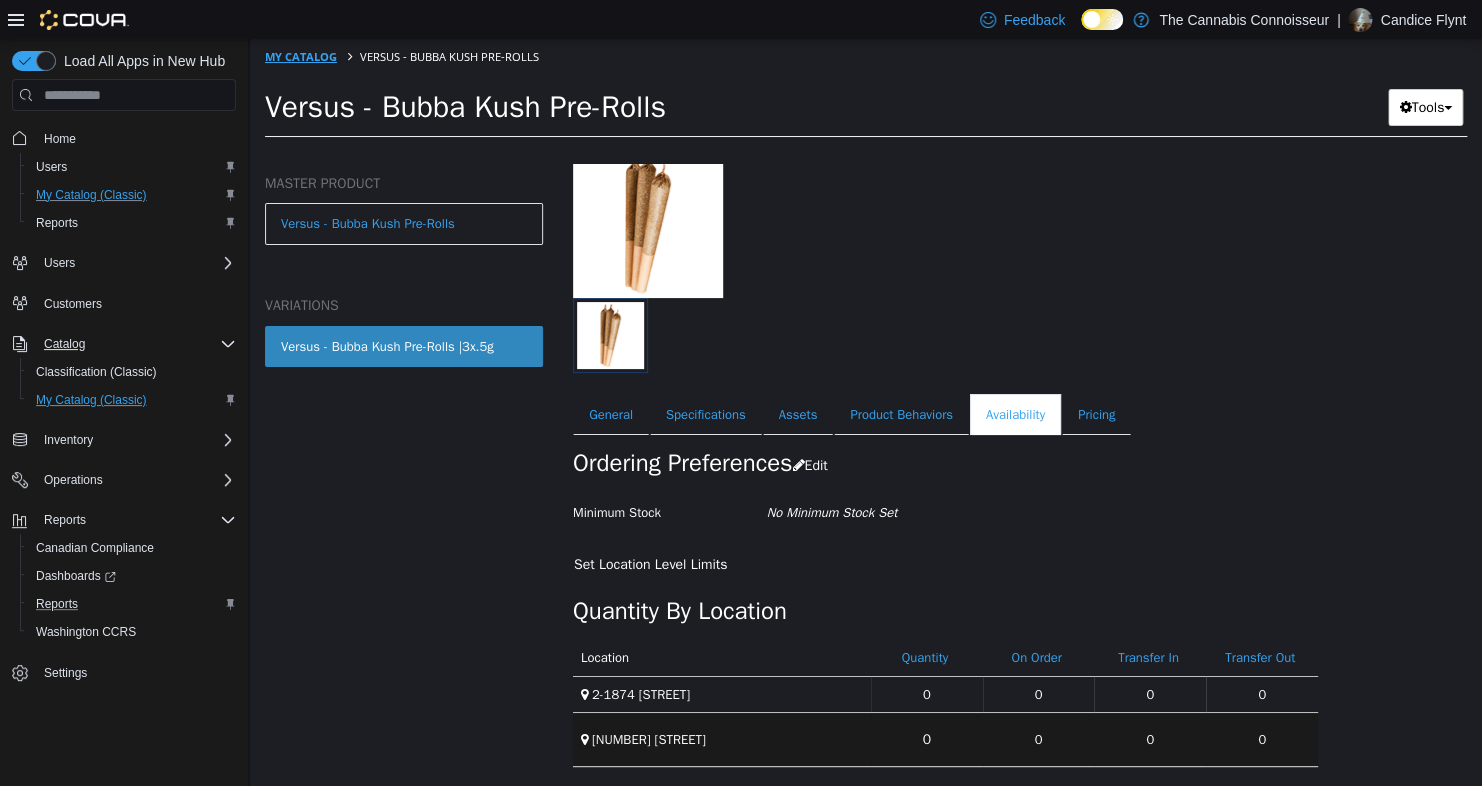 select on "**********" 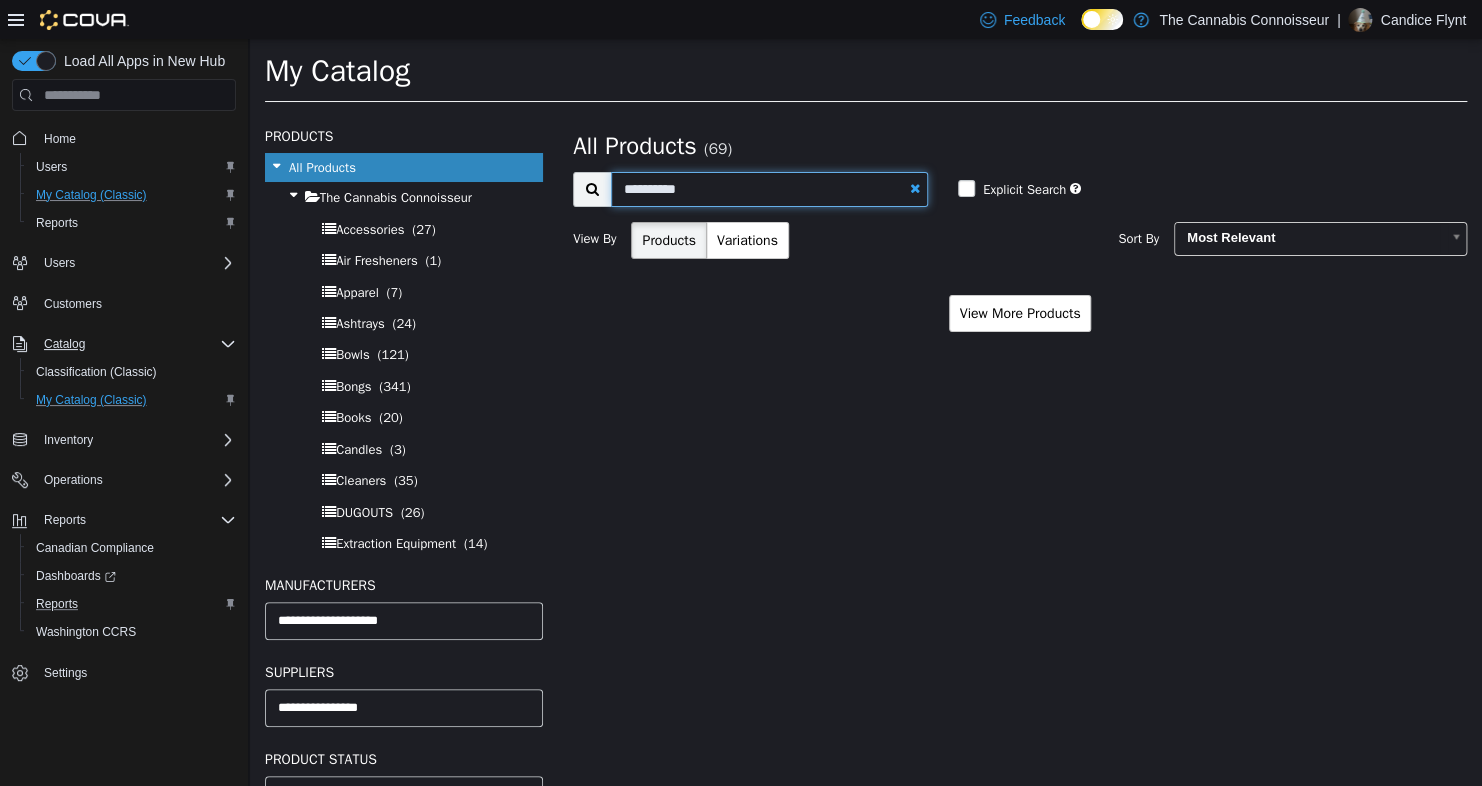 click on "**********" at bounding box center [769, 189] 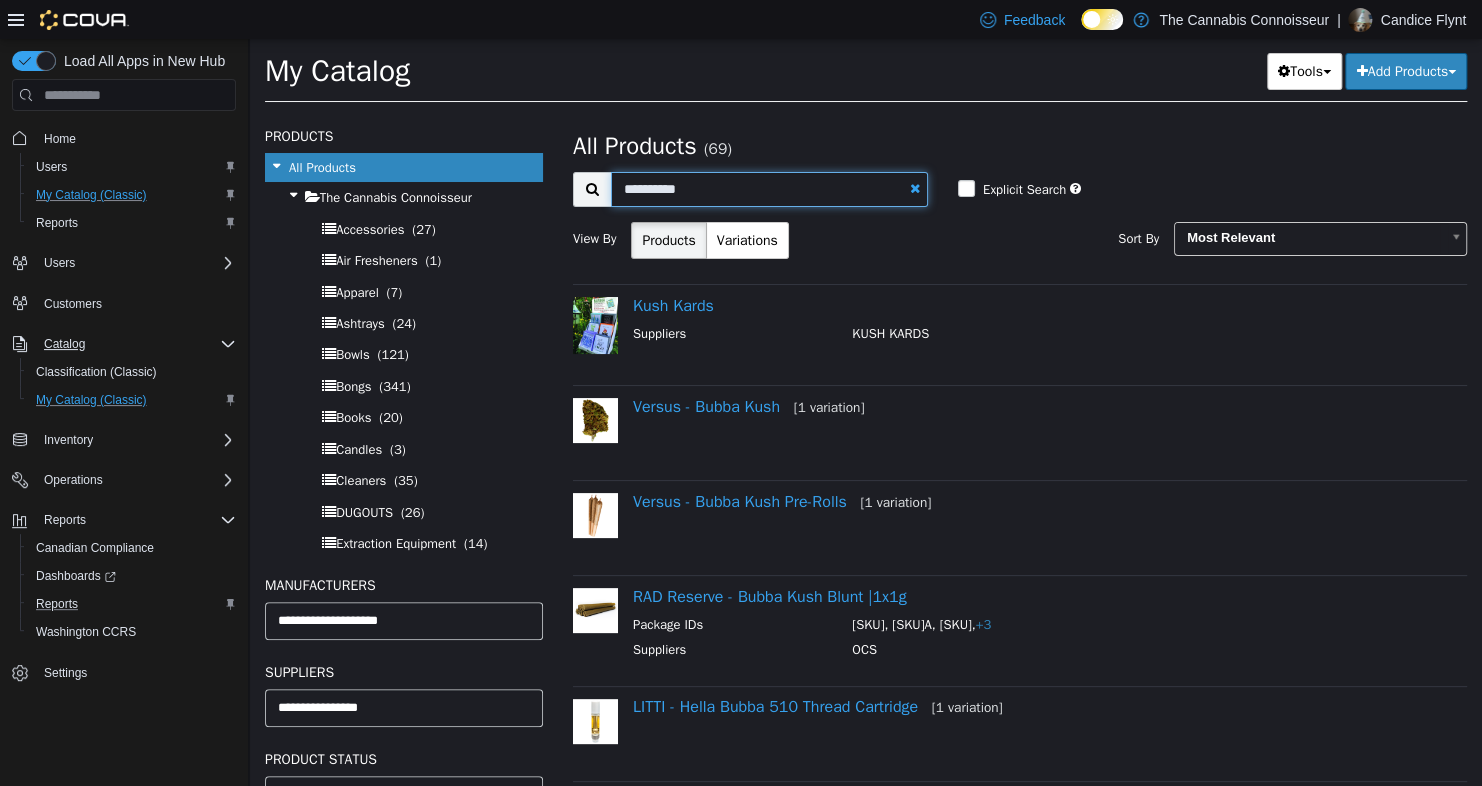 click on "**********" at bounding box center [769, 189] 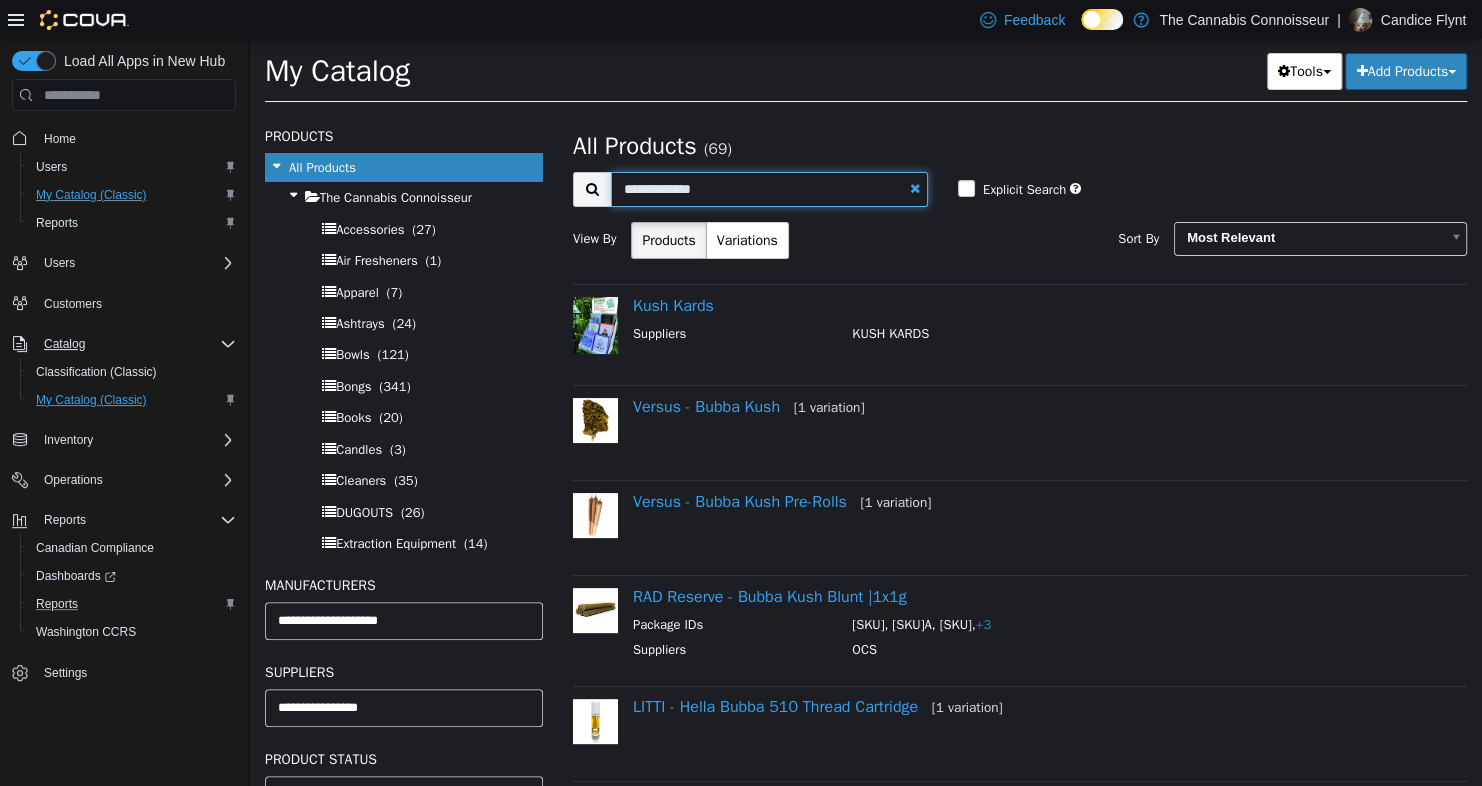 type on "**********" 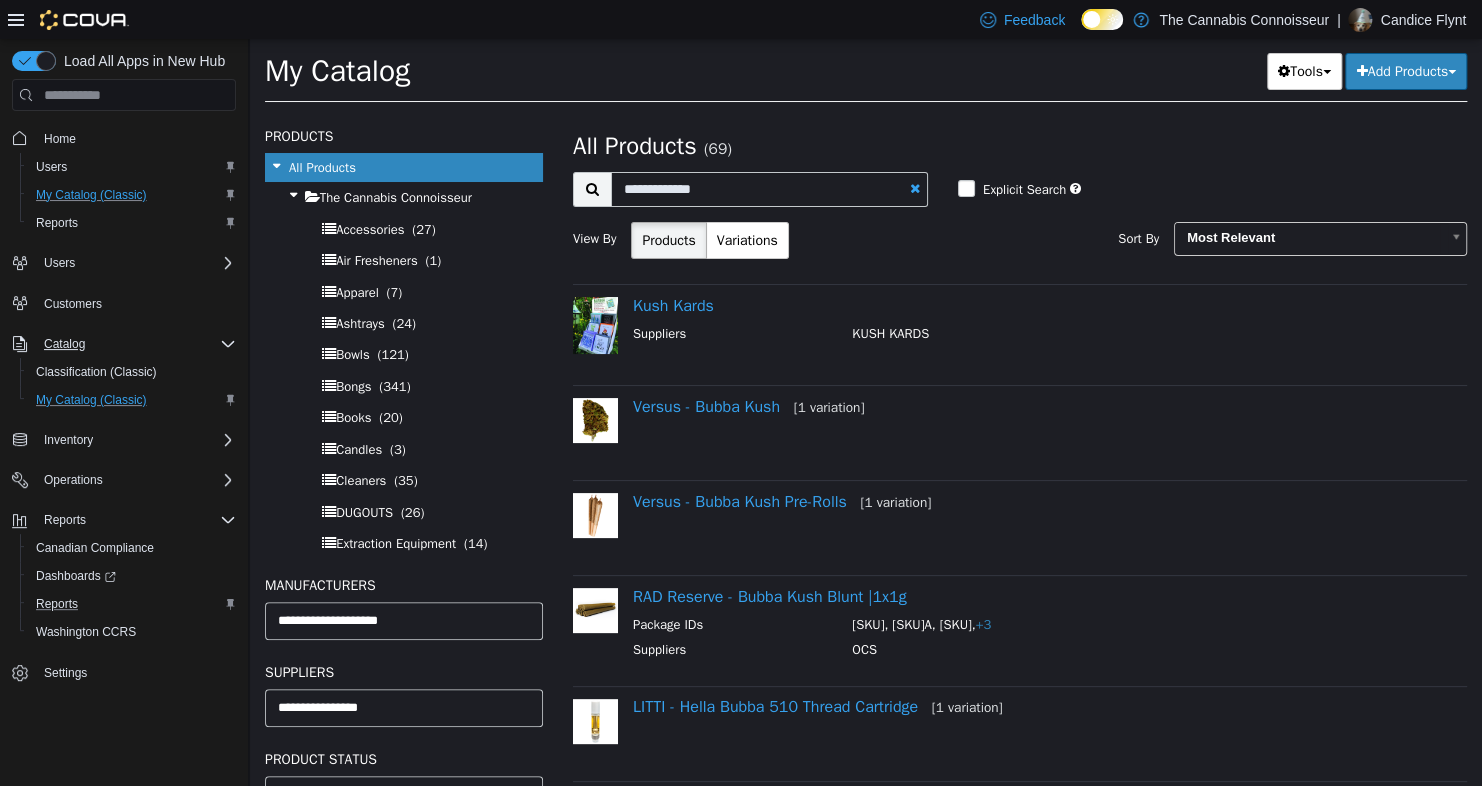 select on "**********" 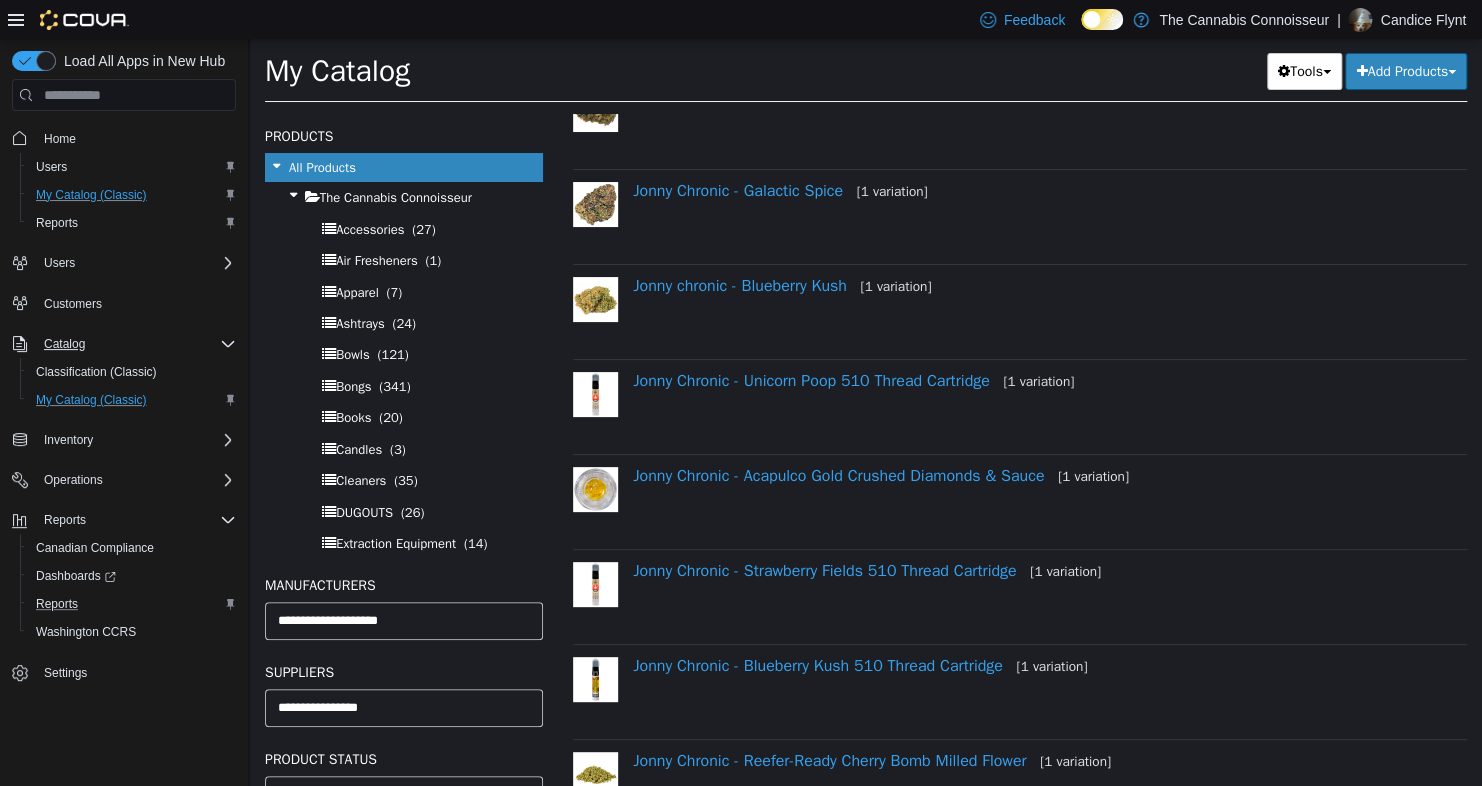 scroll, scrollTop: 500, scrollLeft: 0, axis: vertical 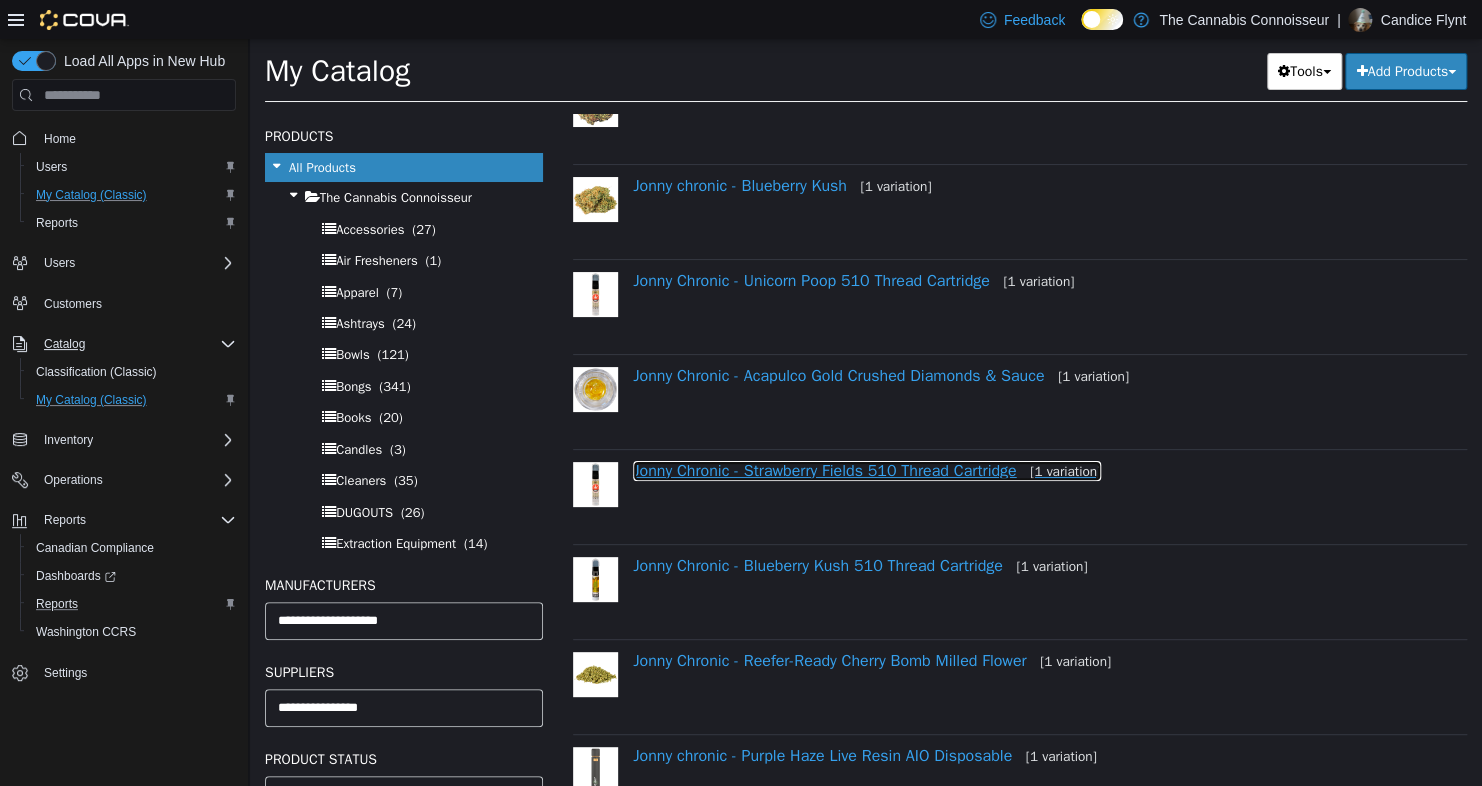 click on "Jonny Chronic - Strawberry Fields 510 Thread Cartridge
[1 variation]" at bounding box center [867, 471] 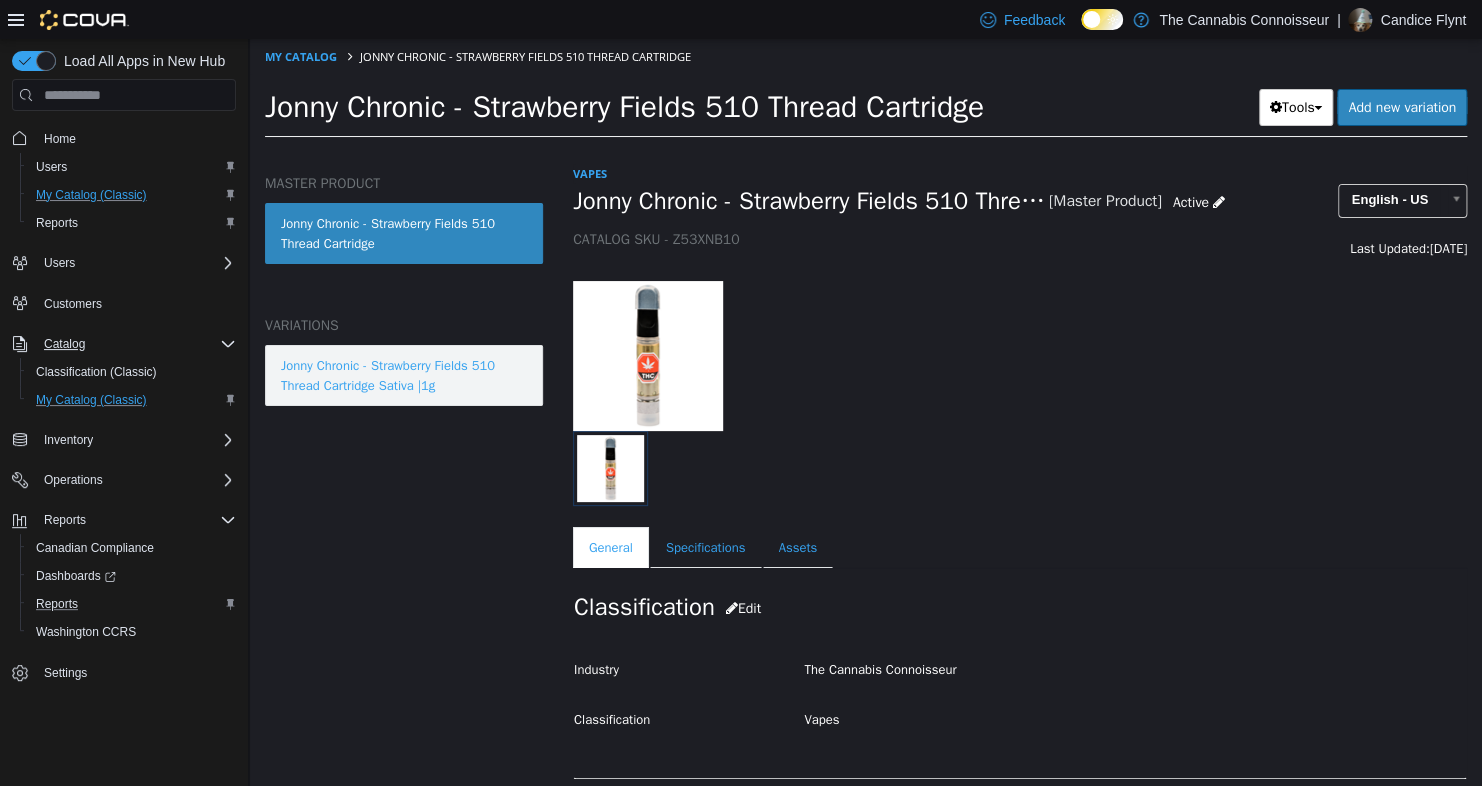 click on "Jonny Chronic - Strawberry Fields 510 Thread Cartridge Sativa |1g" at bounding box center [404, 375] 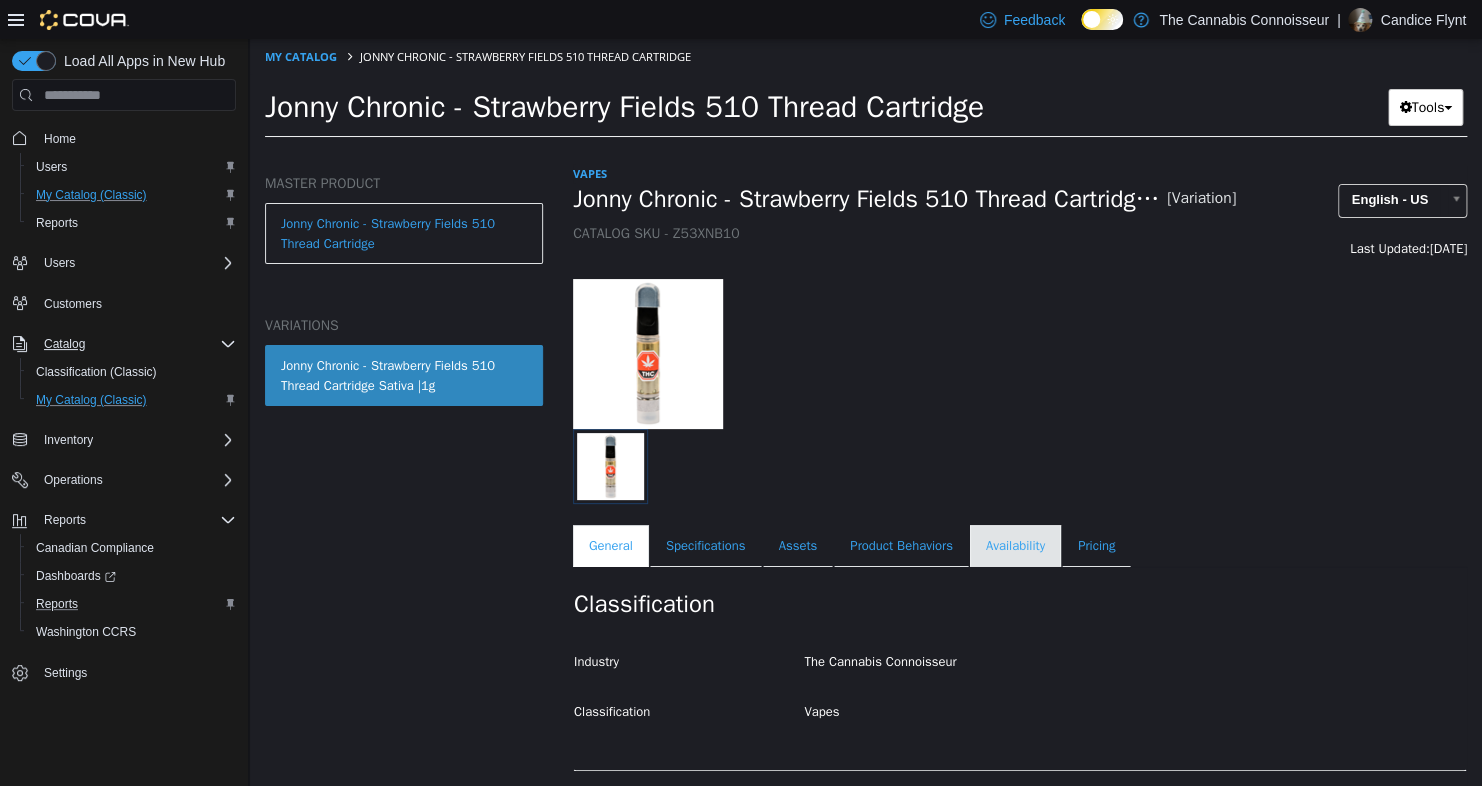 click on "Availability" at bounding box center (1015, 546) 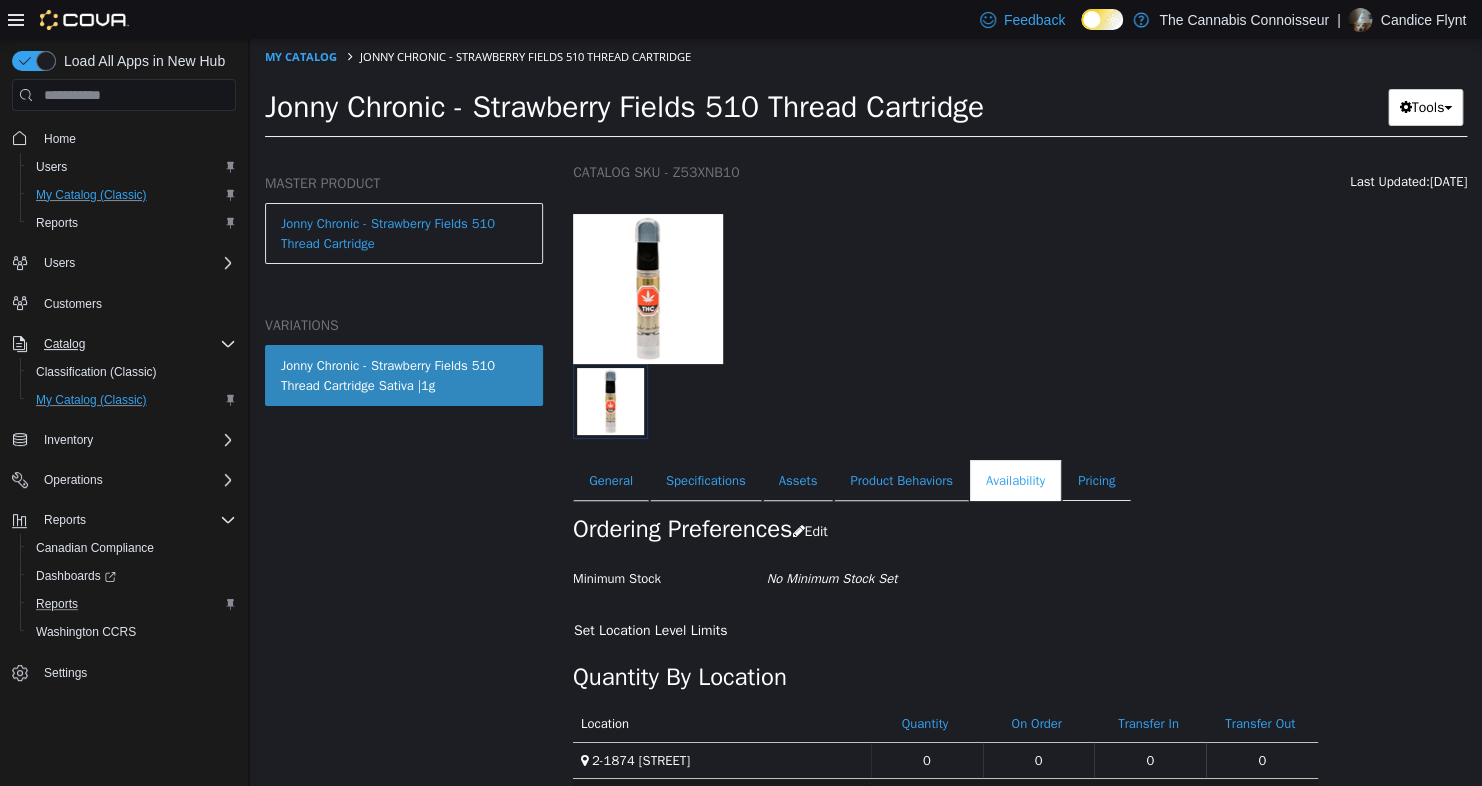 scroll, scrollTop: 133, scrollLeft: 0, axis: vertical 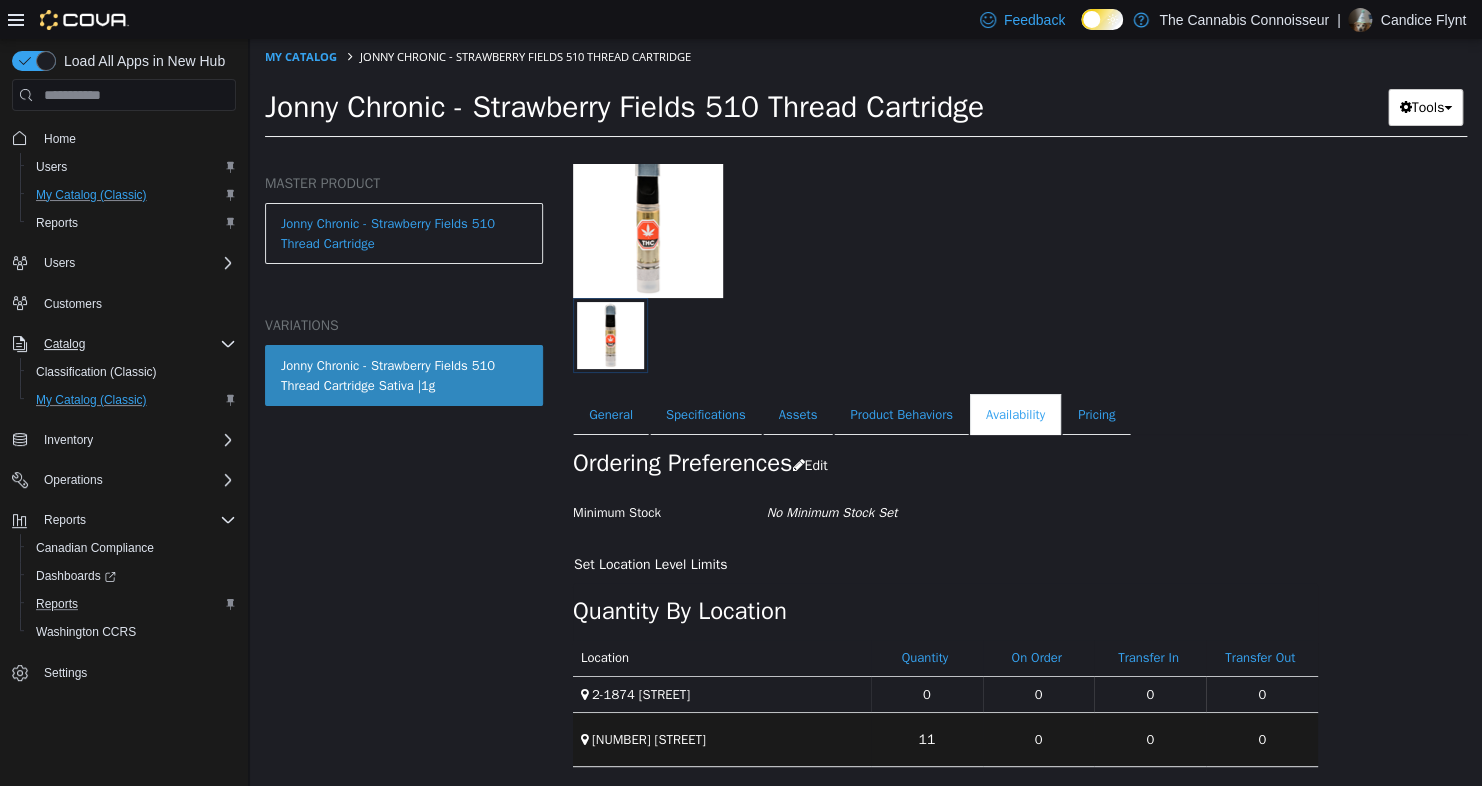 click on "My Catalog
Jonny Chronic - Strawberry Fields 510 Thread Cartridge" at bounding box center (866, 57) 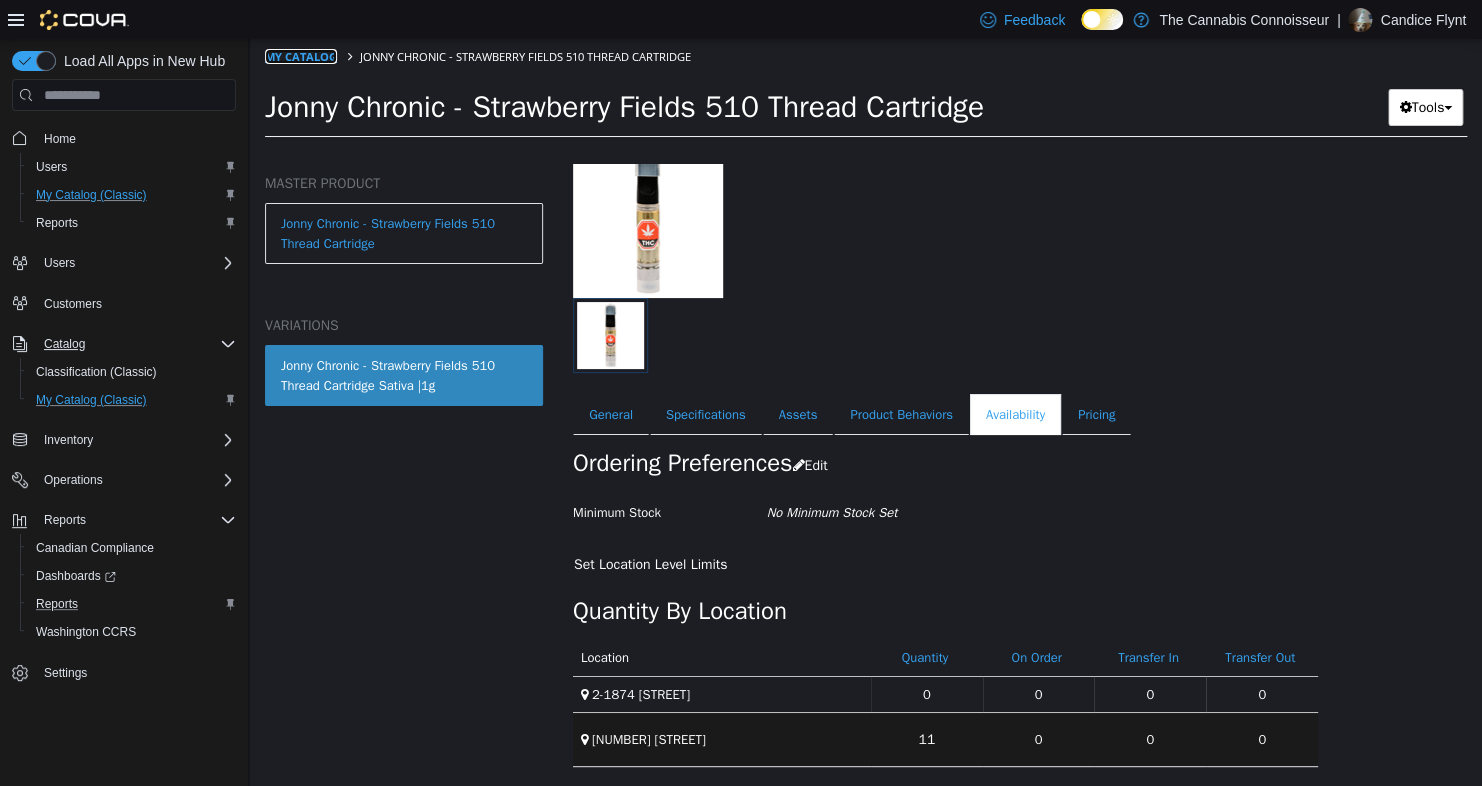 click on "My Catalog" at bounding box center (301, 56) 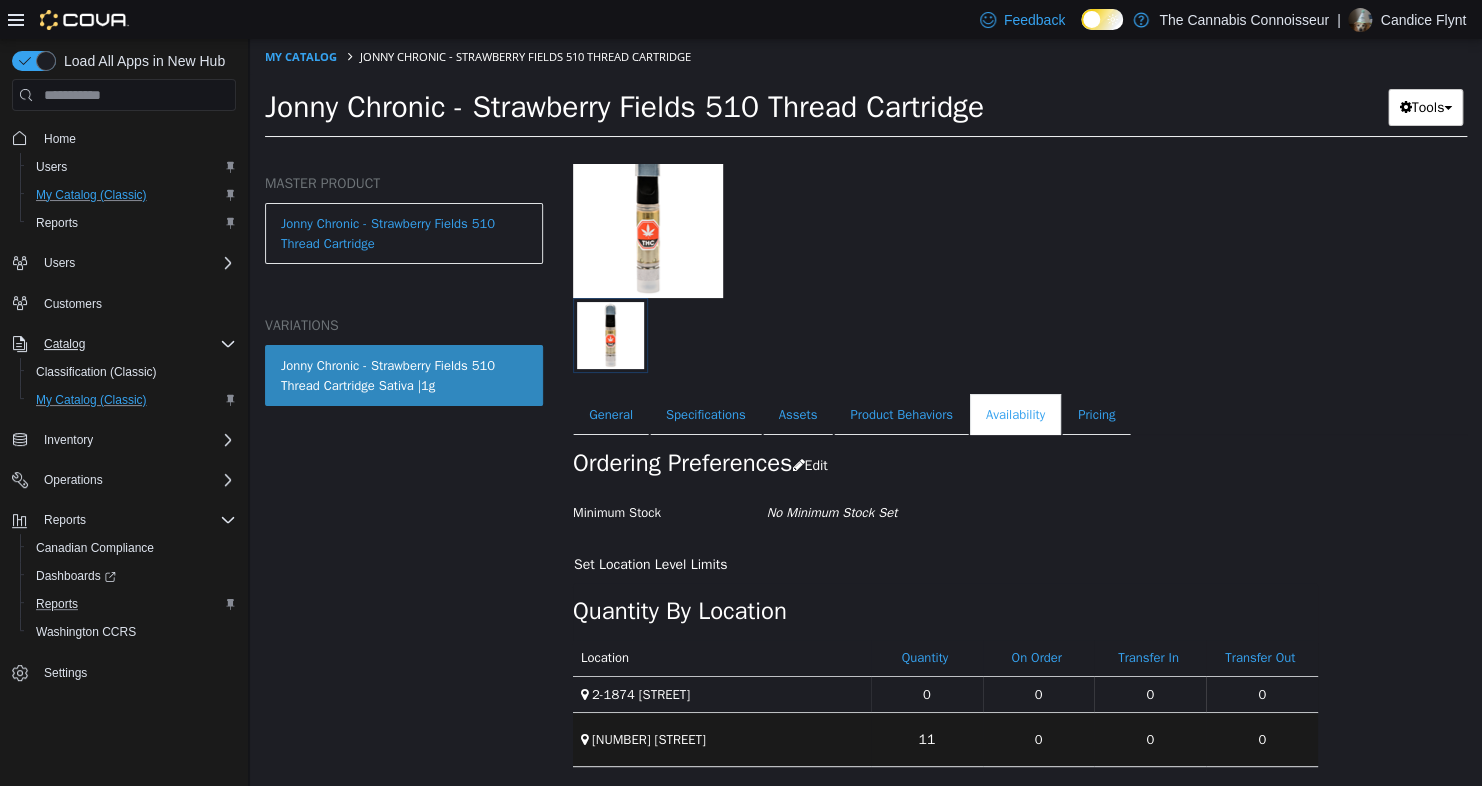 select on "**********" 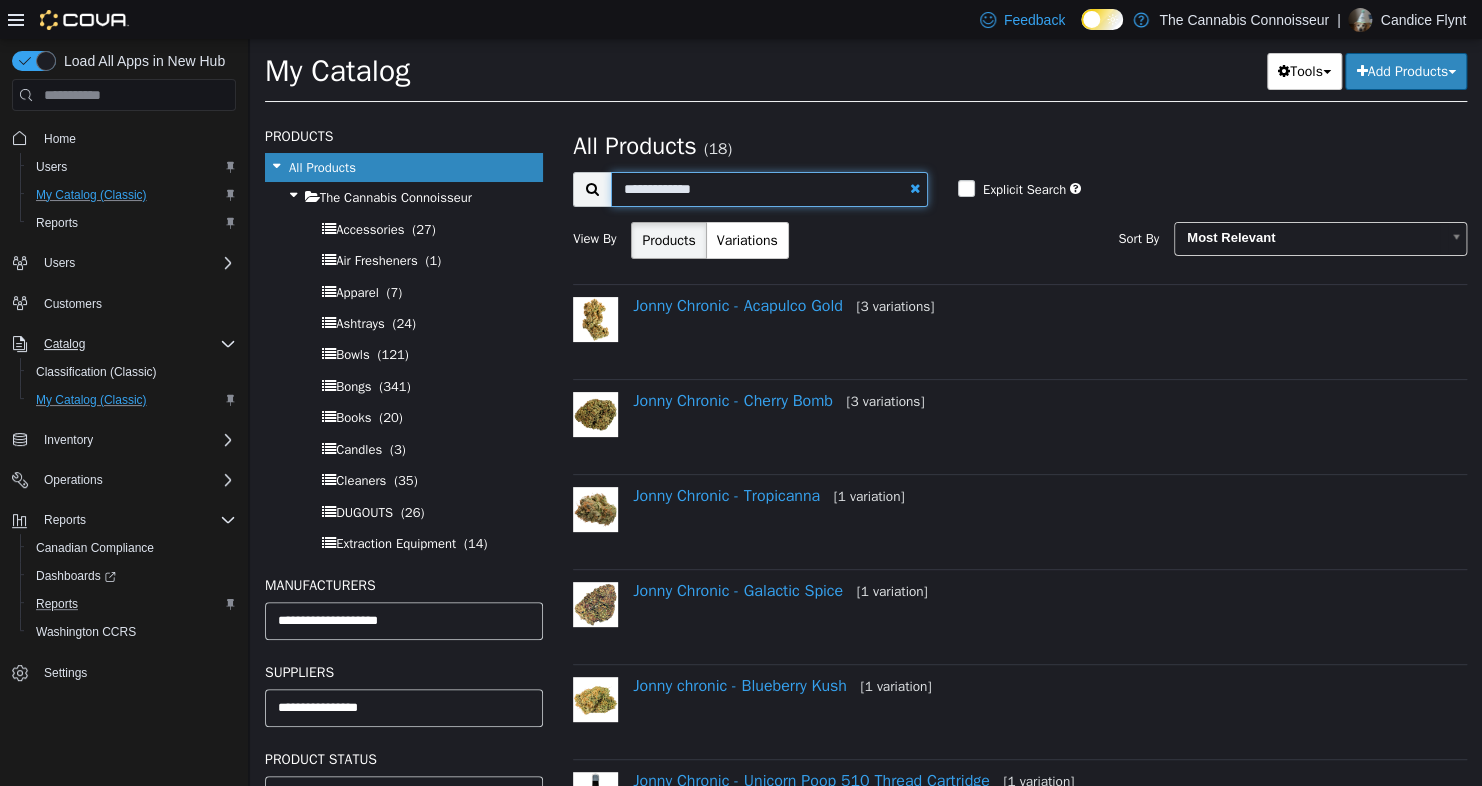 click on "**********" at bounding box center (769, 189) 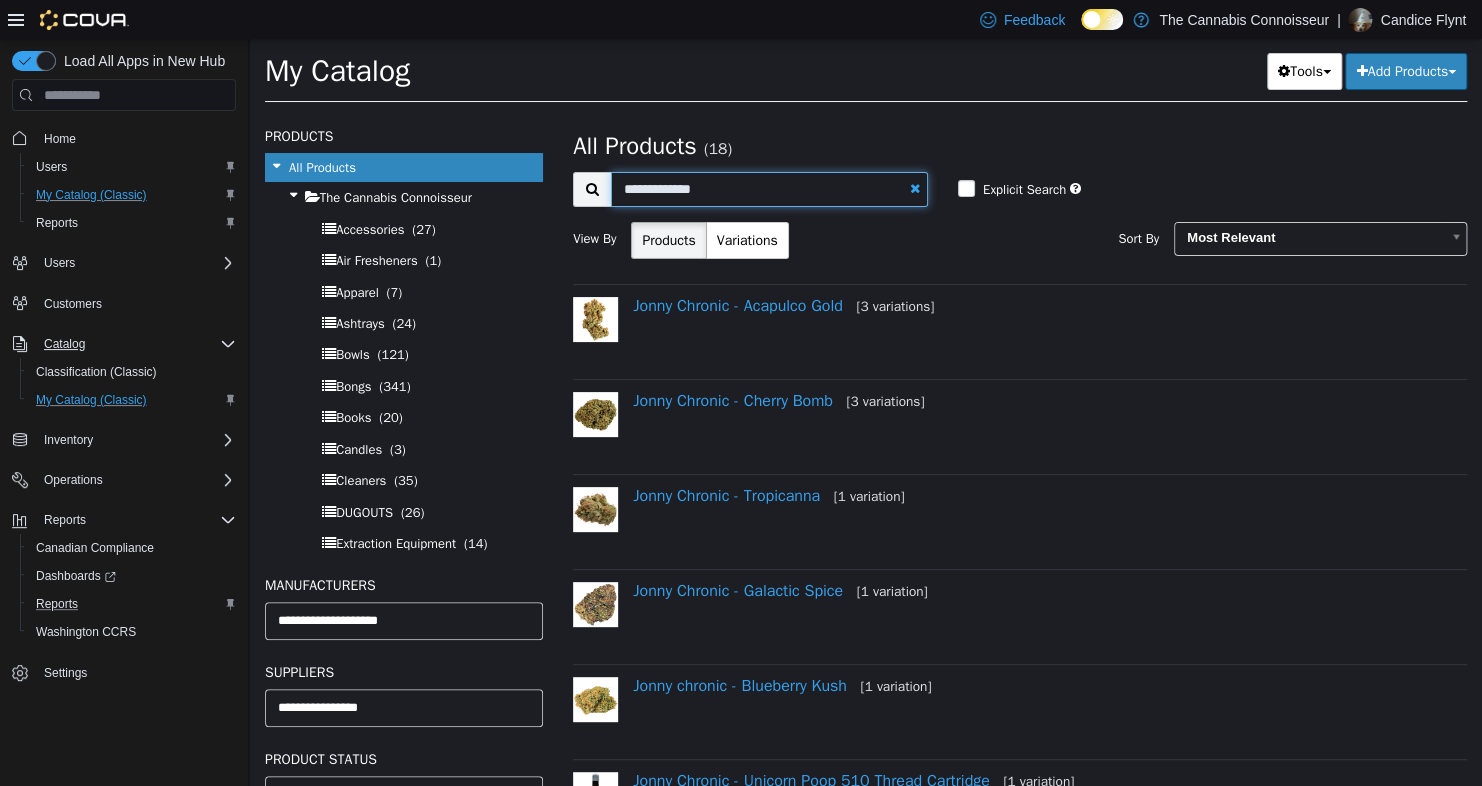 click on "**********" at bounding box center [769, 189] 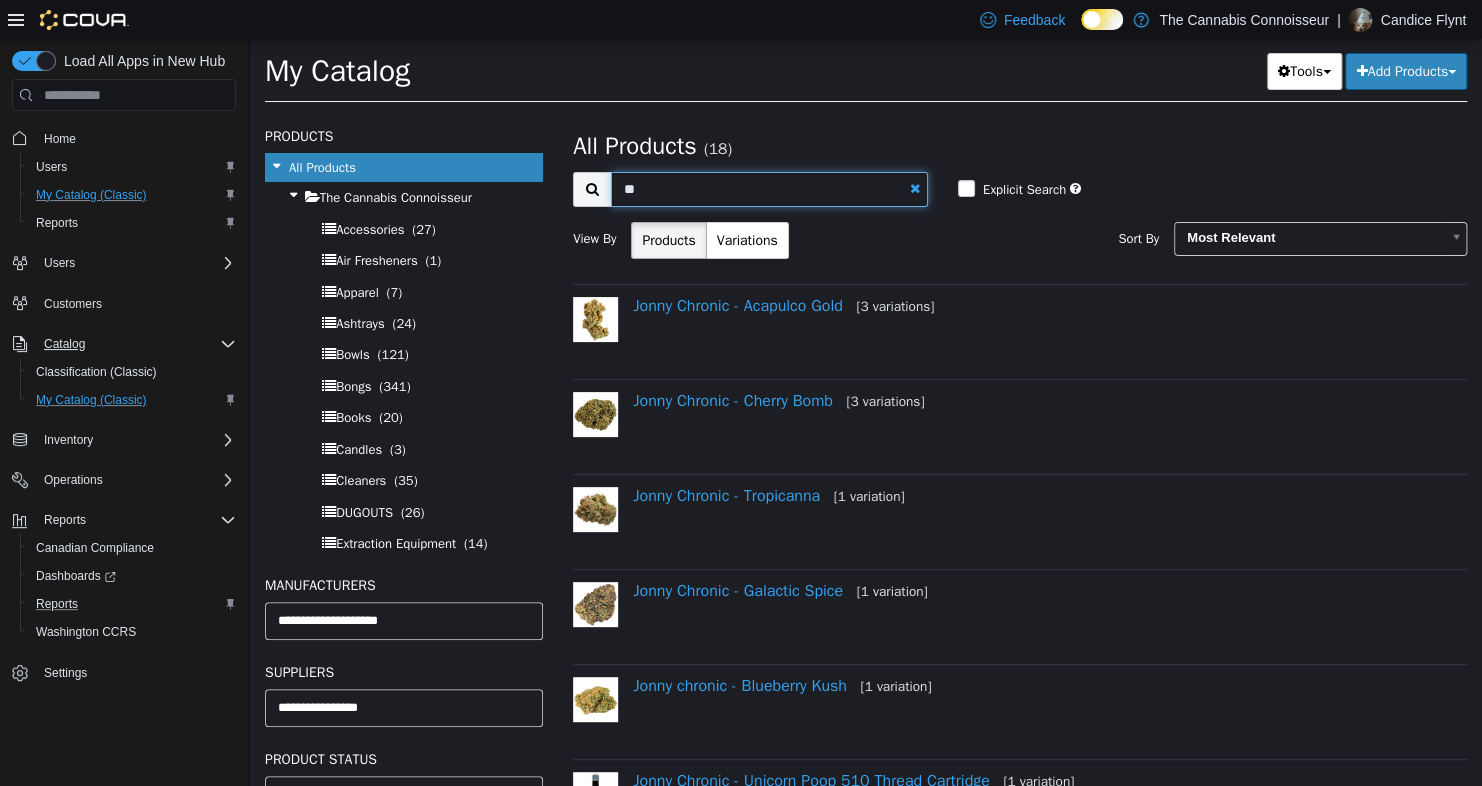 type on "*" 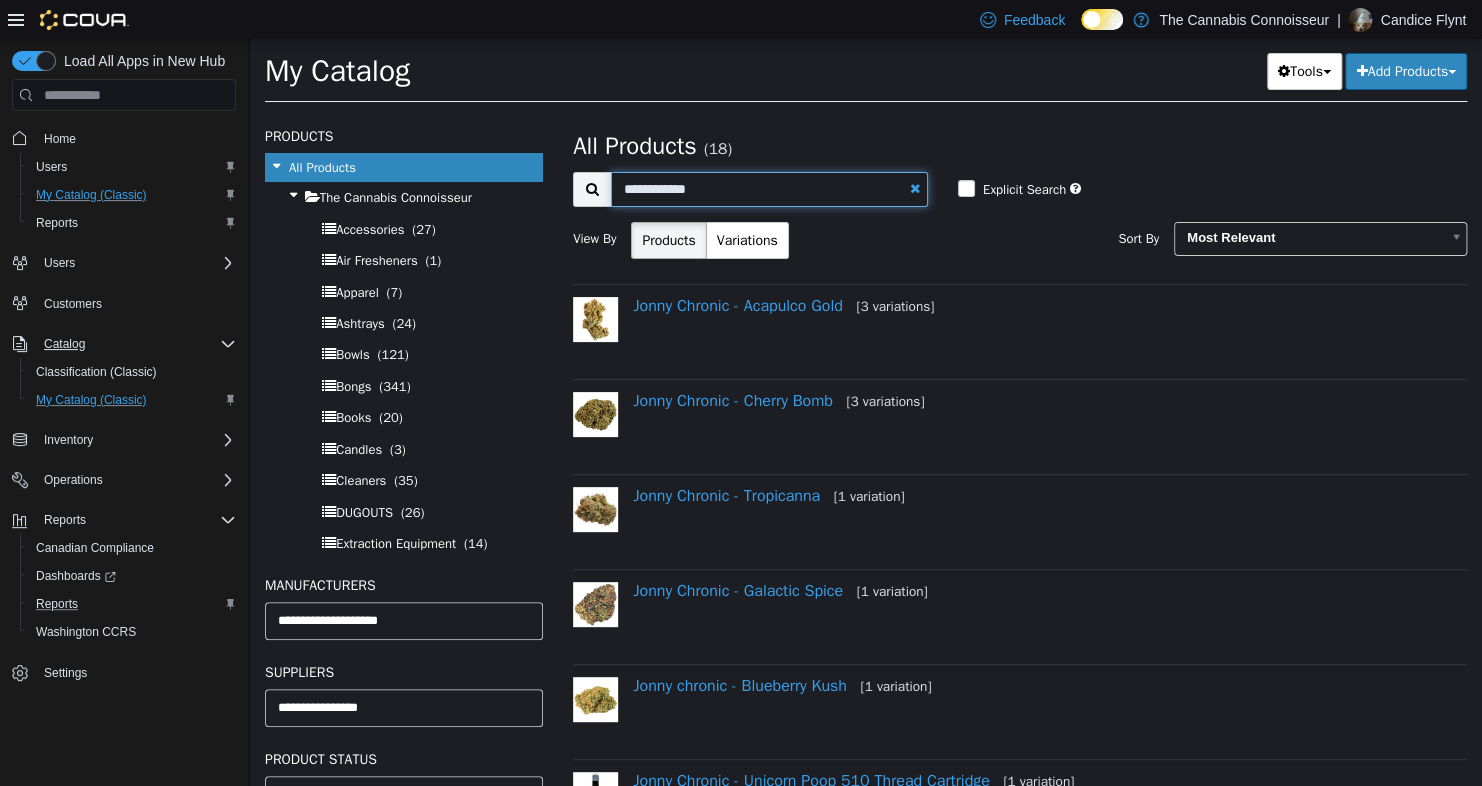 type on "**********" 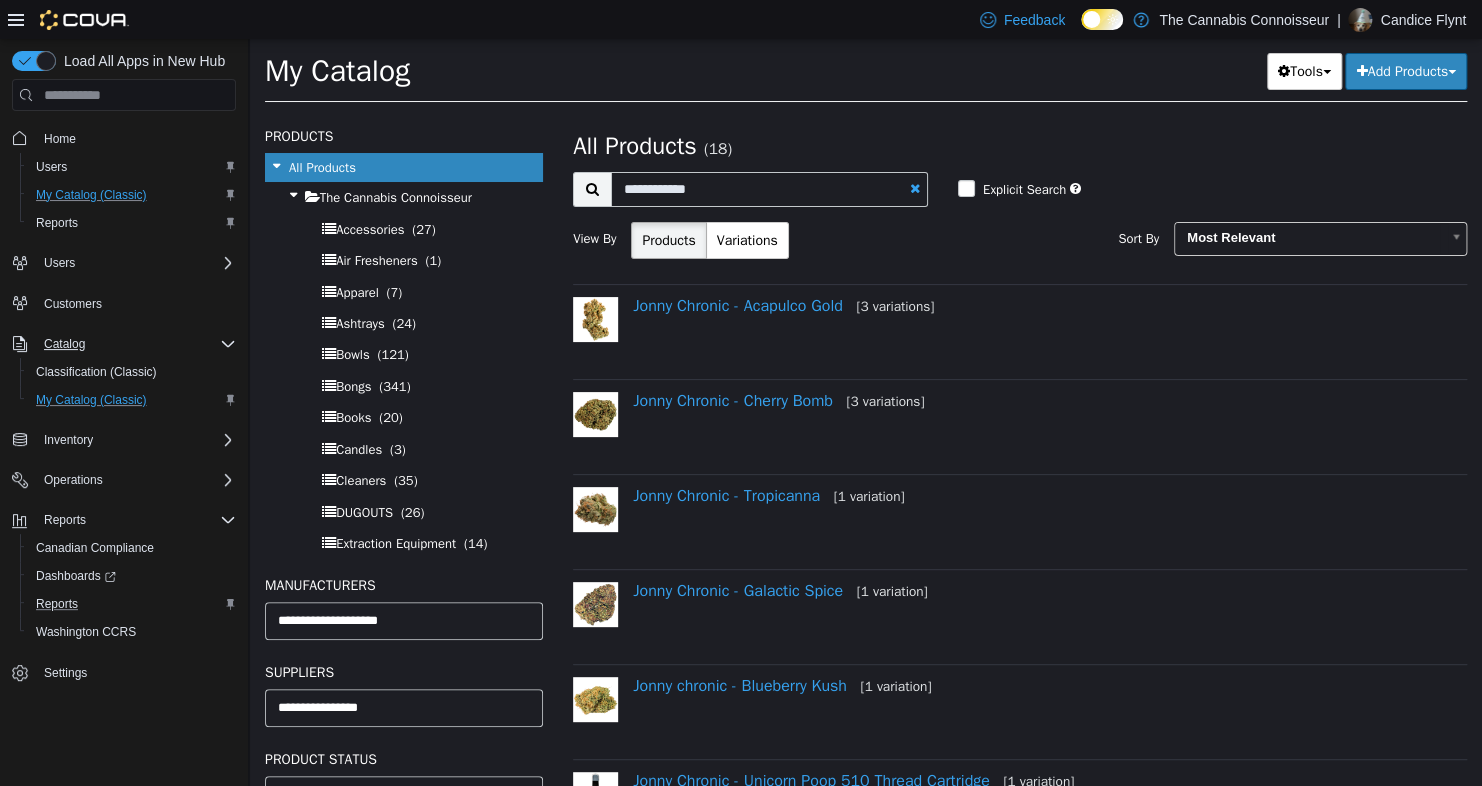 select on "**********" 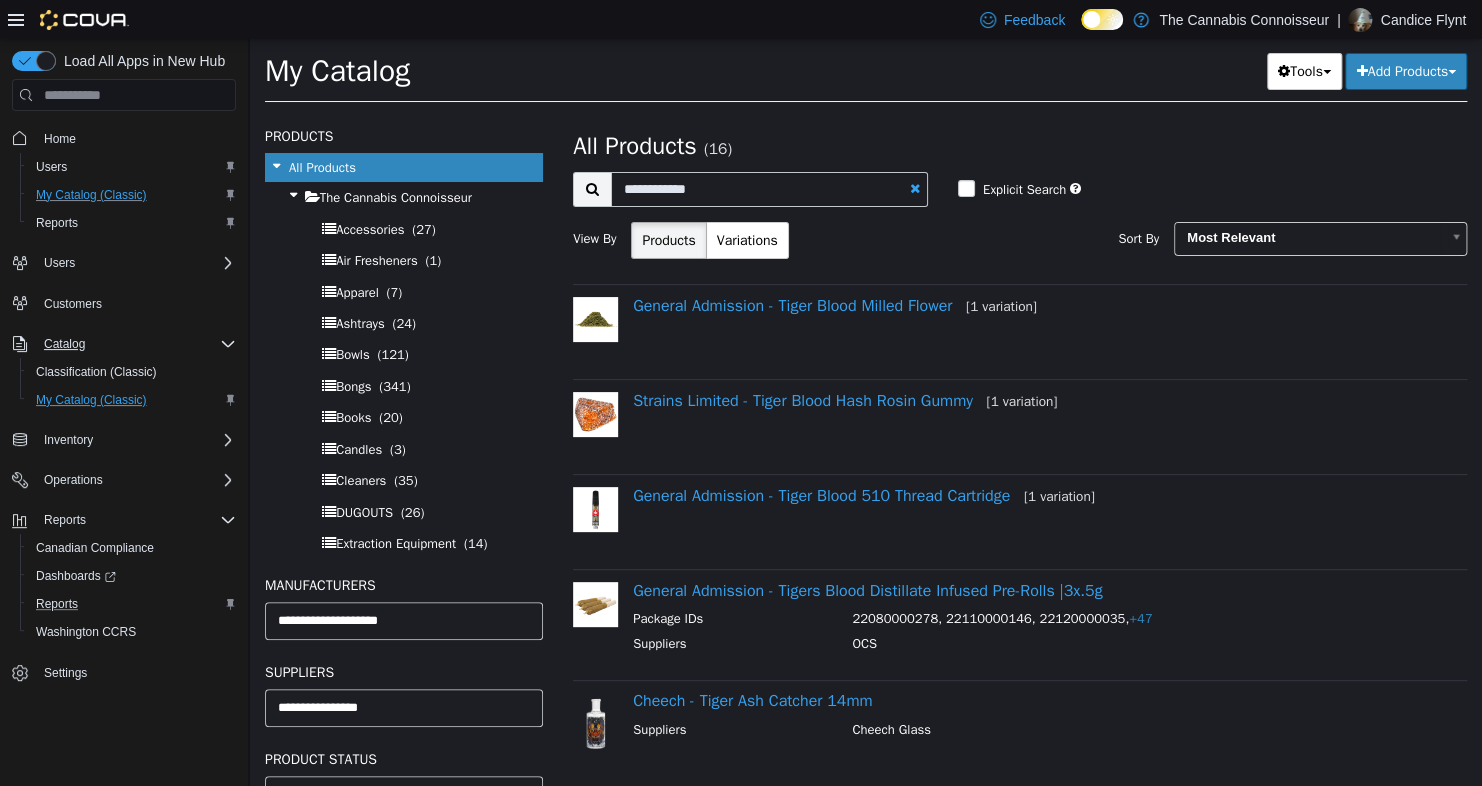 click on "General Admission - Tiger Blood Milled Flower
[1 variation]" at bounding box center [1041, 310] 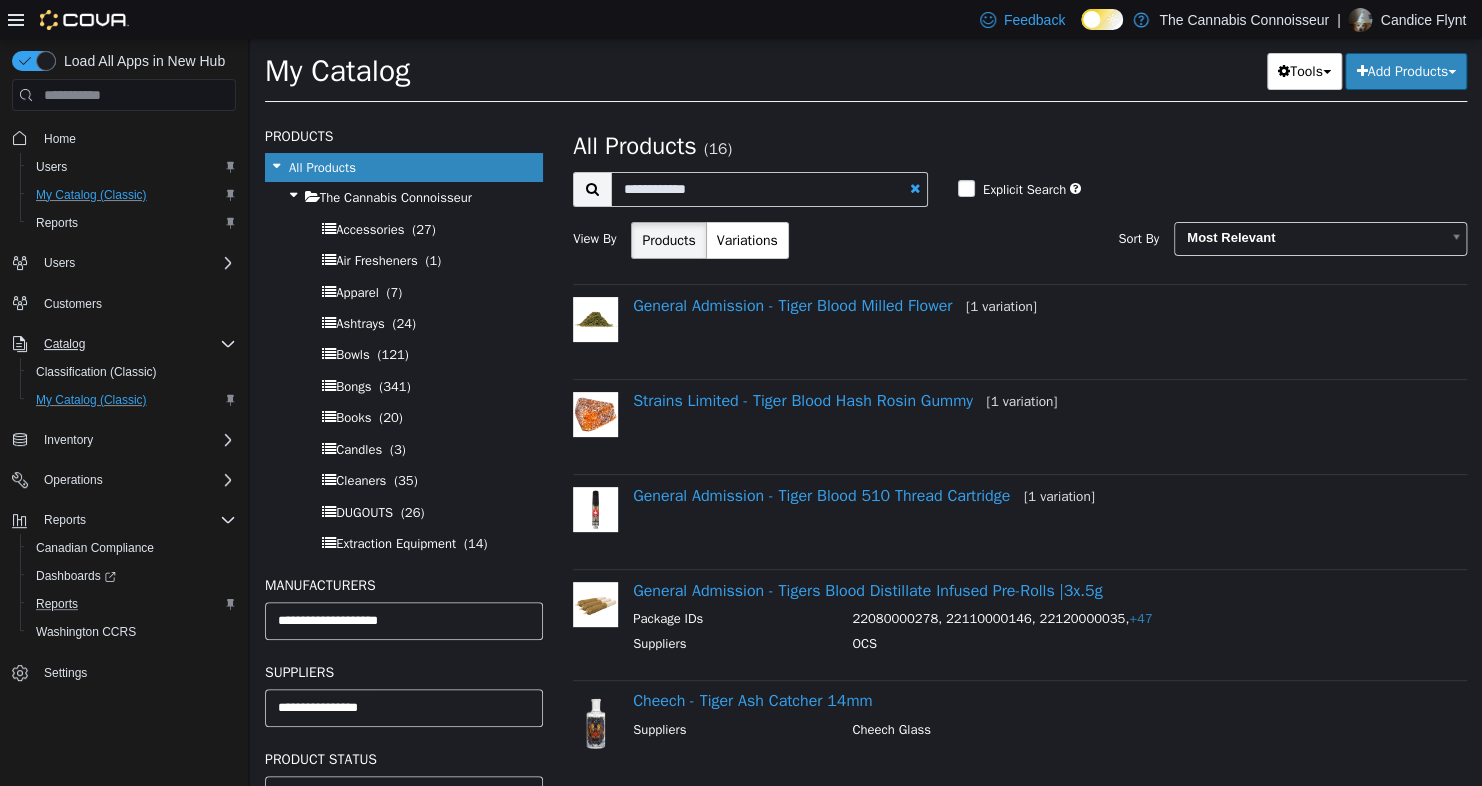 click on "General Admission - Tiger Blood  510 Thread Cartridge
[1 variation]" at bounding box center [1041, 500] 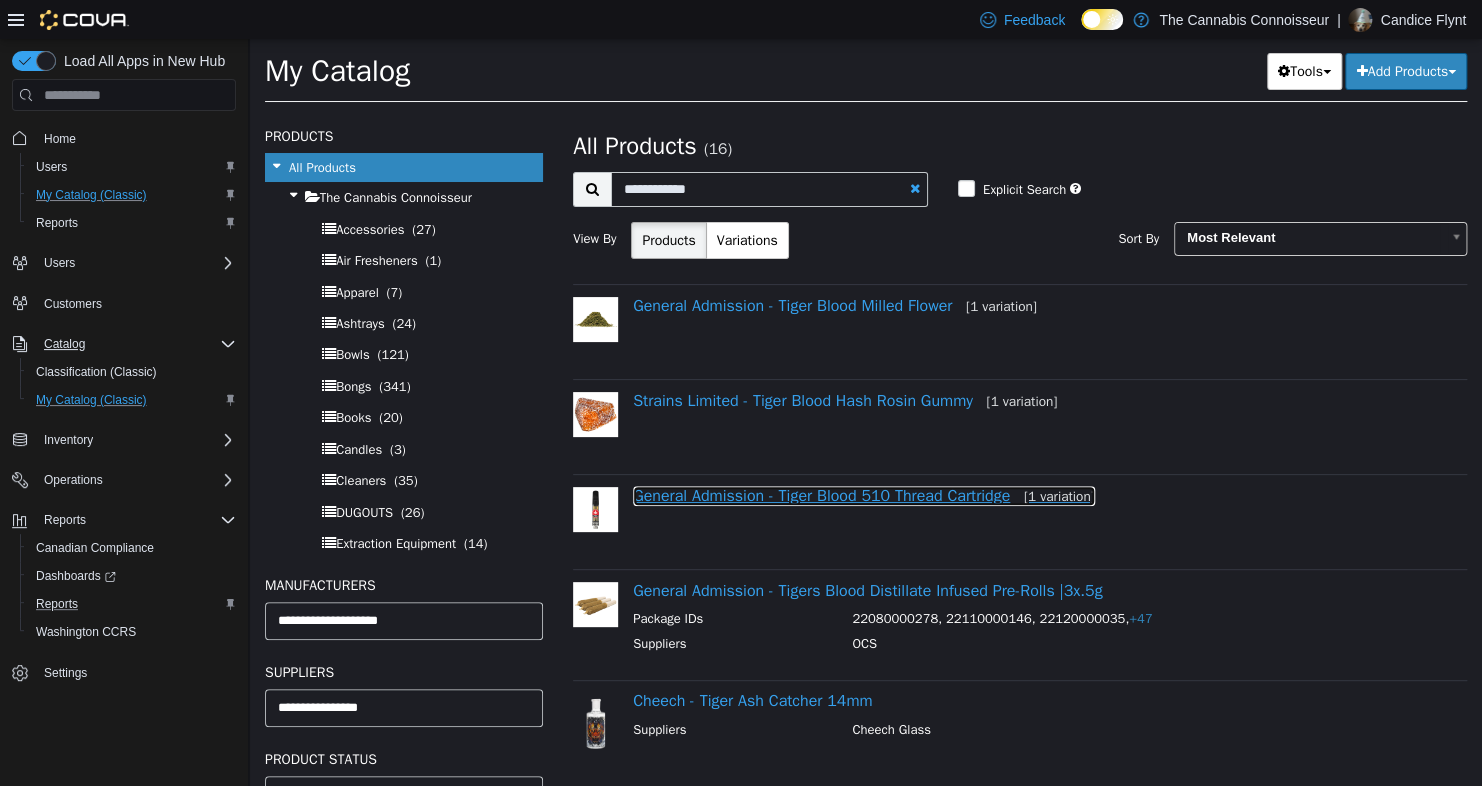 click on "General Admission - Tiger Blood  510 Thread Cartridge
[1 variation]" at bounding box center [864, 496] 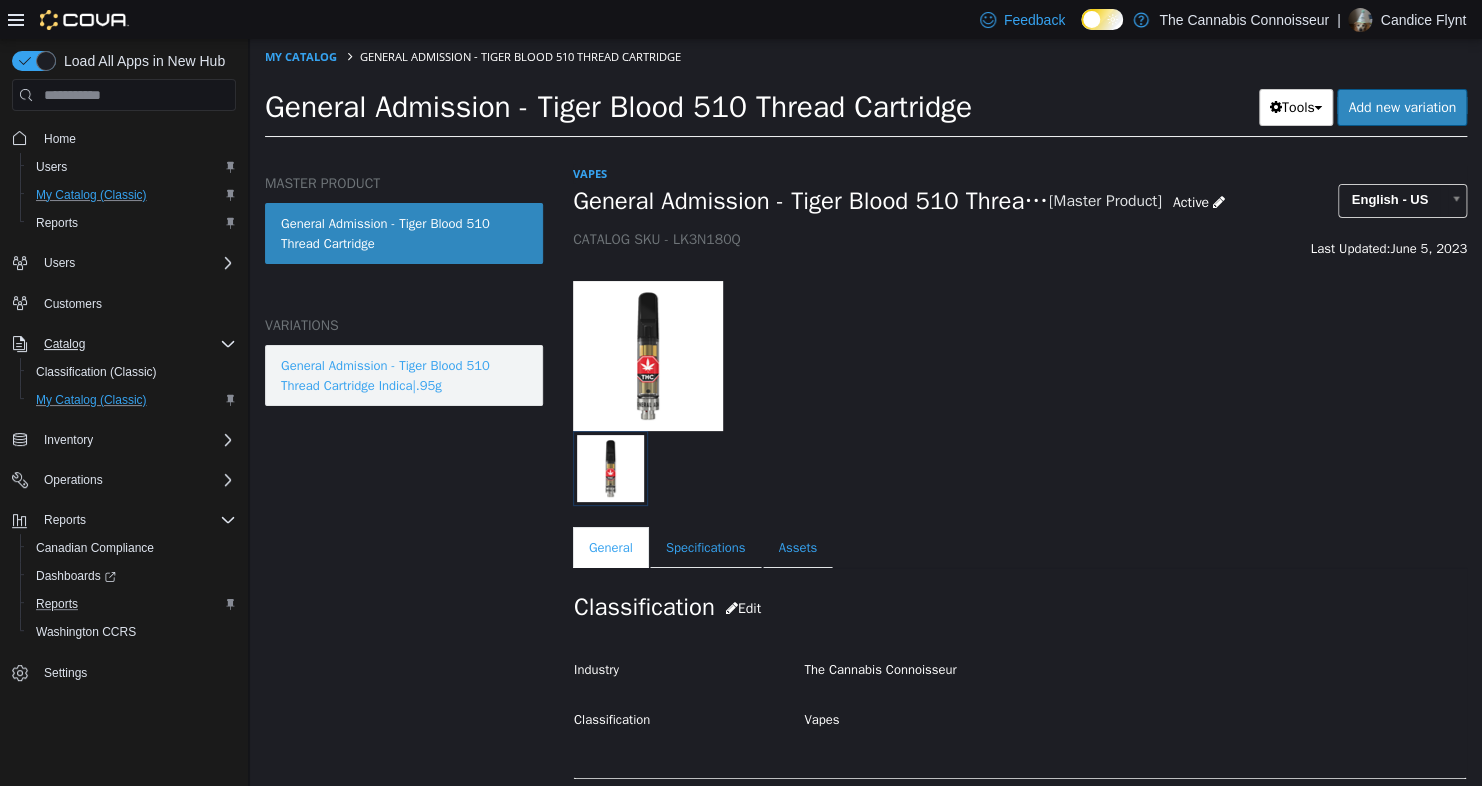 click on "General Admission - Tiger Blood  510 Thread Cartridge Indica|.95g" at bounding box center (404, 375) 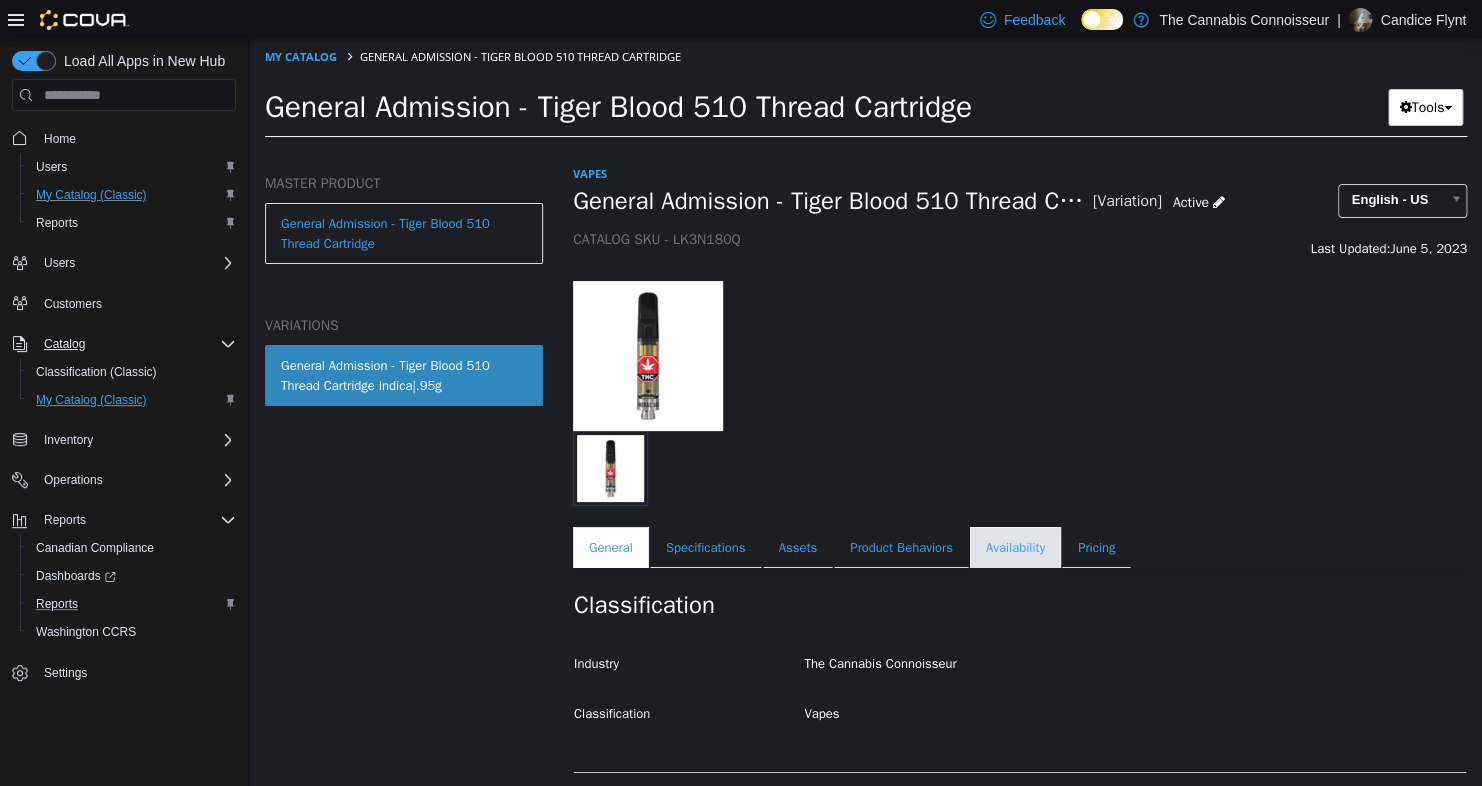 click on "Availability" at bounding box center (1015, 548) 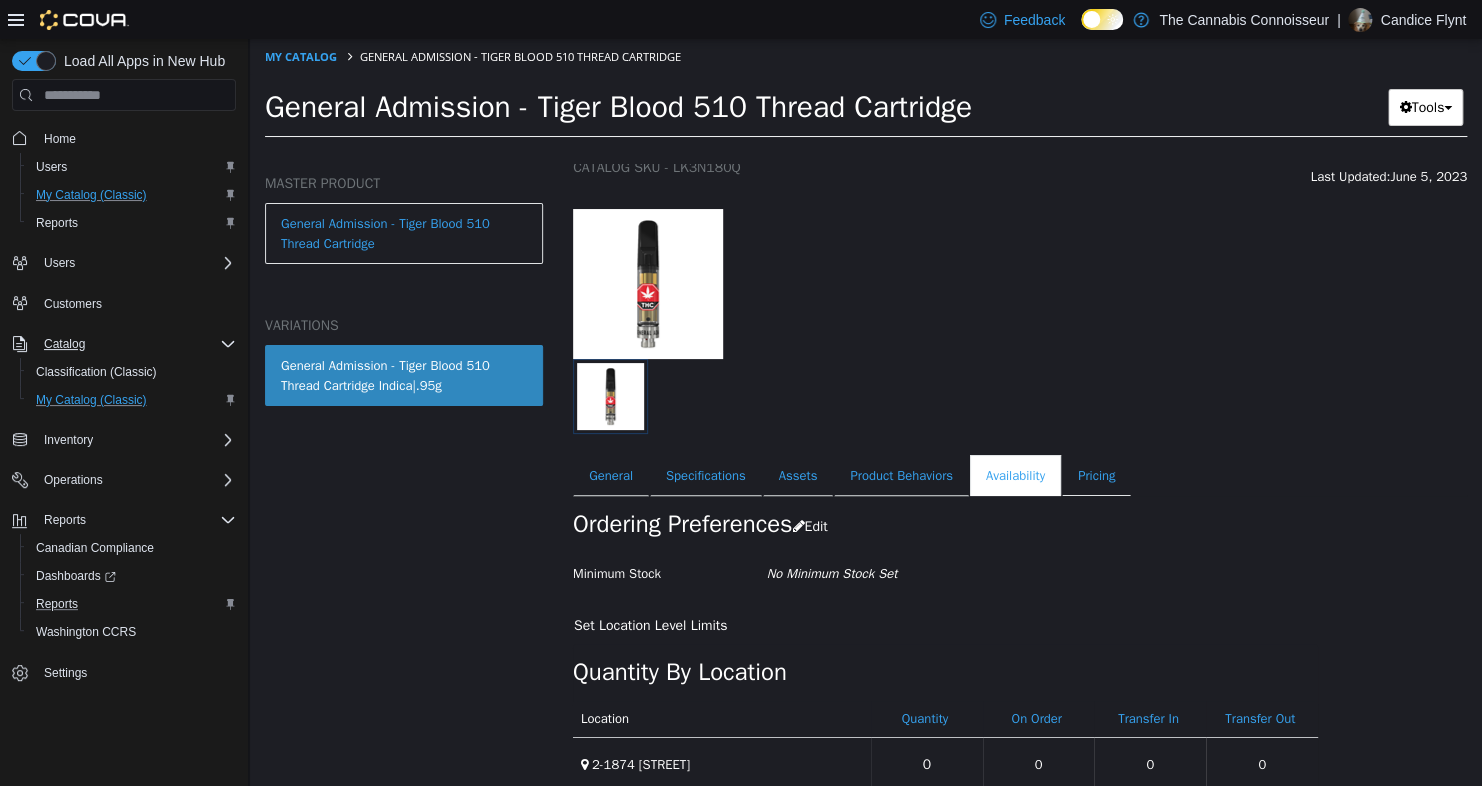 scroll, scrollTop: 151, scrollLeft: 0, axis: vertical 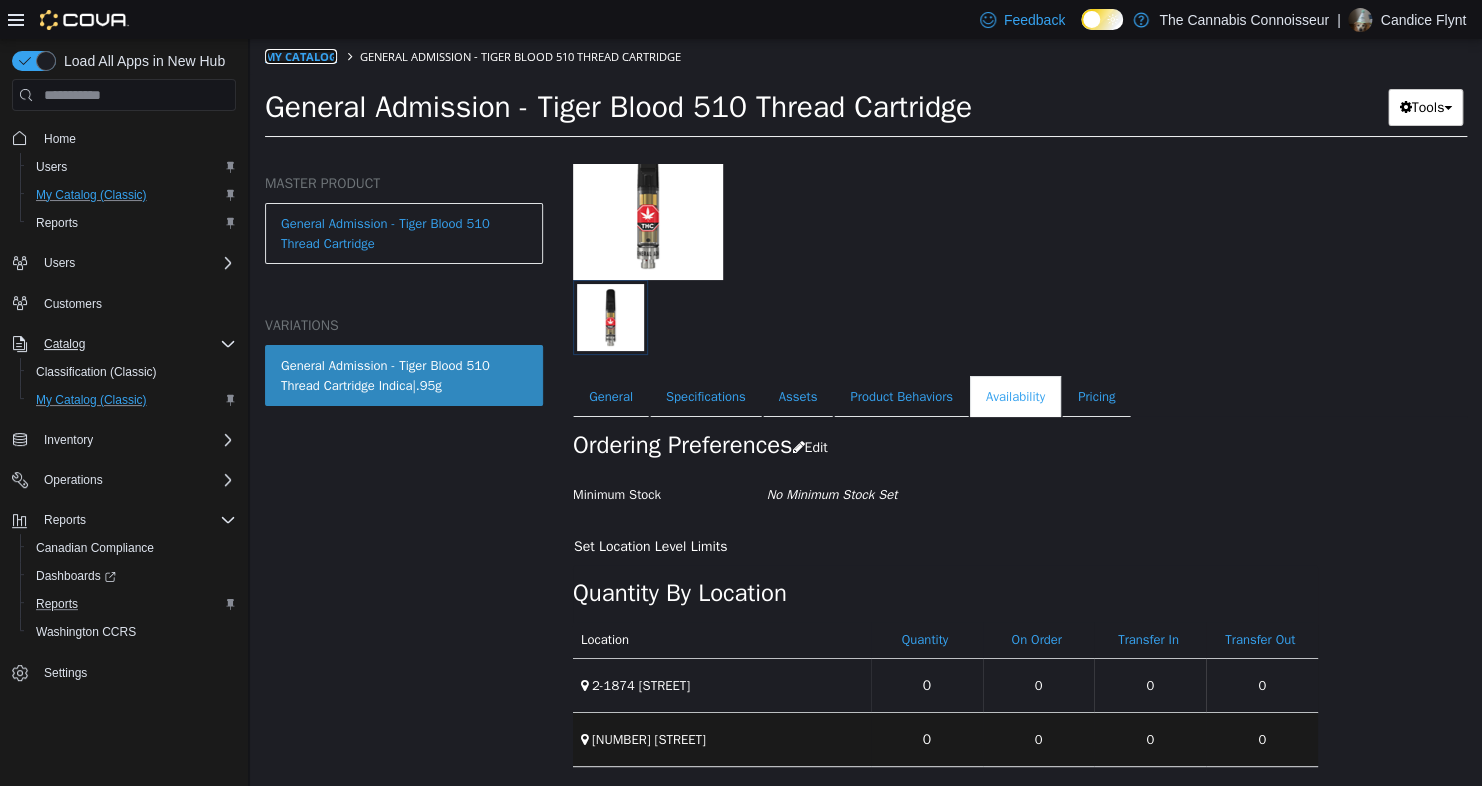 click on "My Catalog" at bounding box center (301, 56) 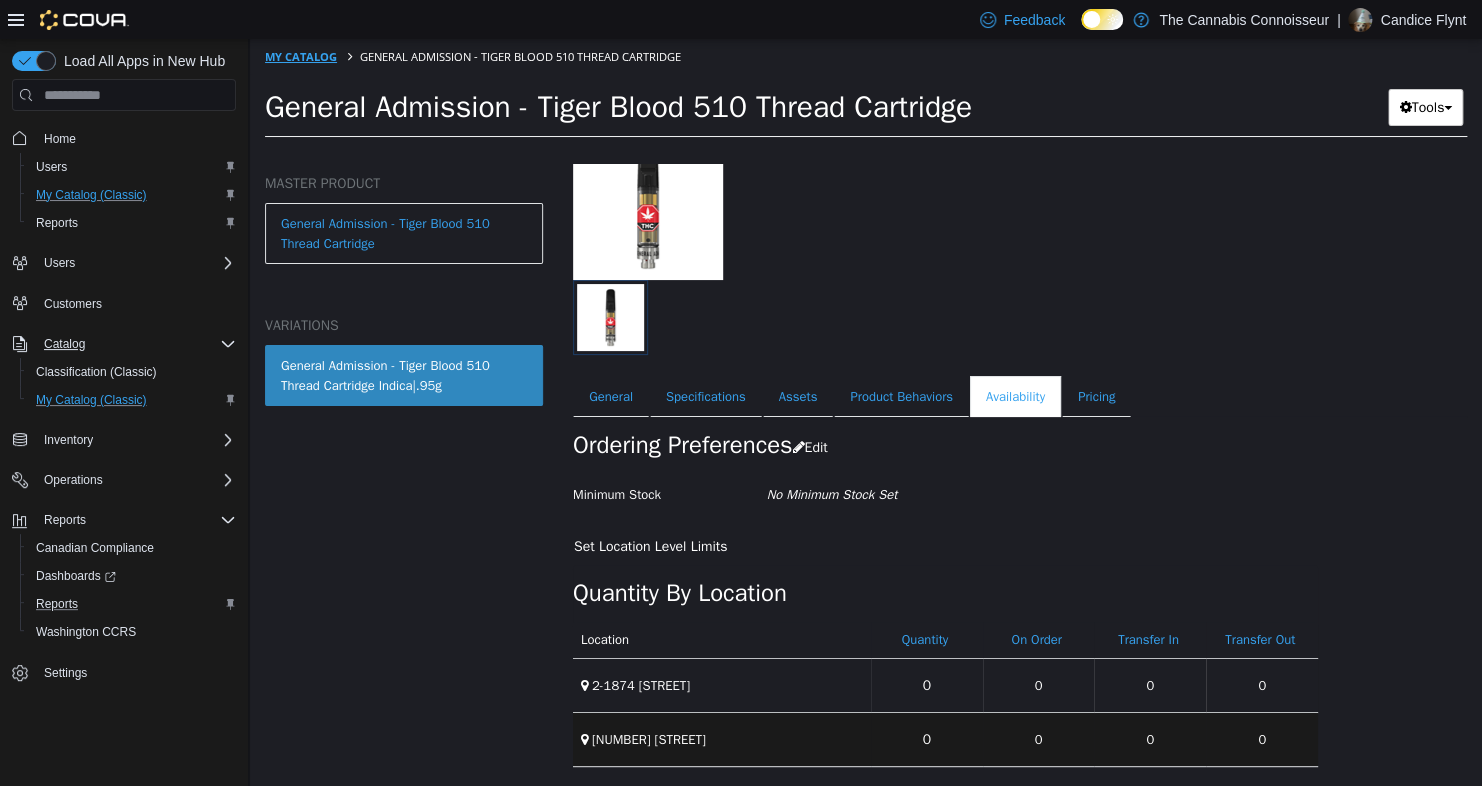 select on "**********" 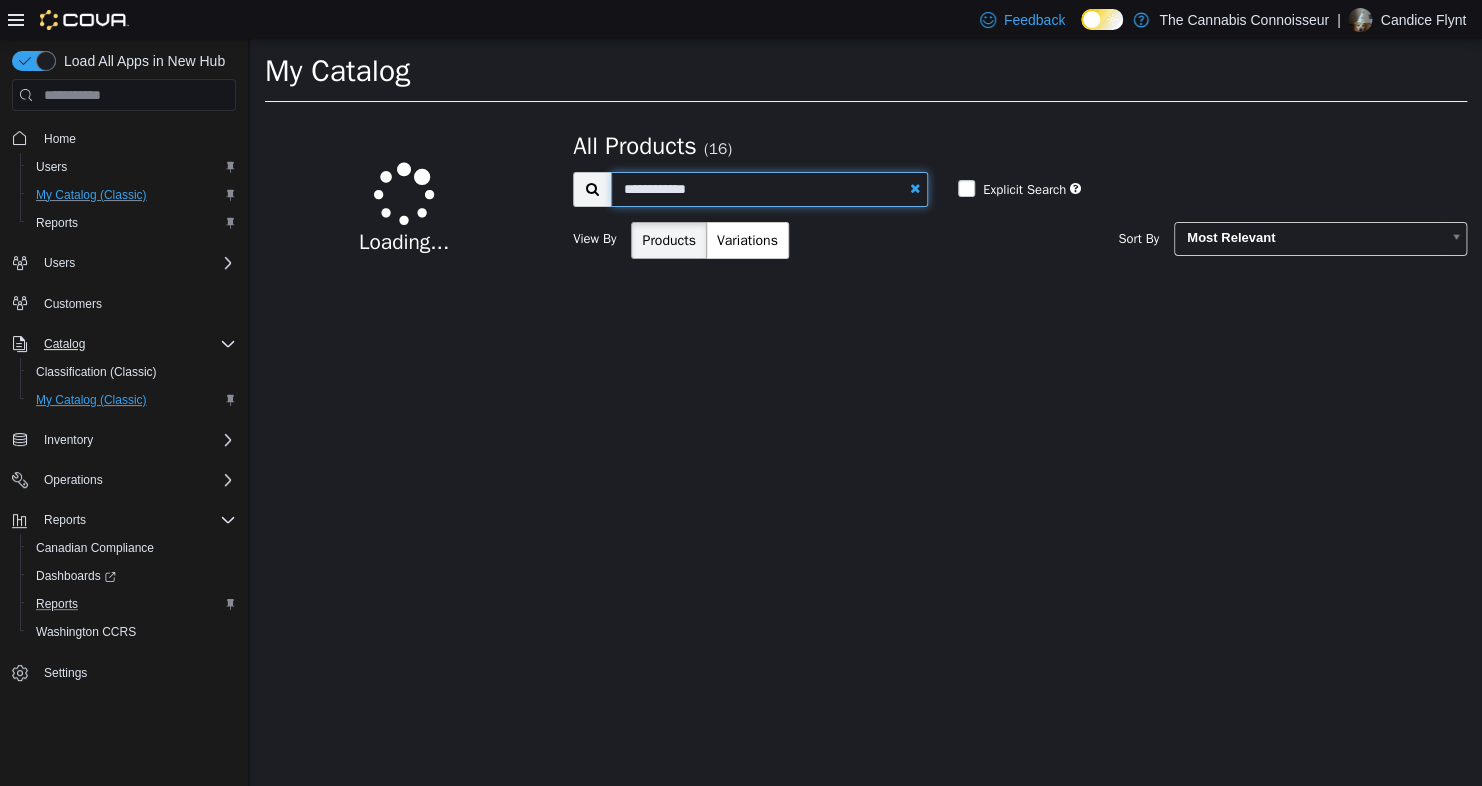 click on "**********" at bounding box center [769, 189] 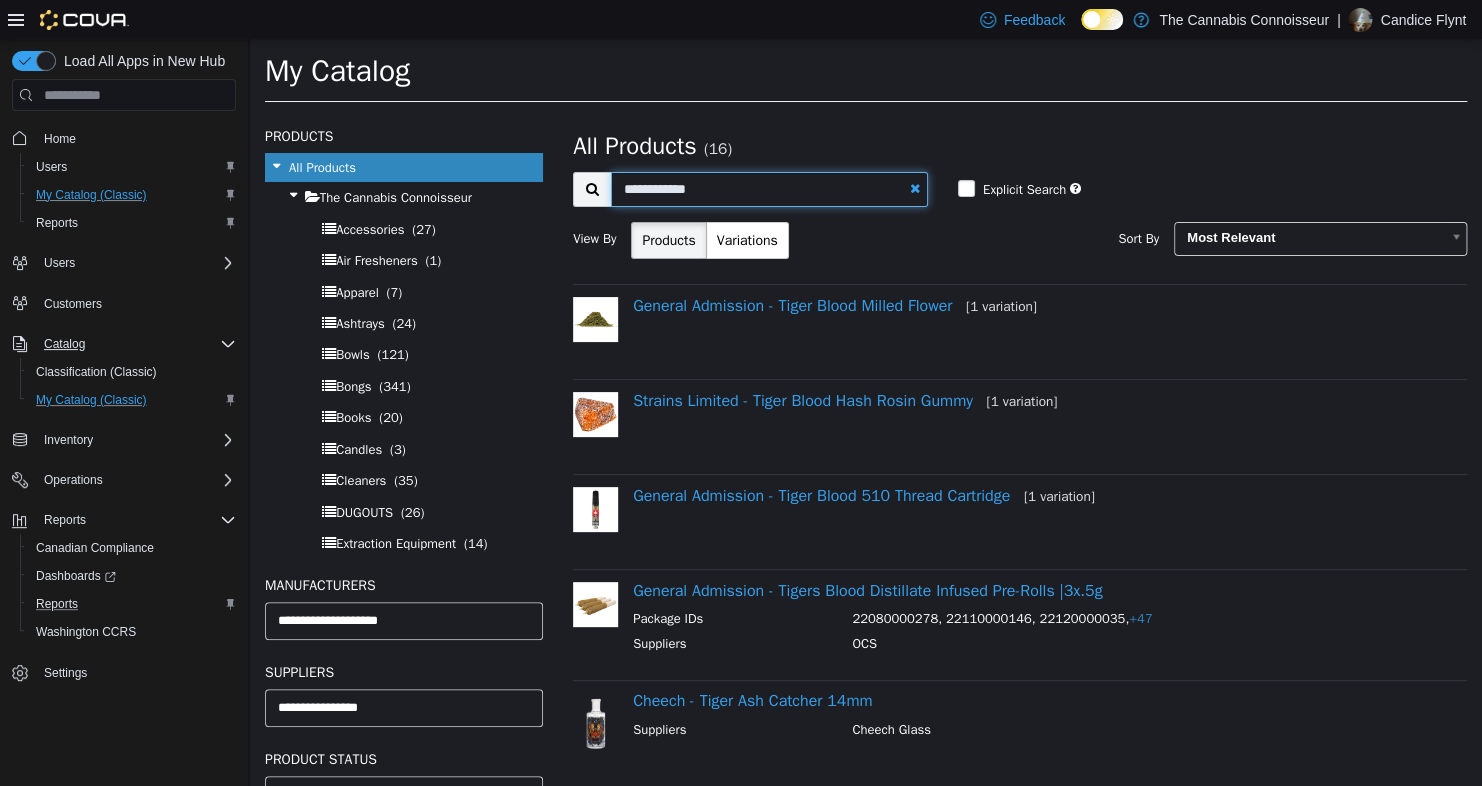 click on "**********" at bounding box center [769, 189] 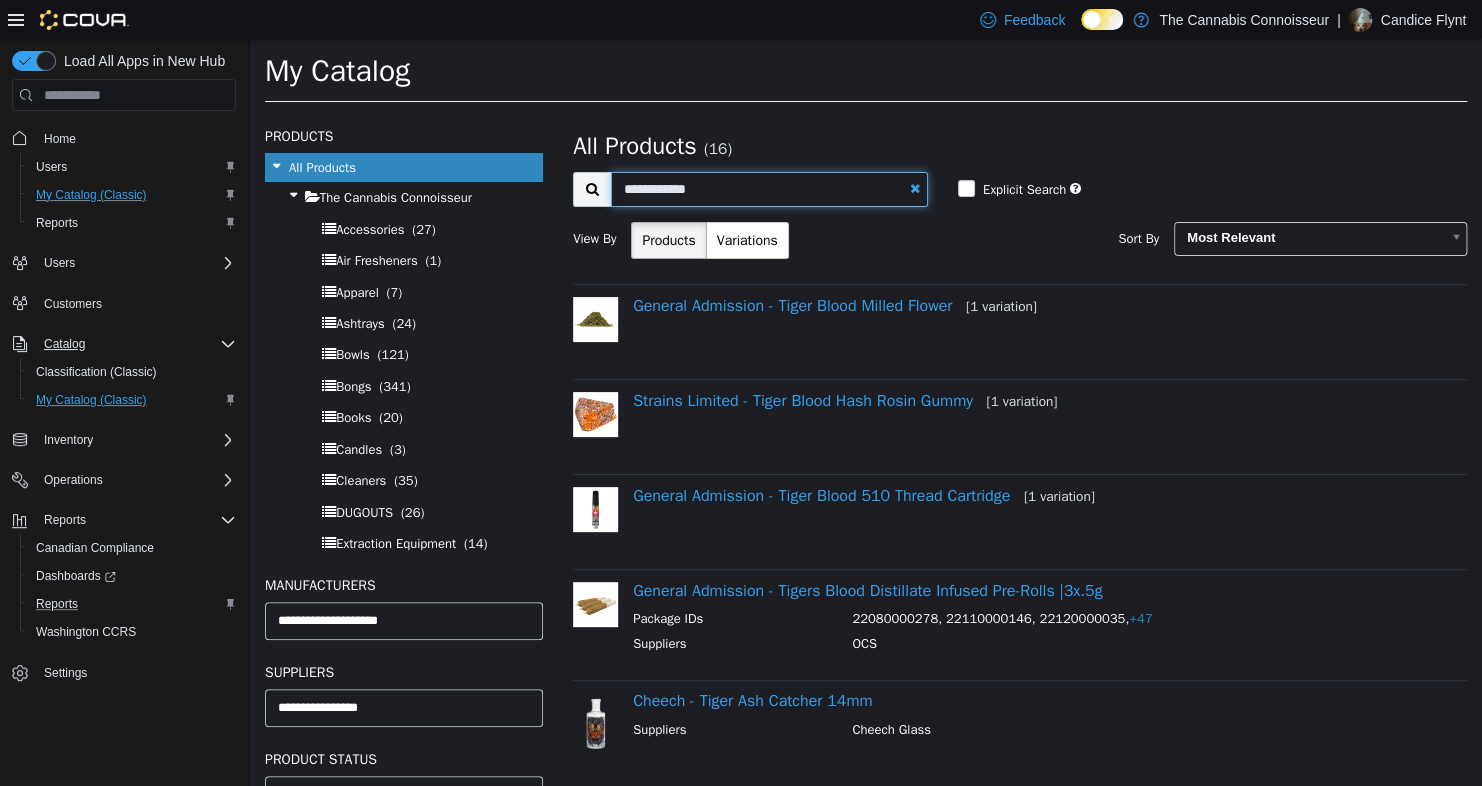 click on "**********" at bounding box center [769, 189] 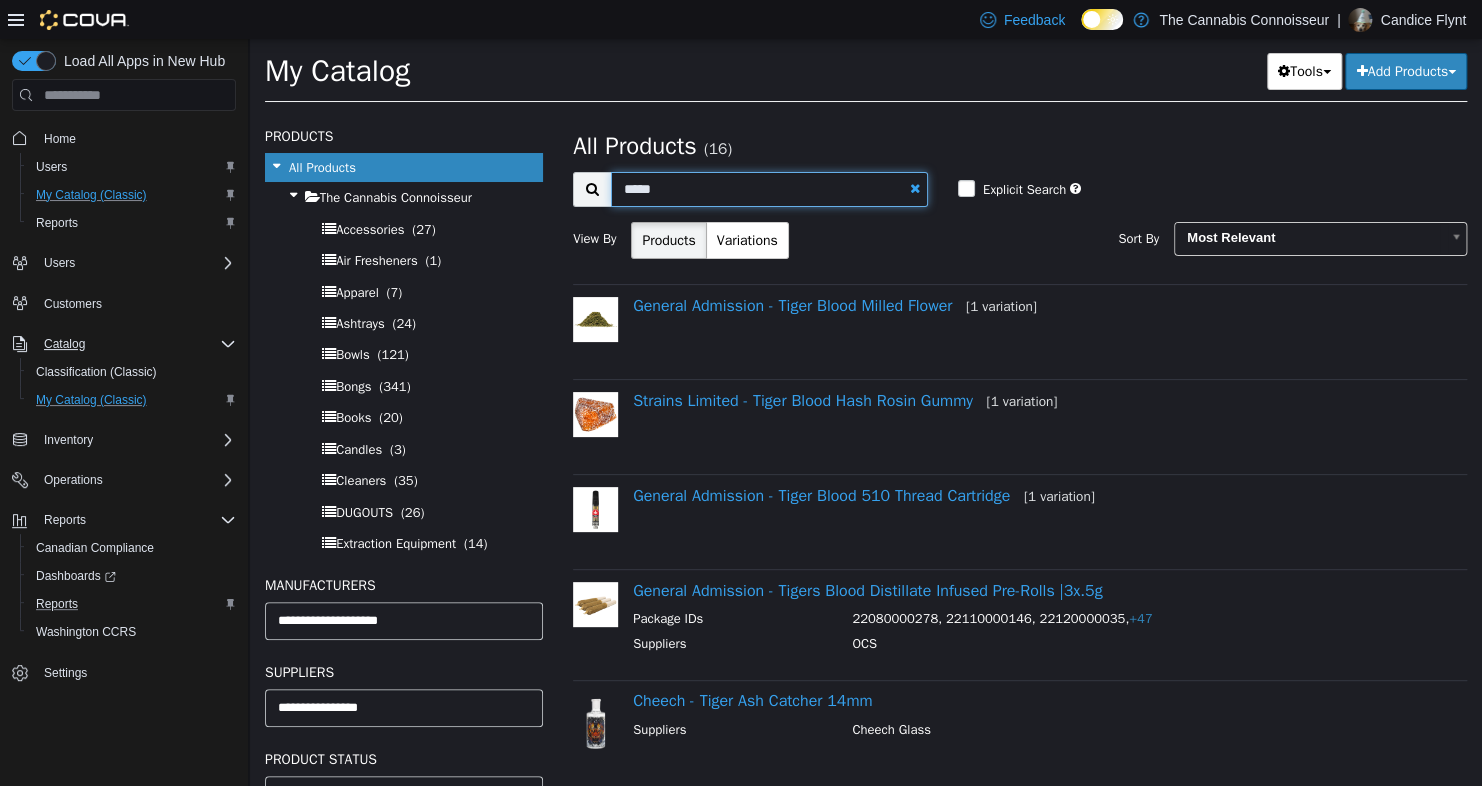 type on "*****" 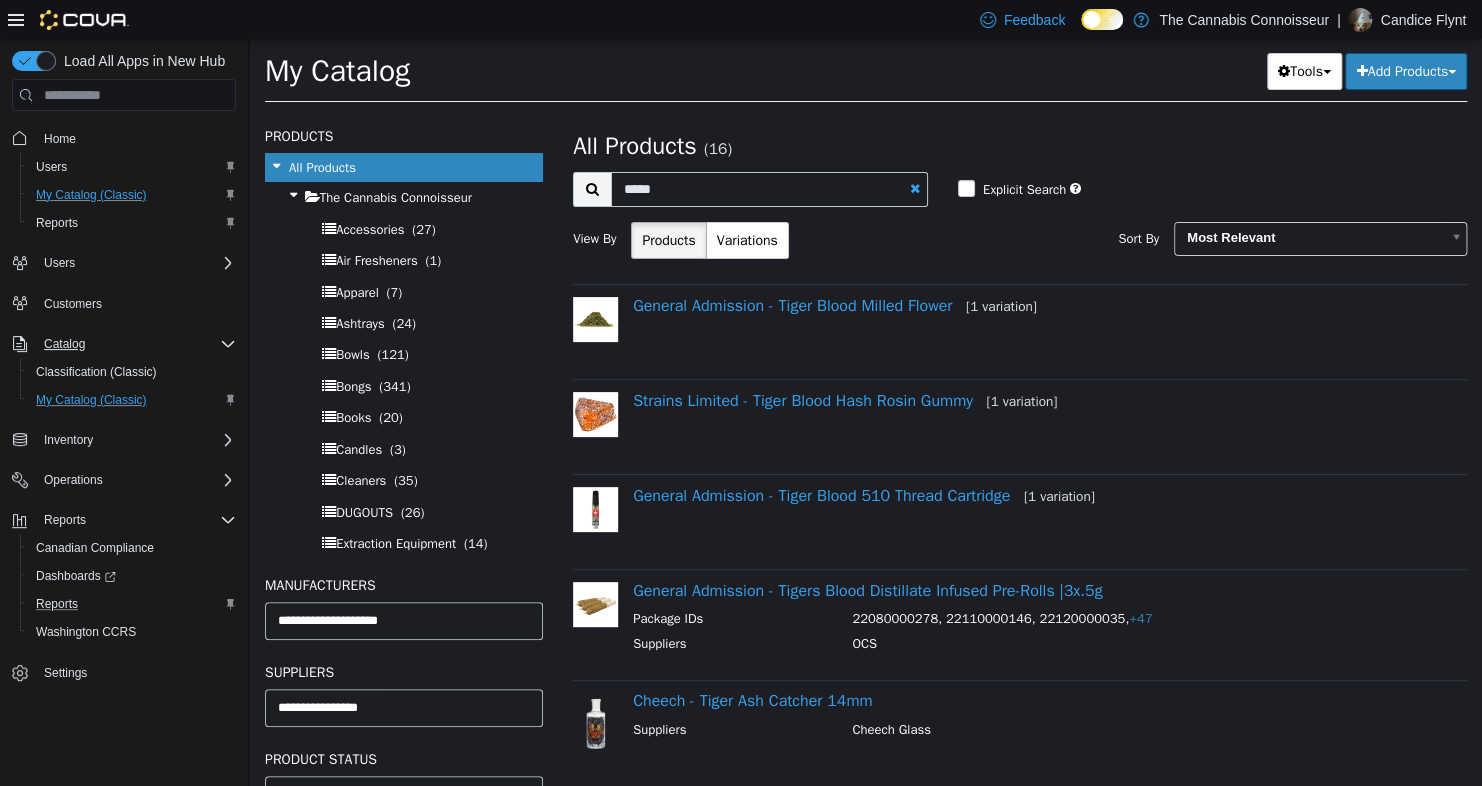 select on "**********" 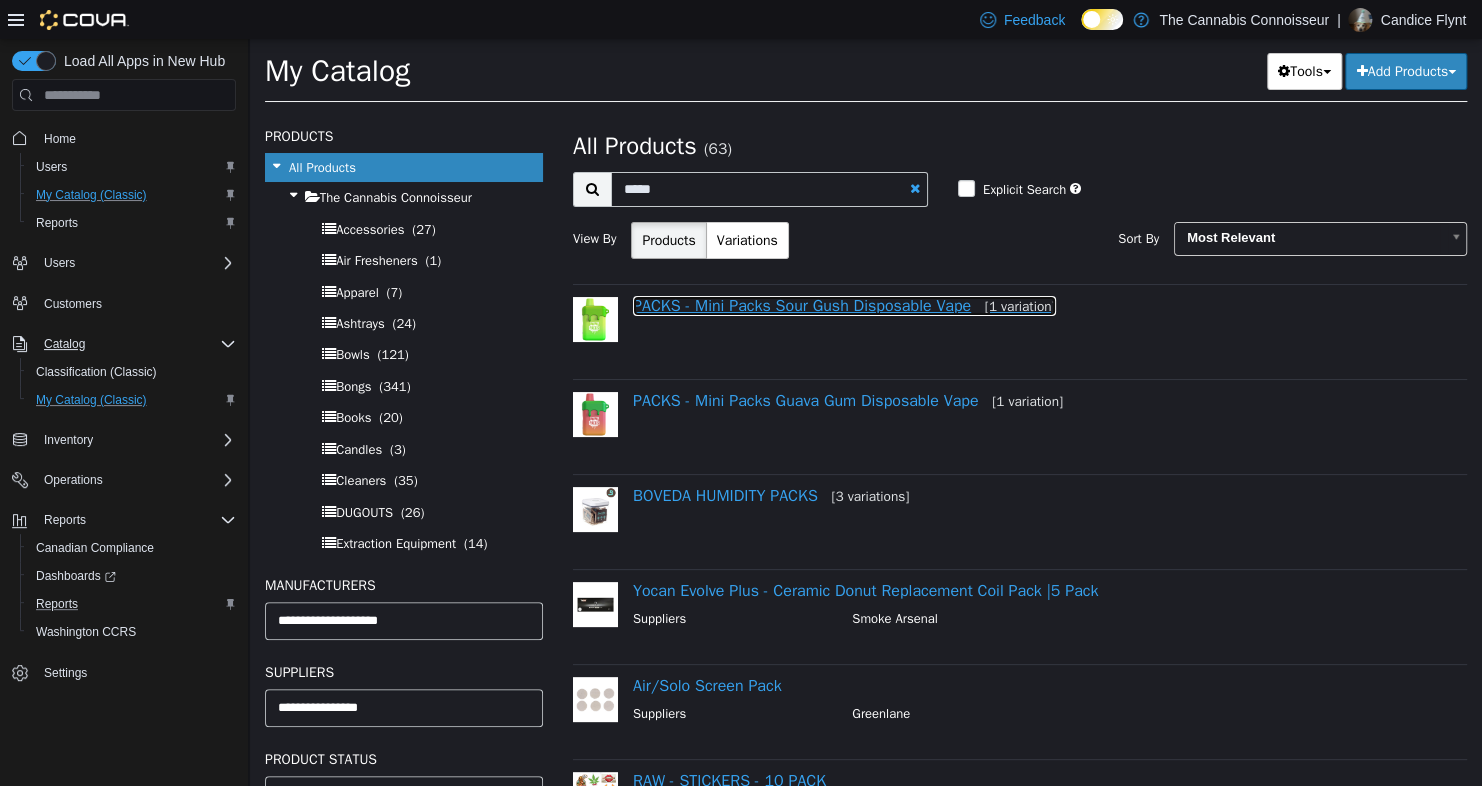 click on "PACKS - Mini Packs Sour Gush Disposable Vape
[1 variation]" at bounding box center (844, 306) 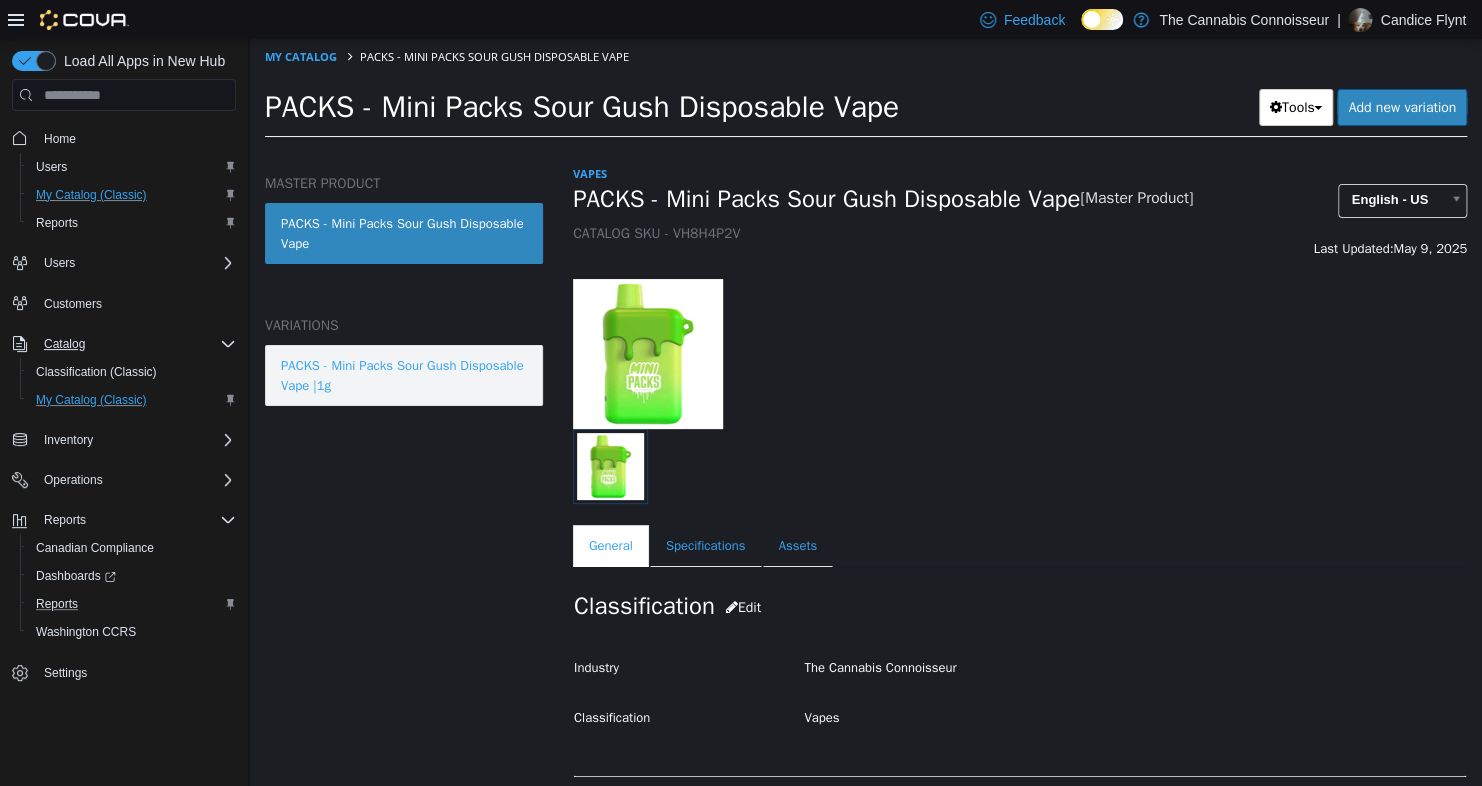 click on "PACKS - Mini Packs Sour Gush Disposable Vape |1g" at bounding box center (404, 375) 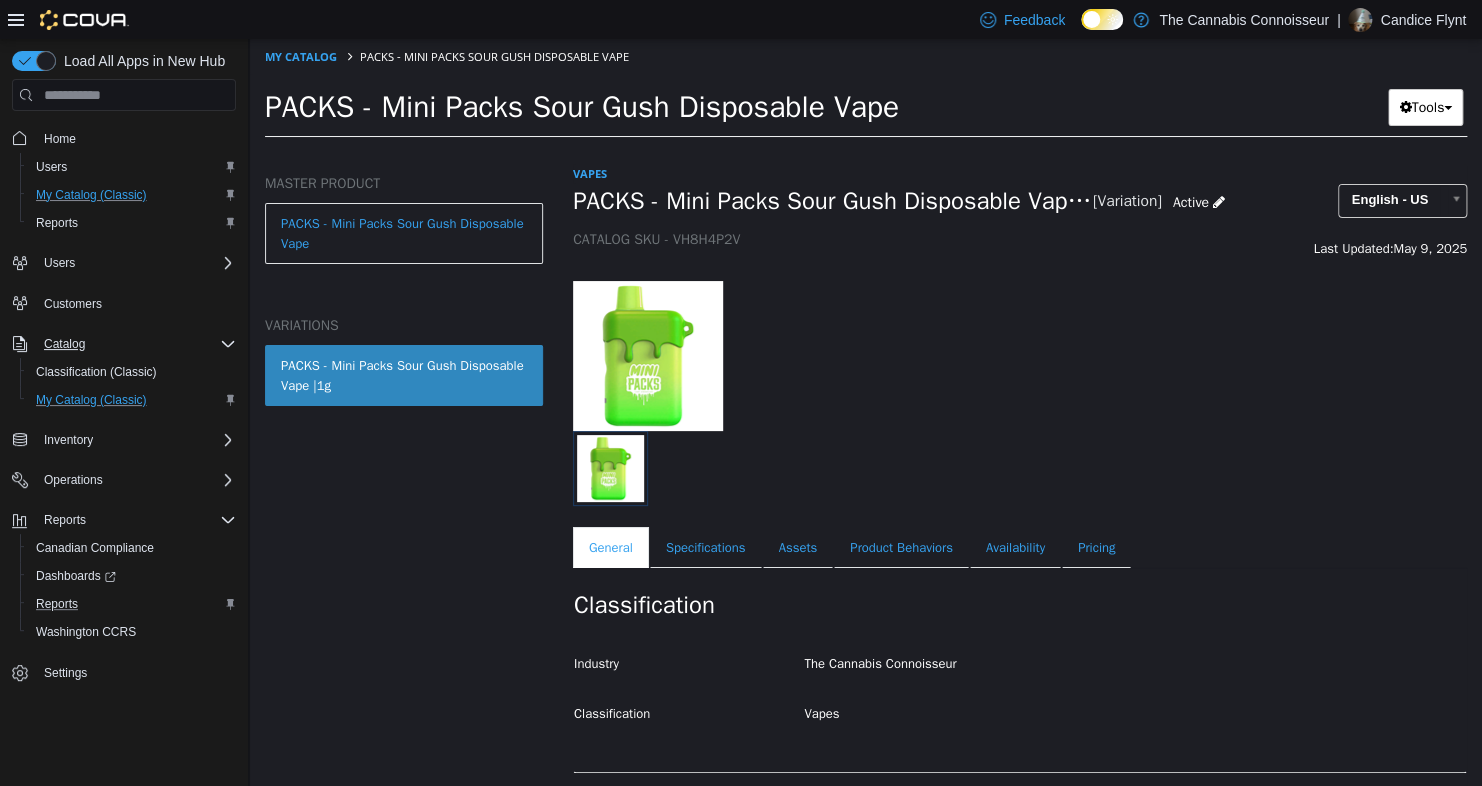 click on "Combo box. Selected. as. Selected. Combo box input. All Products. Type some text or, to display a list of choices, press Down Arrow. To exit the list of choices, press Escape.
PACKS - Mini Packs Sour Gush Disposable Vape |1g
[Variation] Active   CATALOG SKU - VH8H4P2V     English - US                             Last Updated:  May 9, 2025
General Specifications Assets Product Behaviors Availability Pricing
Marketing Classification Industry
The Cannabis Connoisseur
Classification
Vapes
Cancel Save Changes General Information  Edit Product Name
PACKS - Mini Packs Sour Gush Disposable Vape |1g
Short Description
Indica Dominant
Long Description
MSRP
< empty >
Release Date
< empty >
Cancel Save Changes Manufacturer Manufacturer
< empty >
Cancel Save Manufacturer SKUs  Edit SKU Description Cancel Save Supplier SKUs  Edit SKU Supplier Description
307149_1g___
OCS
Cancel Save UPCs  Edit UPC Description
00627570513510
Cancel Save Additional SKUs Retail Management SKU (RMS) < empty >" at bounding box center [1020, 366] 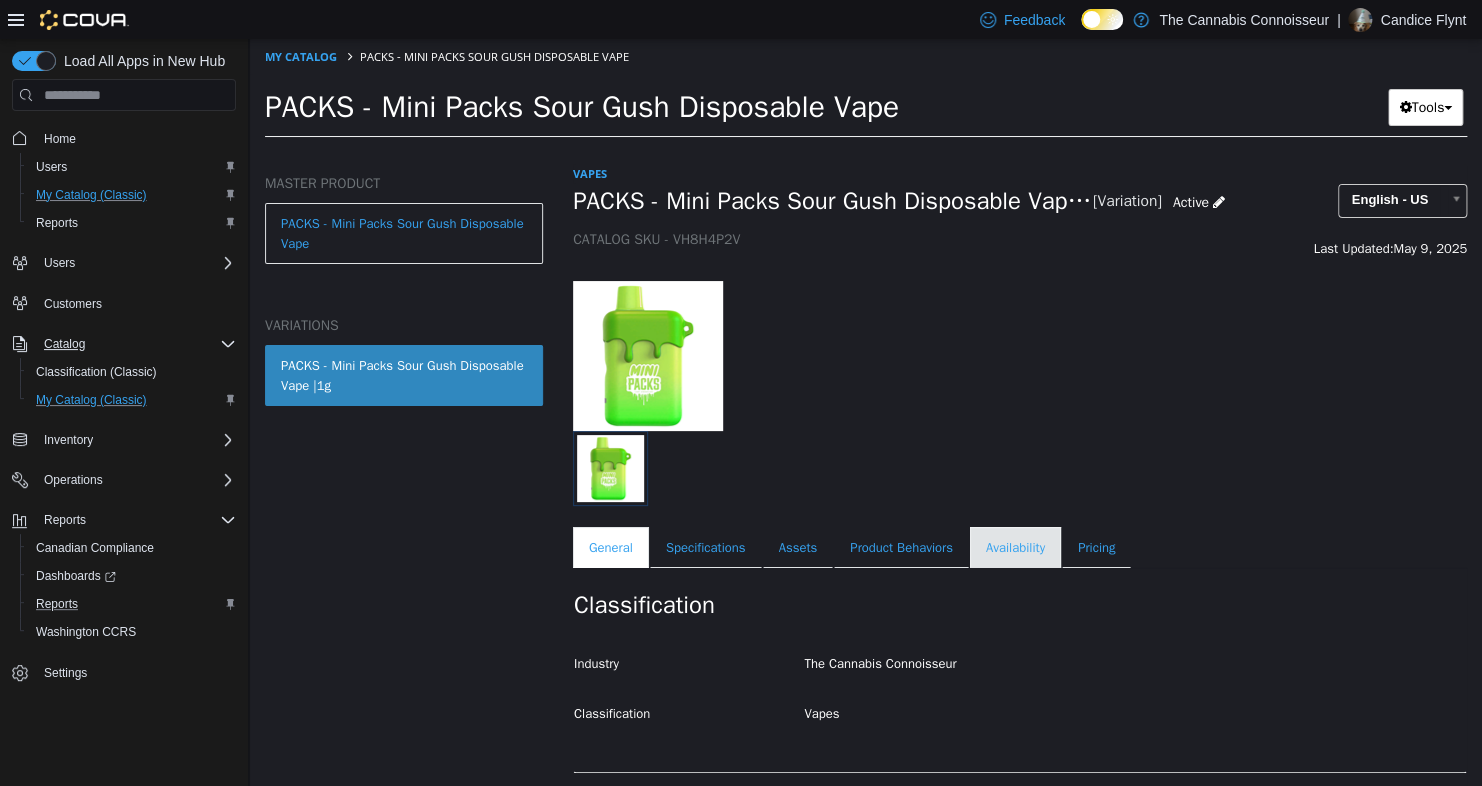click on "Availability" at bounding box center [1015, 548] 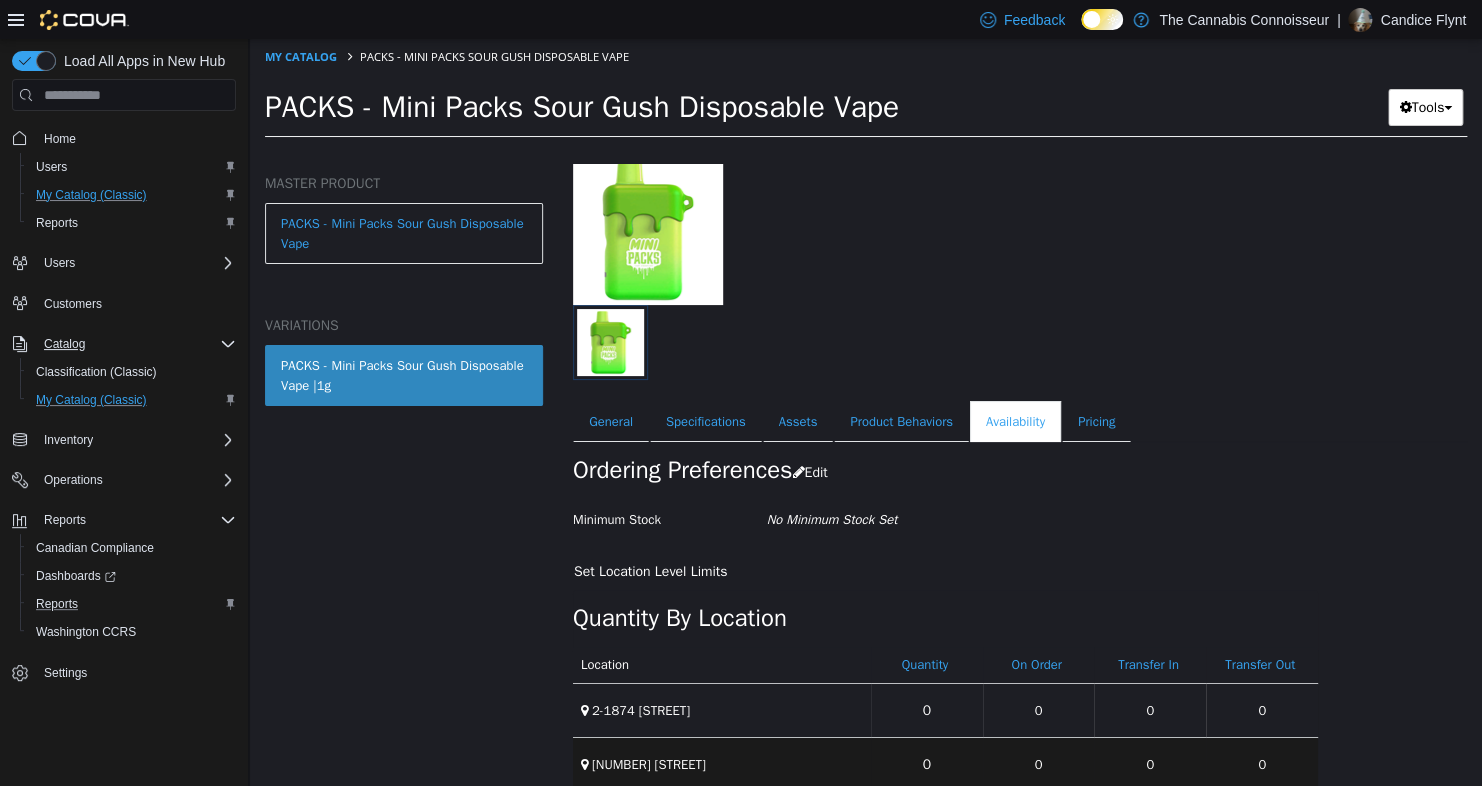scroll, scrollTop: 151, scrollLeft: 0, axis: vertical 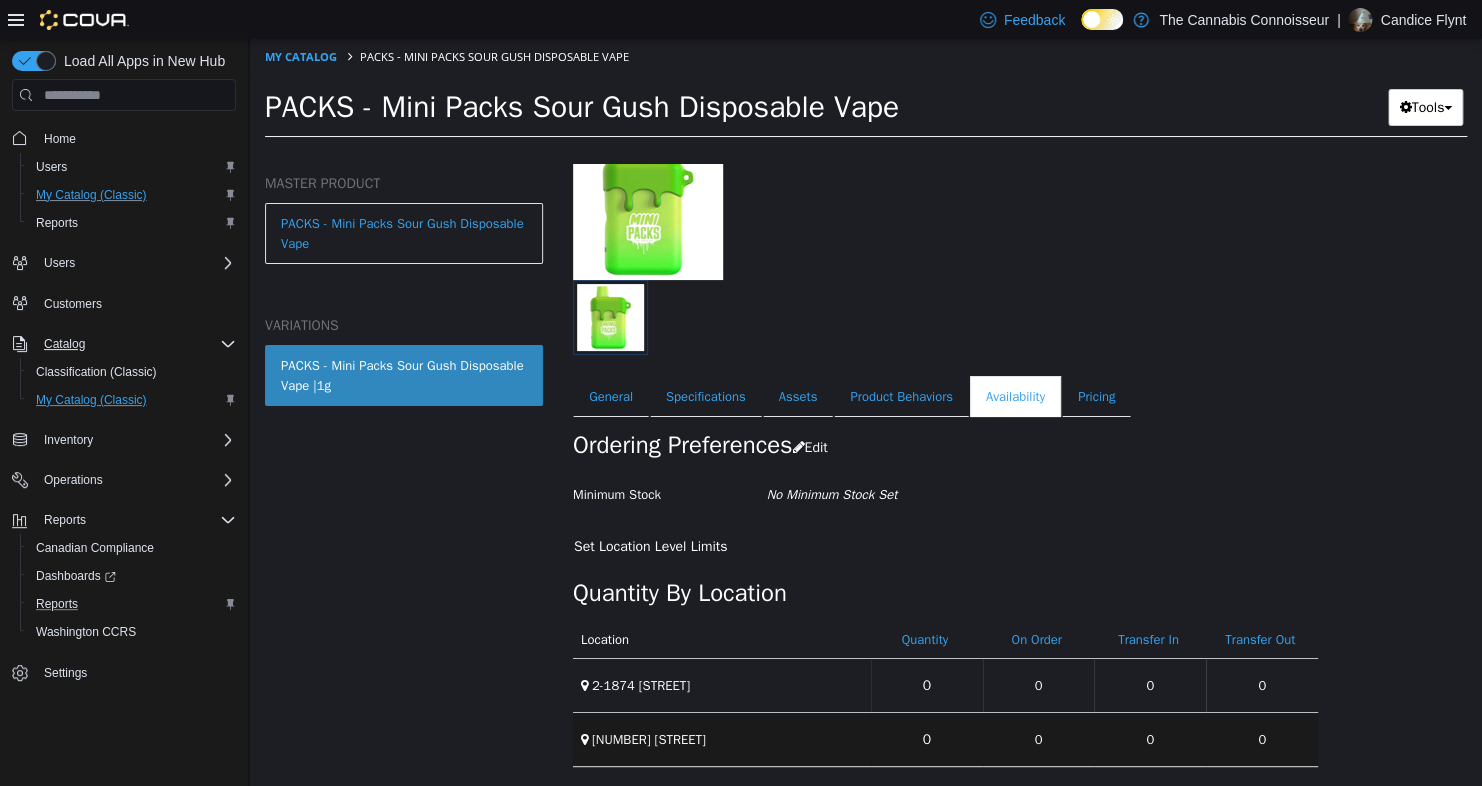 click on "My Catalog" at bounding box center (302, 56) 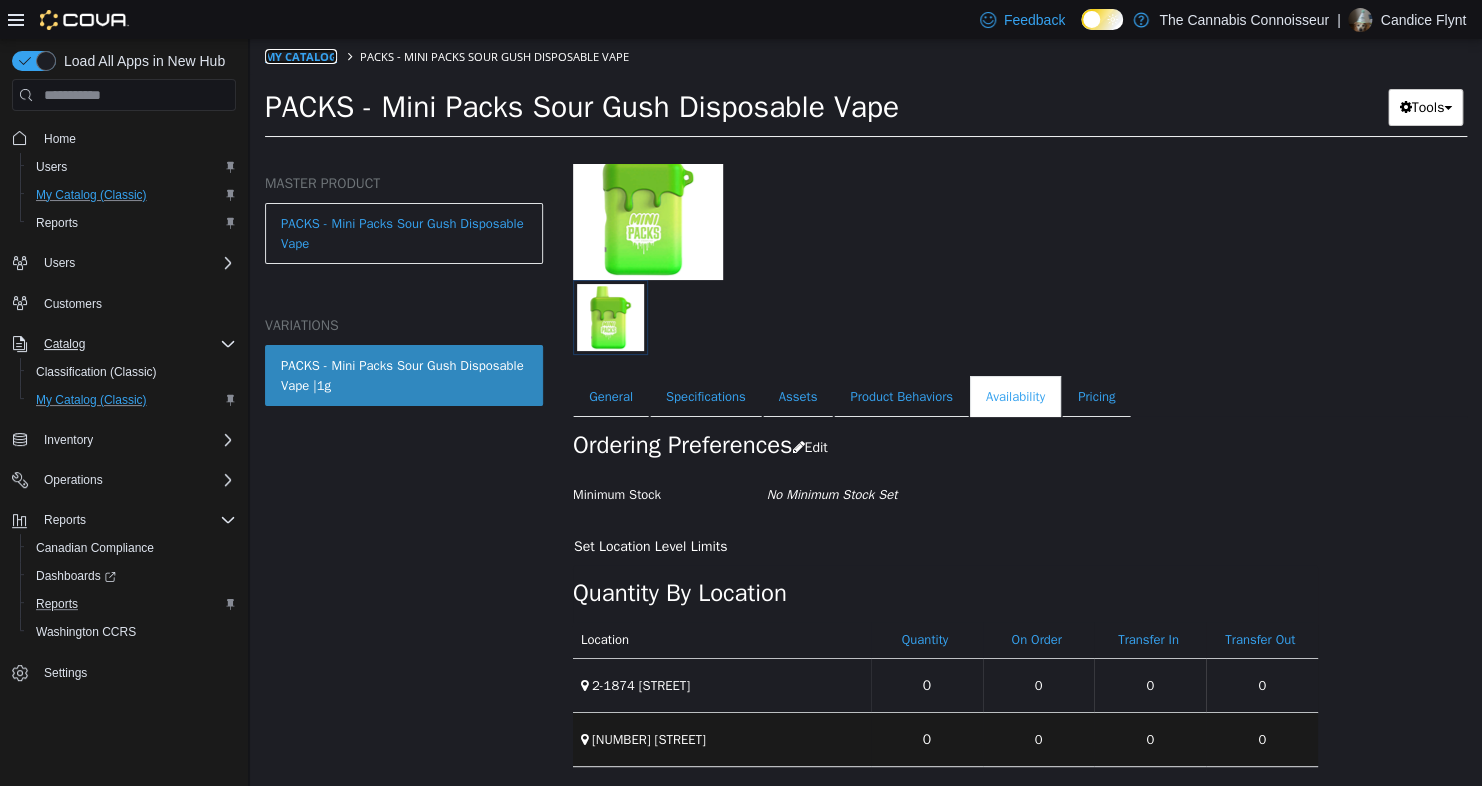click on "My Catalog" at bounding box center (301, 56) 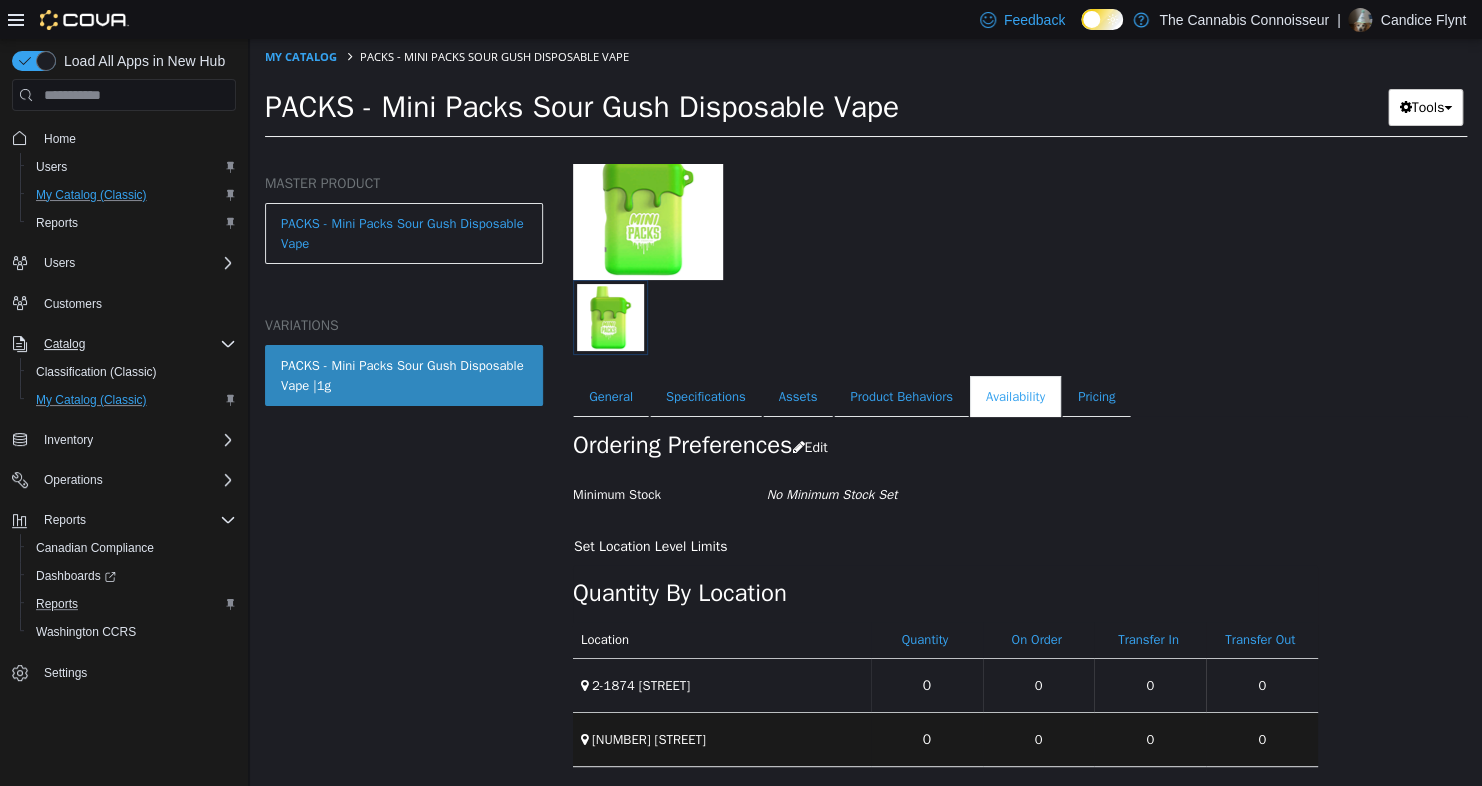 select on "**********" 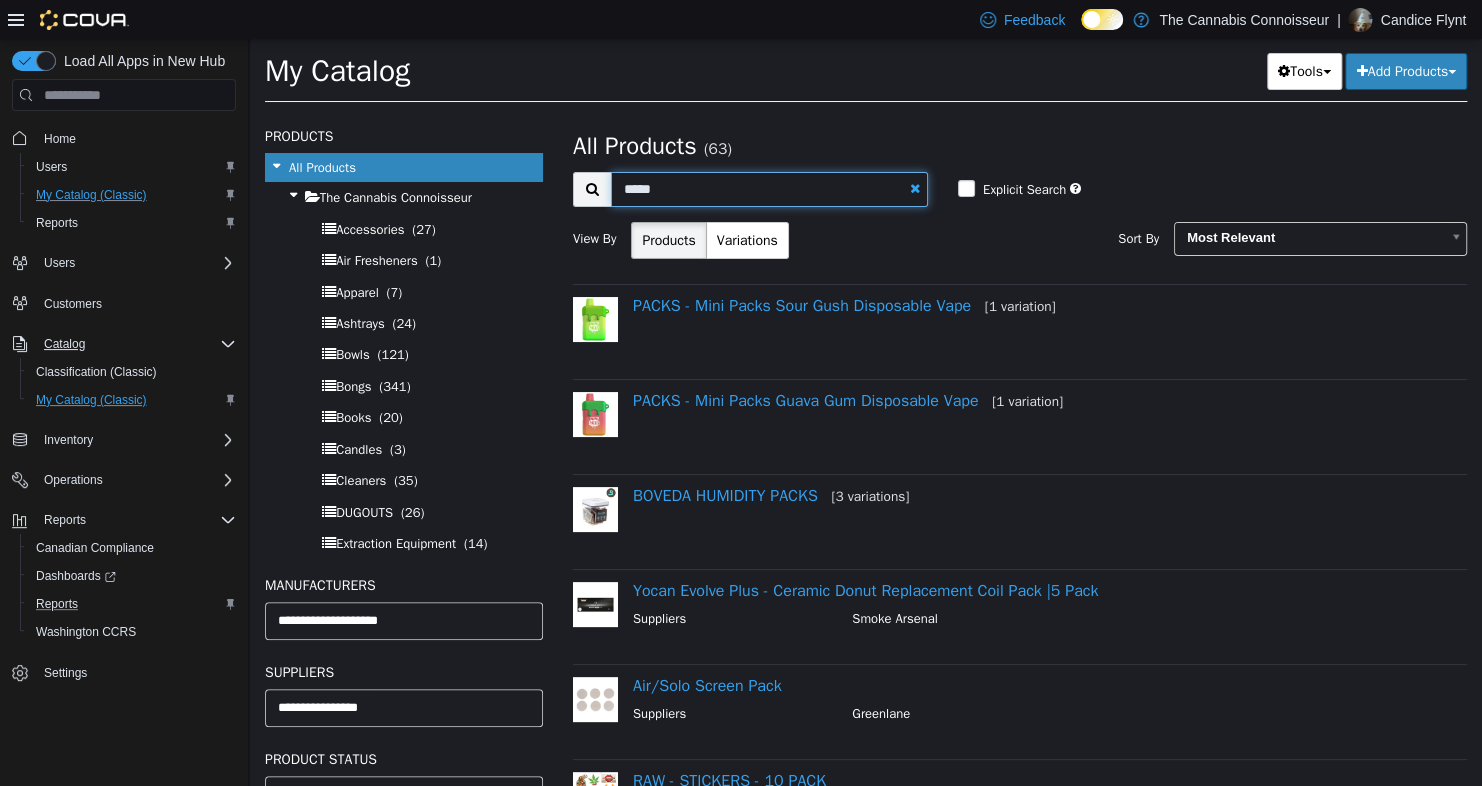 click on "*****" at bounding box center [769, 189] 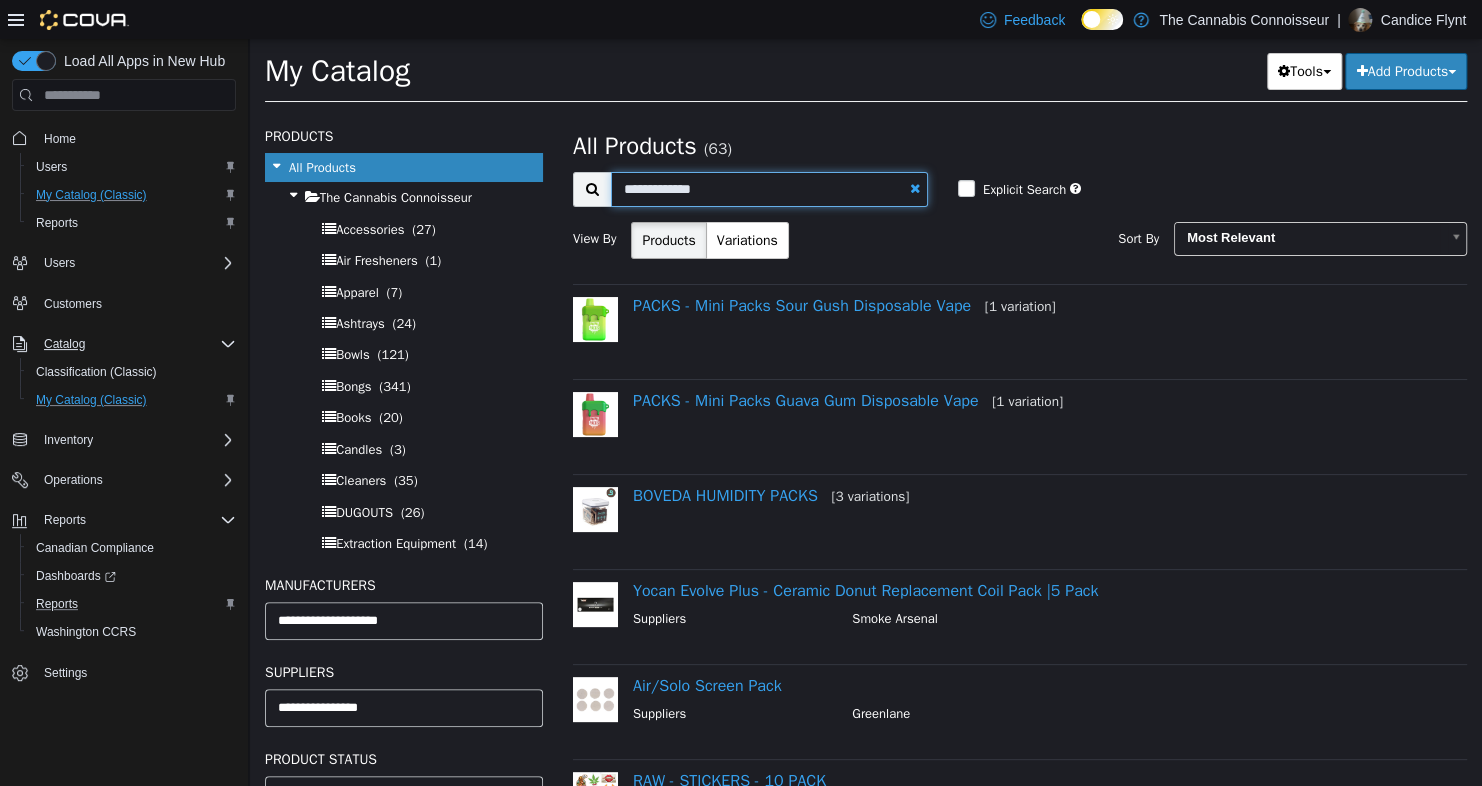 type on "**********" 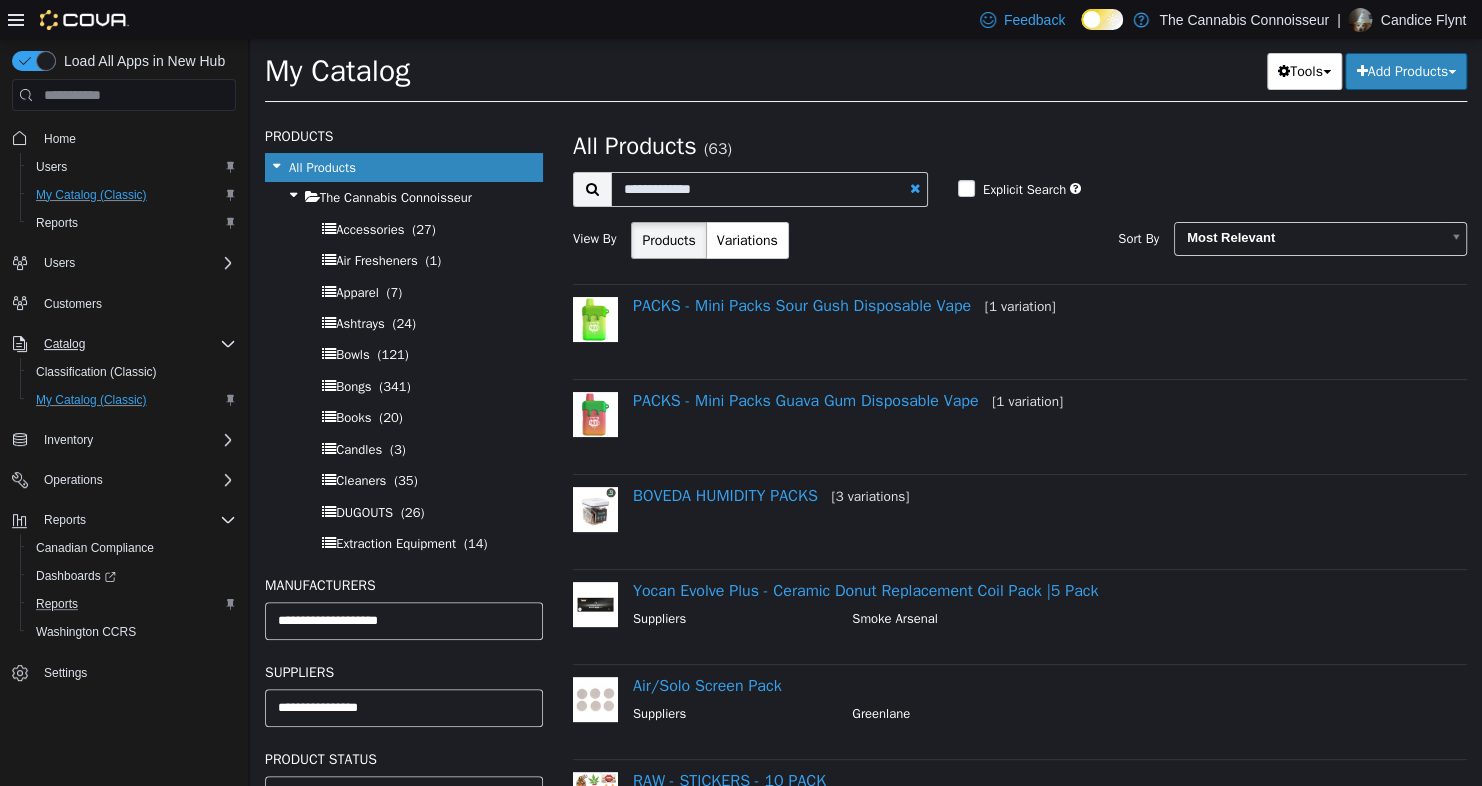 select on "**********" 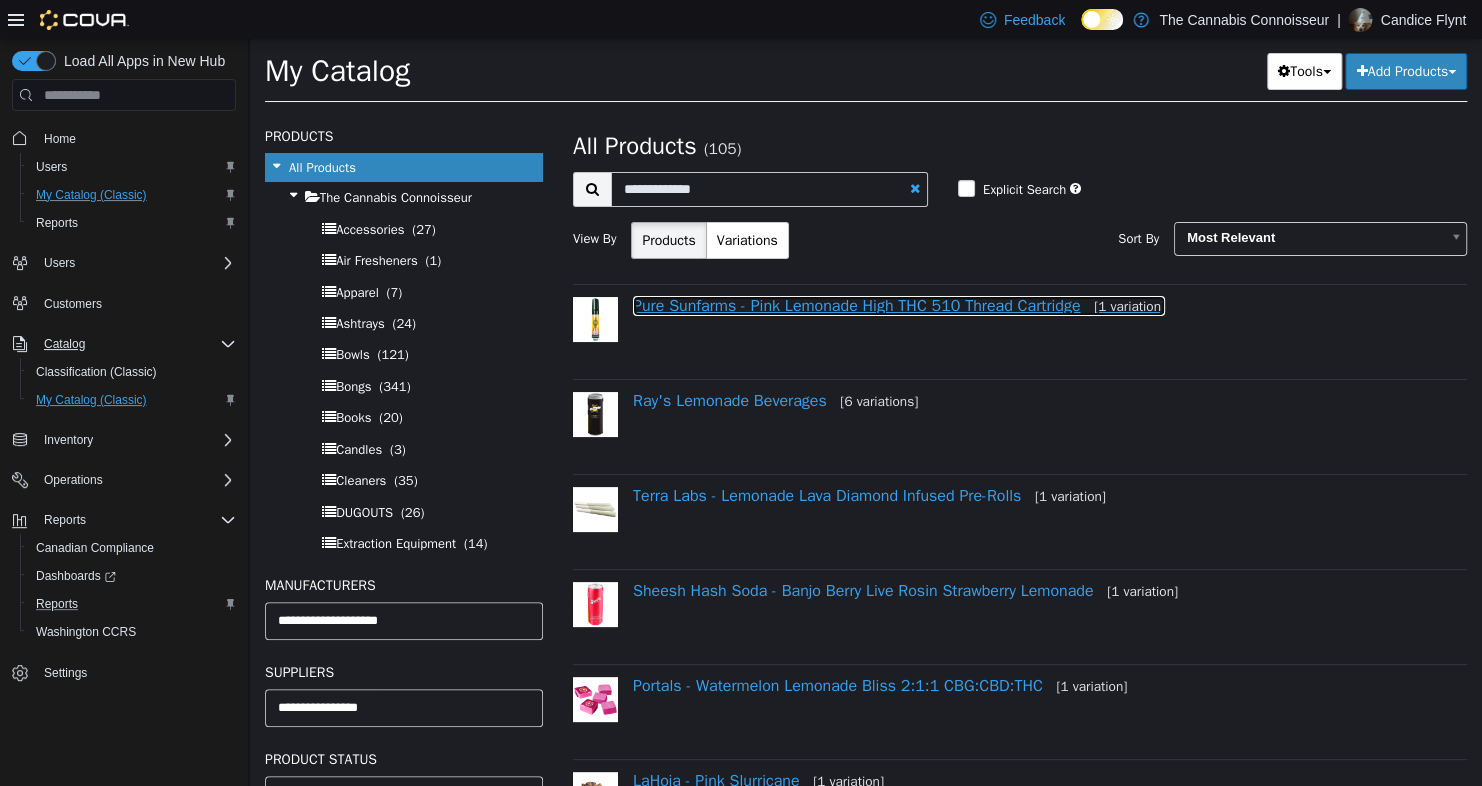 click on "Pure Sunfarms - Pink Lemonade High THC 510 Thread Cartridge
[1 variation]" at bounding box center [899, 306] 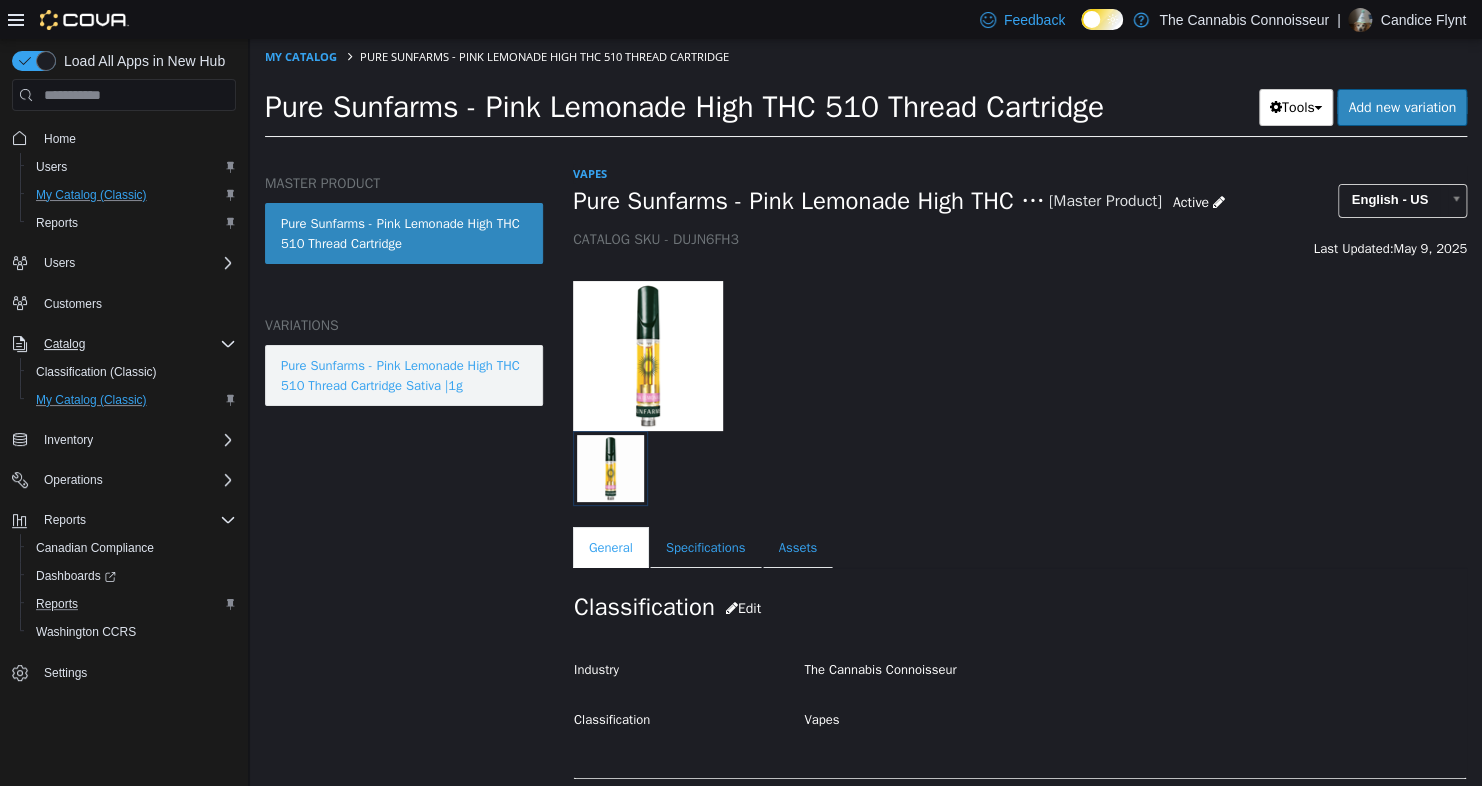 click on "Pure Sunfarms - Pink Lemonade High THC 510 Thread Cartridge Sativa |1g" at bounding box center (404, 375) 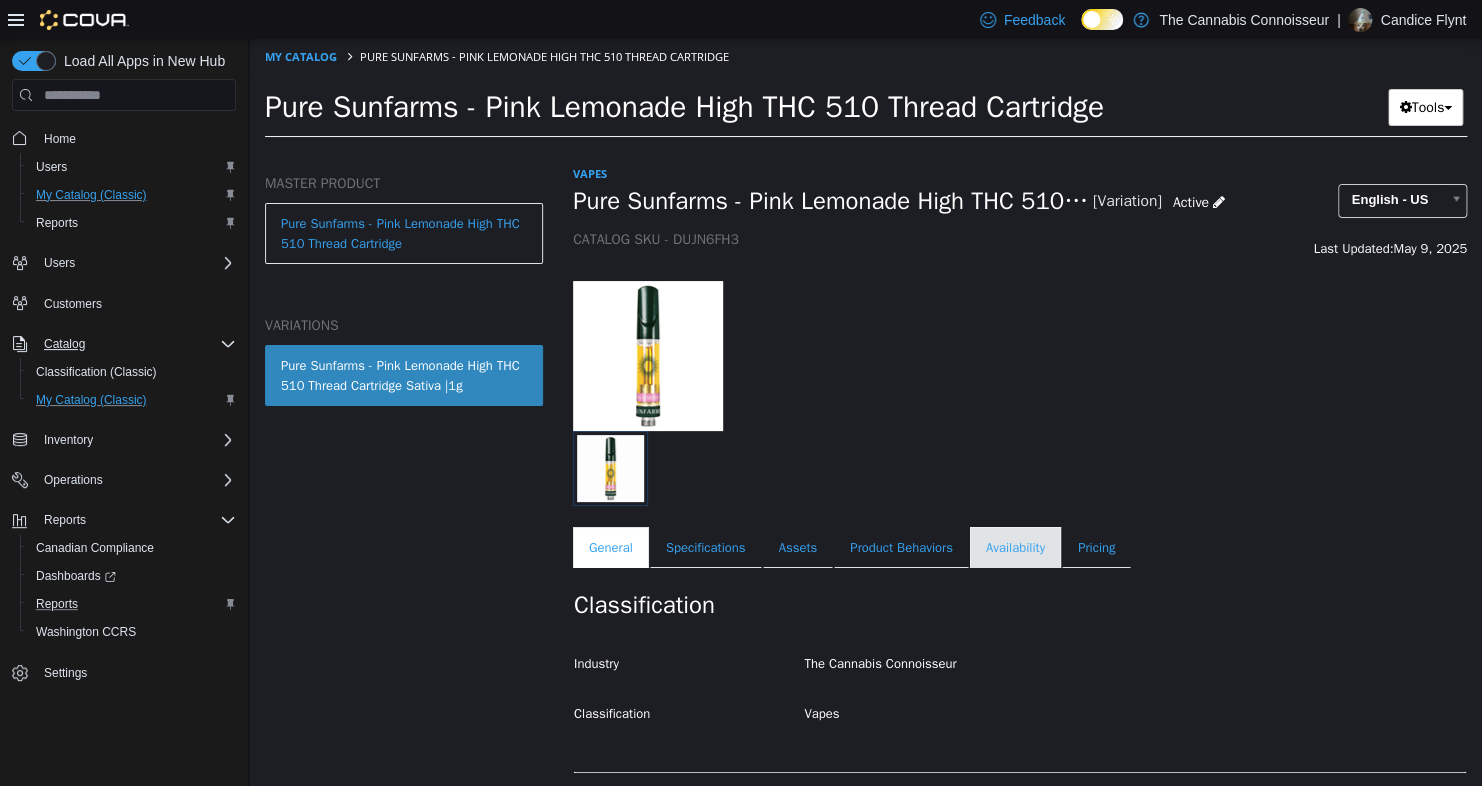 click on "Availability" at bounding box center (1015, 548) 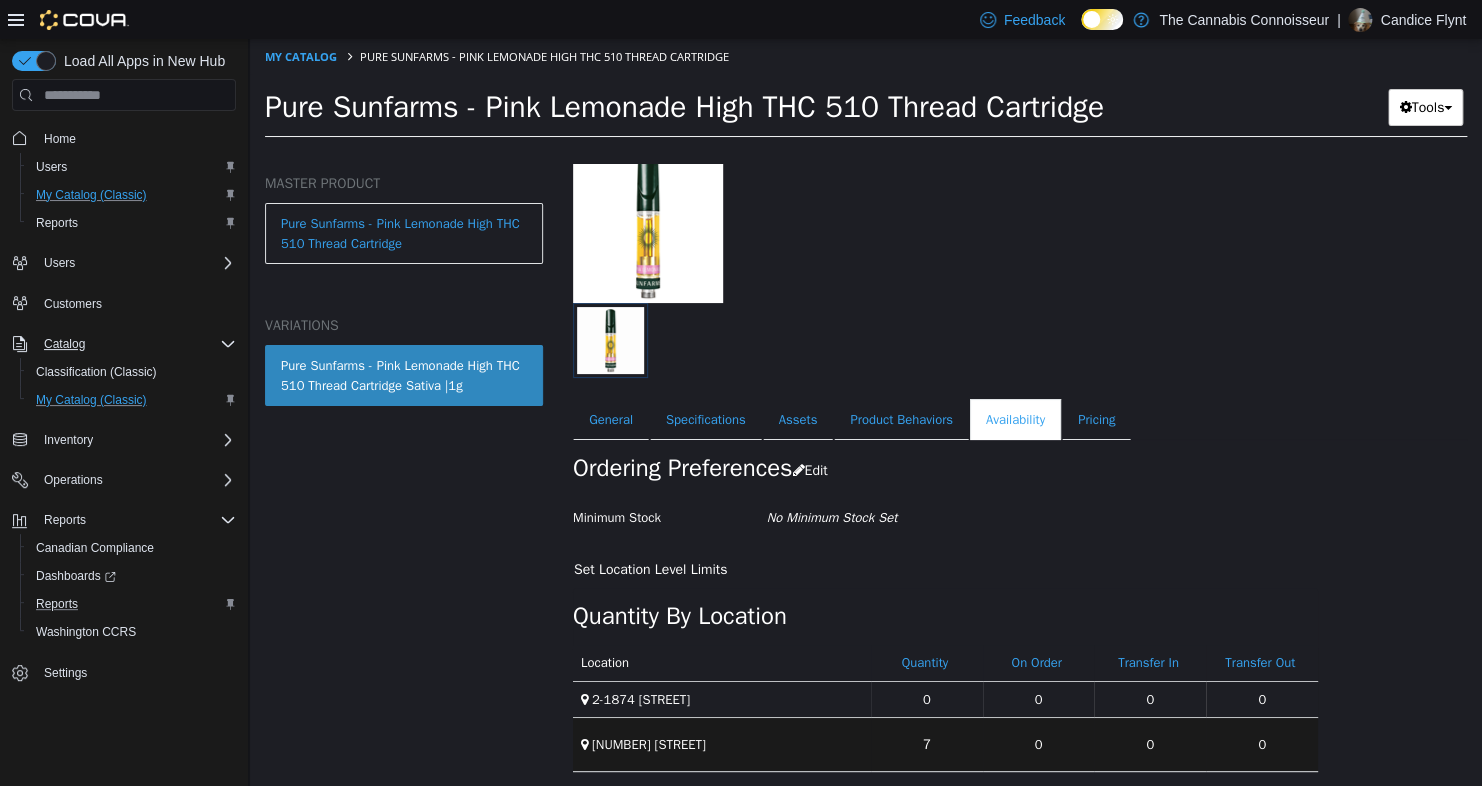 scroll, scrollTop: 133, scrollLeft: 0, axis: vertical 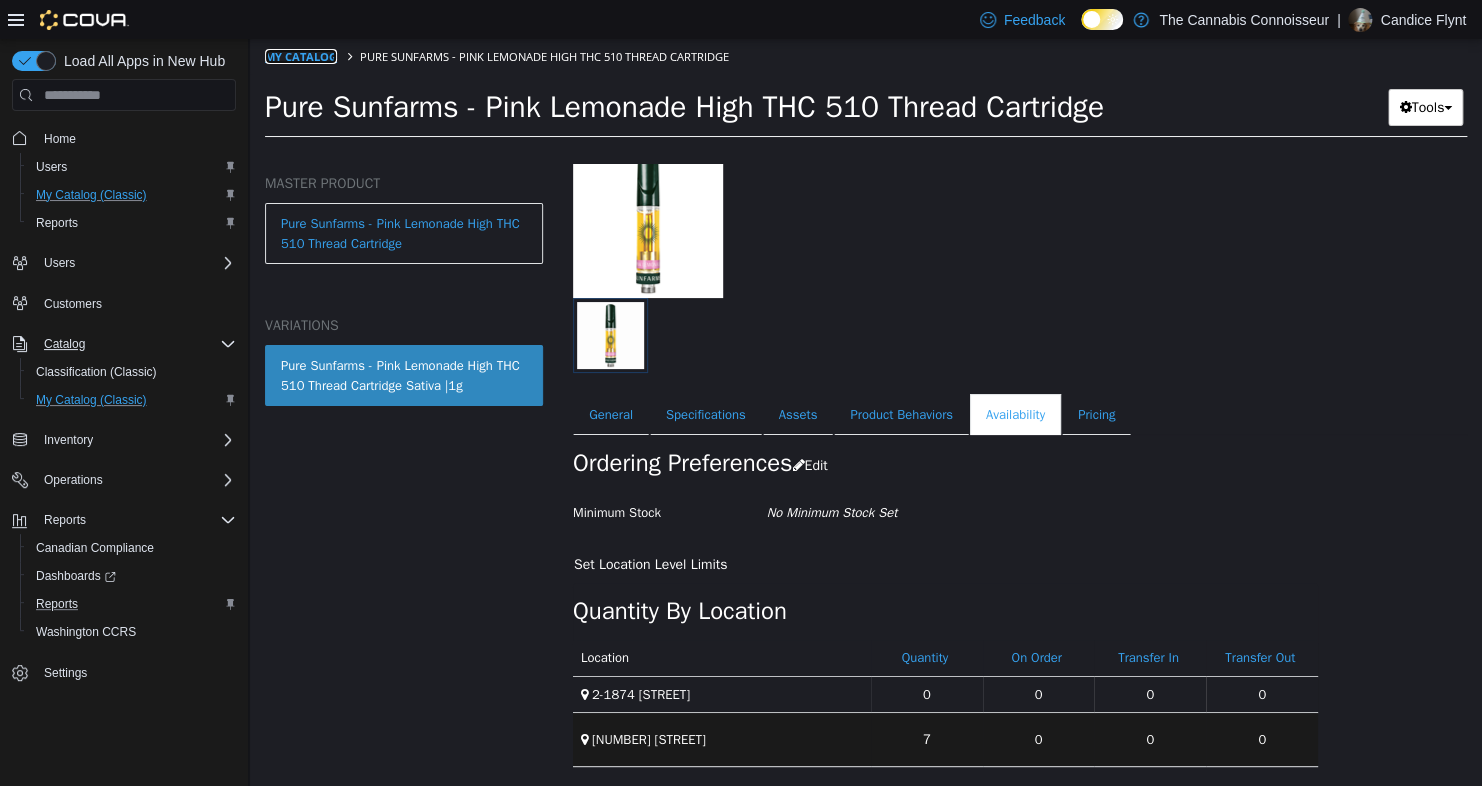 click on "My Catalog" at bounding box center (301, 56) 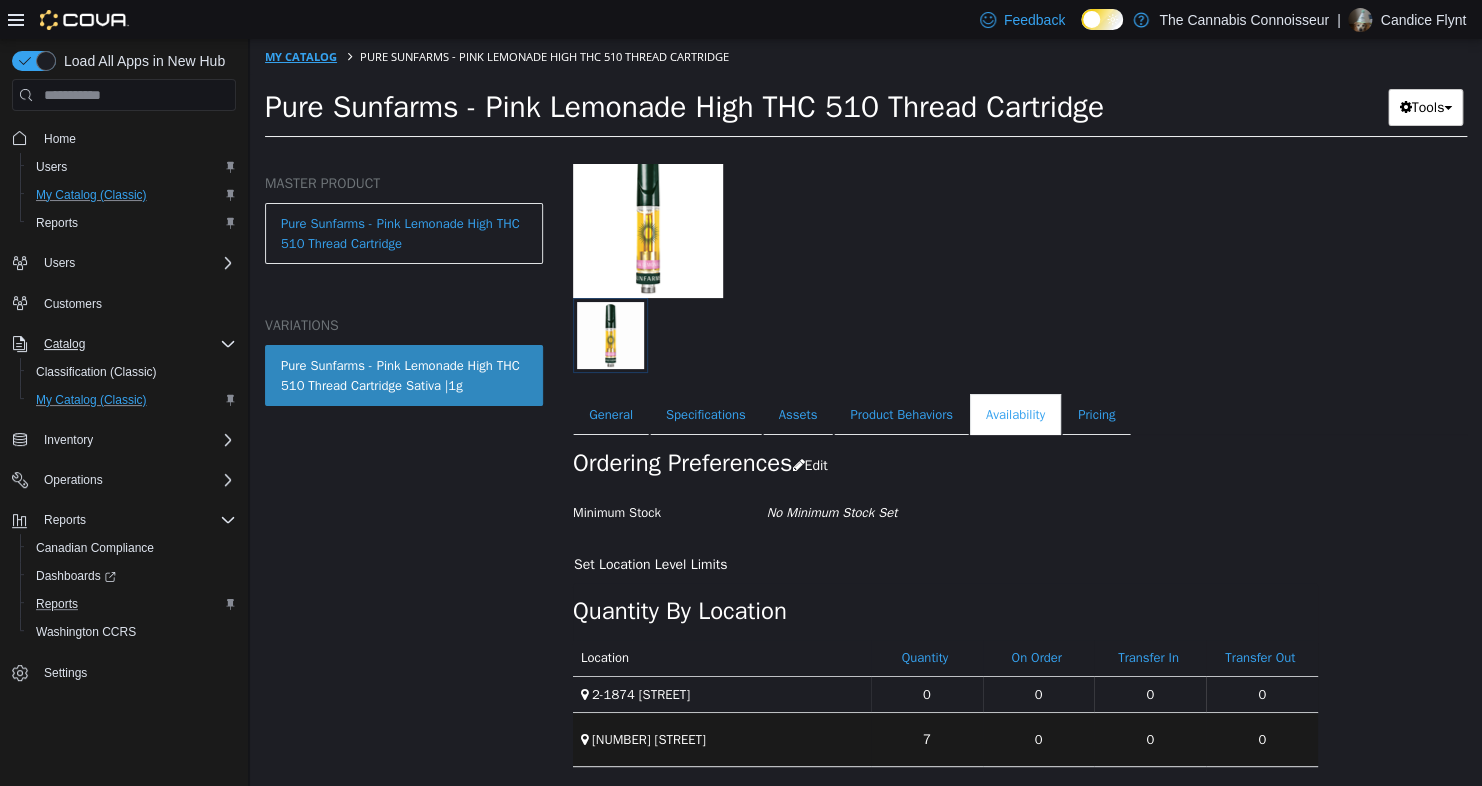 select on "**********" 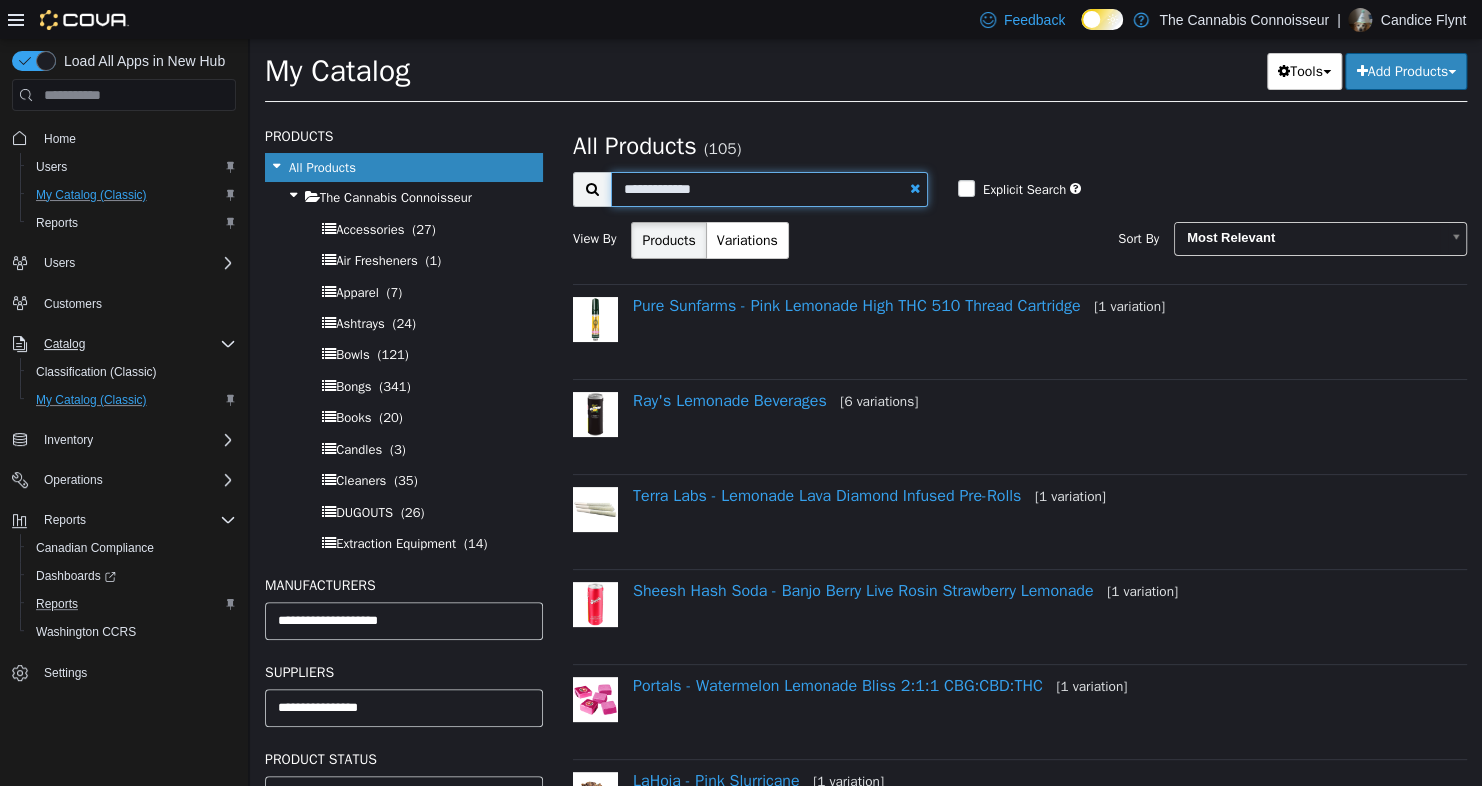 click on "**********" at bounding box center (769, 189) 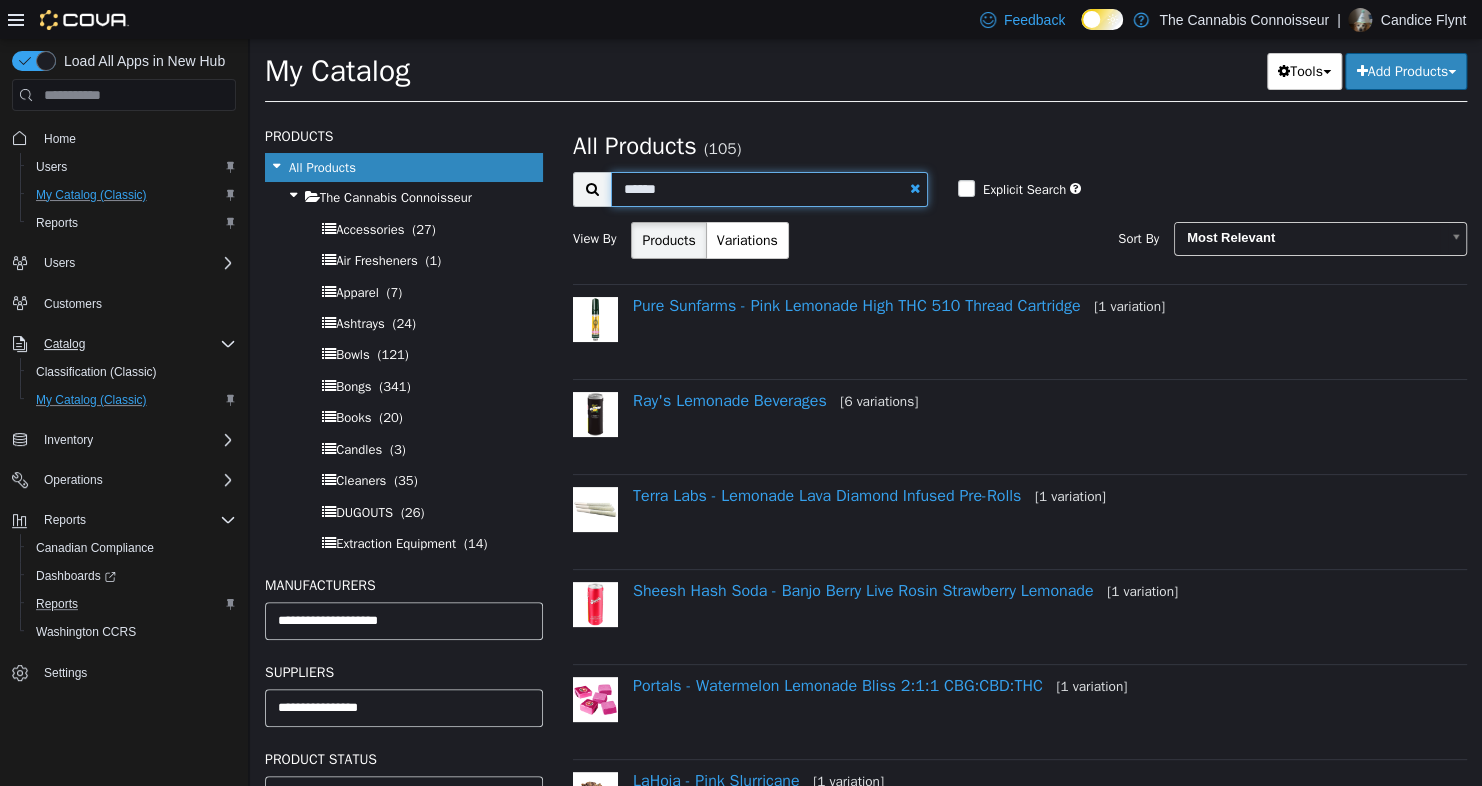 type on "******" 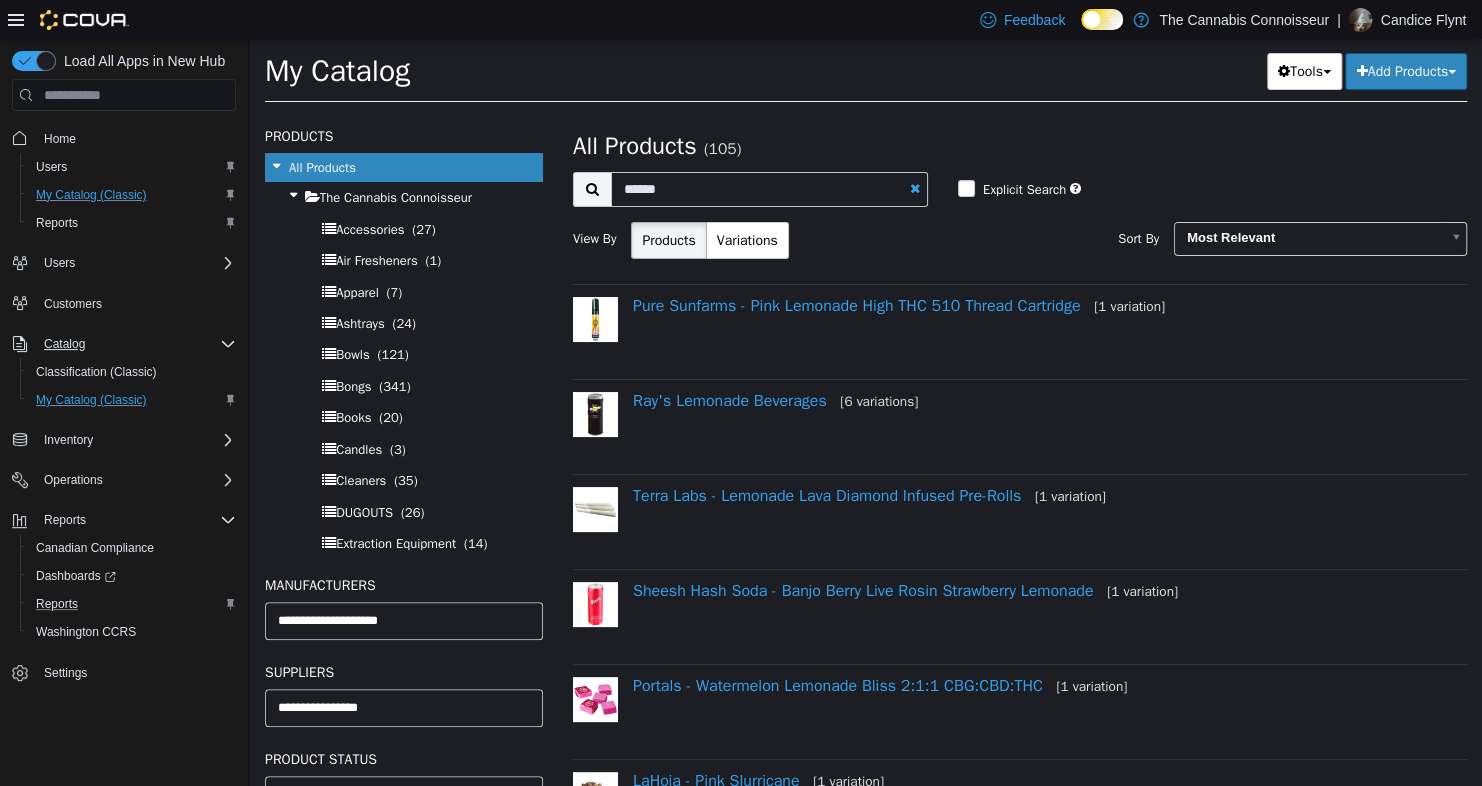 select on "**********" 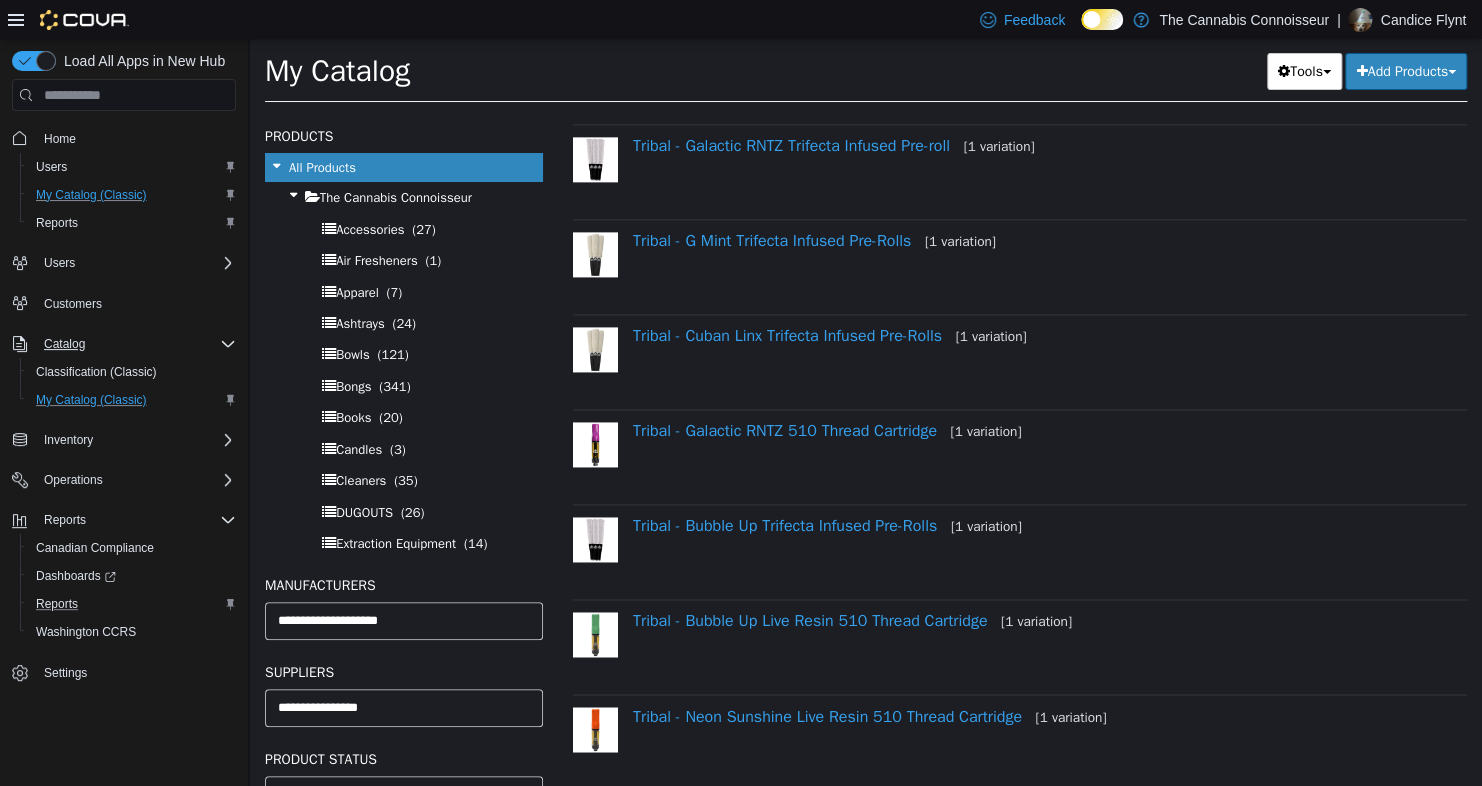 scroll, scrollTop: 1488, scrollLeft: 0, axis: vertical 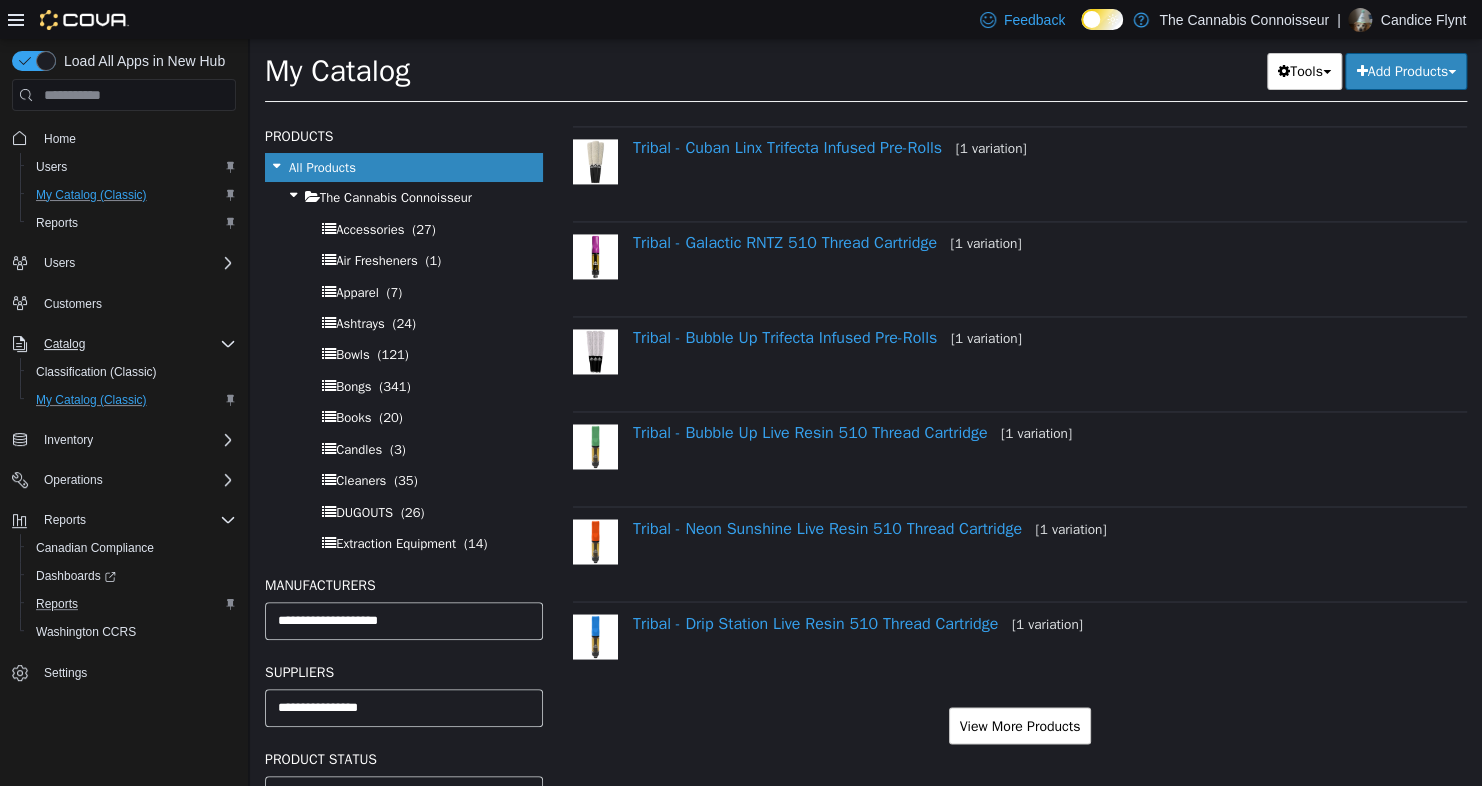 click on "Tribal - Neon Sunshine Live Resin 510 Thread Cartridge
[1 variation]" at bounding box center (1041, 532) 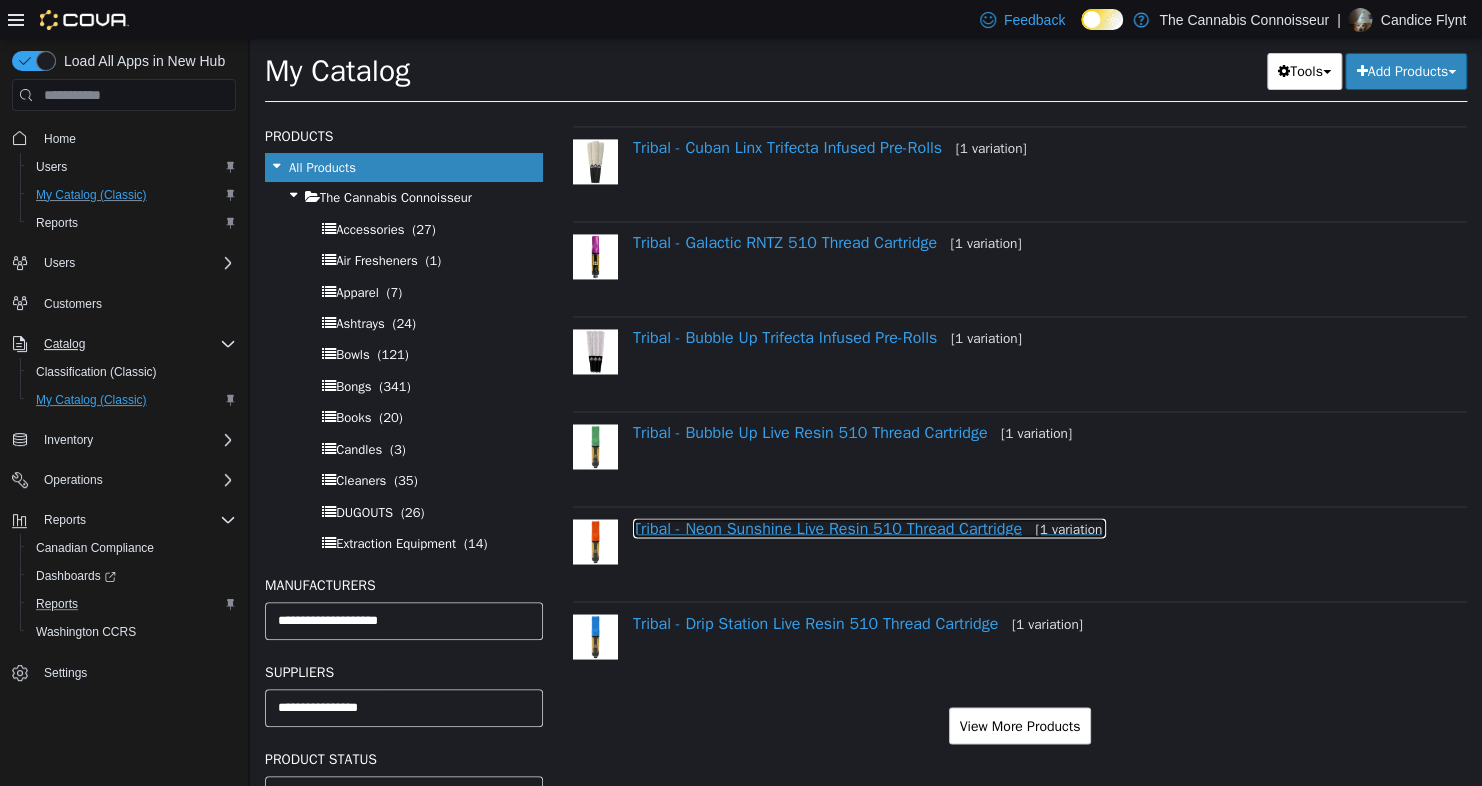 click on "Tribal - Neon Sunshine Live Resin 510 Thread Cartridge
[1 variation]" at bounding box center (869, 528) 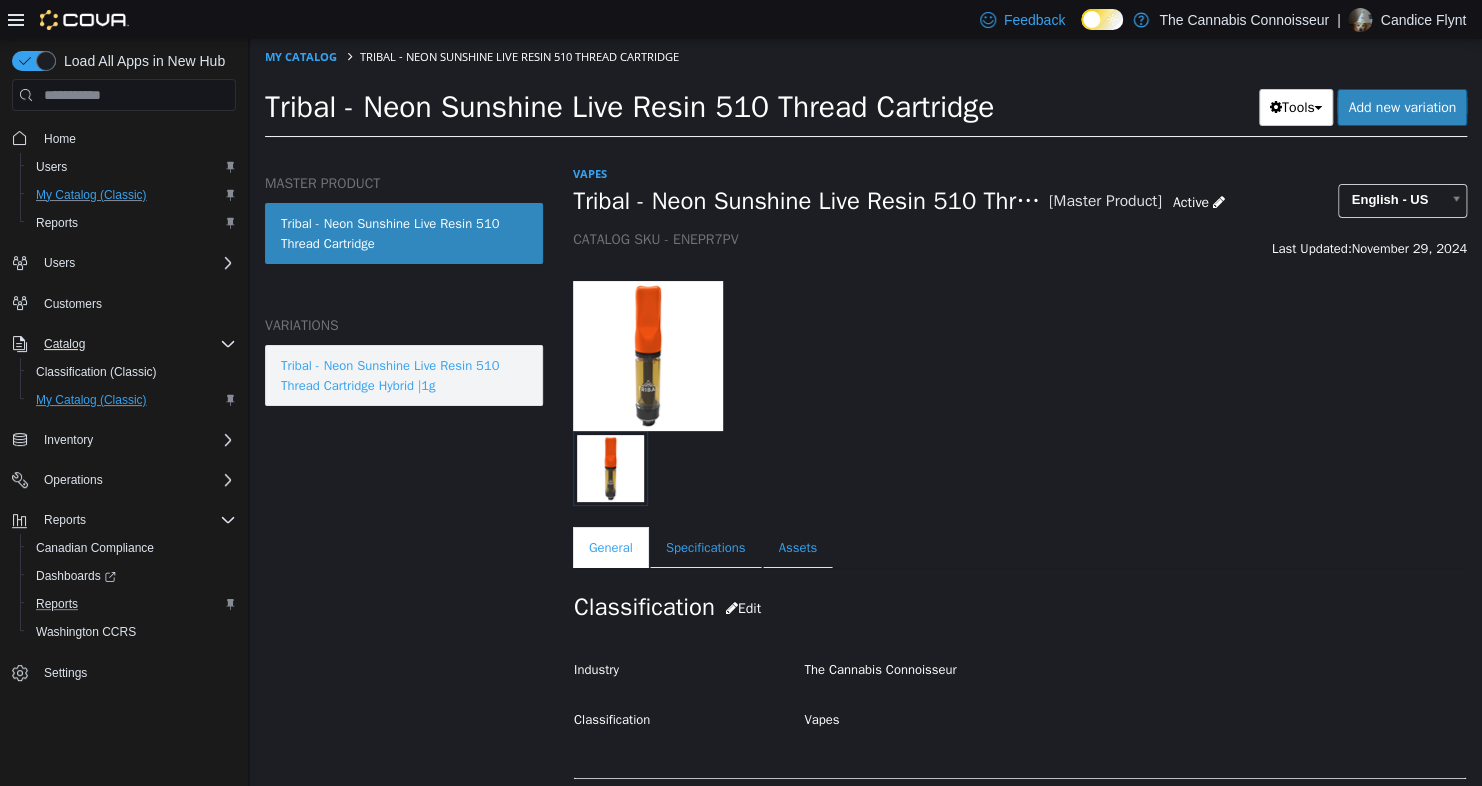 click on "Tribal - Neon Sunshine Live Resin 510 Thread Cartridge Hybrid |1g" at bounding box center (404, 375) 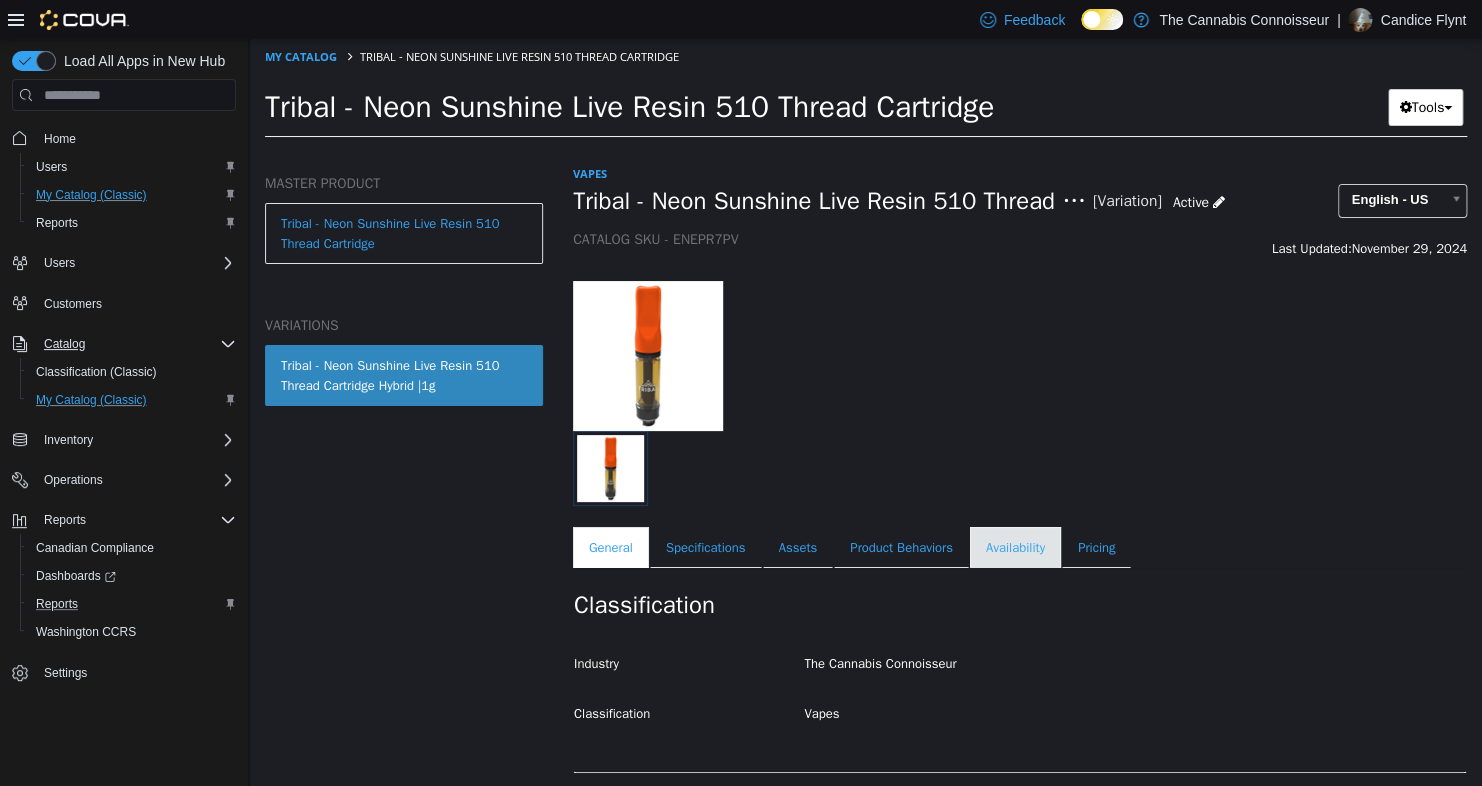 click on "Availability" at bounding box center [1015, 548] 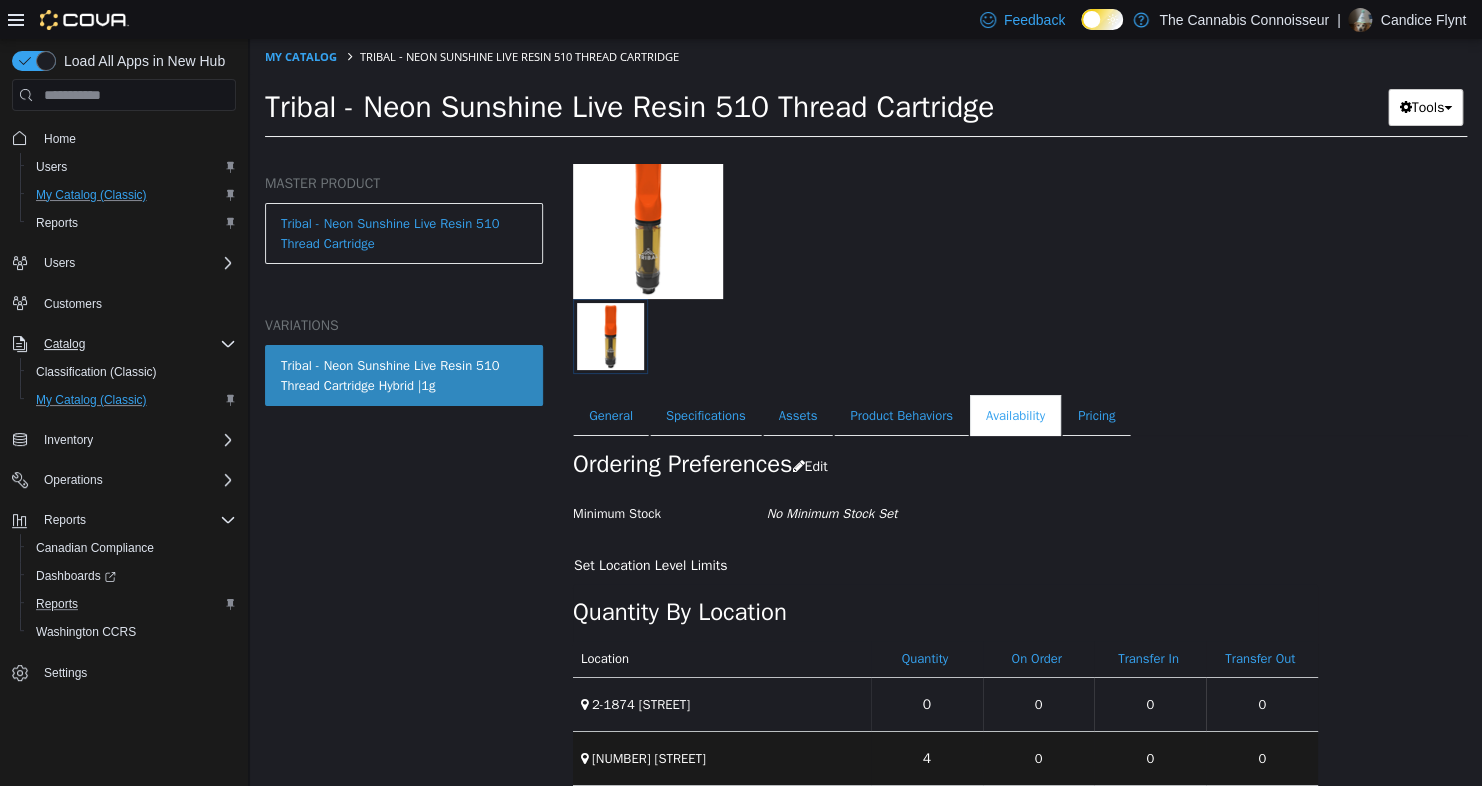scroll, scrollTop: 151, scrollLeft: 0, axis: vertical 